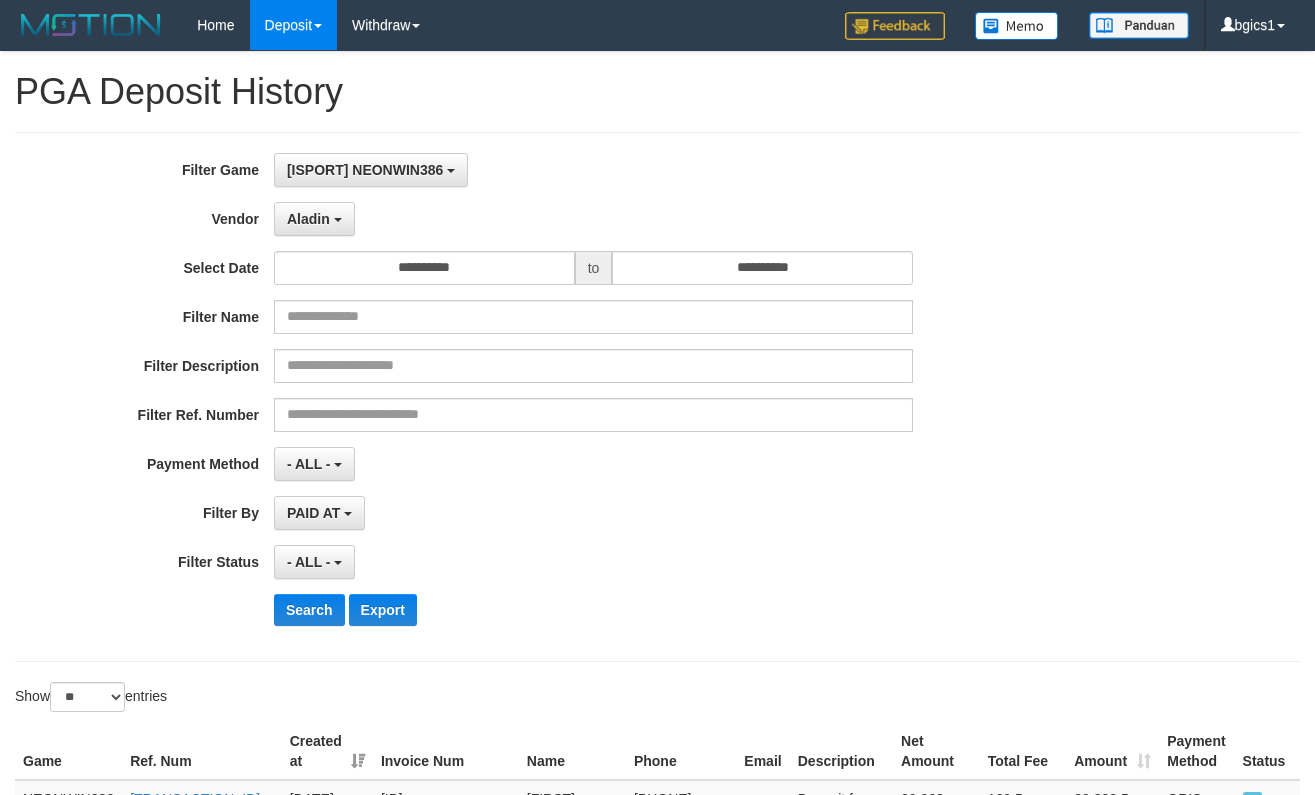 select on "**********" 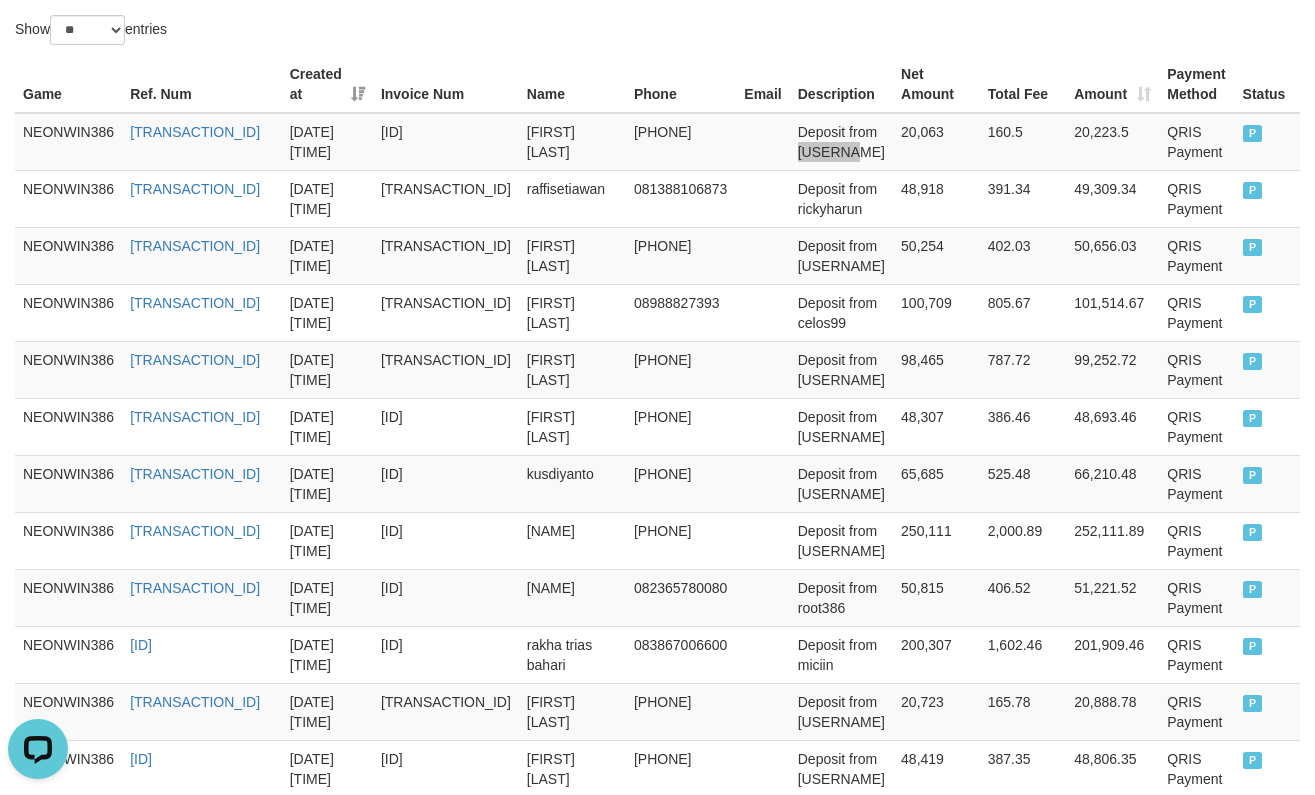 scroll, scrollTop: 0, scrollLeft: 0, axis: both 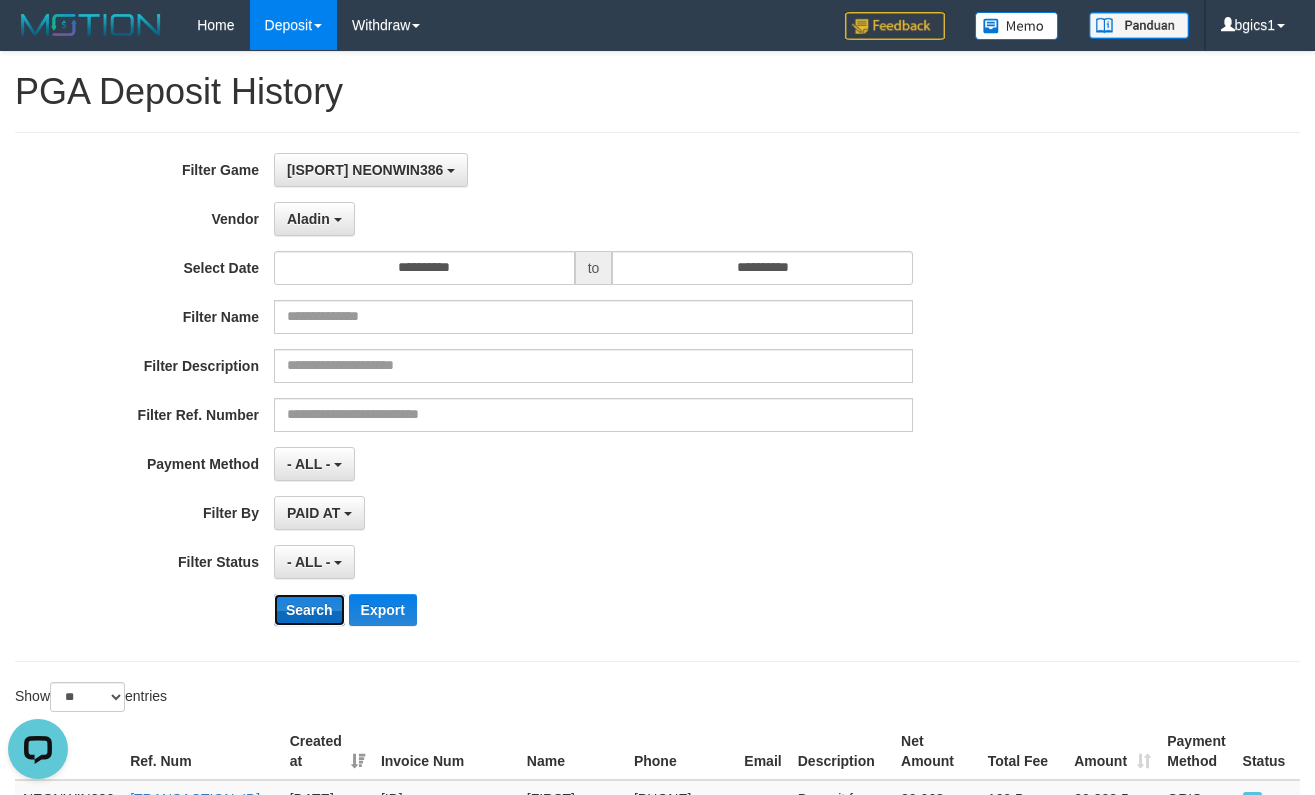 click on "Search" at bounding box center [309, 610] 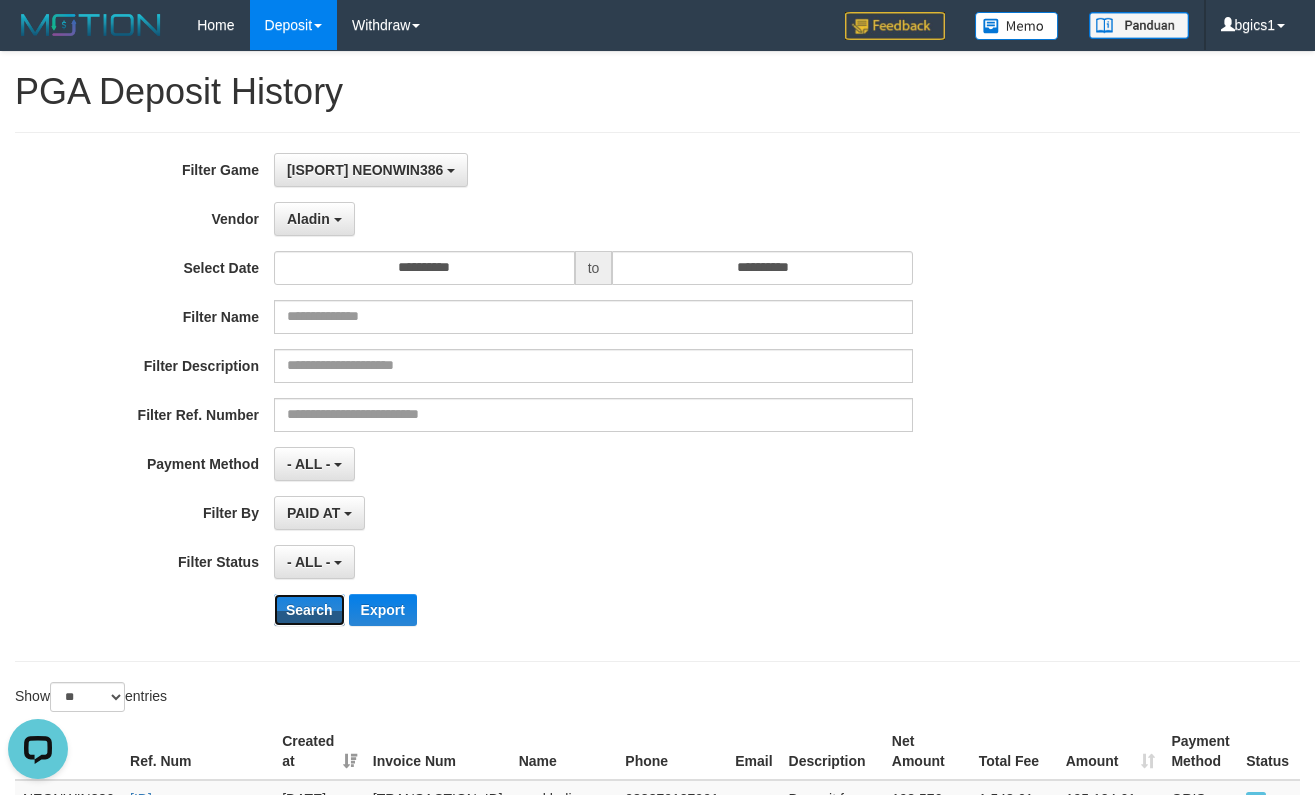 type 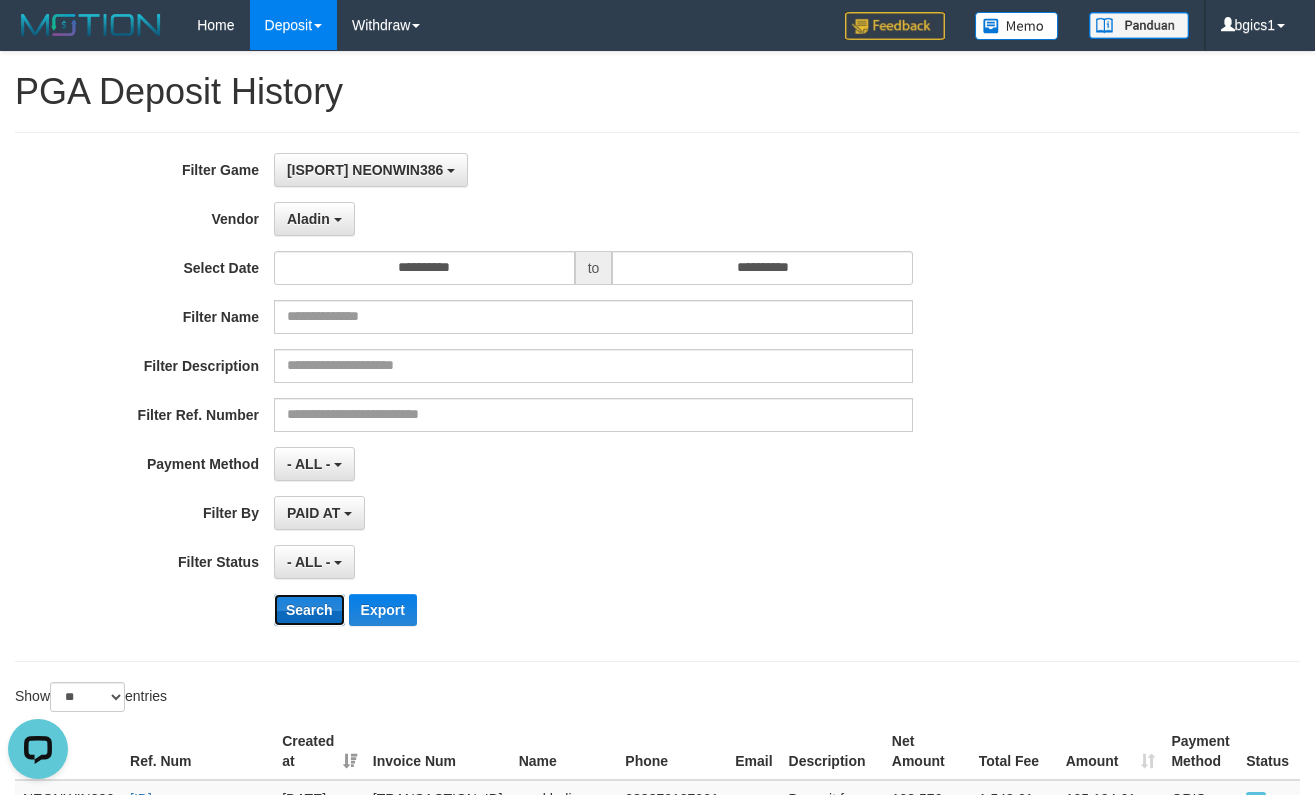 click on "Search" at bounding box center [309, 610] 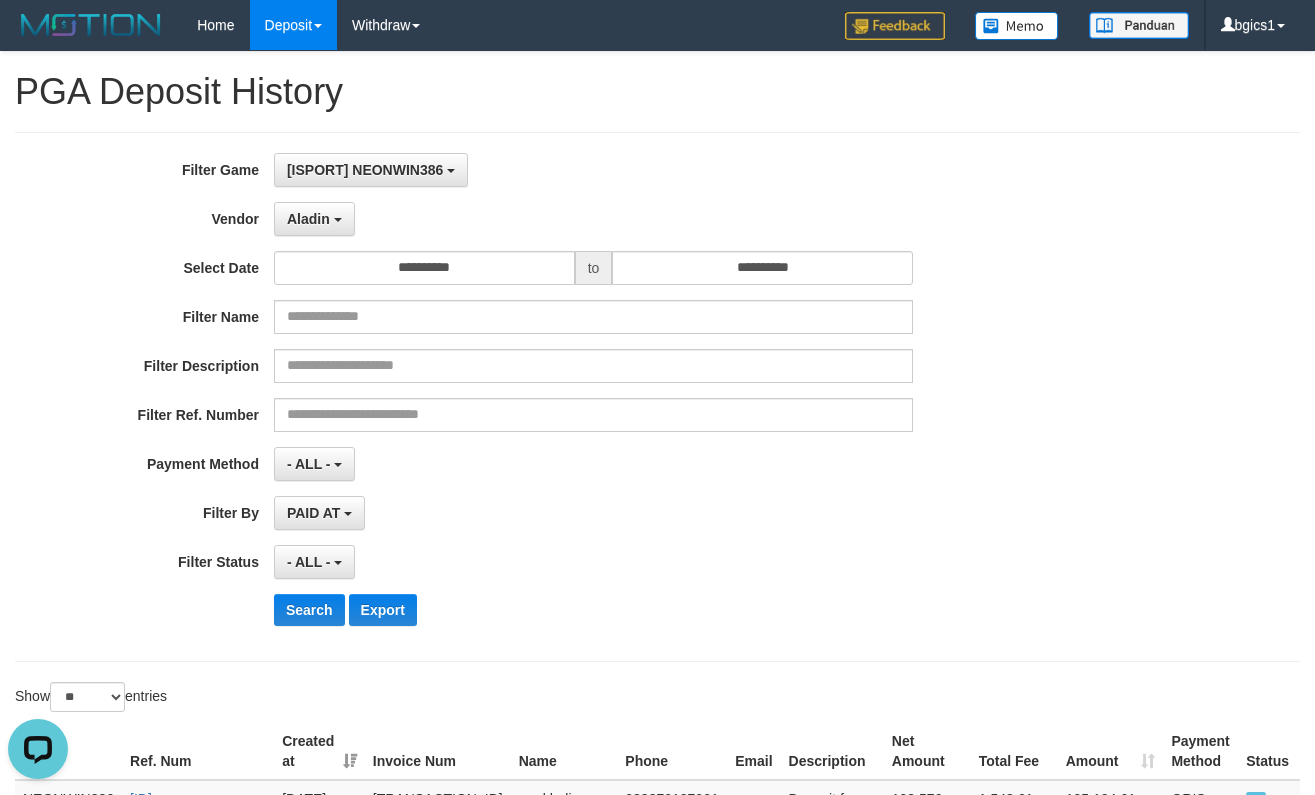 click on "Search
Export" at bounding box center (685, 610) 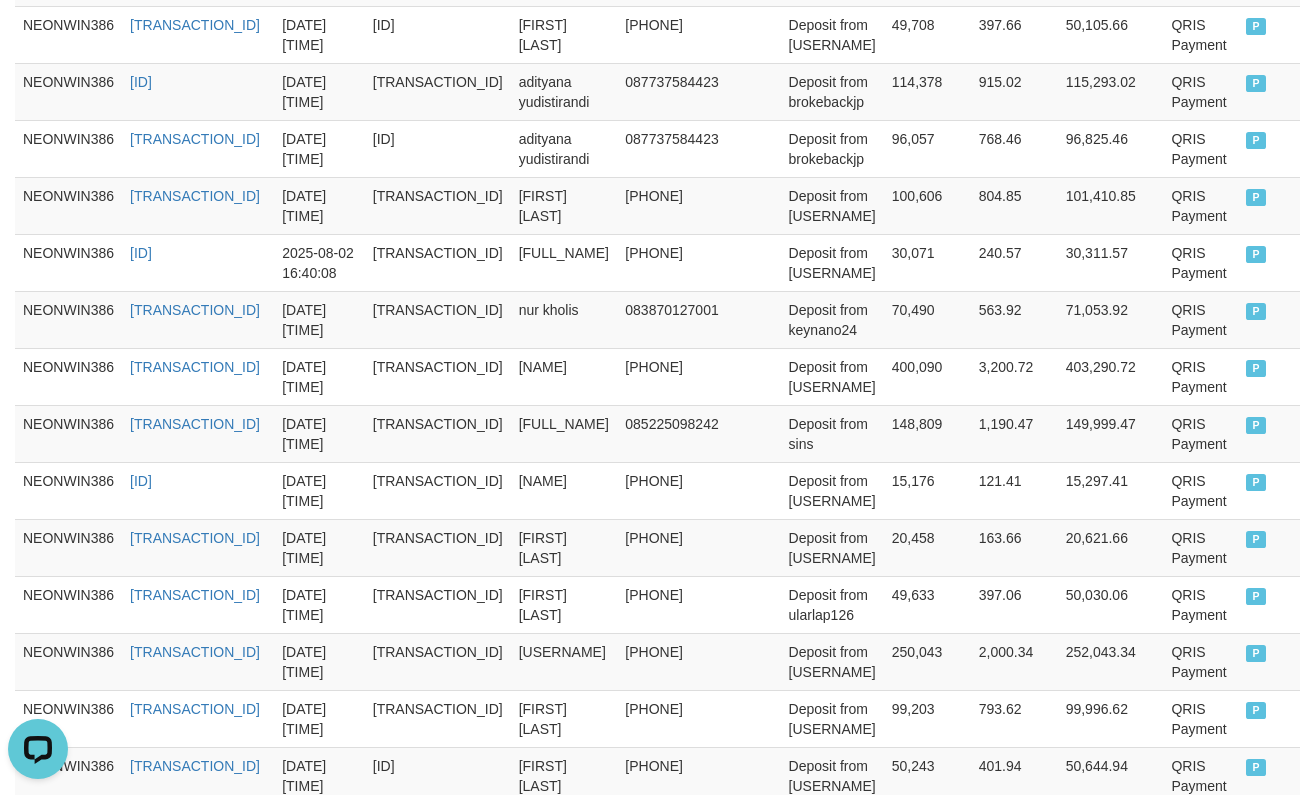 scroll, scrollTop: 1208, scrollLeft: 0, axis: vertical 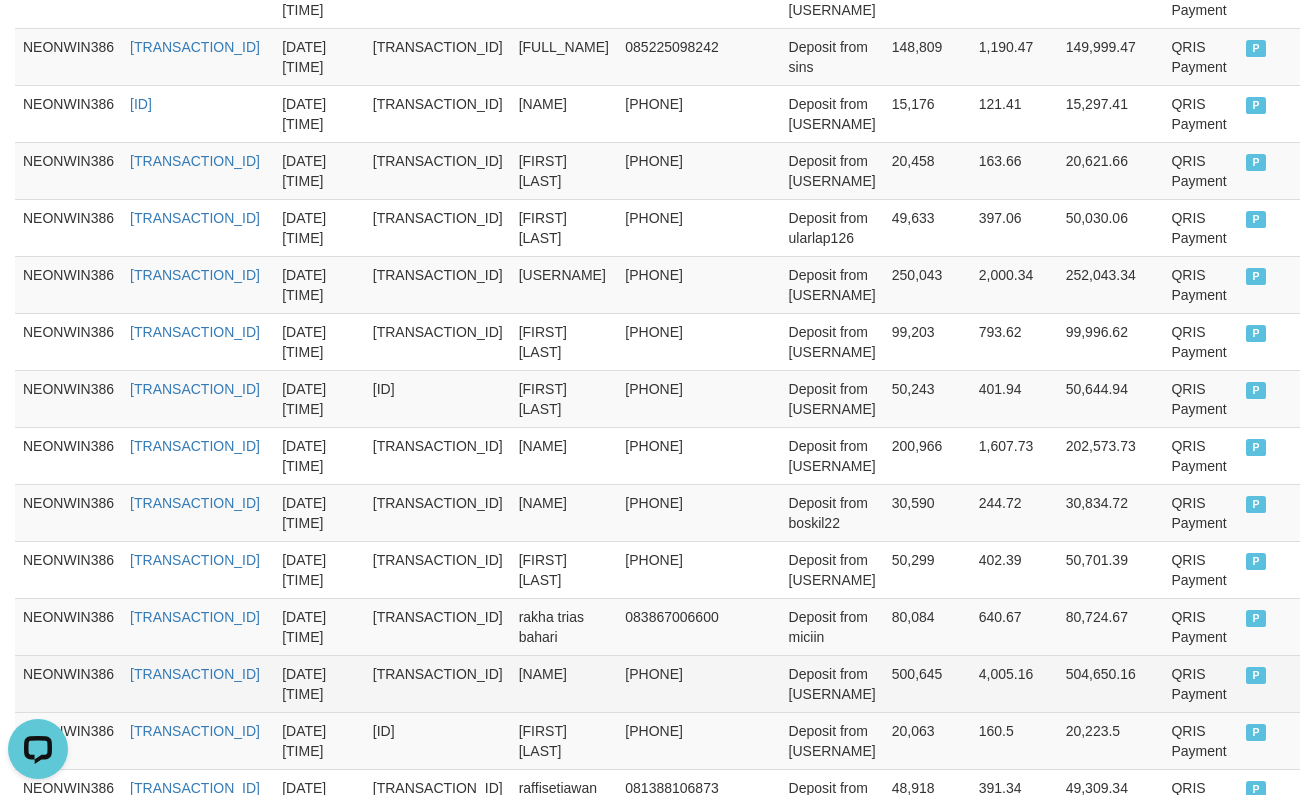 click on "500,645" at bounding box center [927, 683] 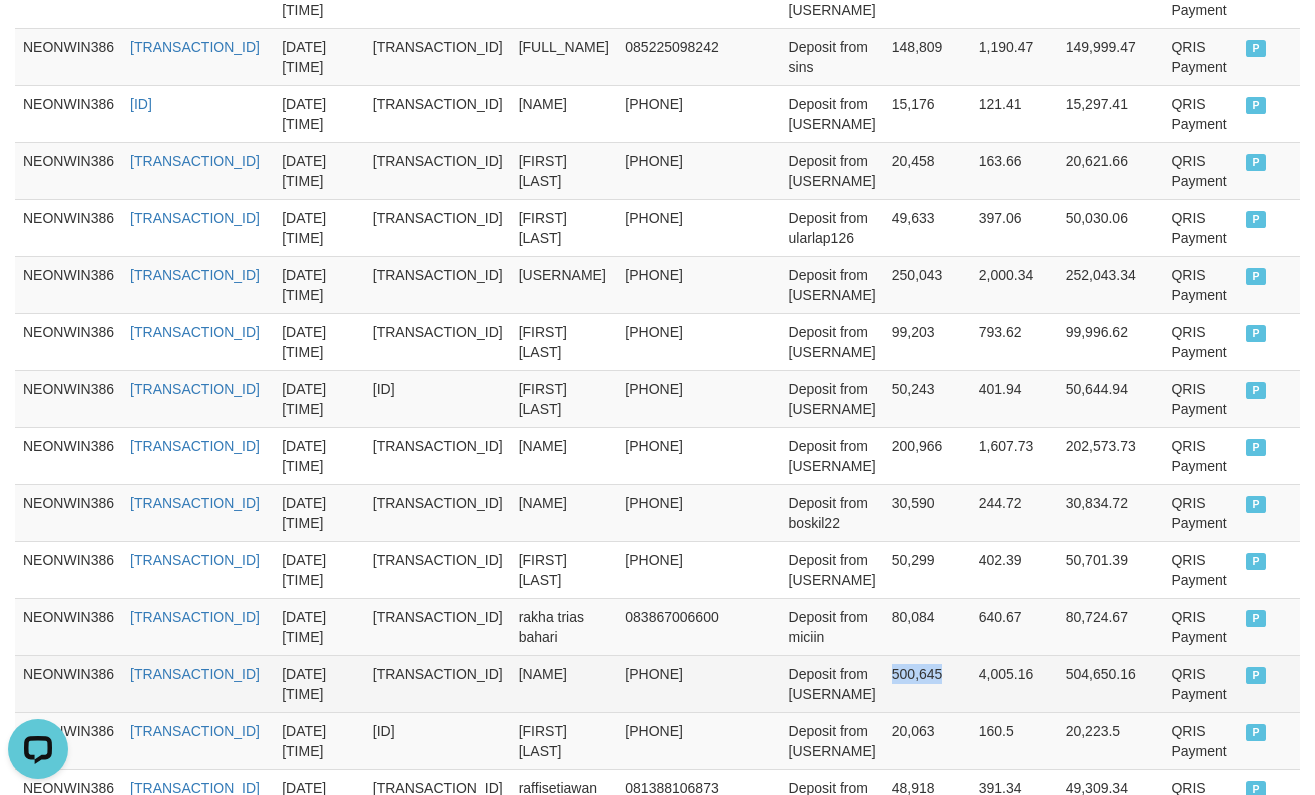 click on "500,645" at bounding box center [927, 683] 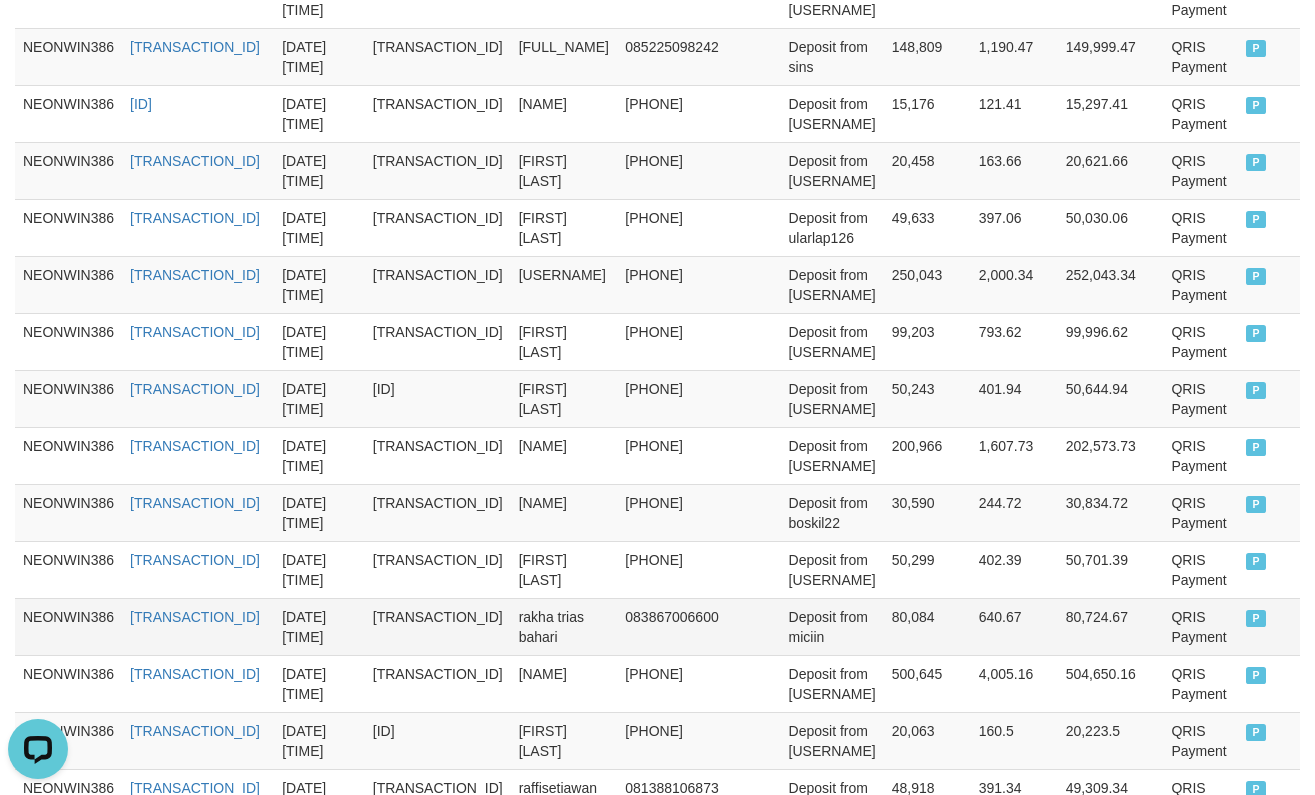 click on "80,084" at bounding box center [927, 626] 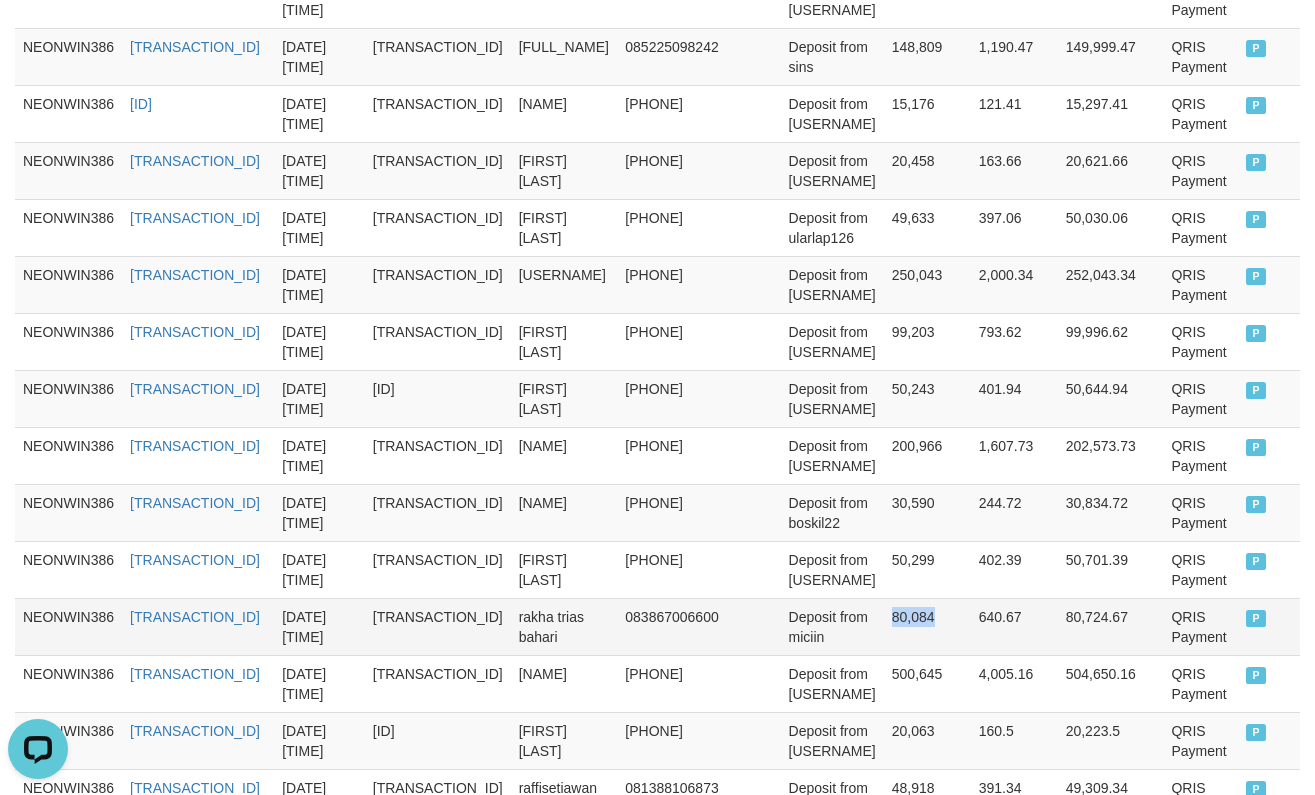 click on "80,084" at bounding box center (927, 626) 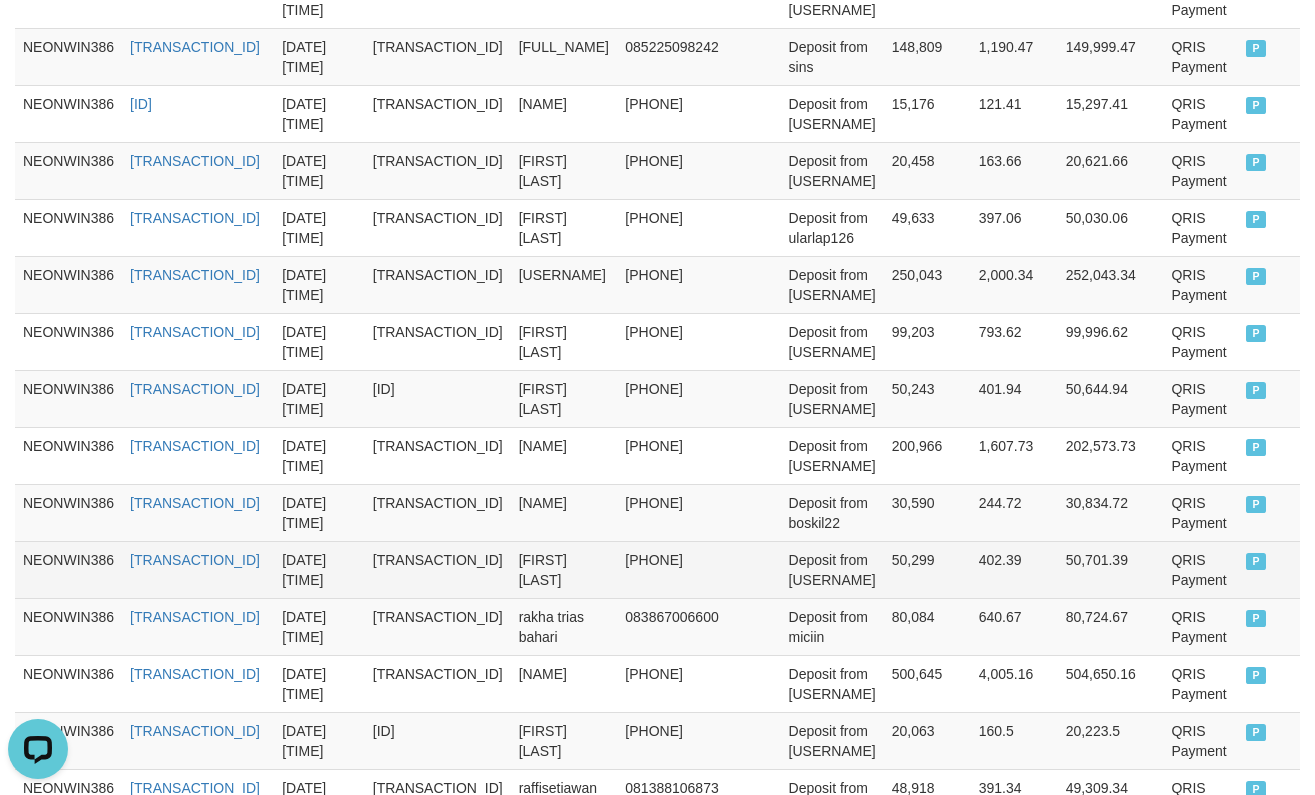click on "50,299" at bounding box center [927, 569] 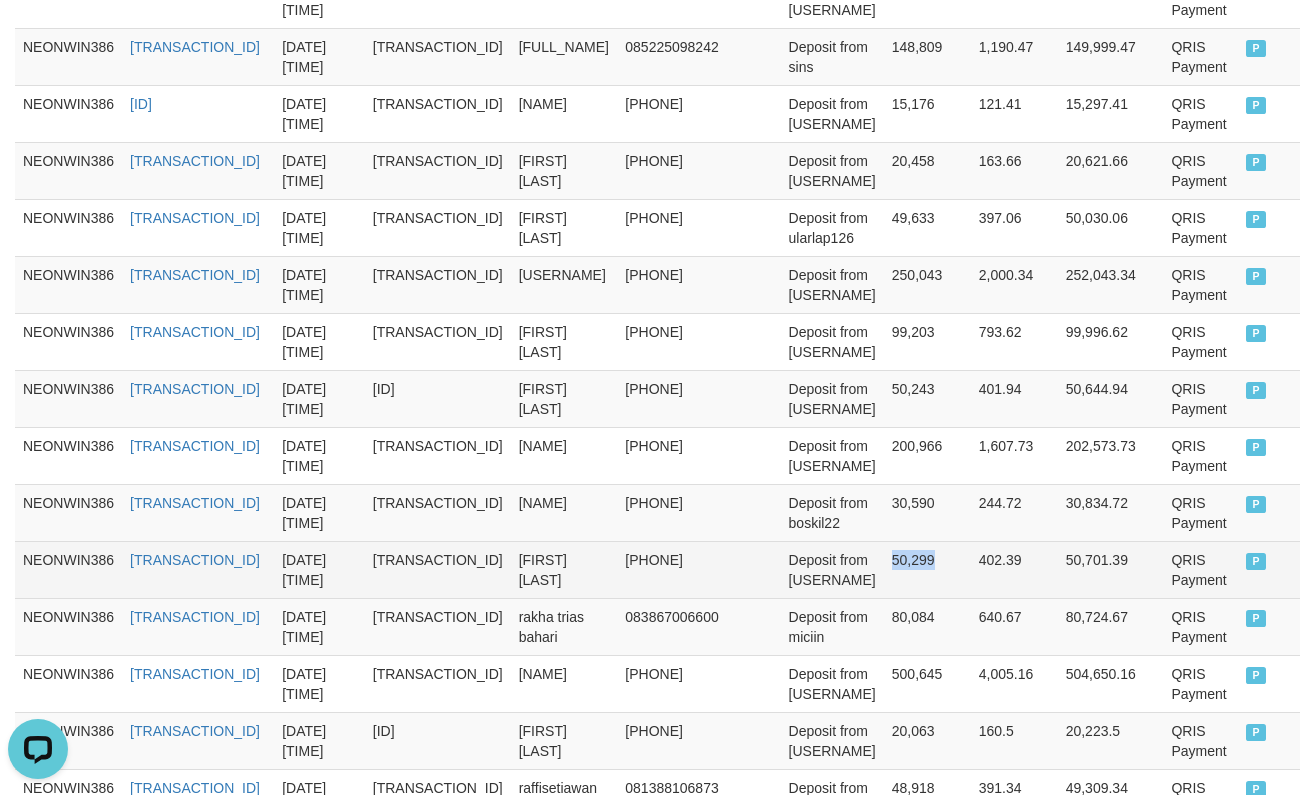 click on "50,299" at bounding box center [927, 569] 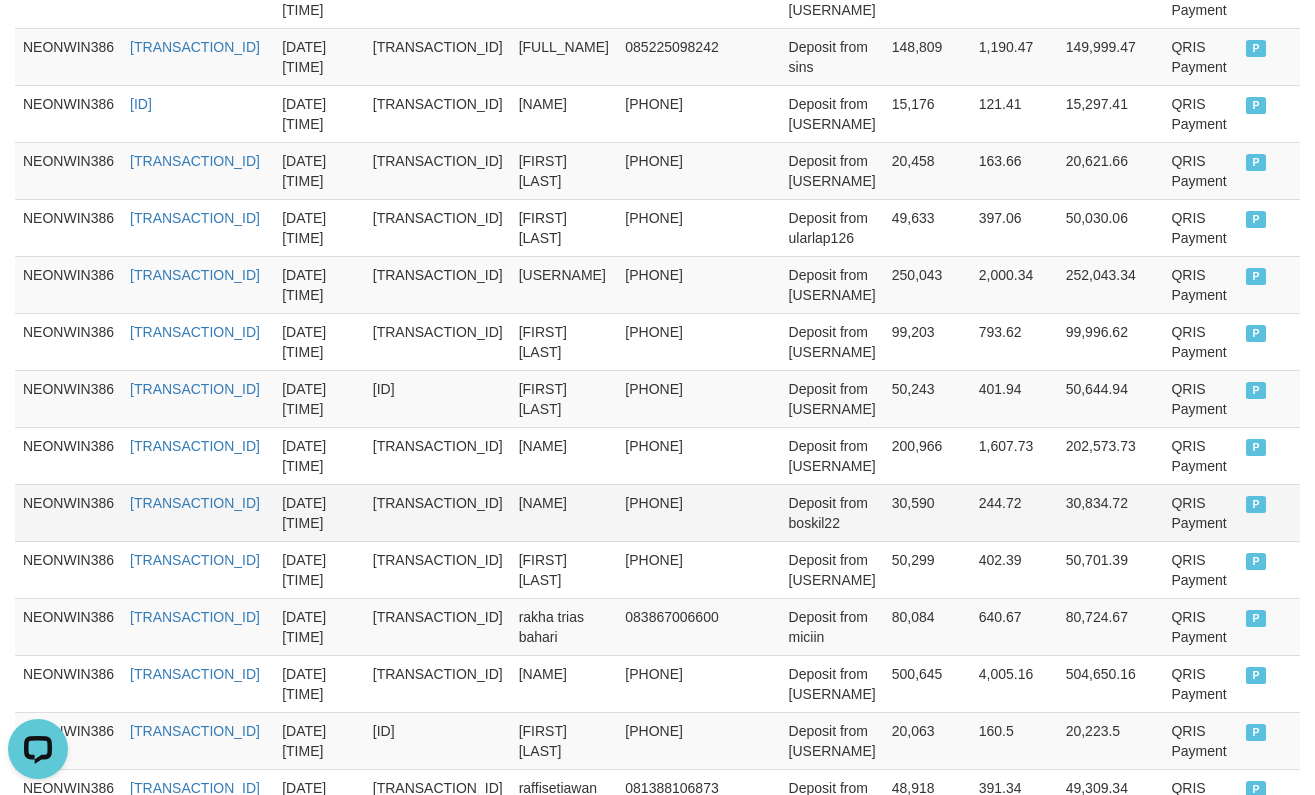 click on "30,590" at bounding box center (927, 512) 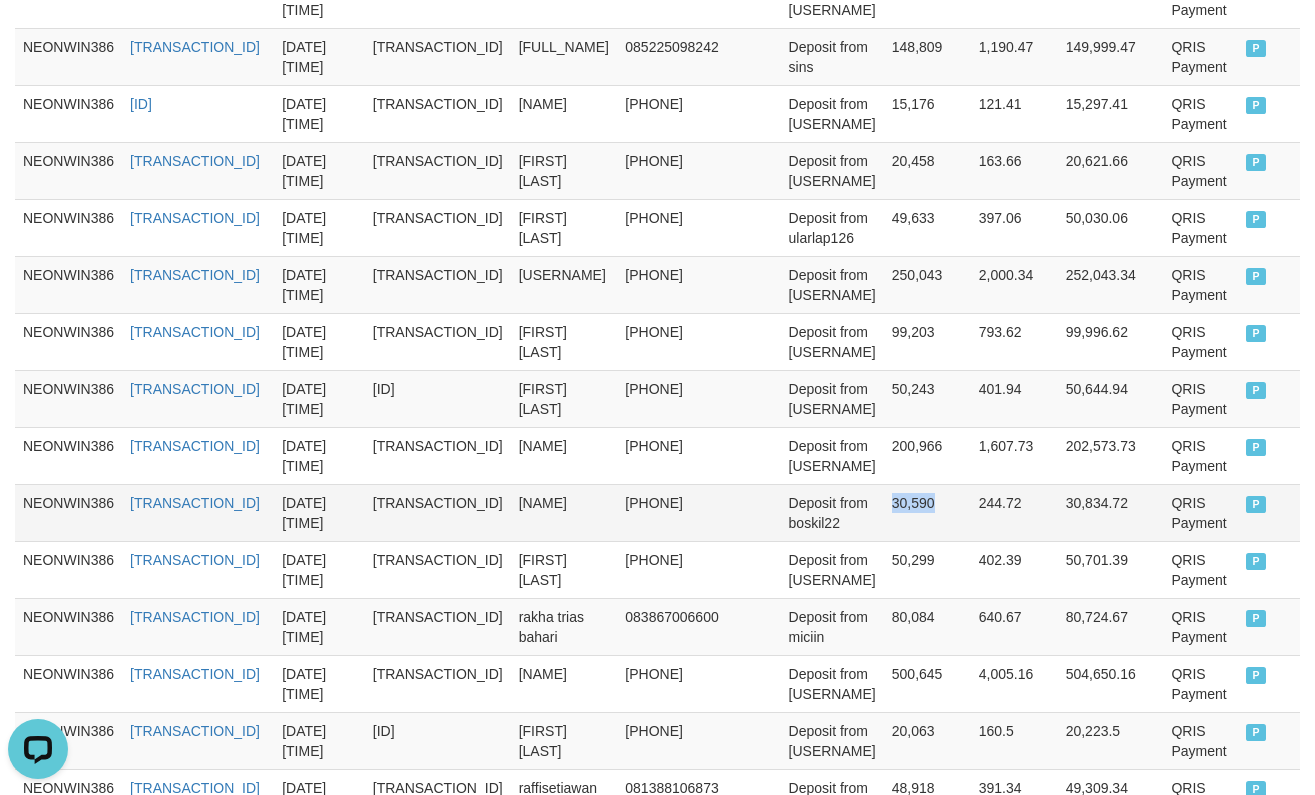 click on "30,590" at bounding box center [927, 512] 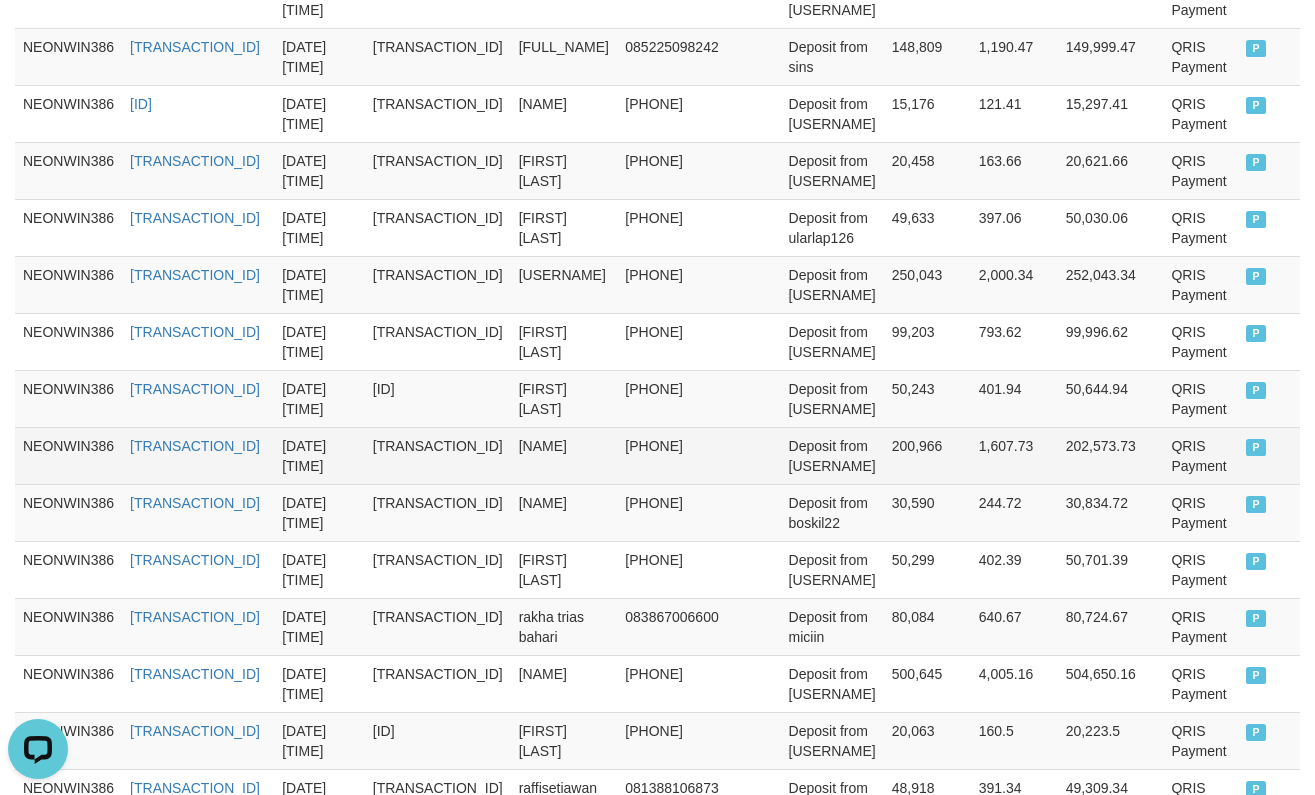 click on "200,966" at bounding box center (927, 455) 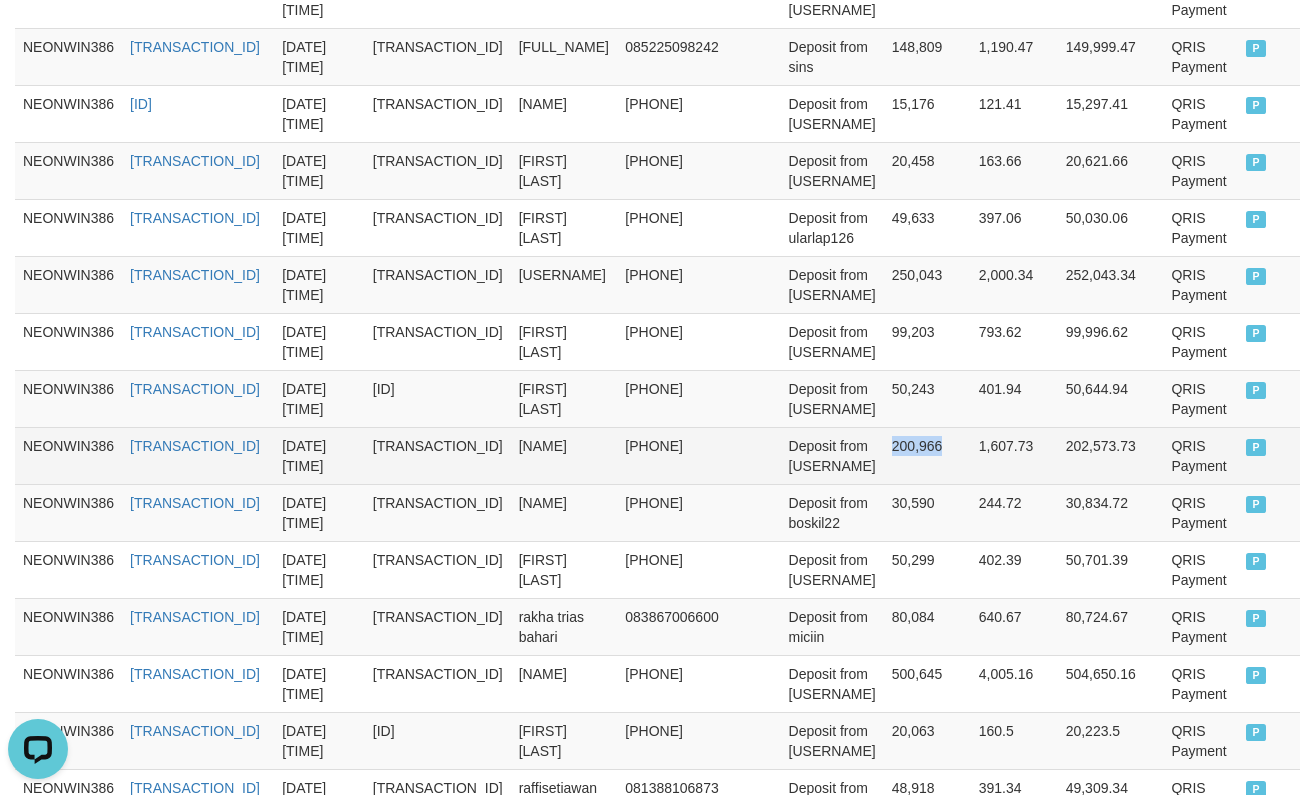 click on "200,966" at bounding box center [927, 455] 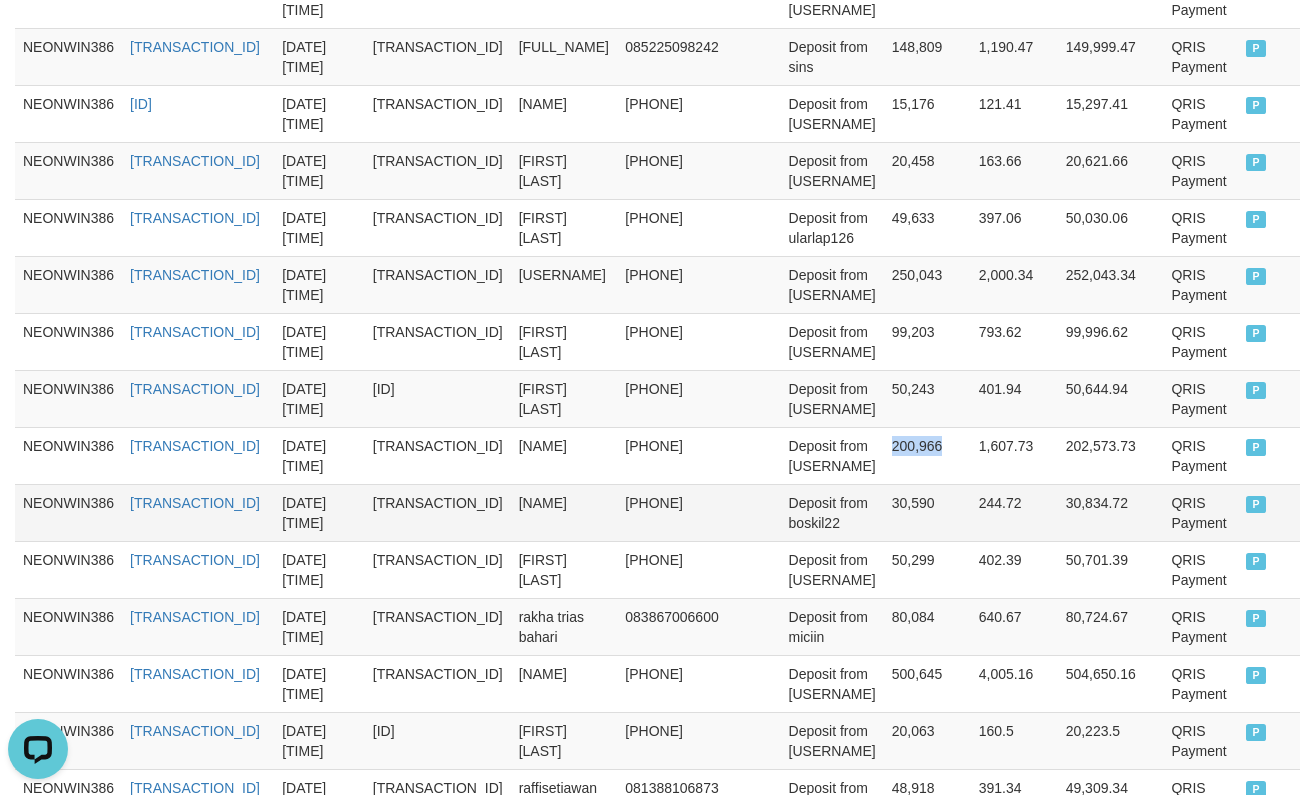 copy on "200,966" 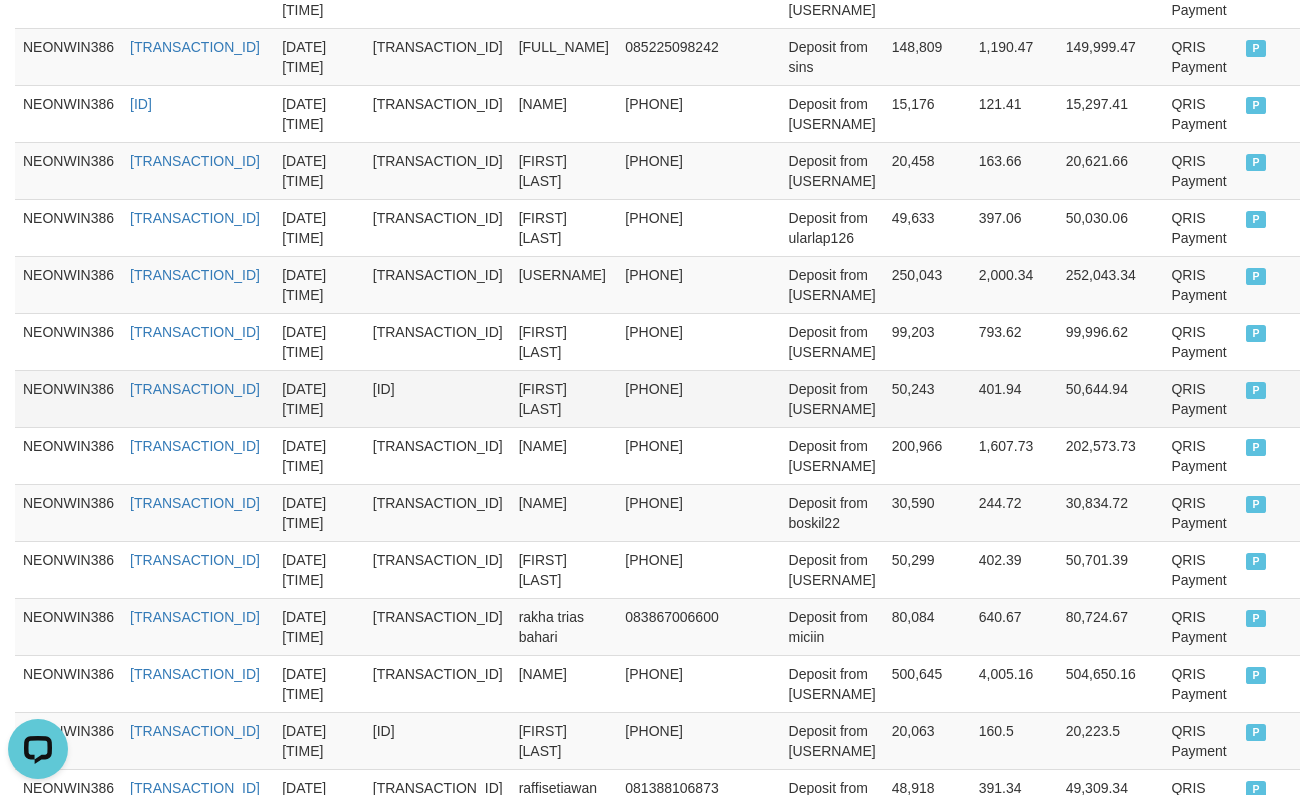 click on "50,243" at bounding box center [927, 398] 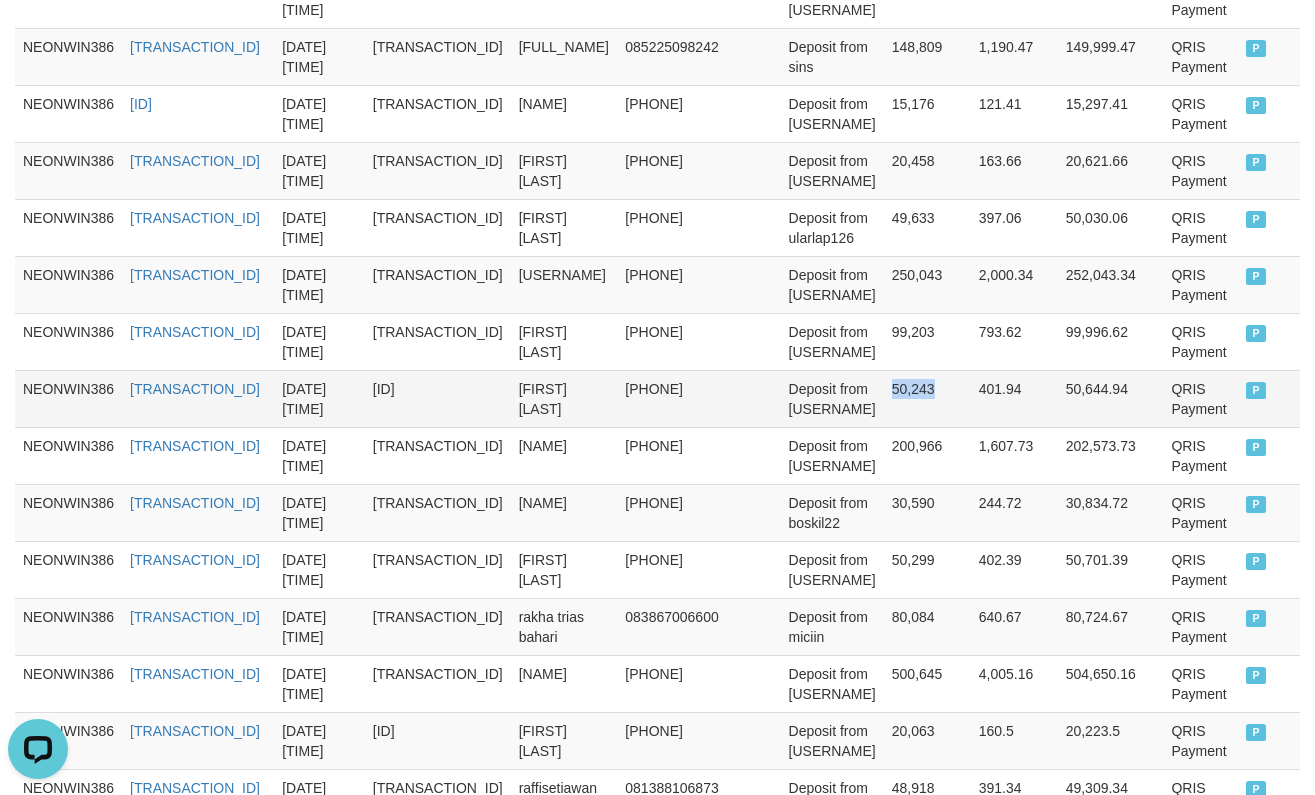 click on "50,243" at bounding box center [927, 398] 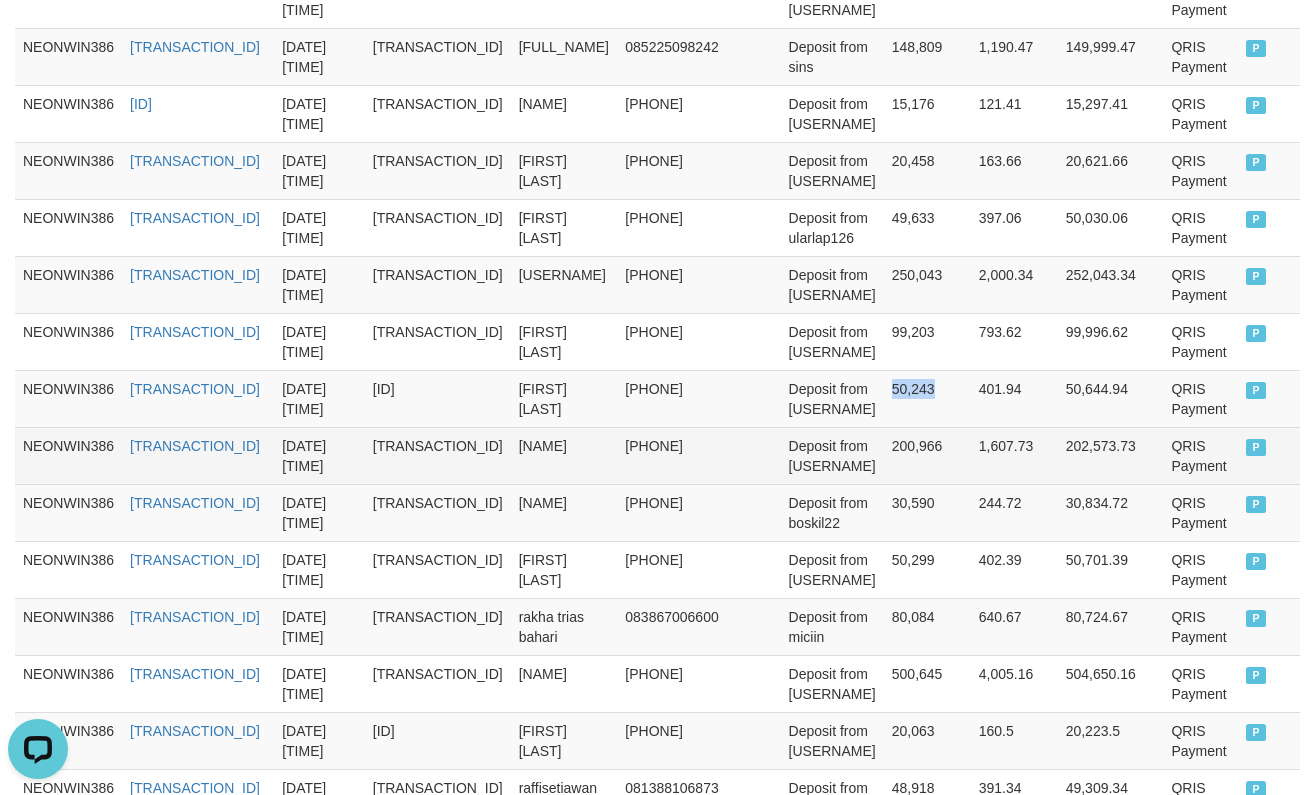 copy on "50,243" 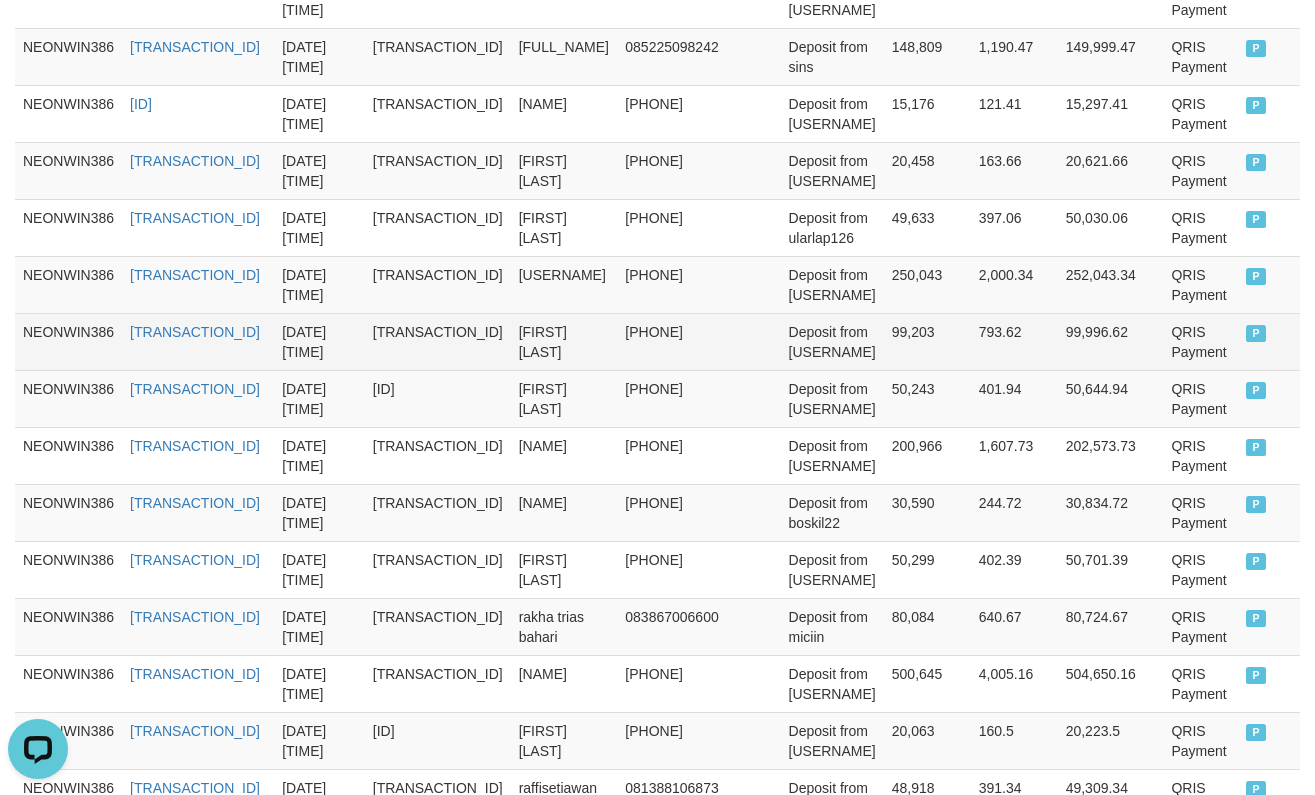 click on "99,203" at bounding box center (927, 341) 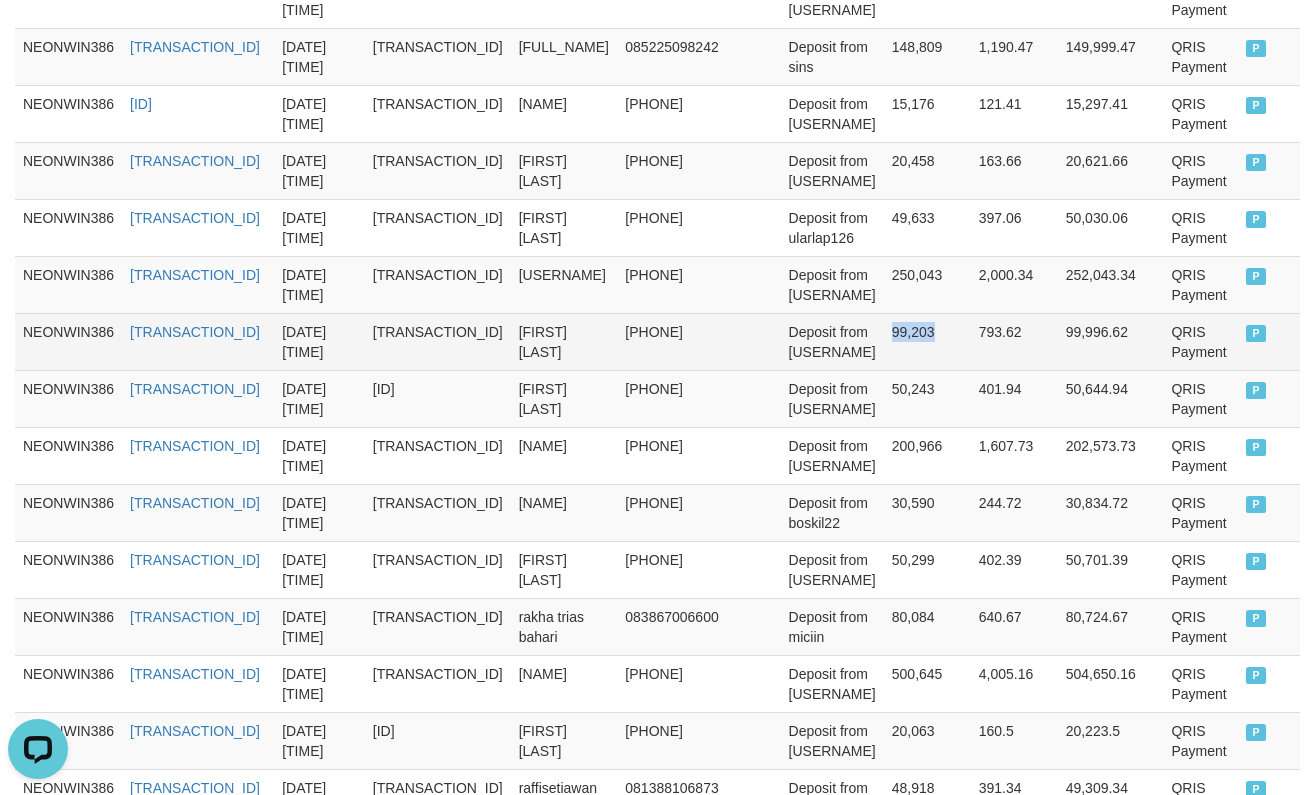 click on "99,203" at bounding box center [927, 341] 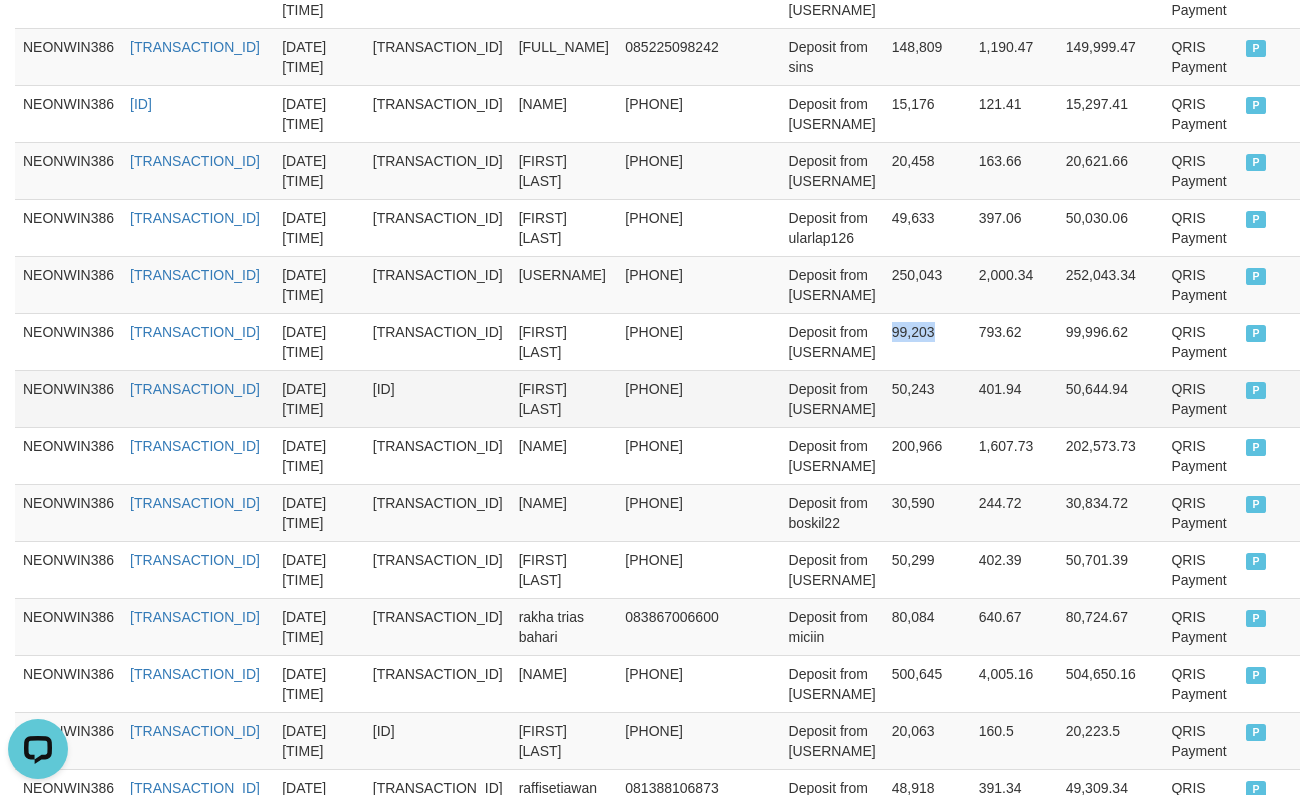copy on "99,203" 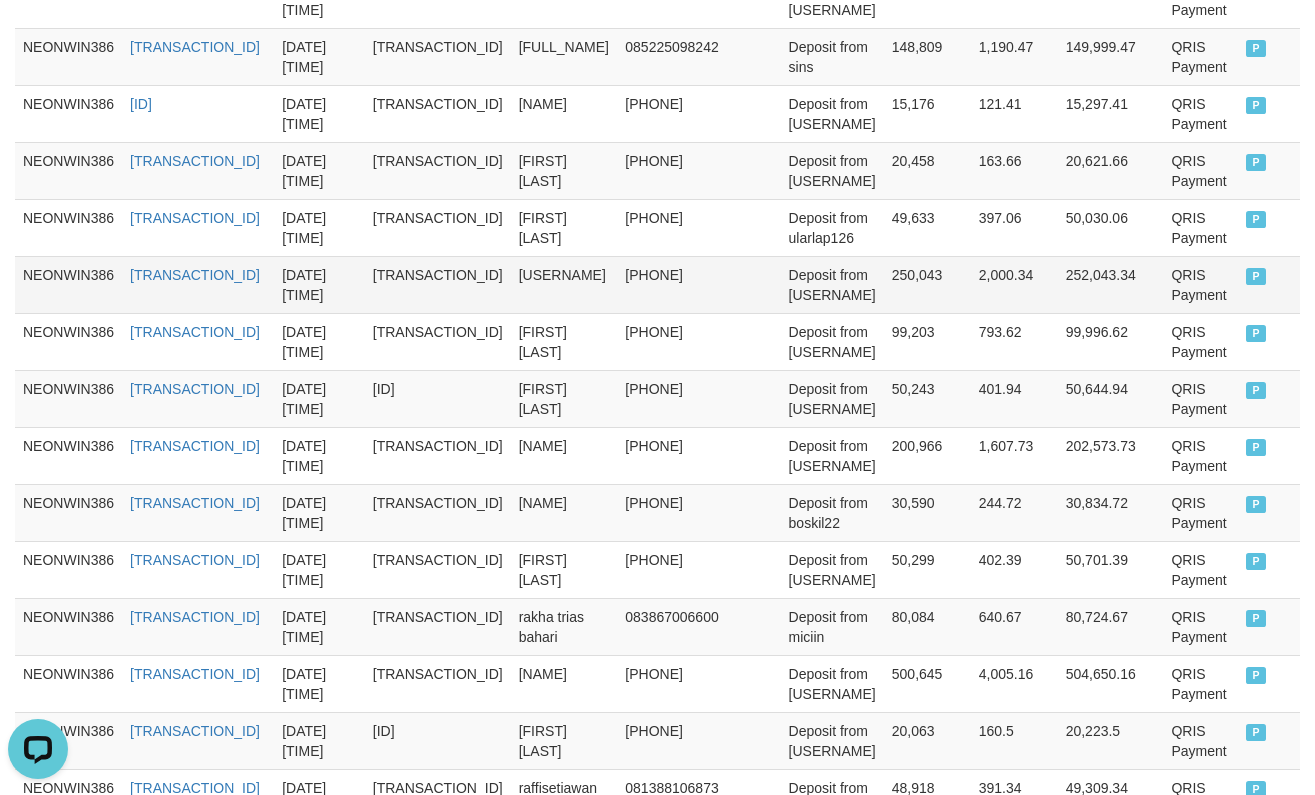 click on "250,043" at bounding box center [927, 284] 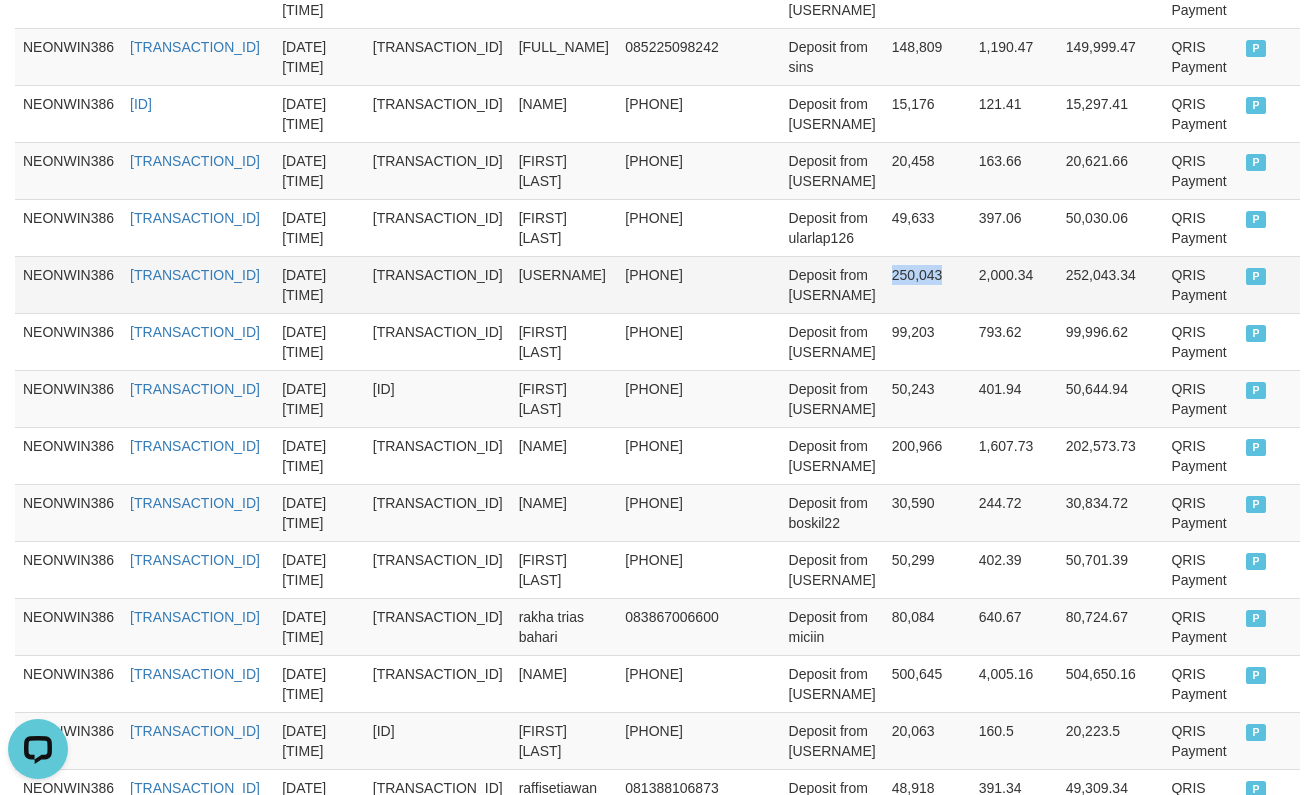 click on "250,043" at bounding box center (927, 284) 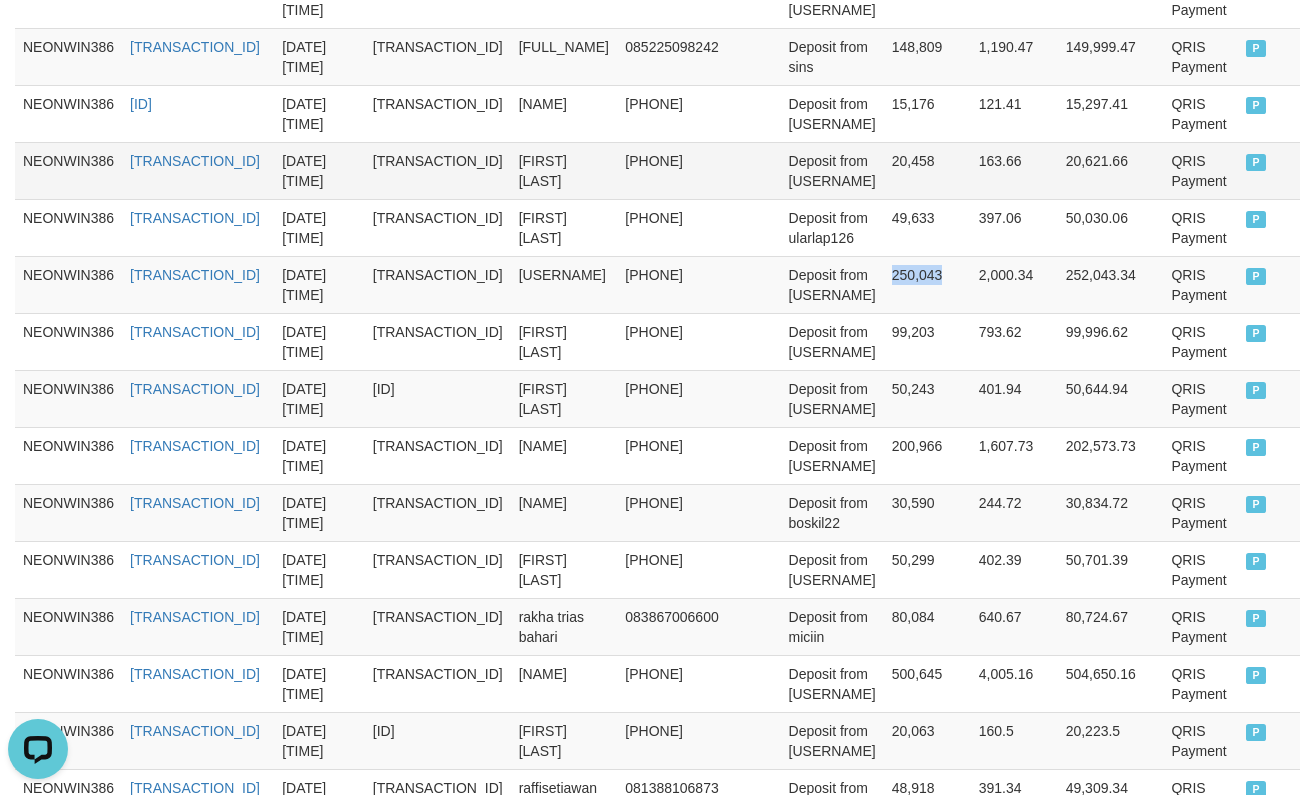 copy on "250,043" 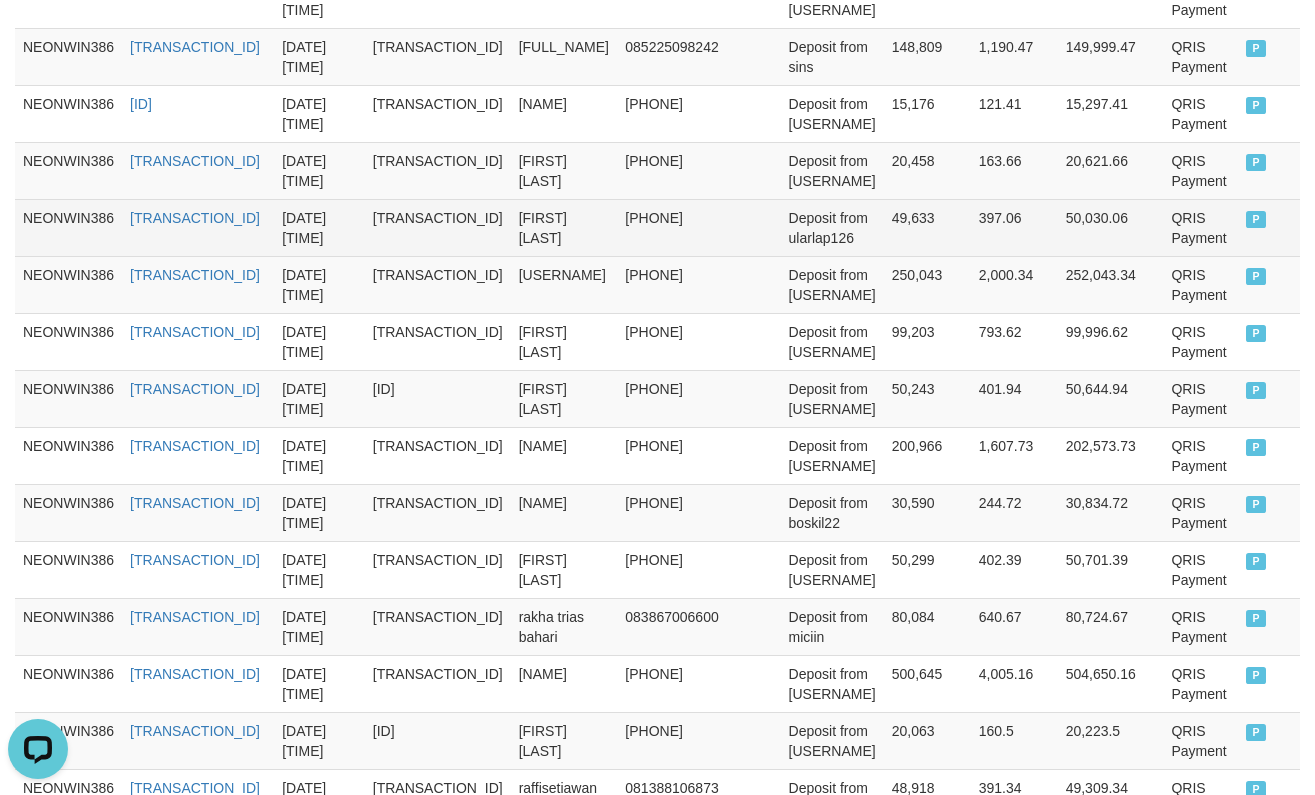 click on "49,633" at bounding box center [927, 227] 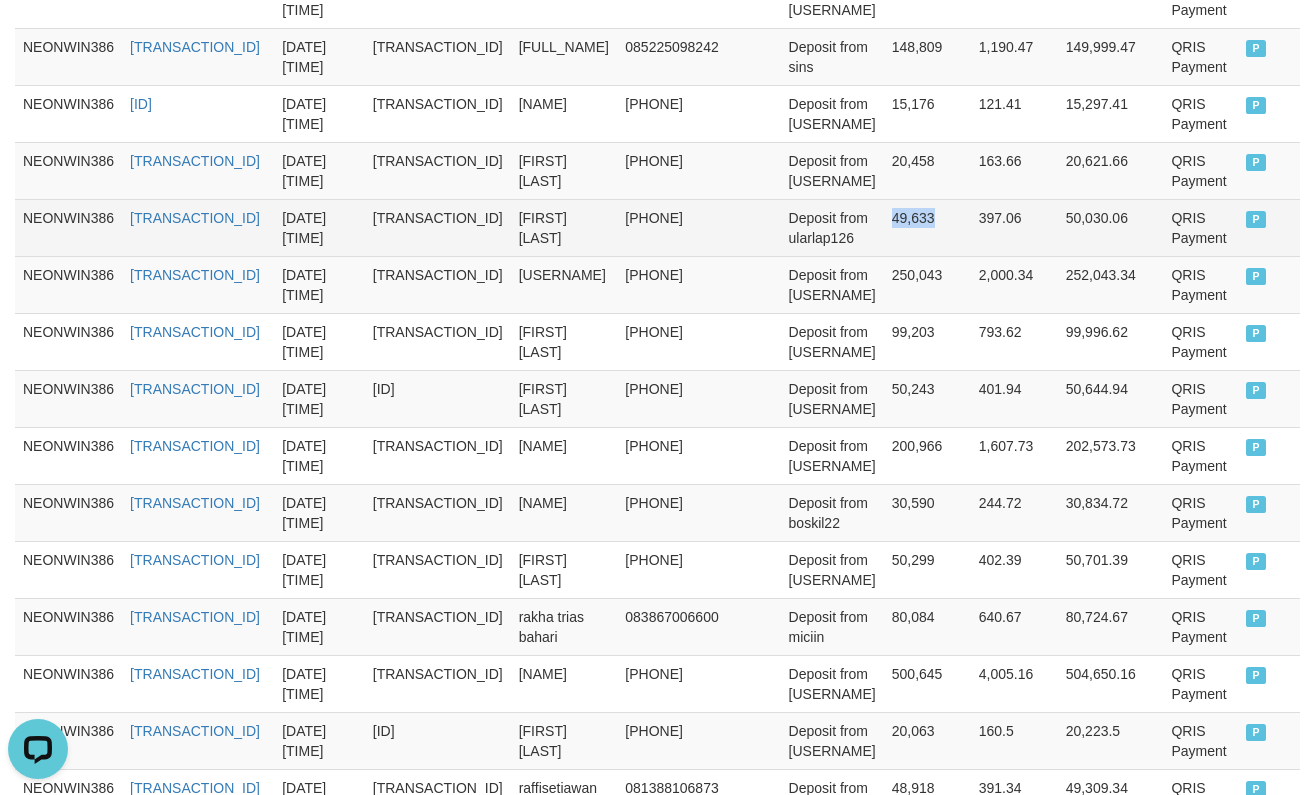 click on "49,633" at bounding box center (927, 227) 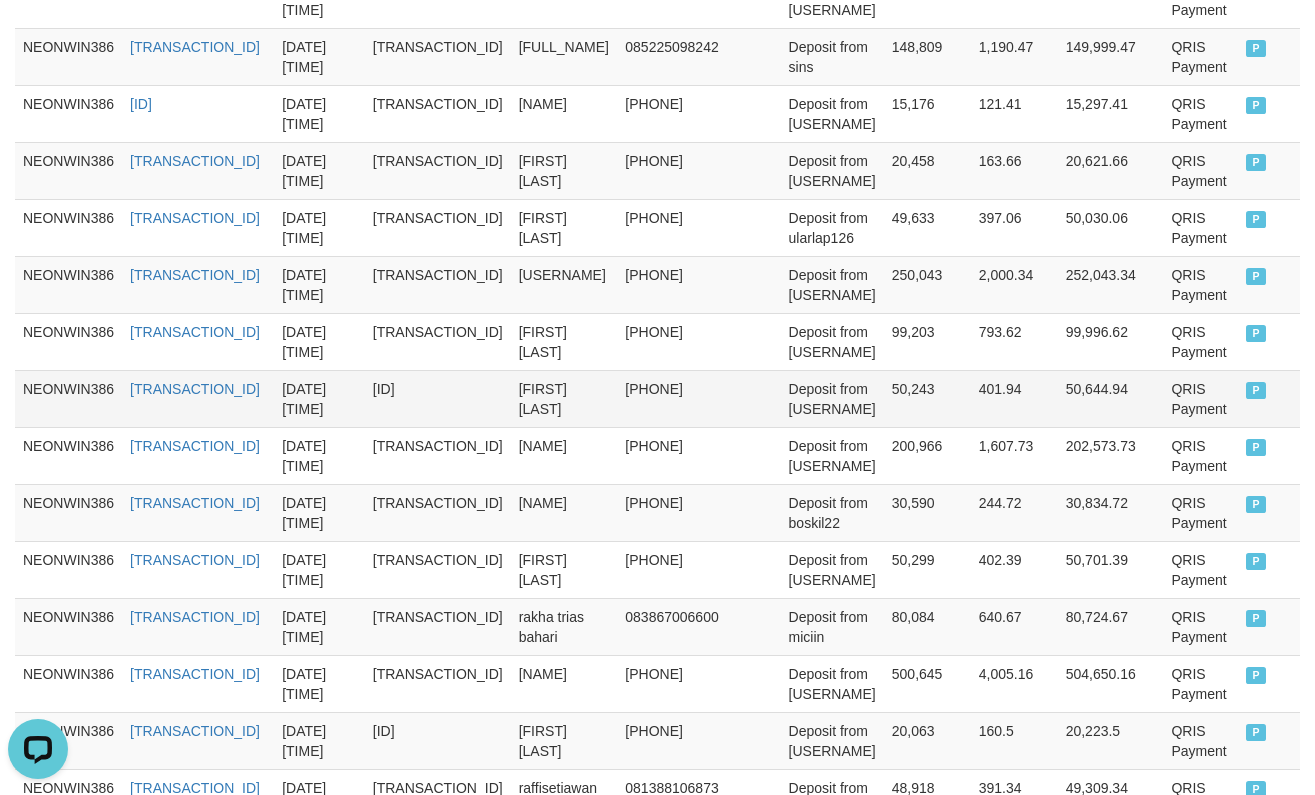 click on "[PHONE]" at bounding box center [672, 398] 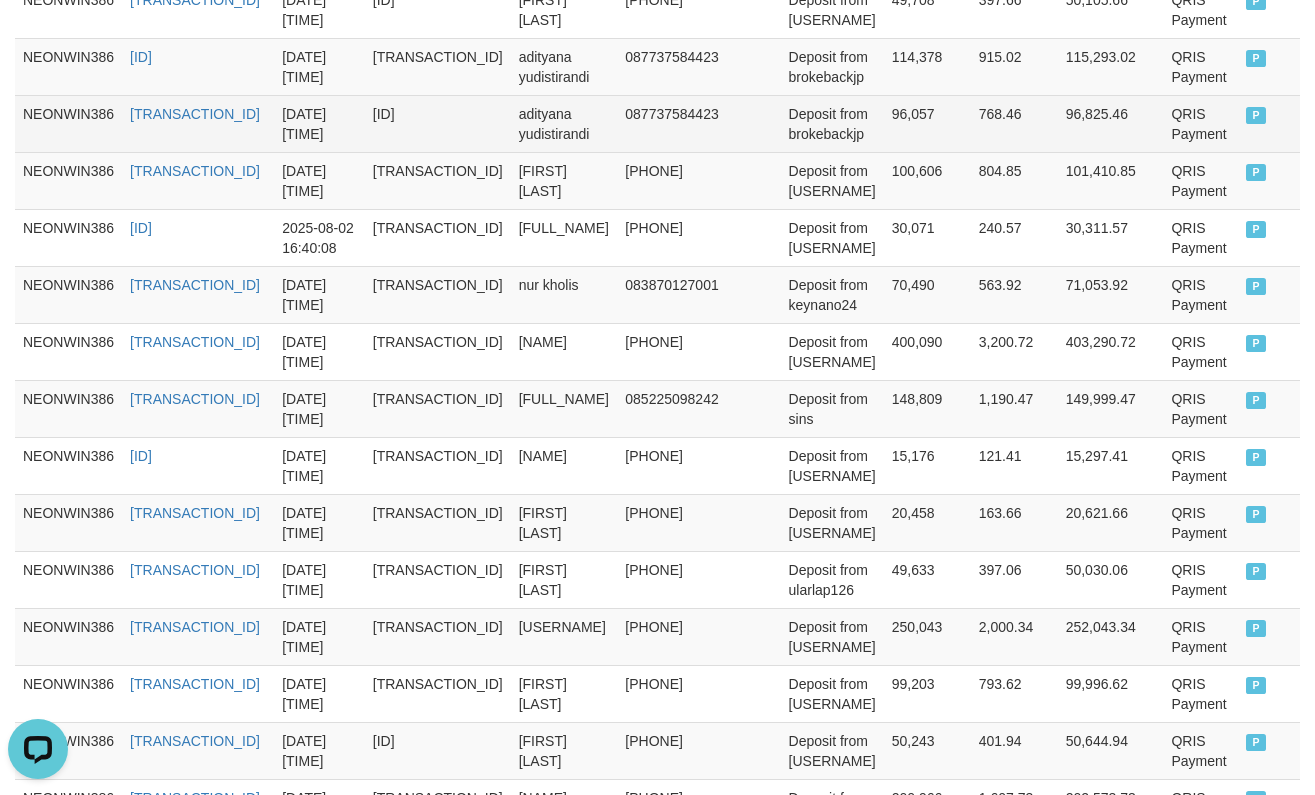 scroll, scrollTop: 874, scrollLeft: 0, axis: vertical 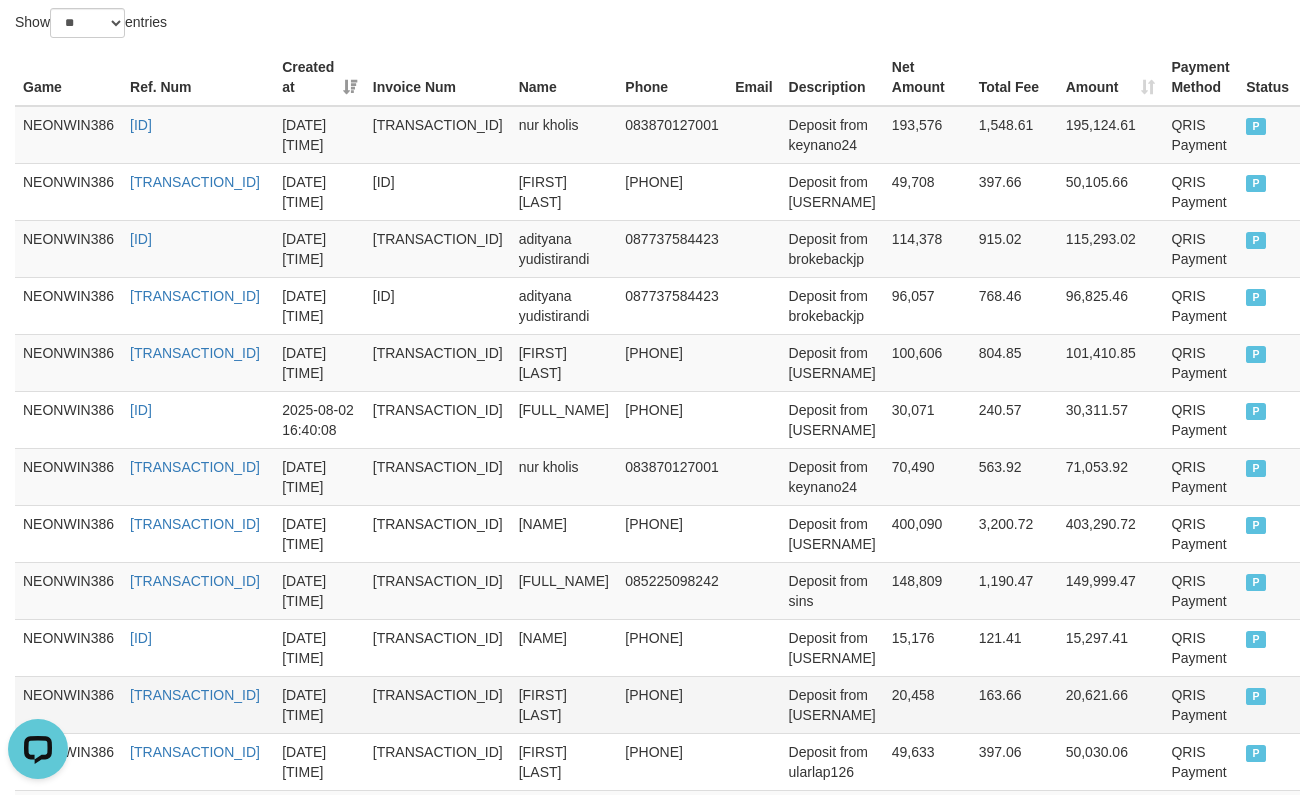 click on "20,458" at bounding box center [927, 704] 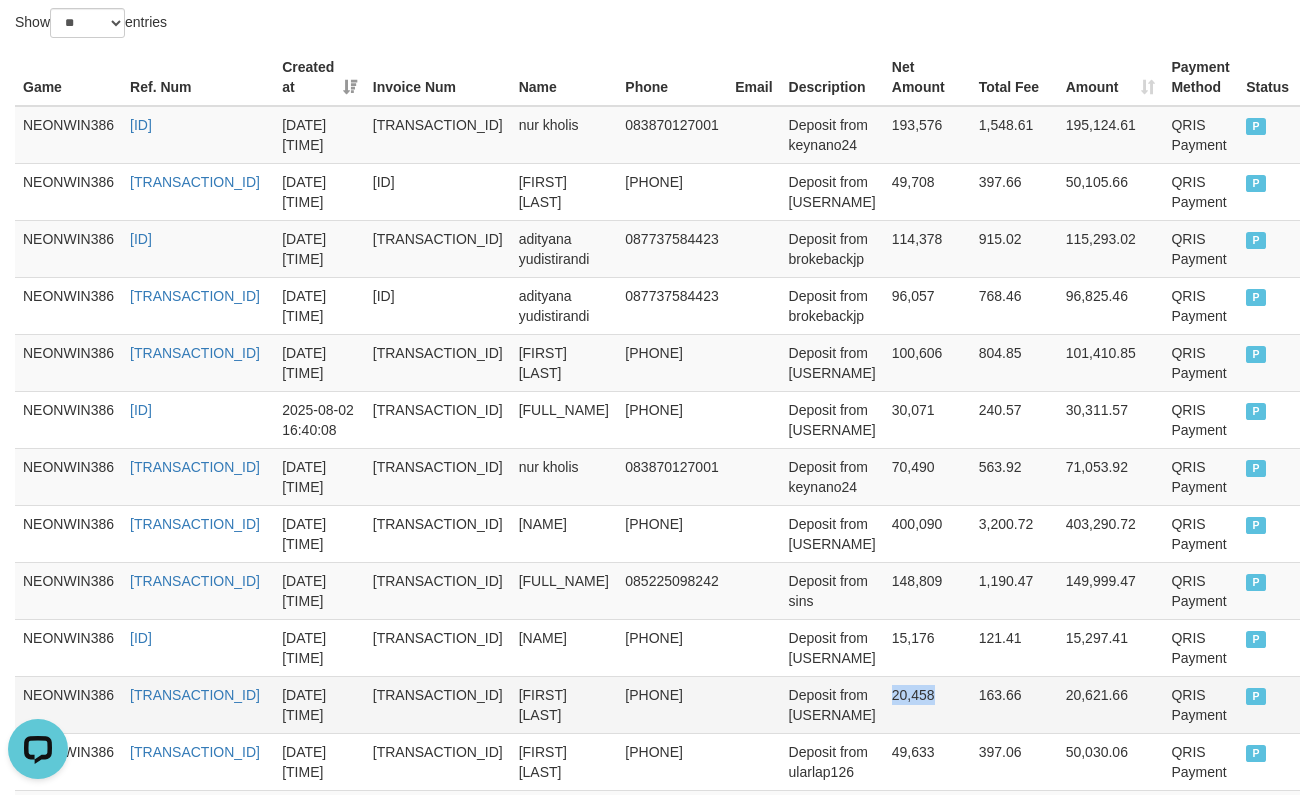 click on "20,458" at bounding box center [927, 704] 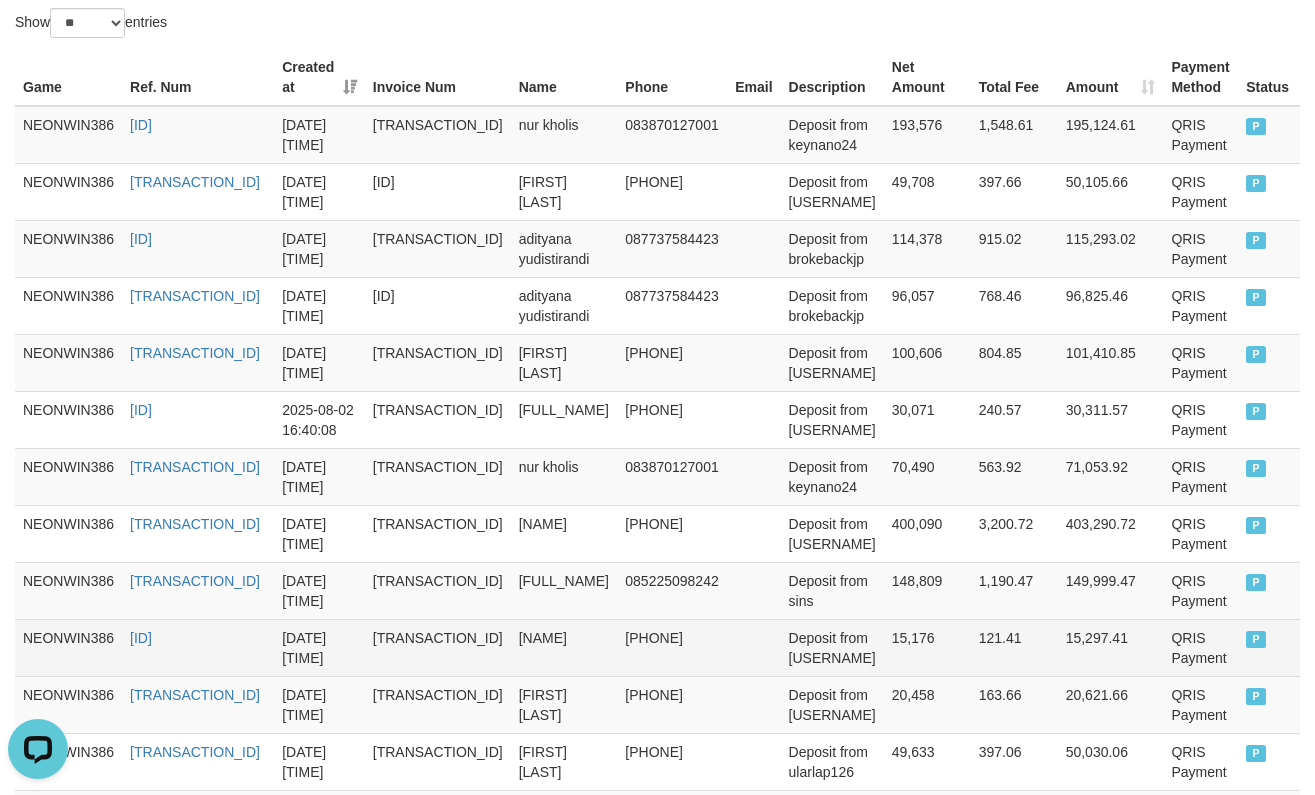 click on "15,176" at bounding box center (927, 647) 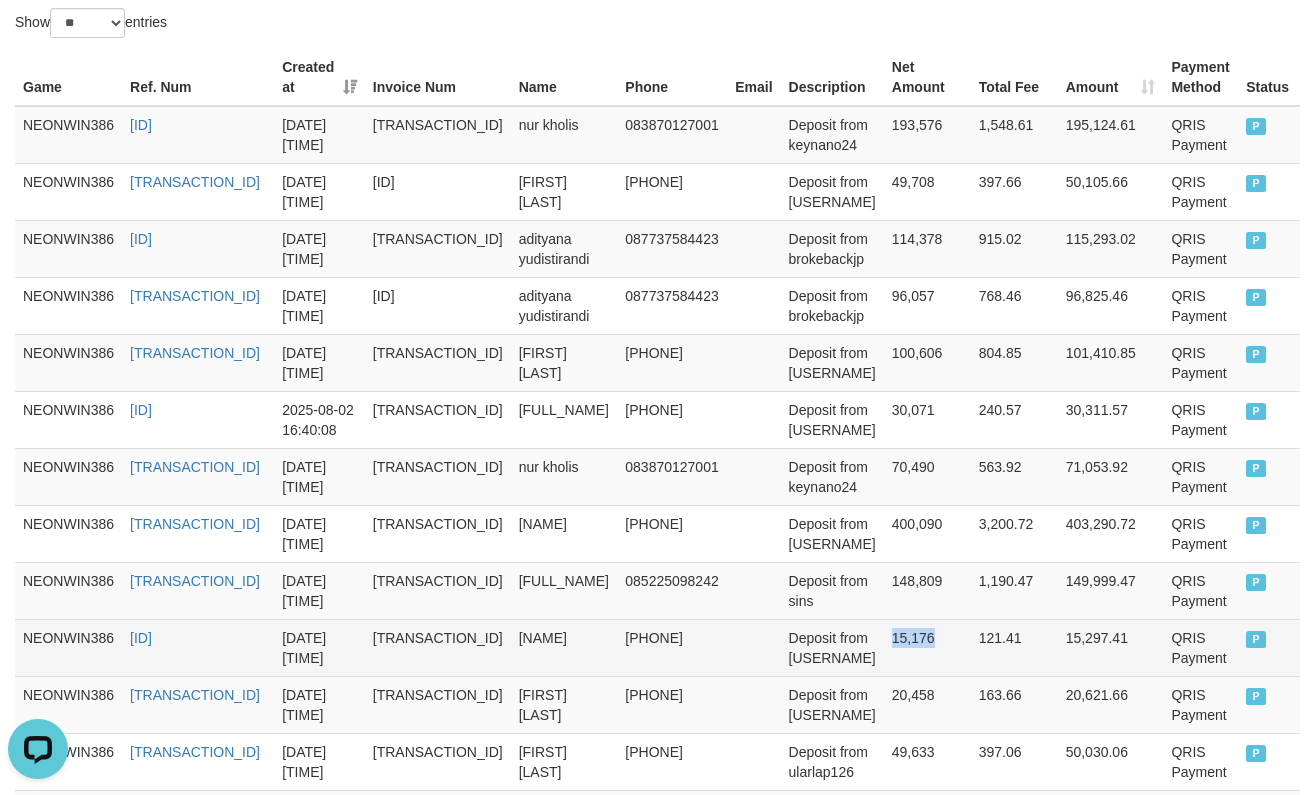 click on "15,176" at bounding box center [927, 647] 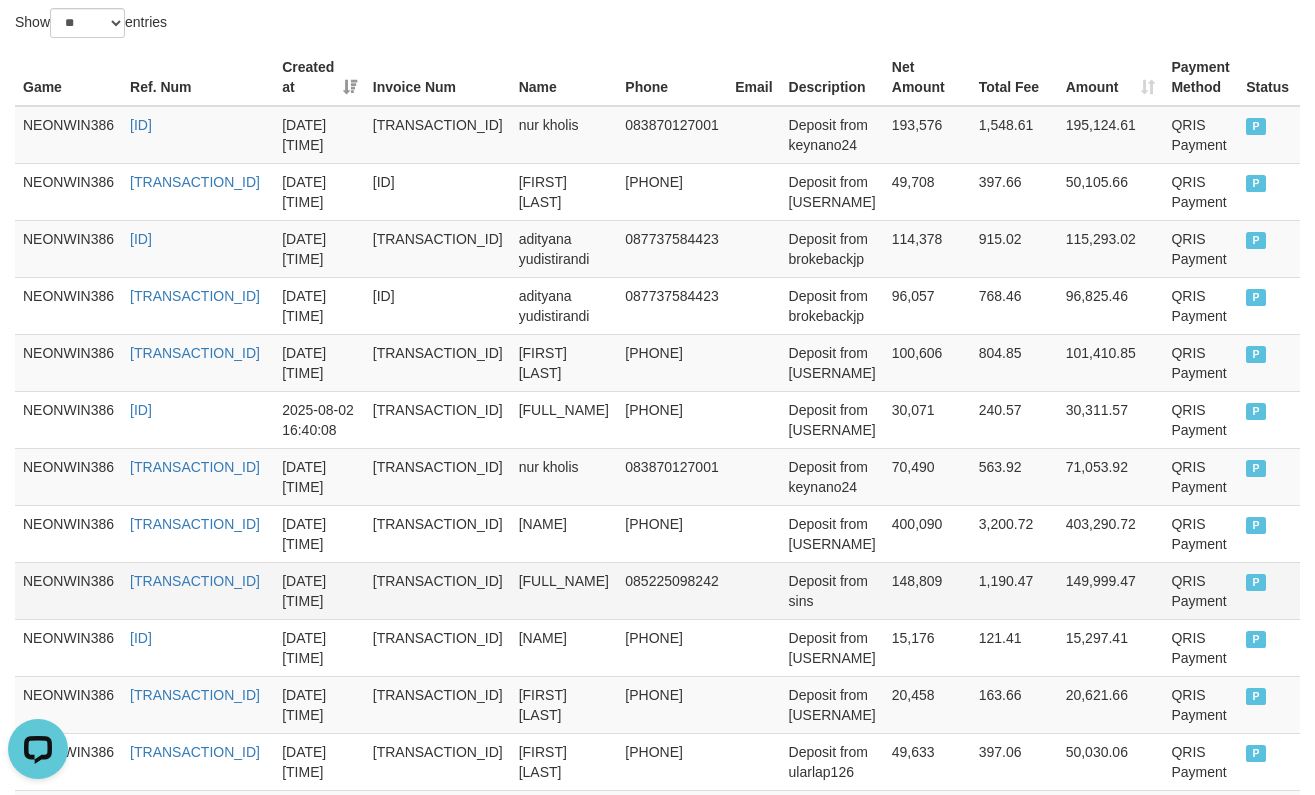 click on "148,809" at bounding box center (927, 590) 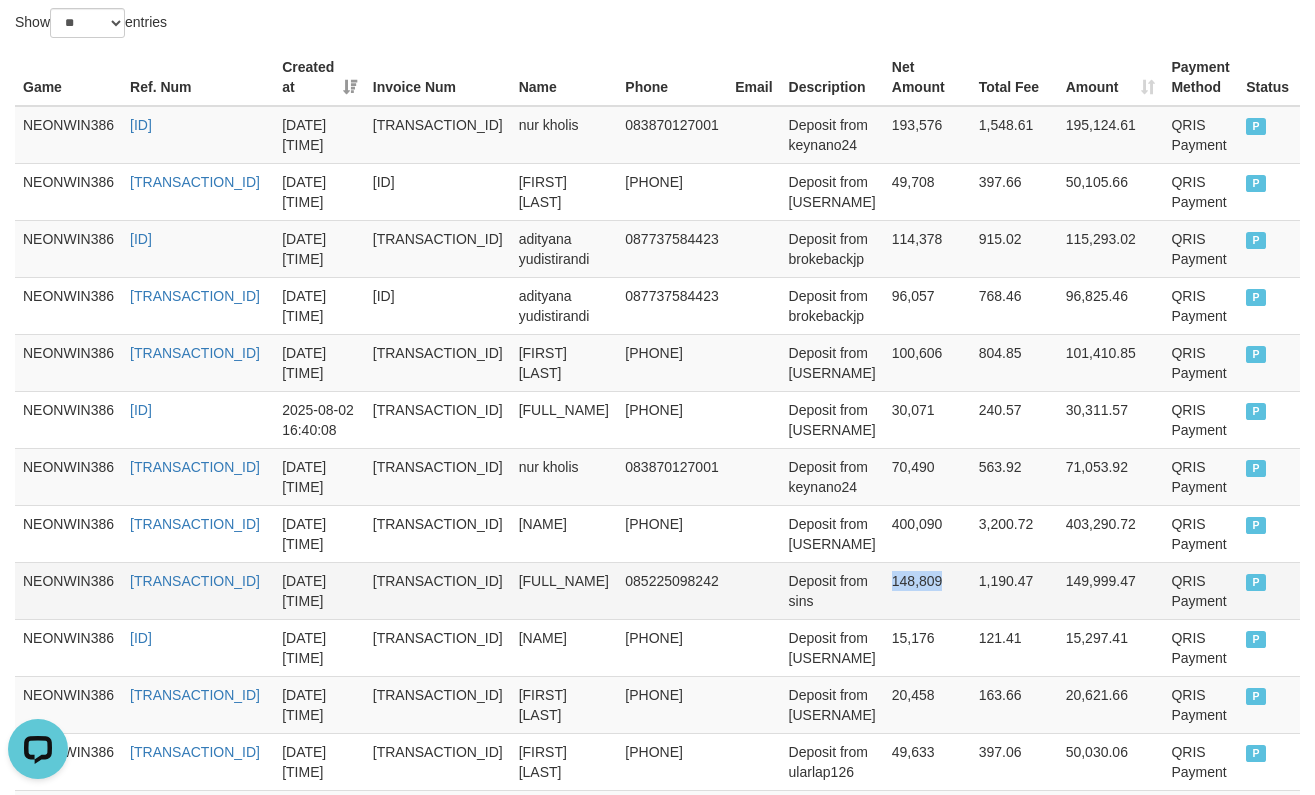 click on "148,809" at bounding box center [927, 590] 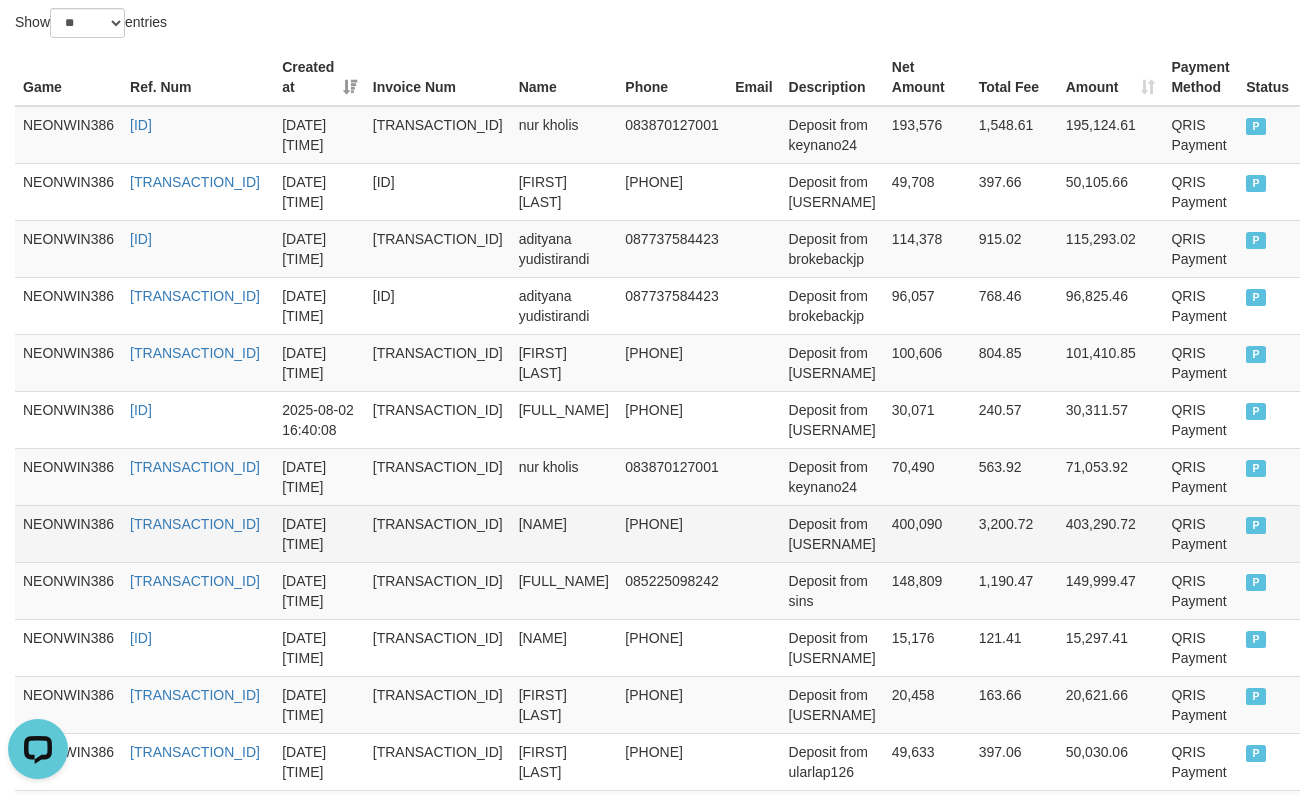 click on "400,090" at bounding box center (927, 533) 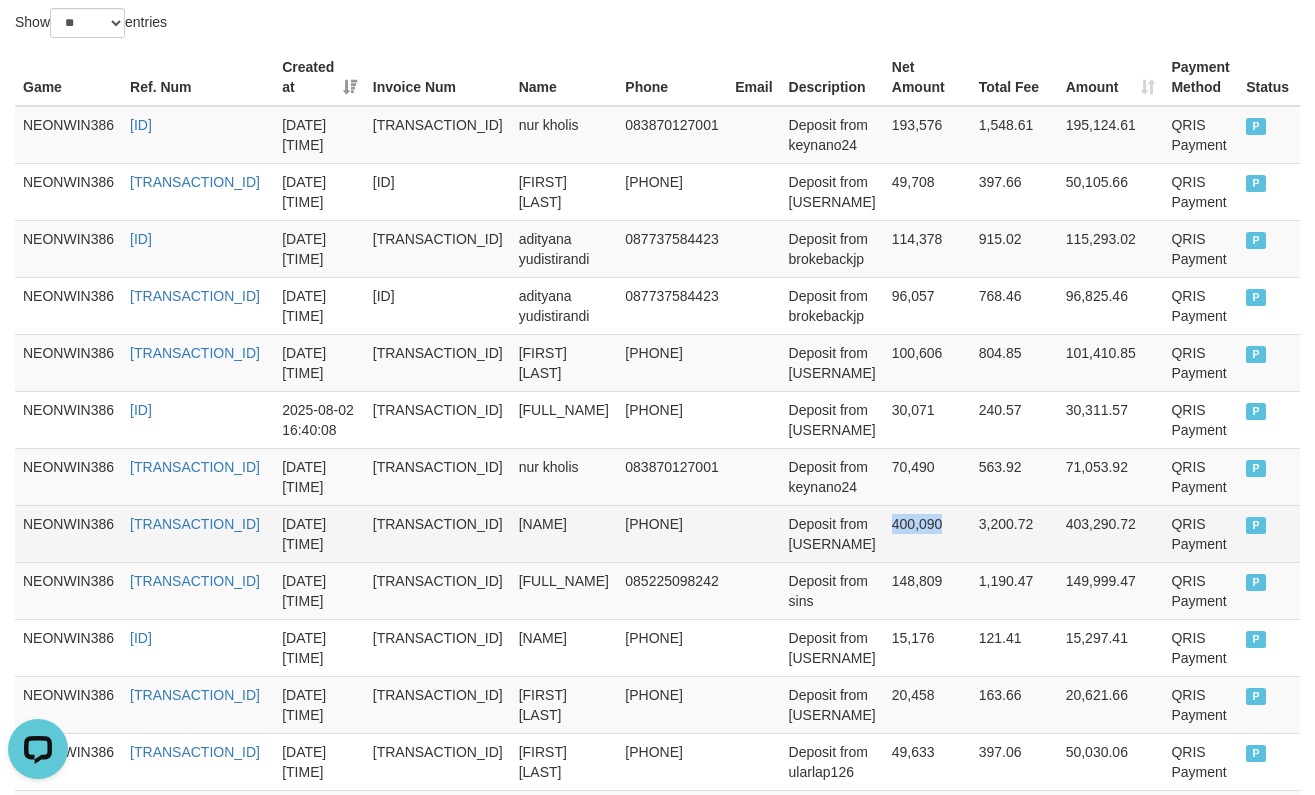 click on "400,090" at bounding box center (927, 533) 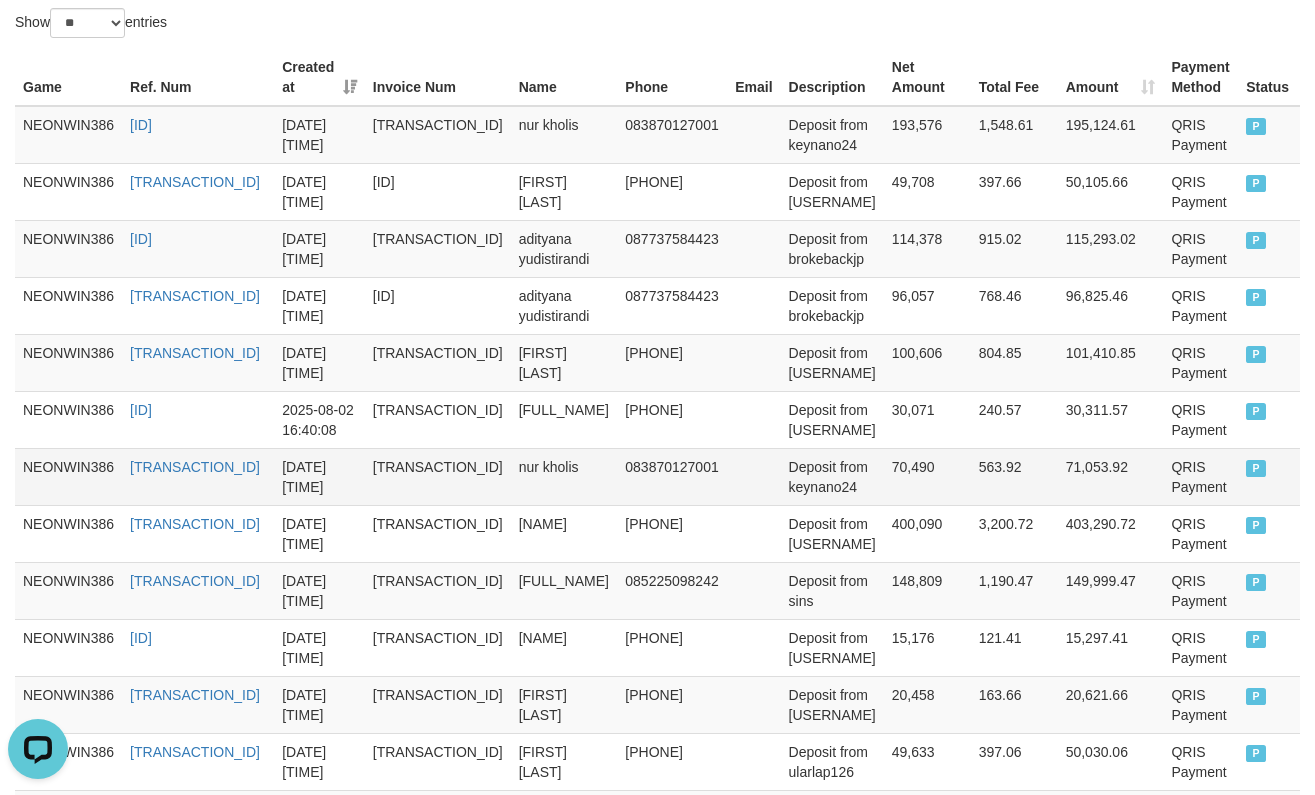 click on "70,490" at bounding box center [927, 476] 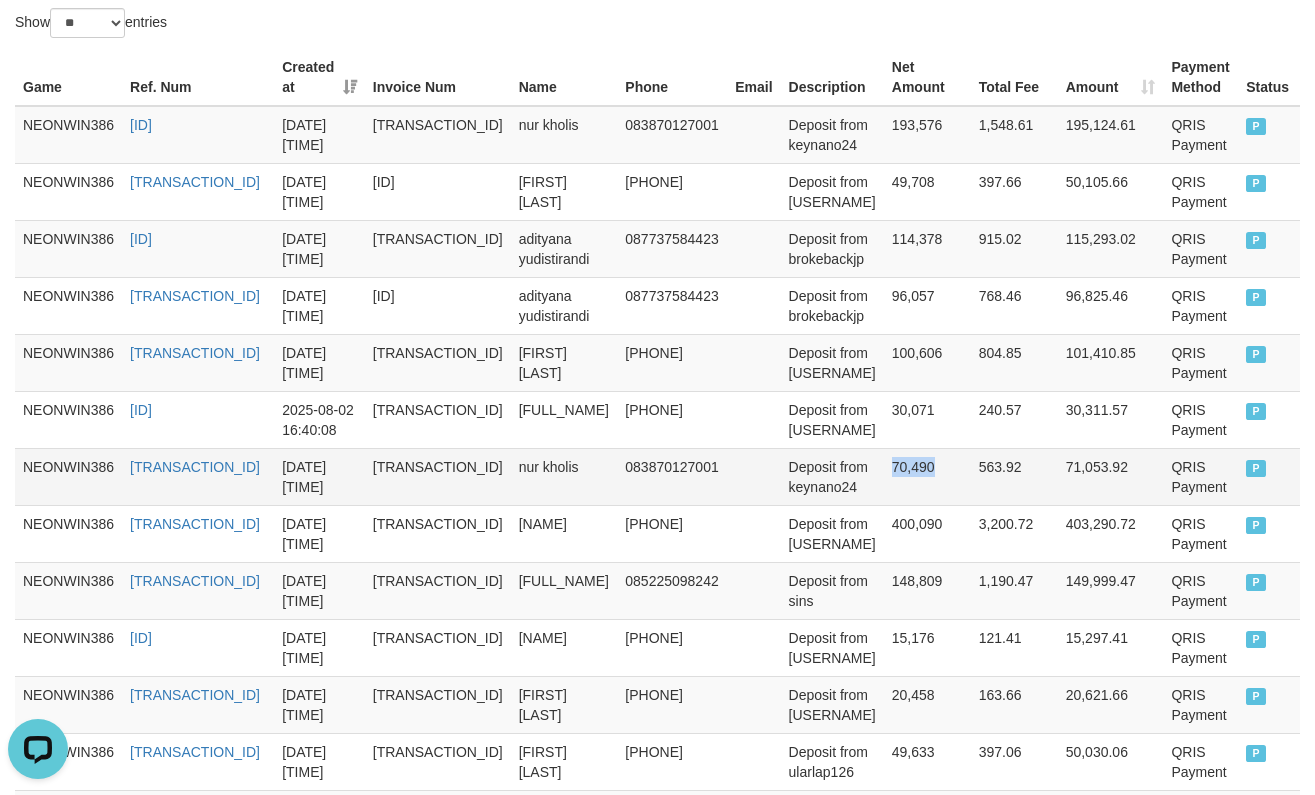 click on "70,490" at bounding box center (927, 476) 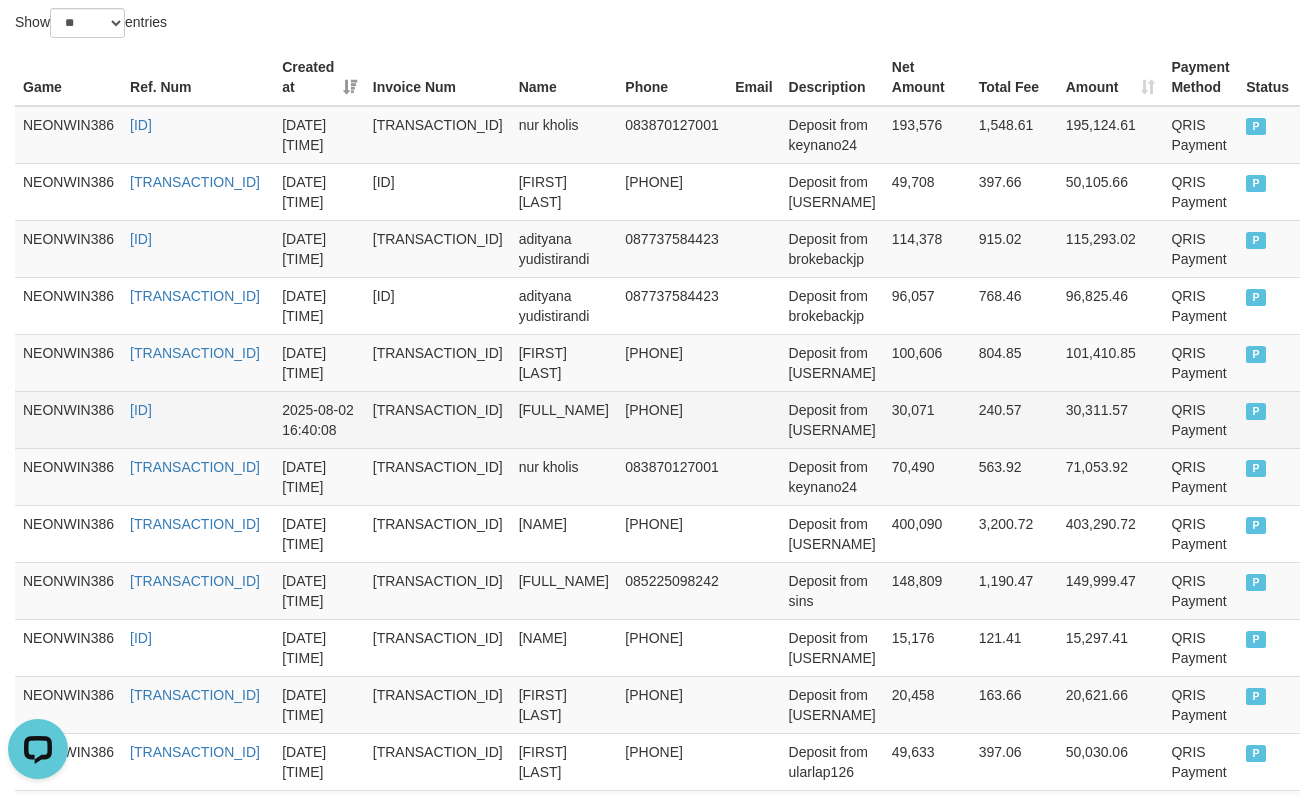 click on "30,071" at bounding box center (927, 419) 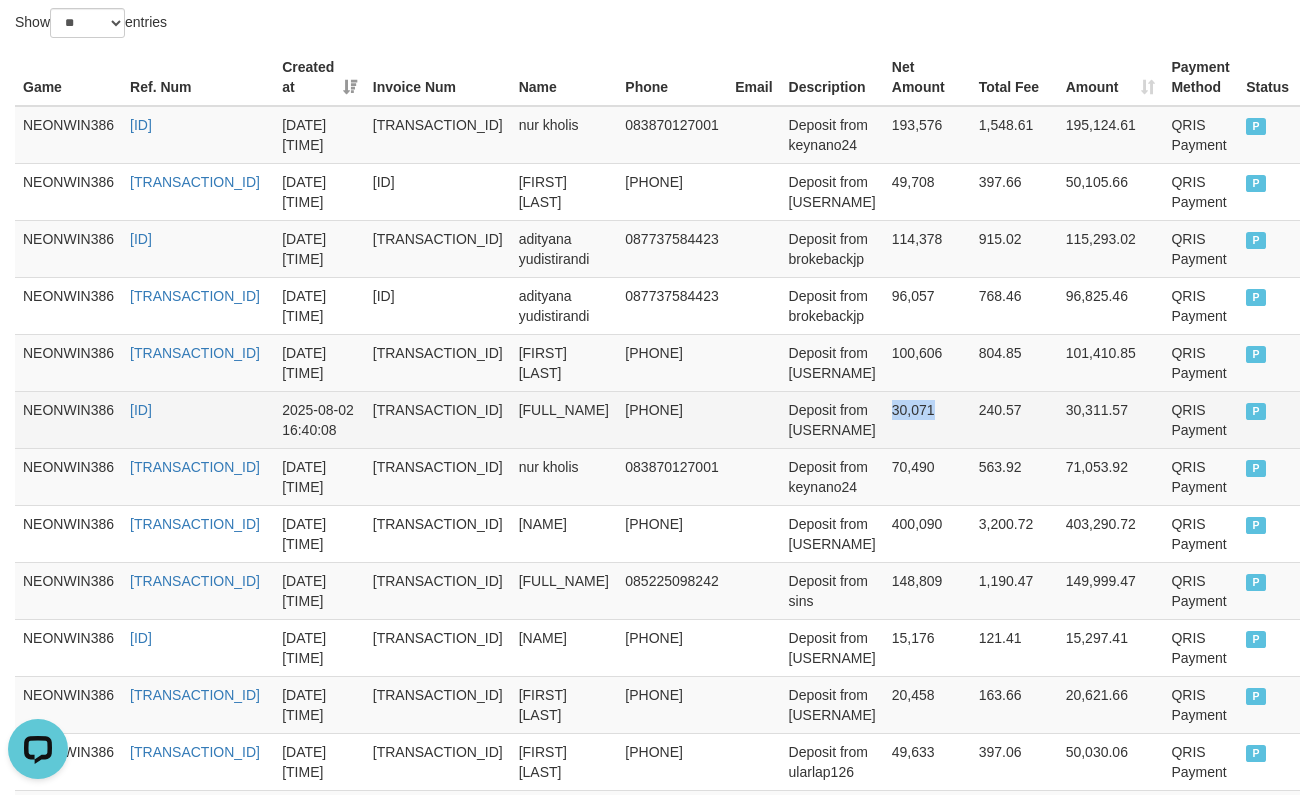 click on "30,071" at bounding box center (927, 419) 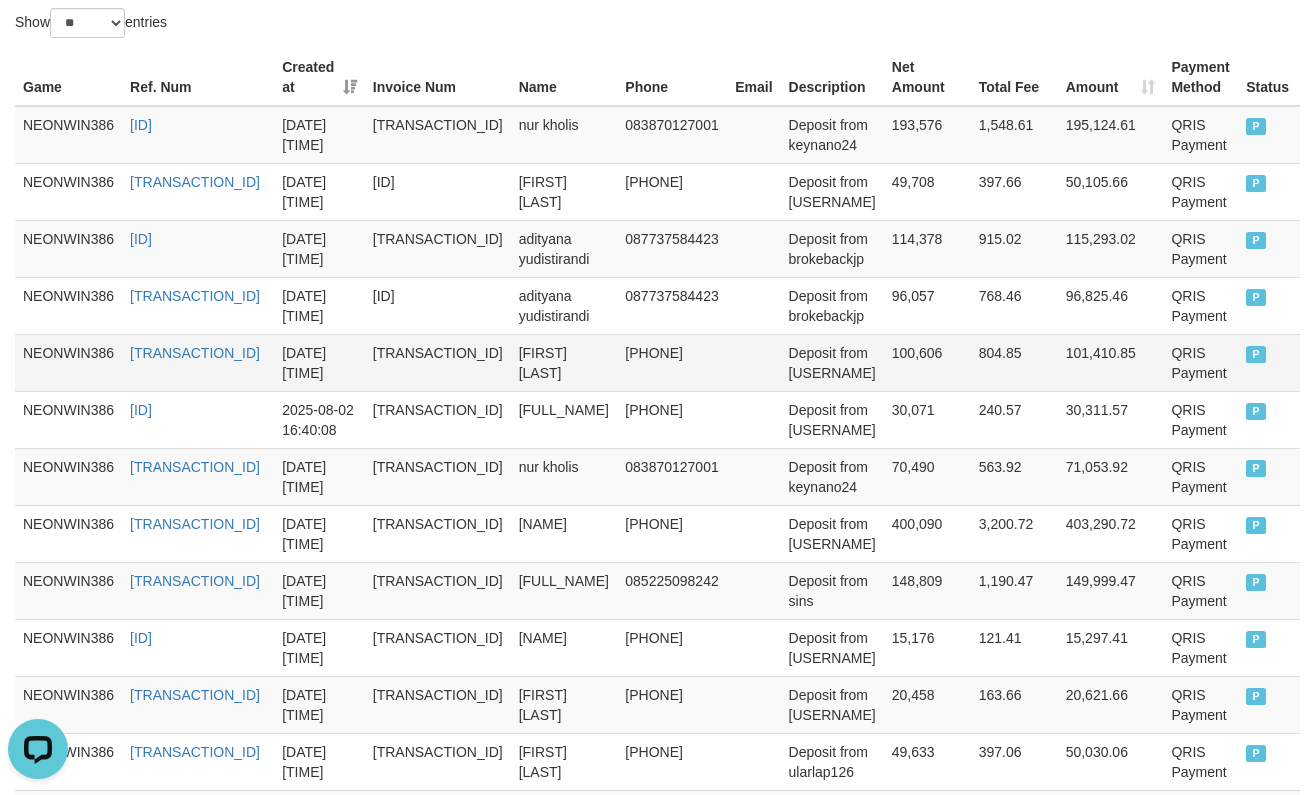click on "100,606" at bounding box center (927, 362) 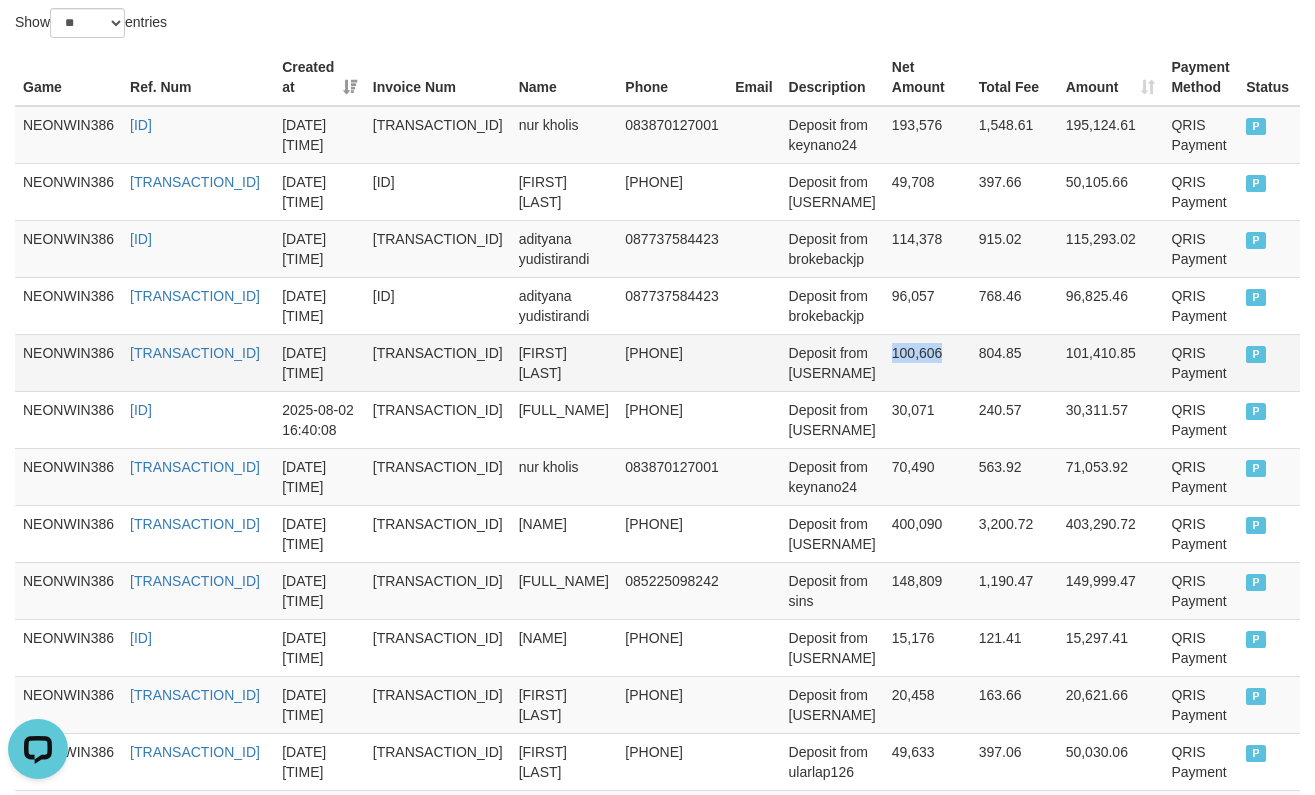click on "100,606" at bounding box center [927, 362] 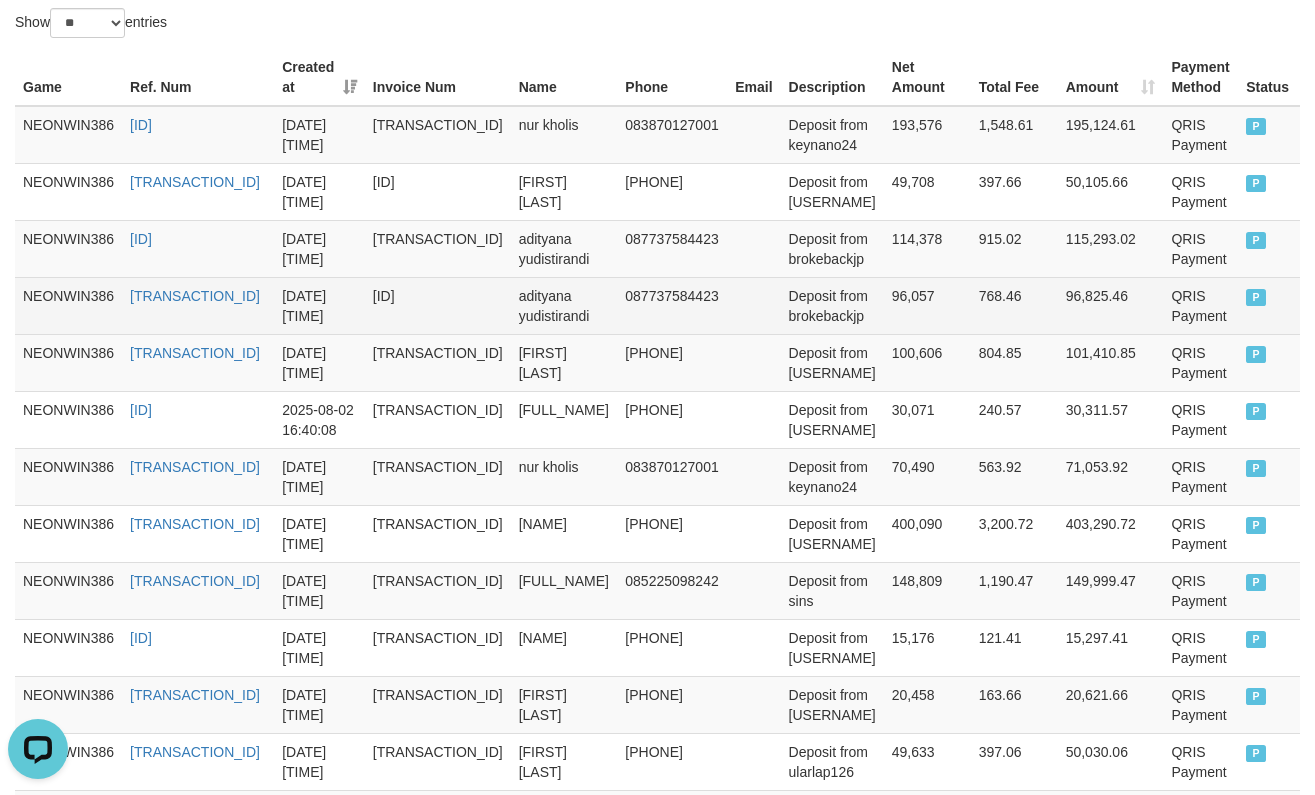 click on "96,057" at bounding box center (927, 305) 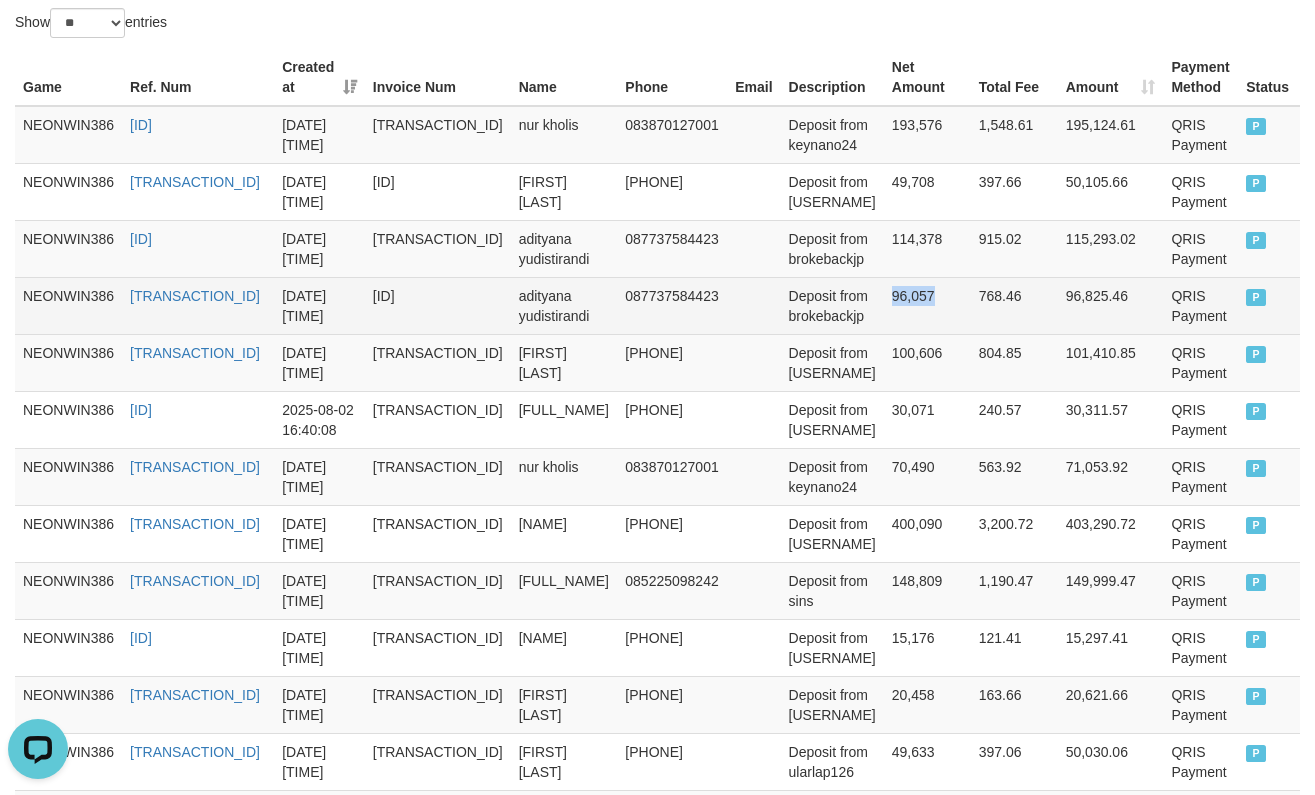 click on "96,057" at bounding box center (927, 305) 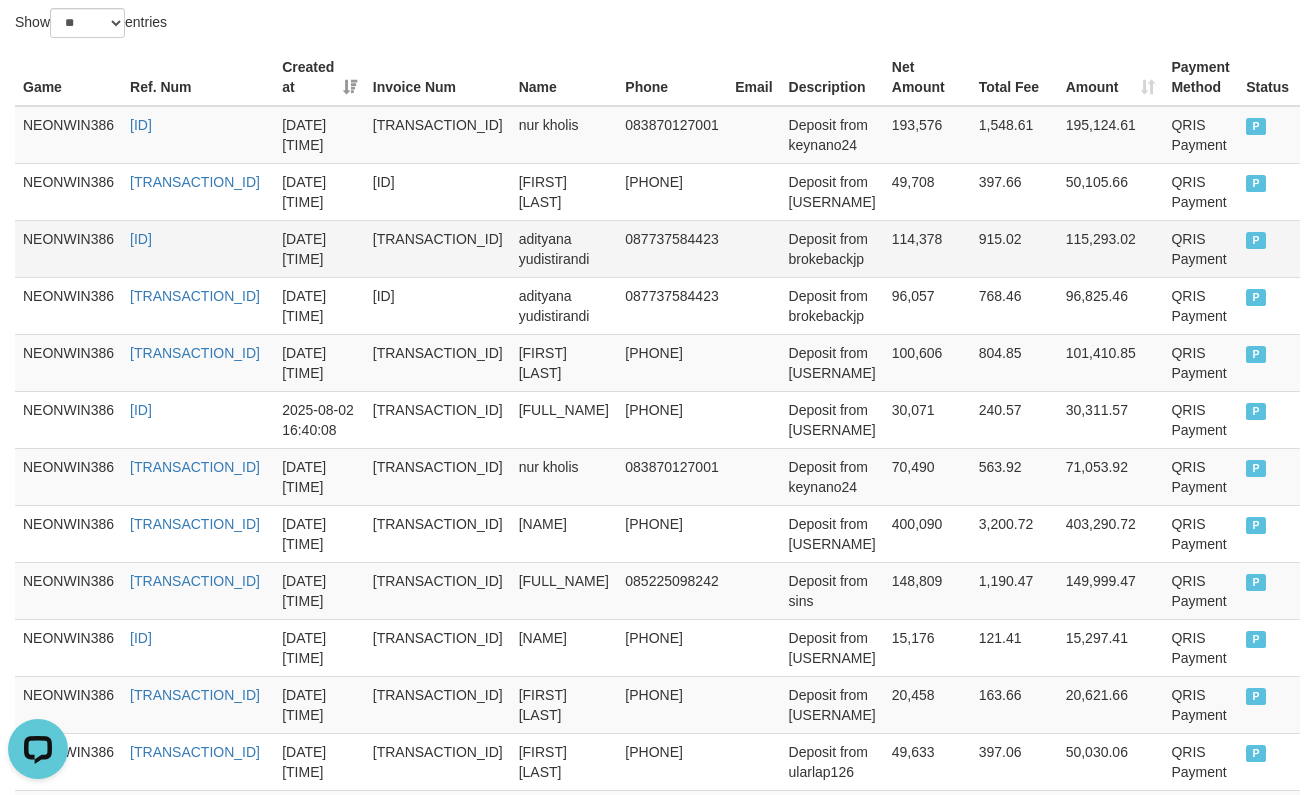 click on "114,378" at bounding box center (927, 248) 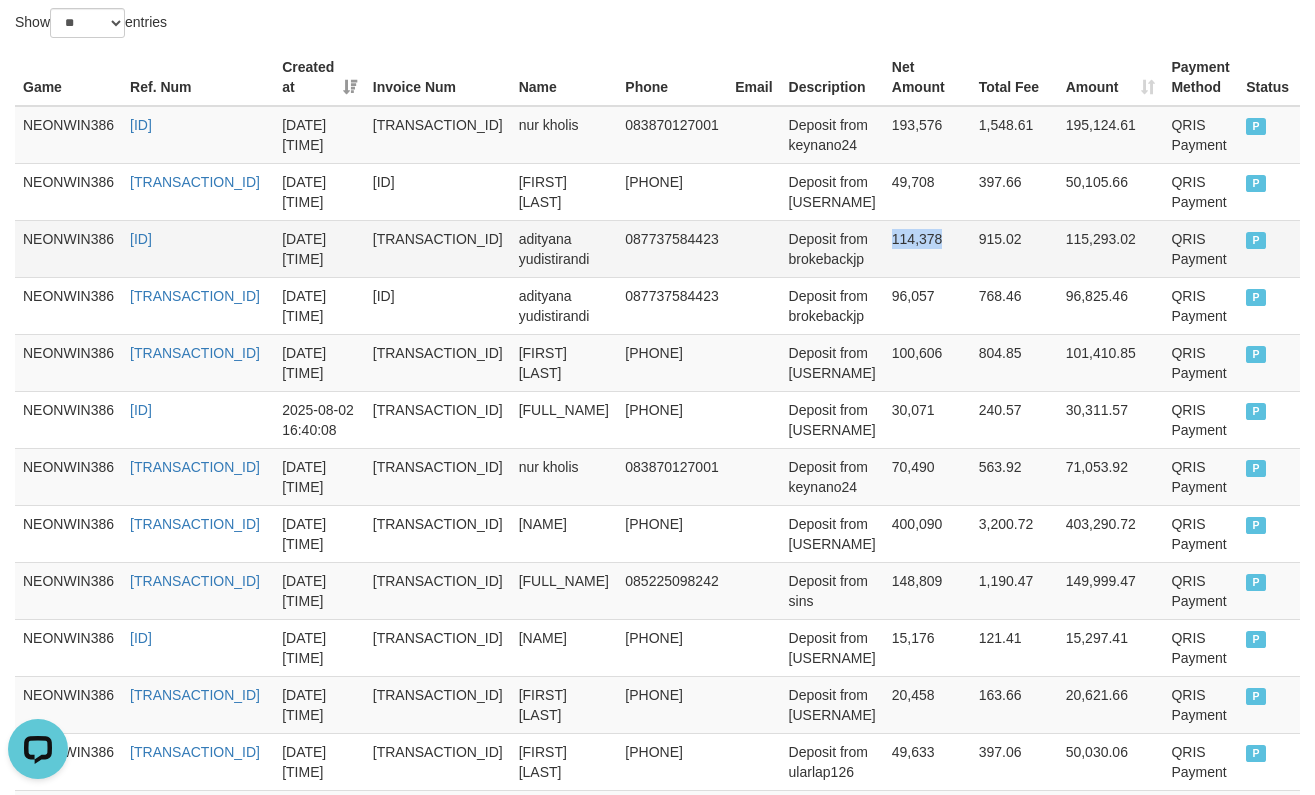 click on "114,378" at bounding box center [927, 248] 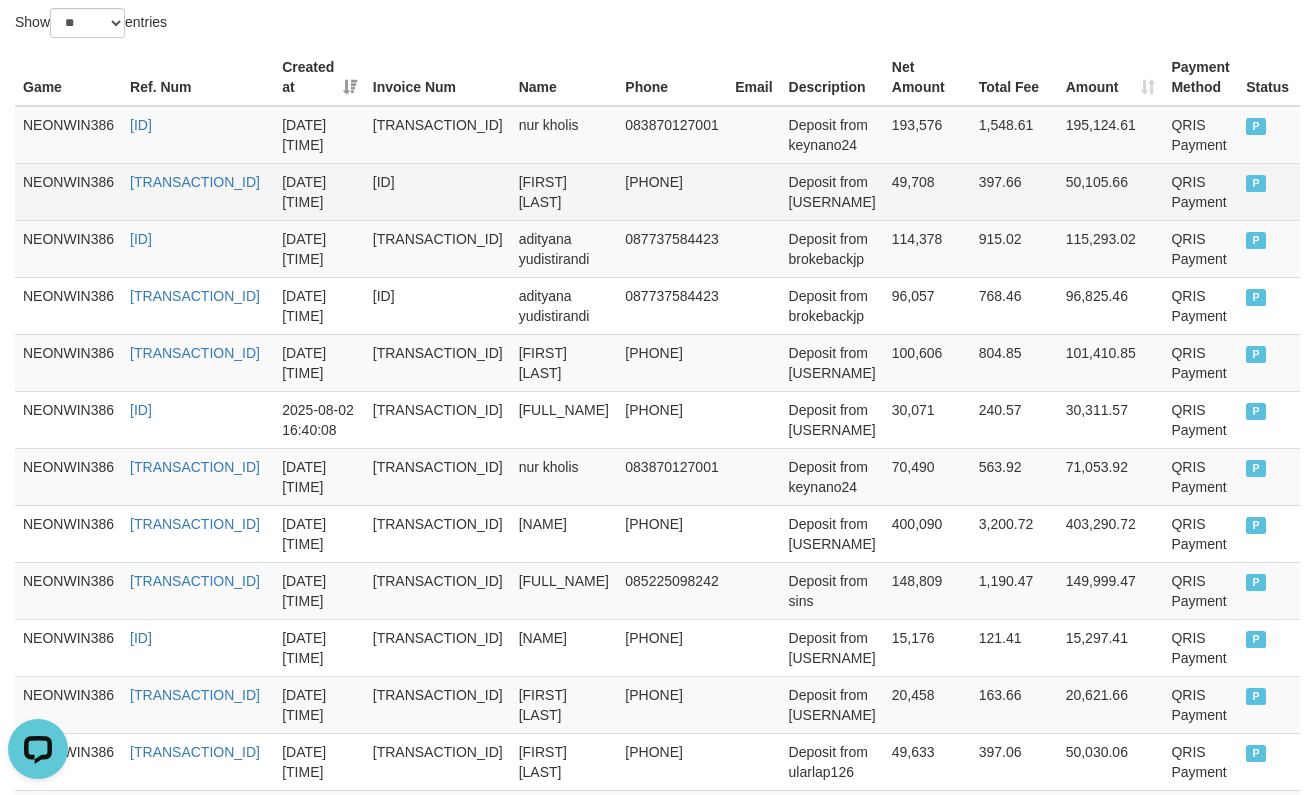 click on "49,708" at bounding box center [927, 191] 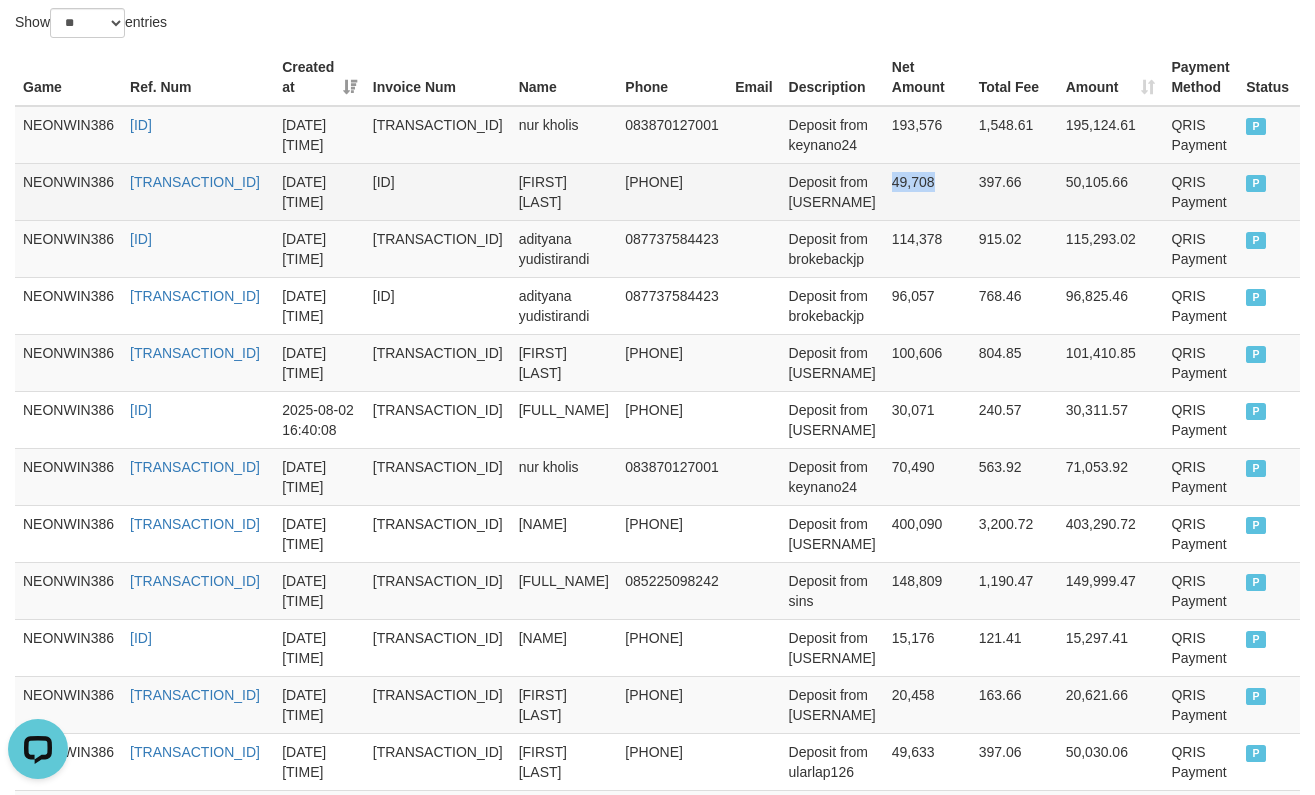 click on "49,708" at bounding box center (927, 191) 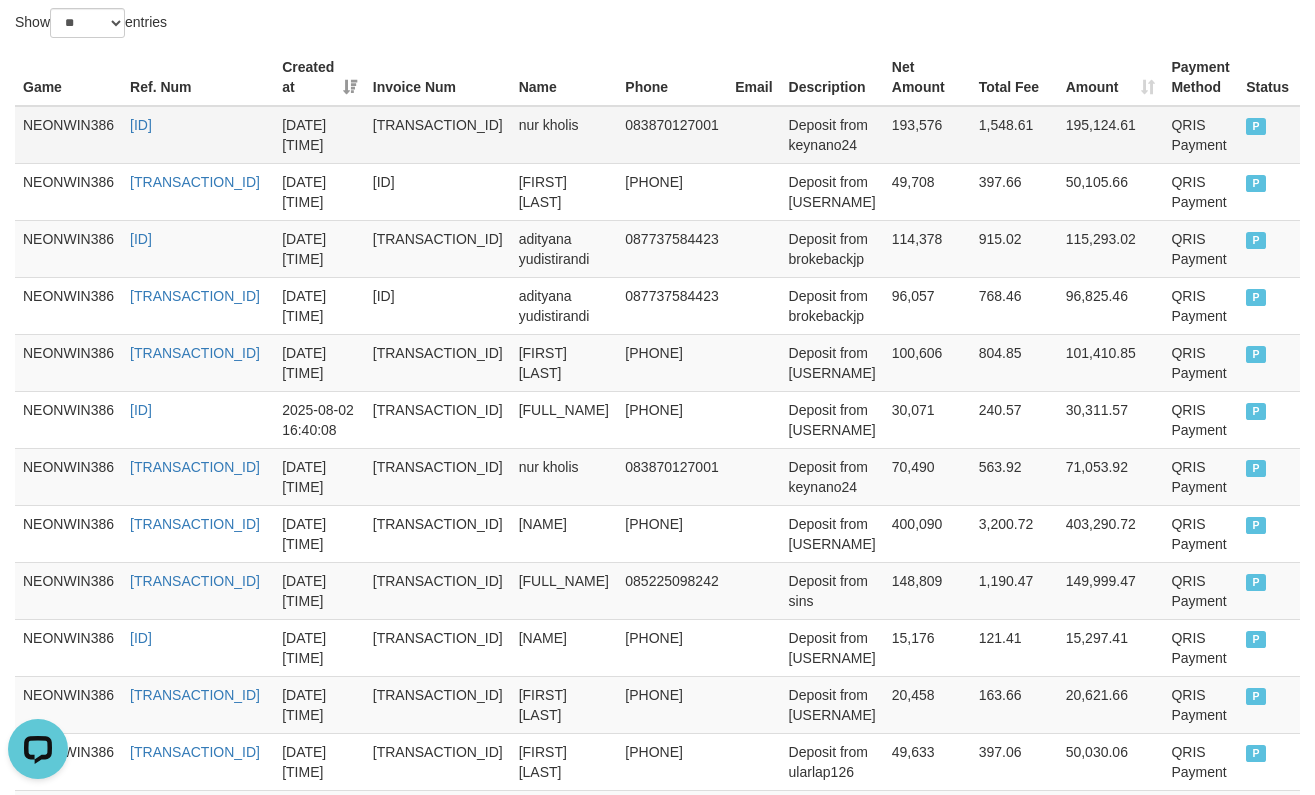 click on "193,576" at bounding box center (927, 135) 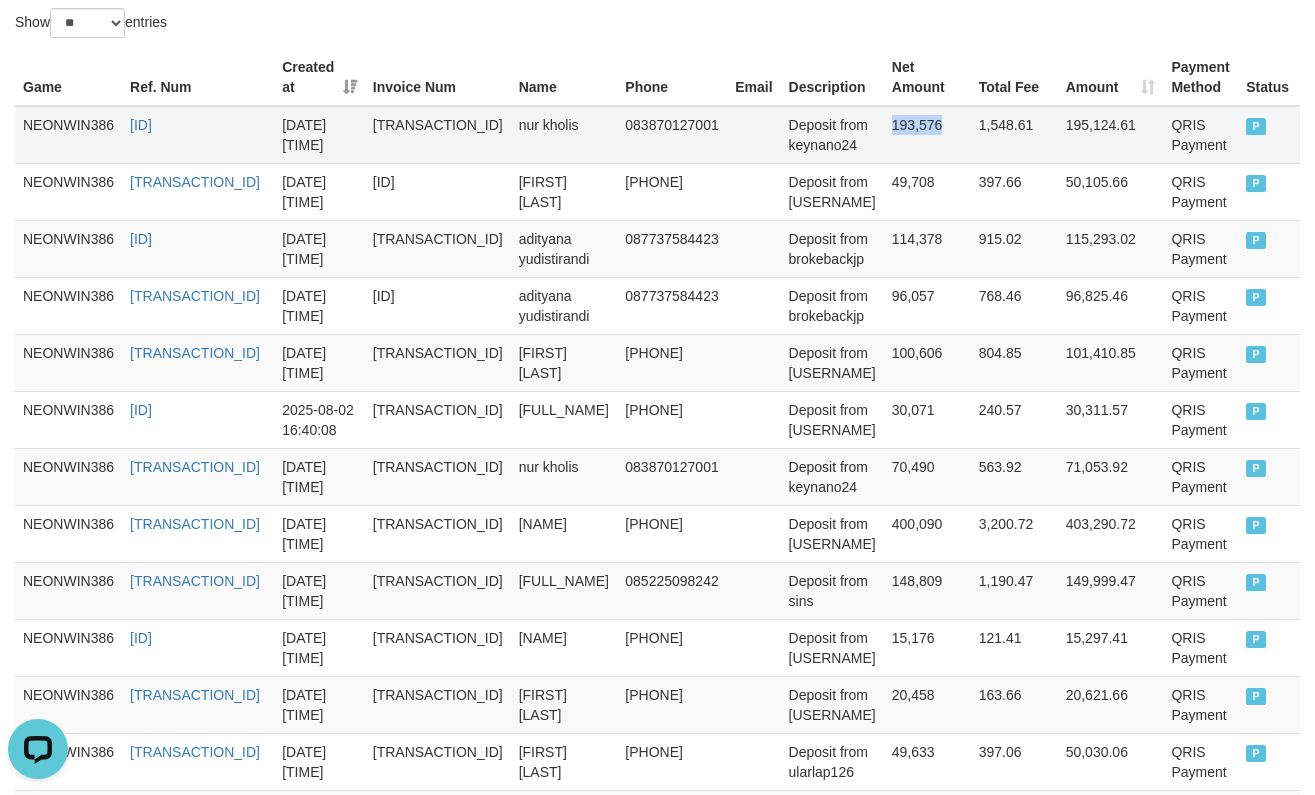 click on "193,576" at bounding box center [927, 135] 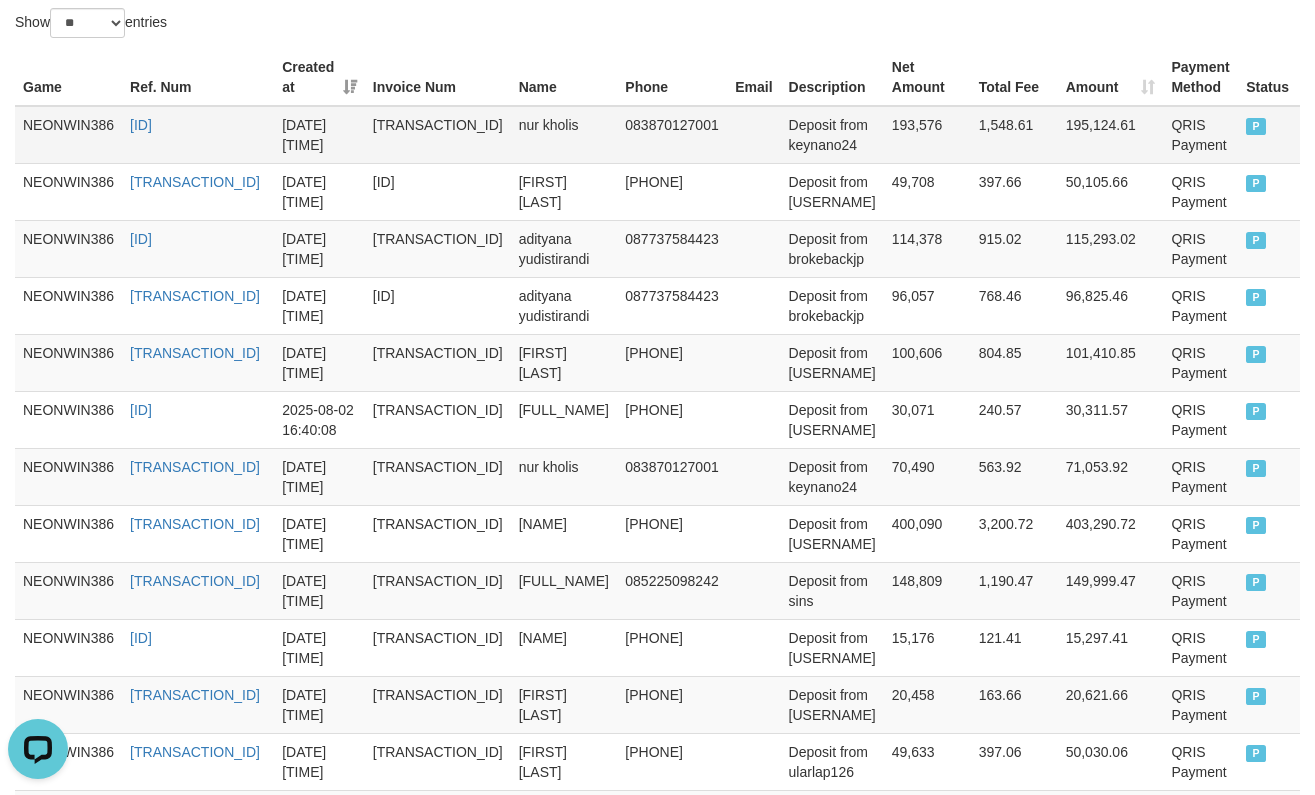 click on "nur kholis" at bounding box center (564, 135) 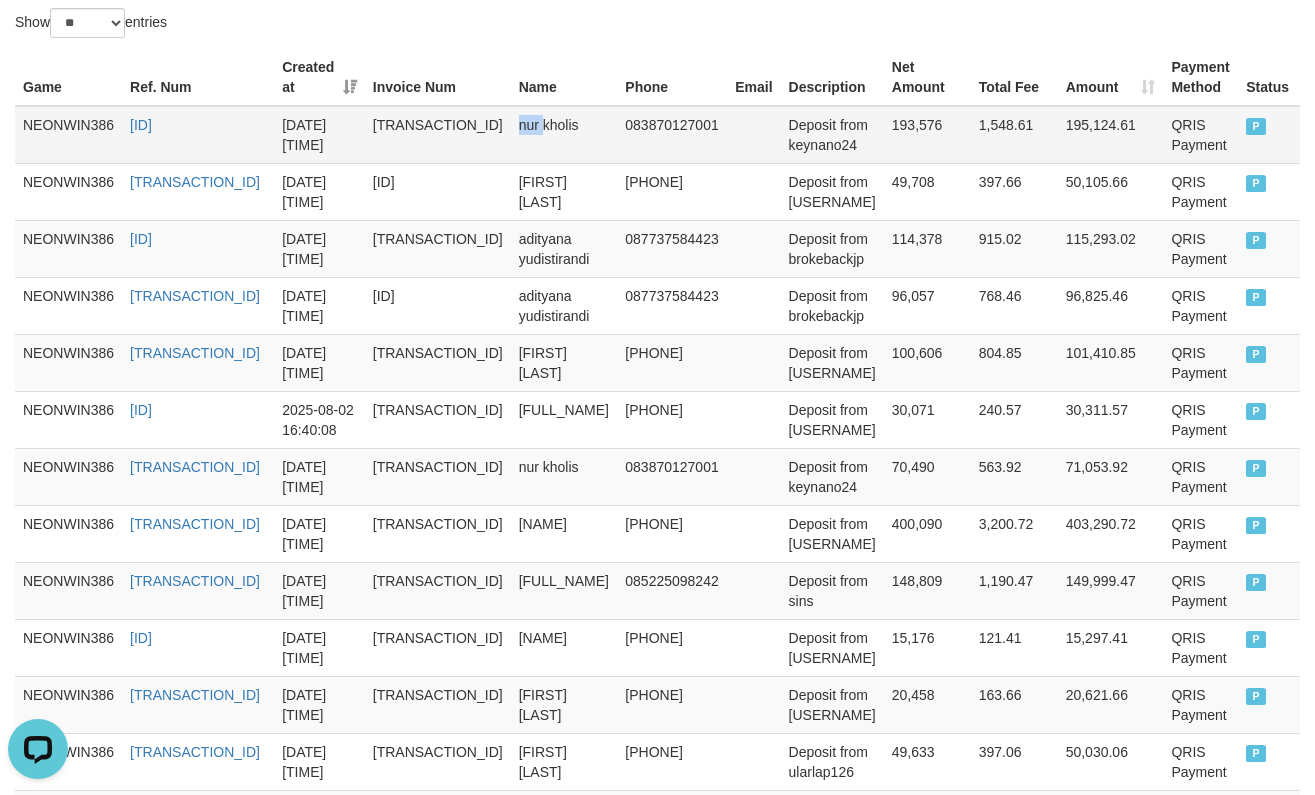 click on "nur kholis" at bounding box center (564, 135) 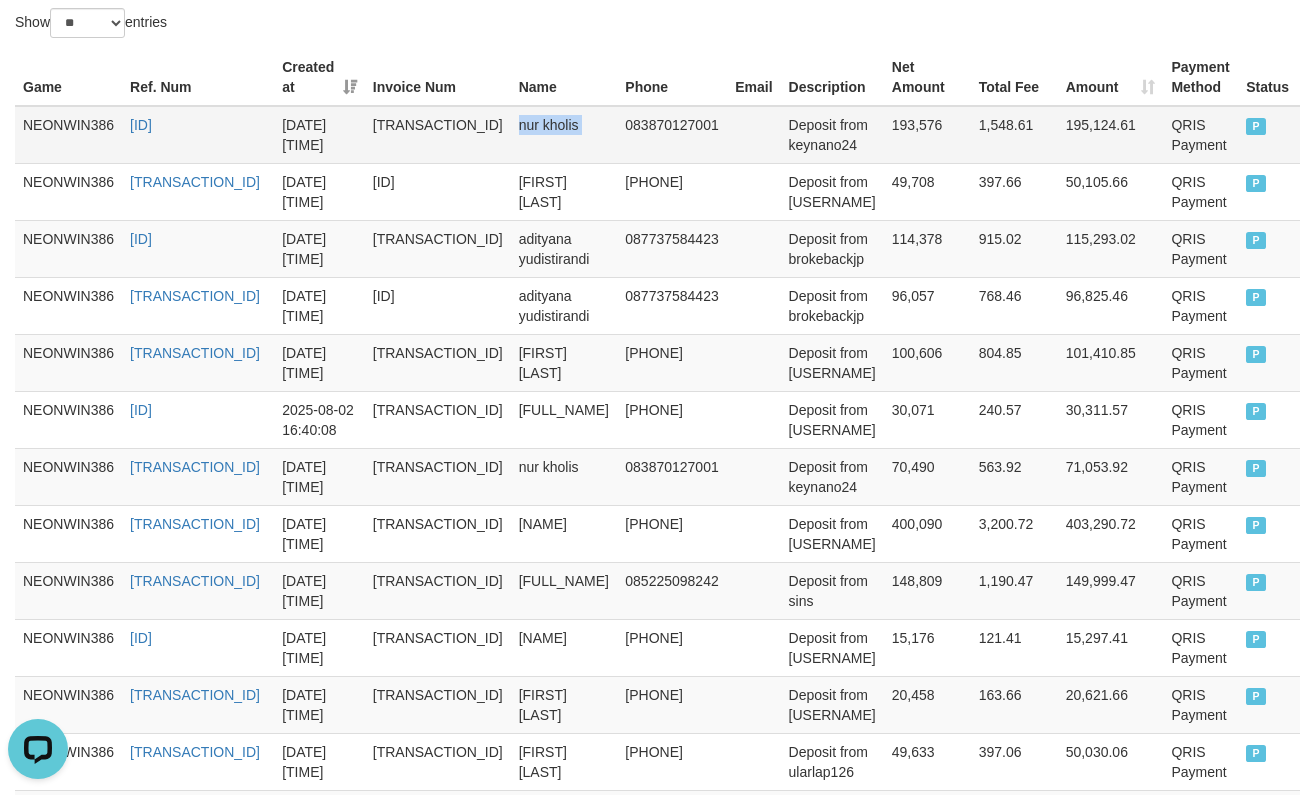 click on "nur kholis" at bounding box center [564, 135] 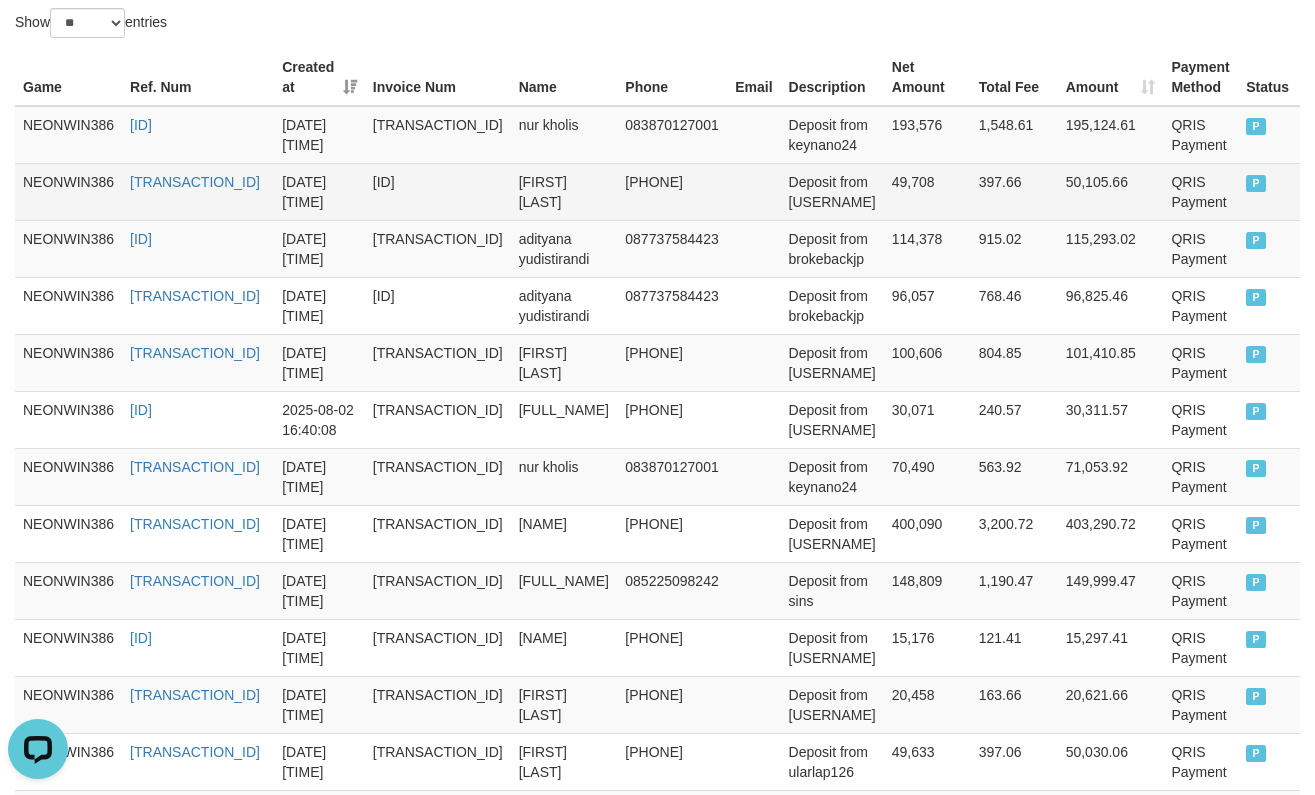 click on "[FIRST] [LAST]" at bounding box center [564, 191] 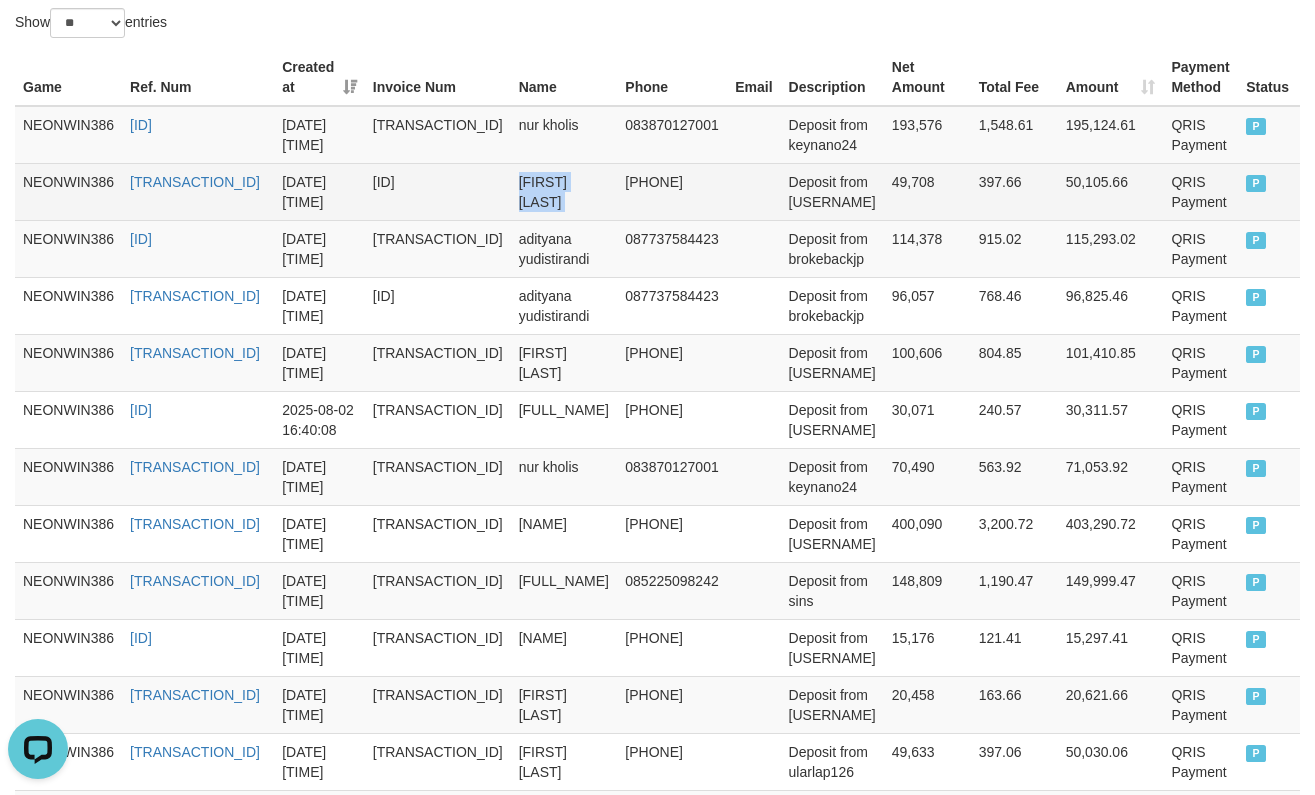 click on "[FIRST] [LAST]" at bounding box center [564, 191] 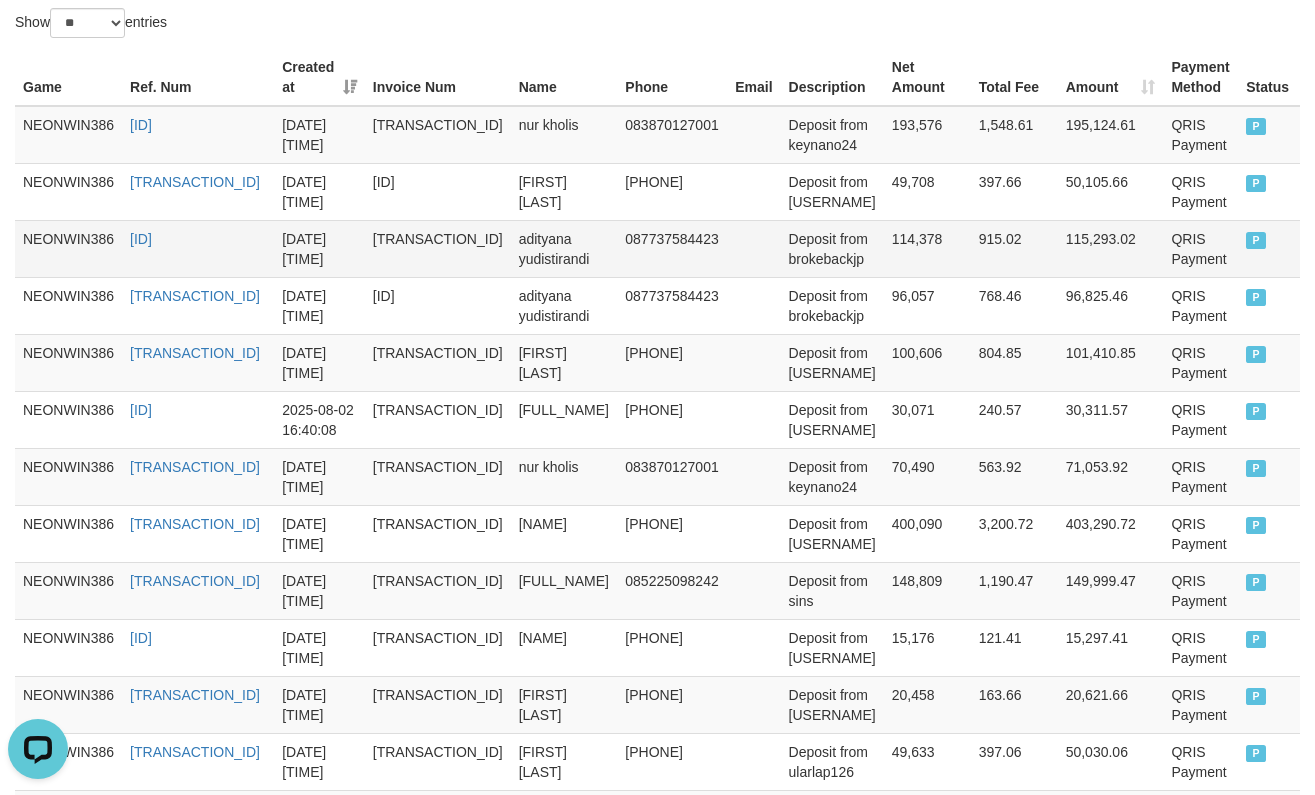 click on "adityana yudistirandi" at bounding box center (564, 248) 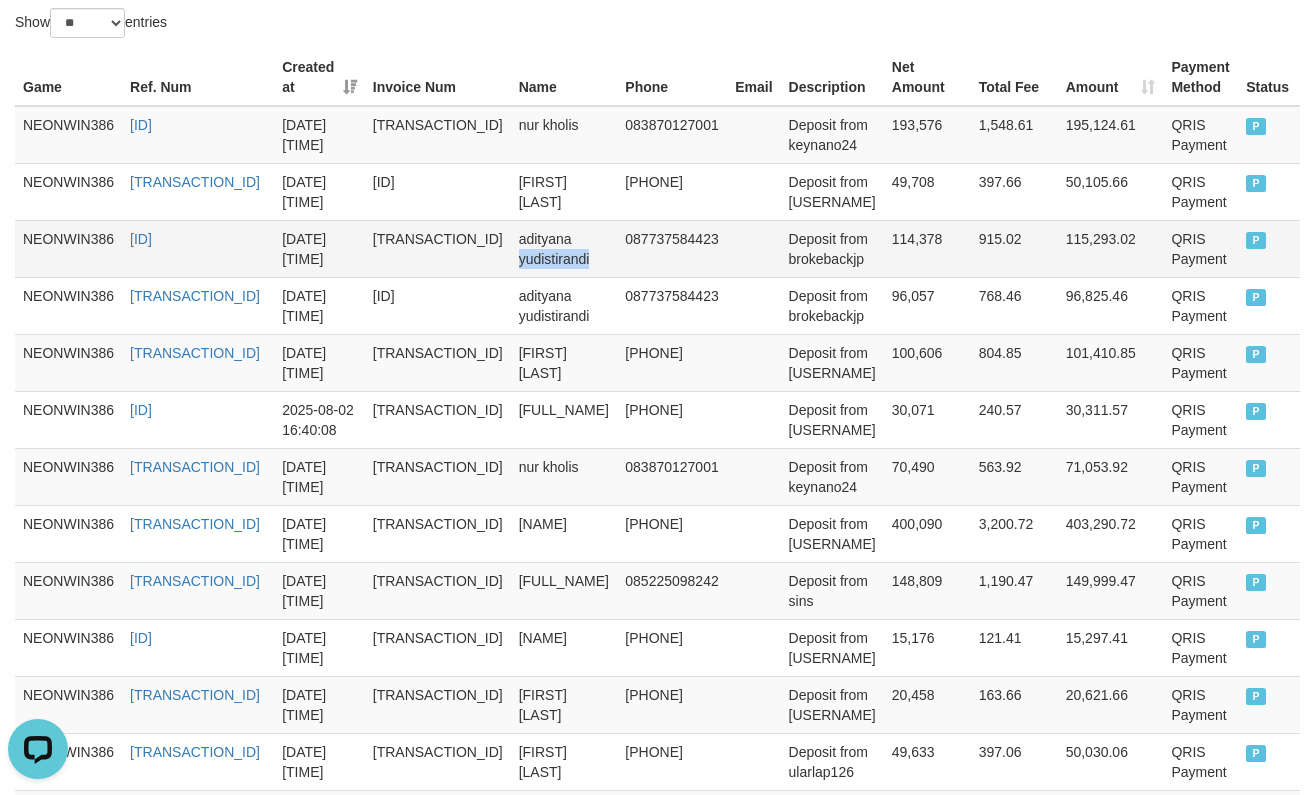 click on "adityana yudistirandi" at bounding box center (564, 248) 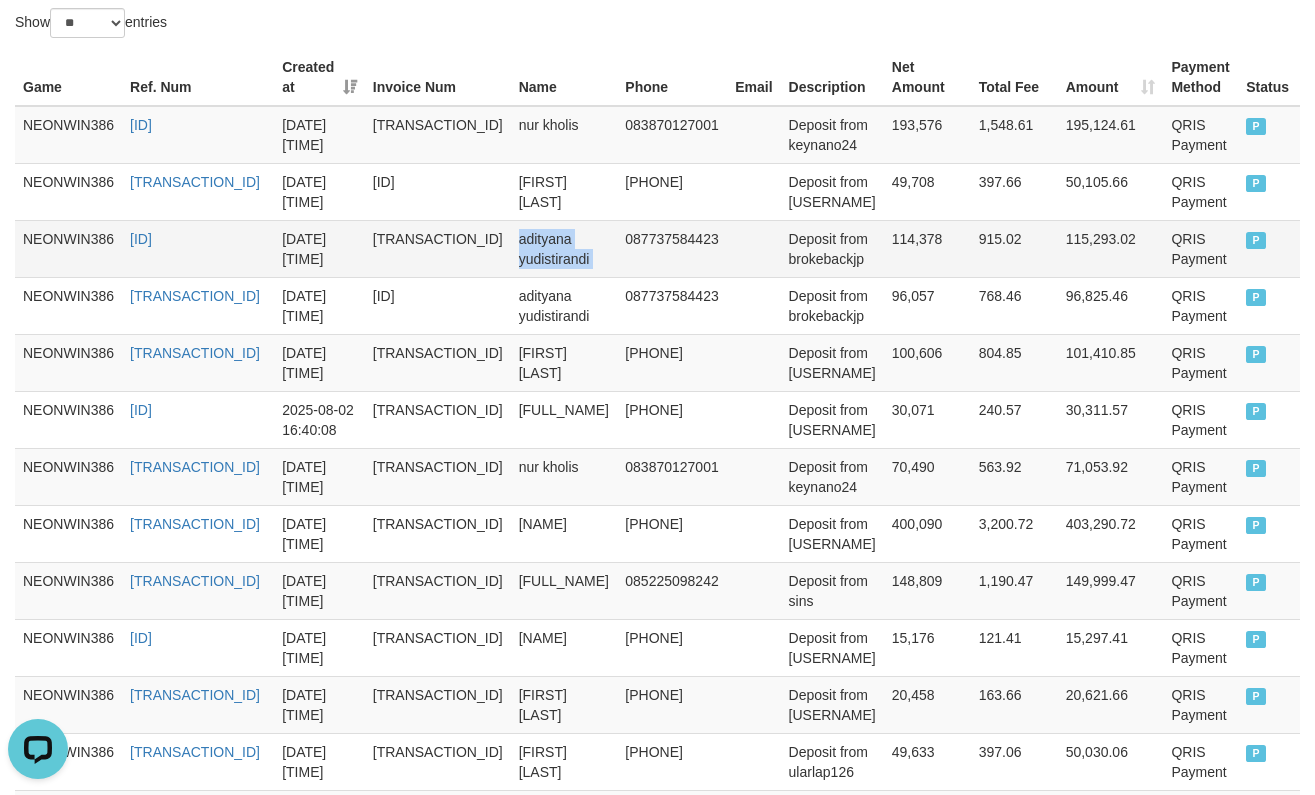click on "adityana yudistirandi" at bounding box center (564, 248) 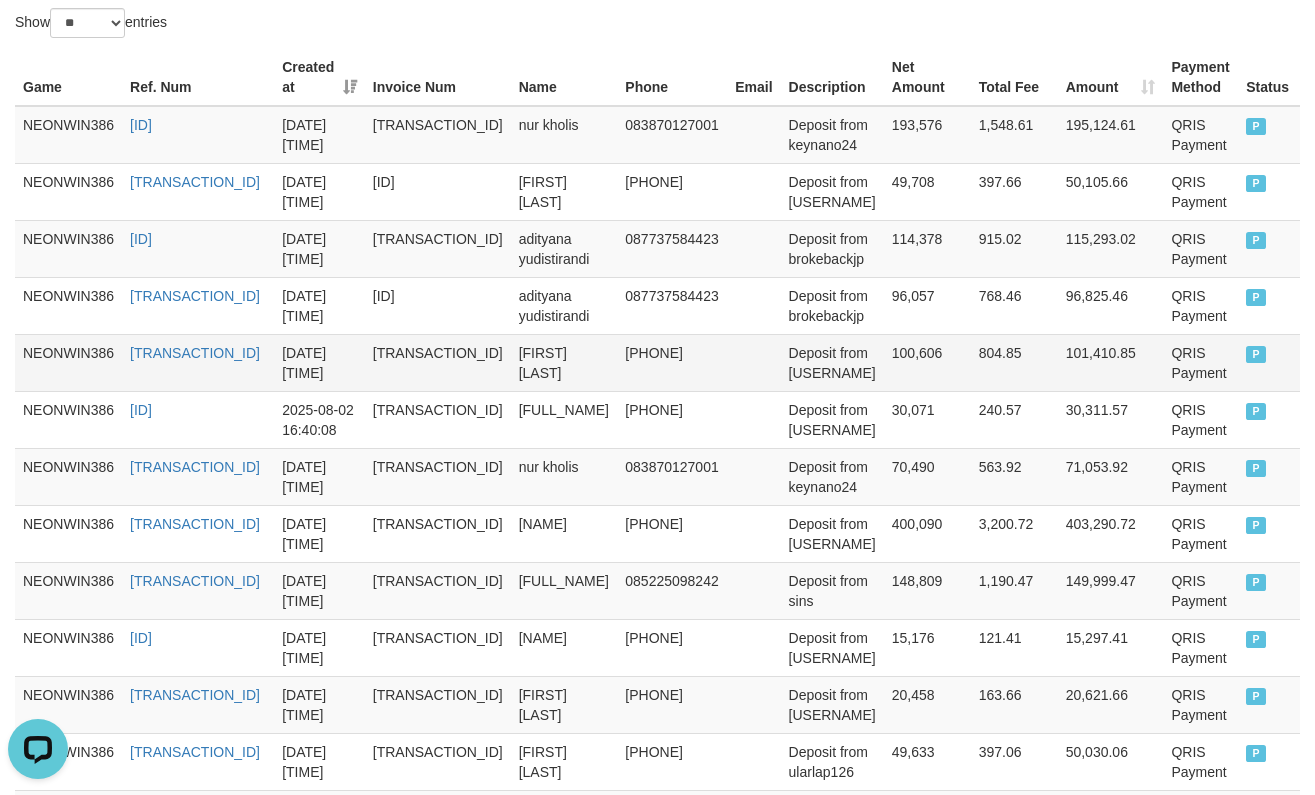 click on "[FIRST] [LAST]" at bounding box center (564, 362) 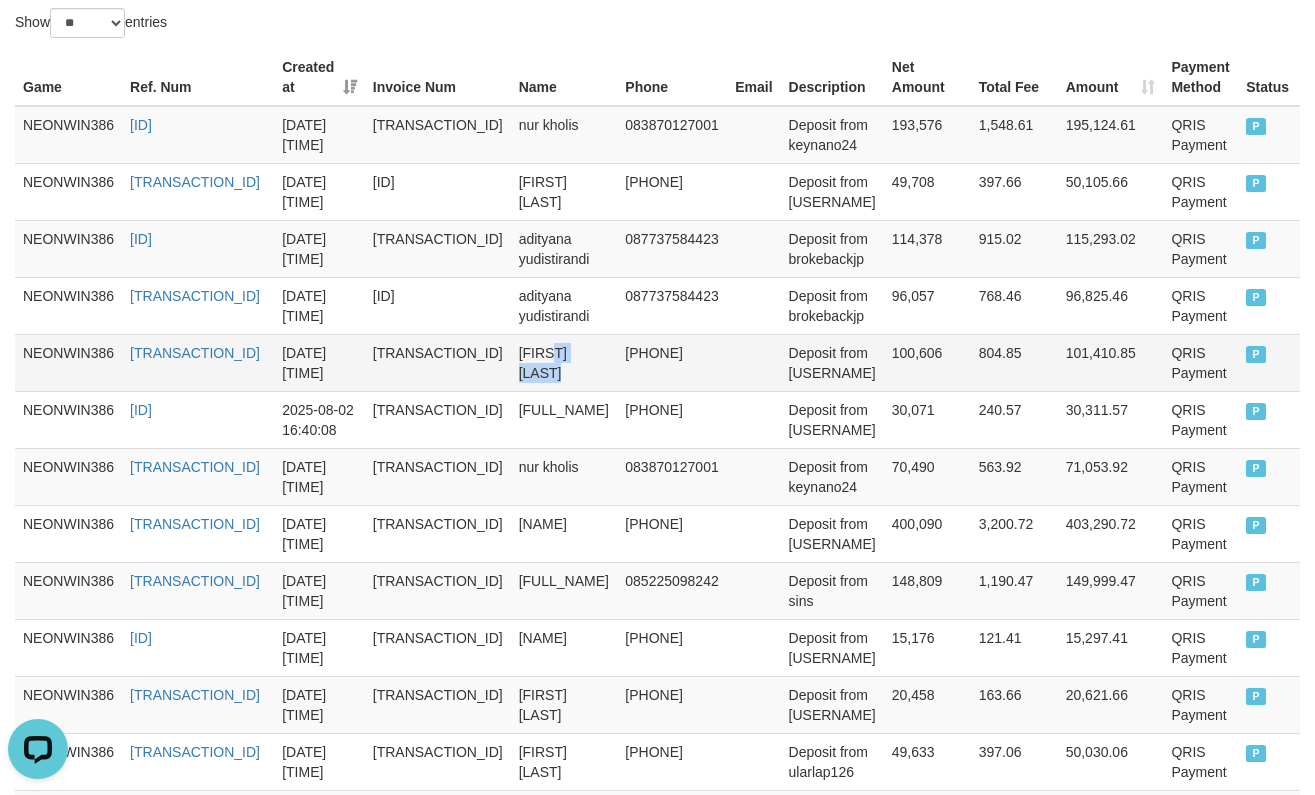 click on "[FIRST] [LAST]" at bounding box center (564, 362) 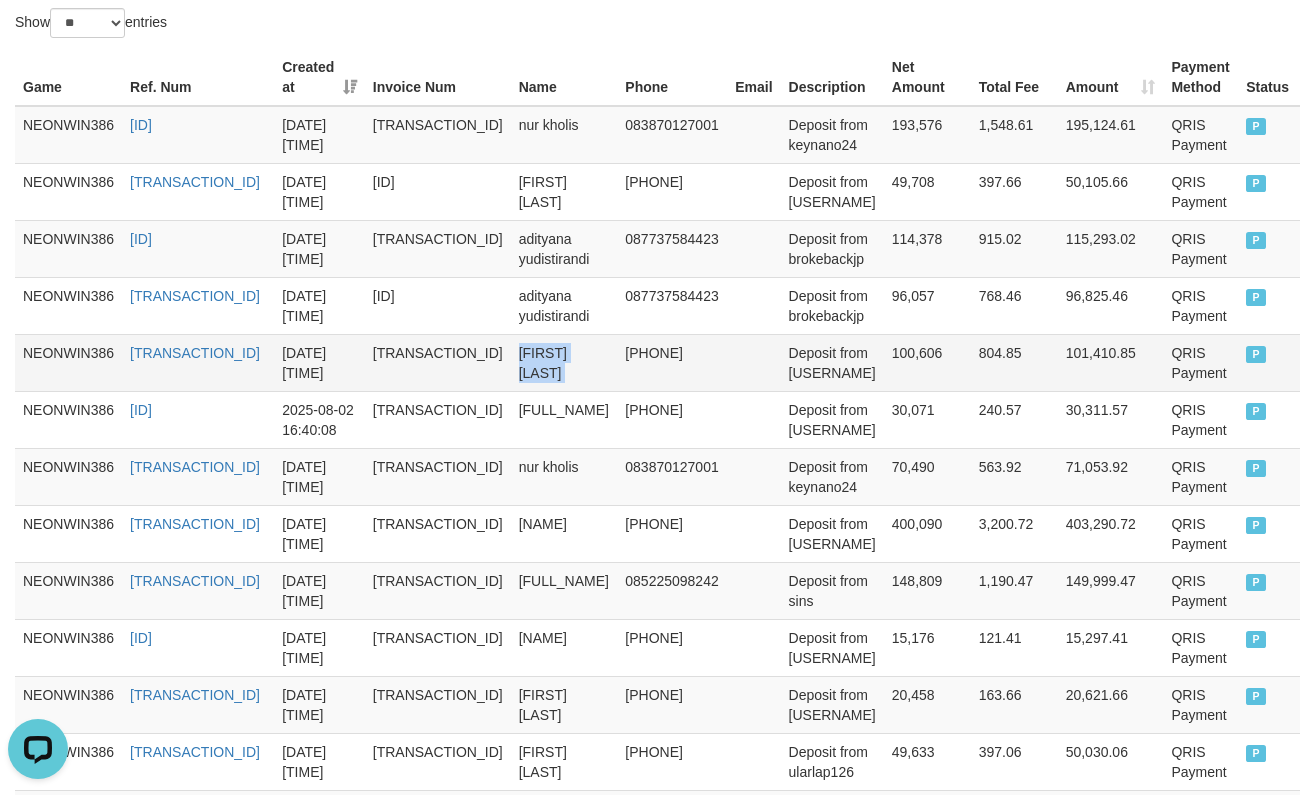 click on "[FIRST] [LAST]" at bounding box center (564, 362) 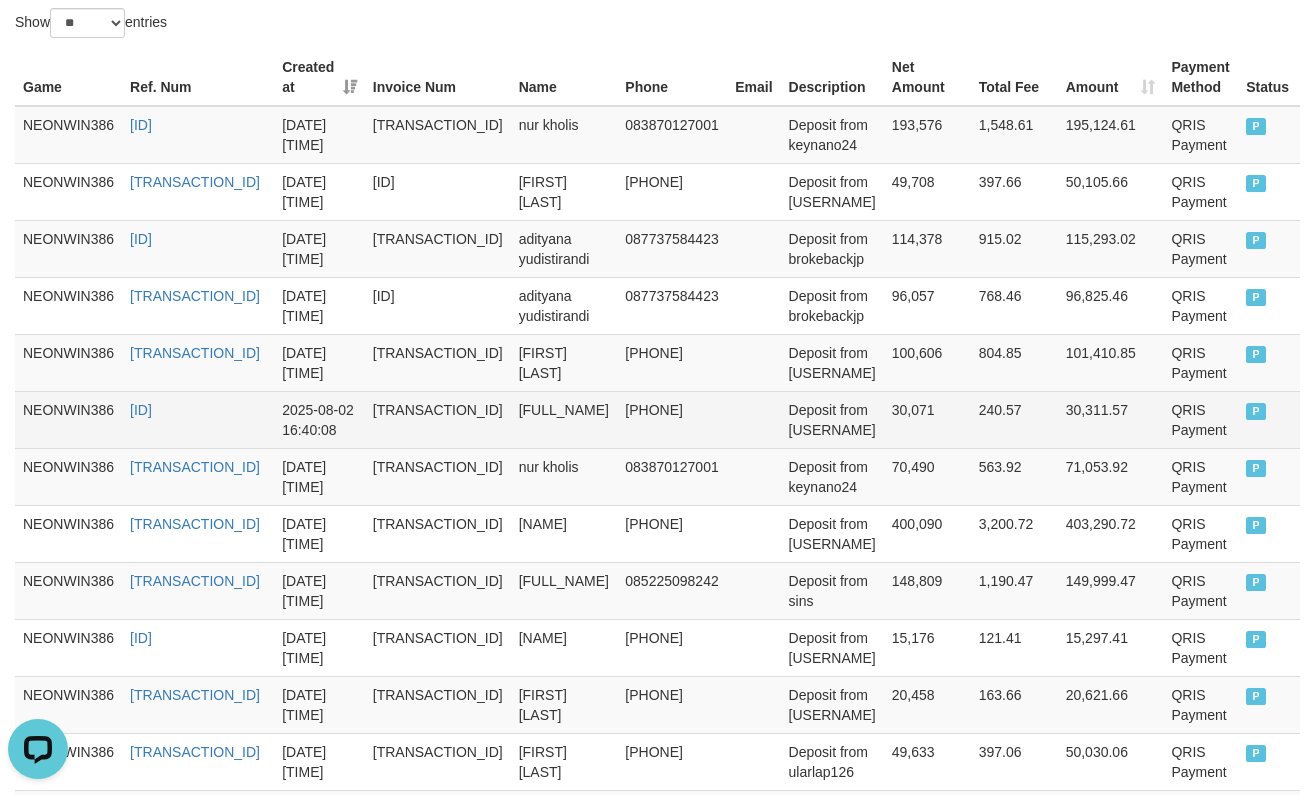 click on "[FULL_NAME]" at bounding box center [564, 419] 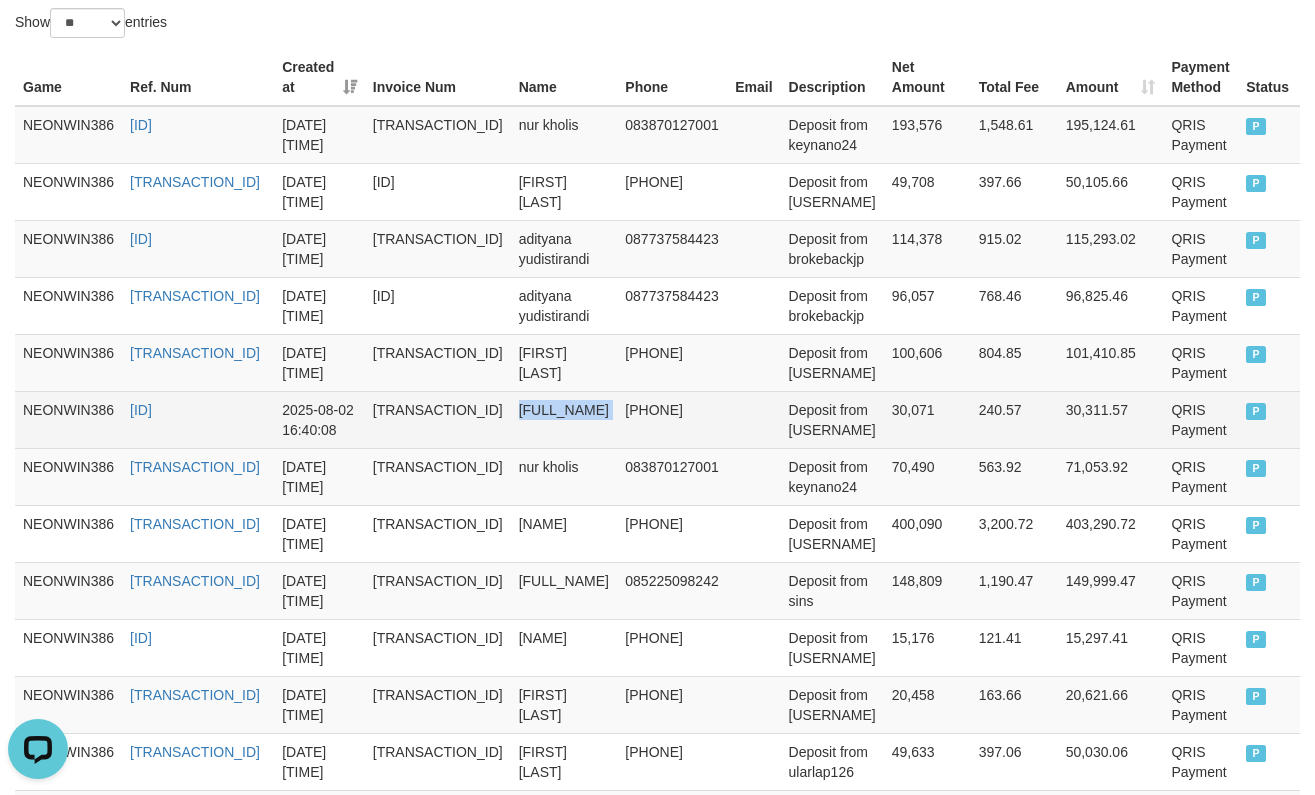 click on "[FULL_NAME]" at bounding box center (564, 419) 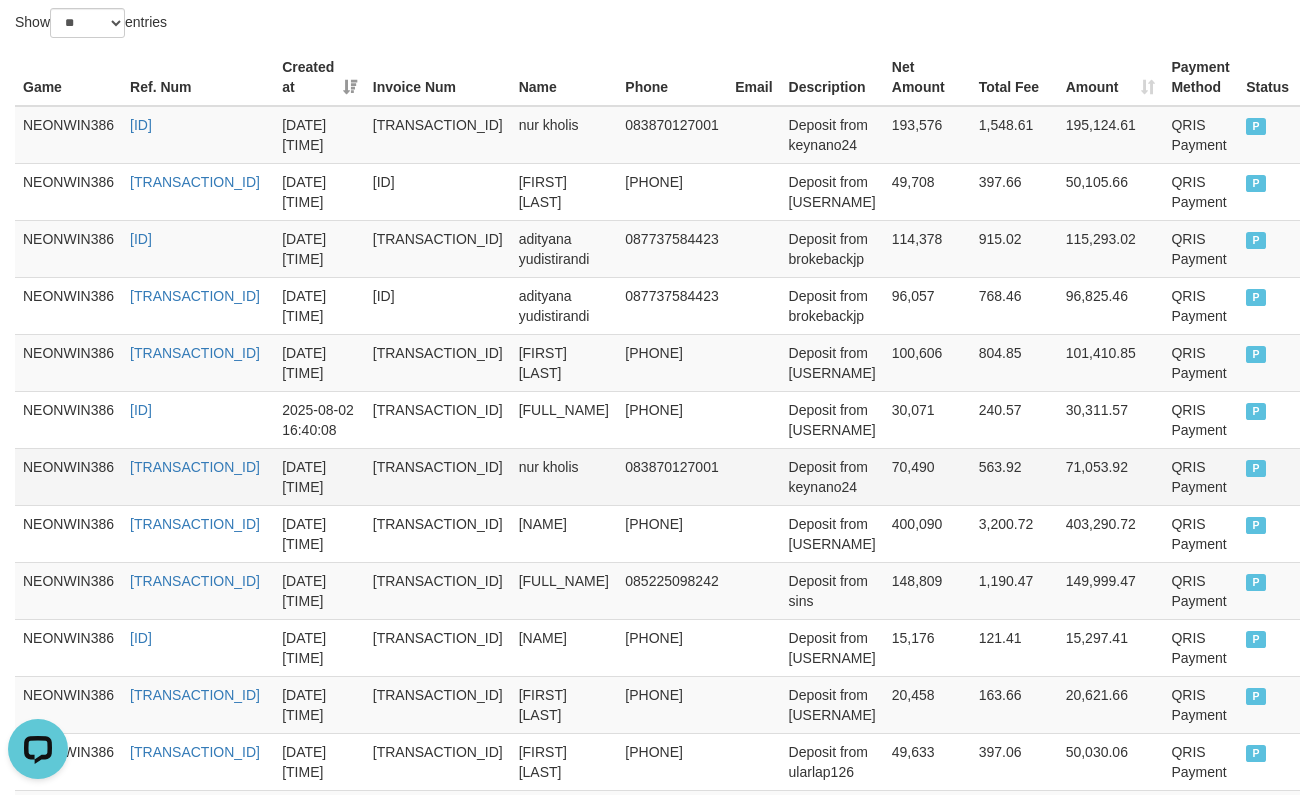 click on "nur kholis" at bounding box center [564, 476] 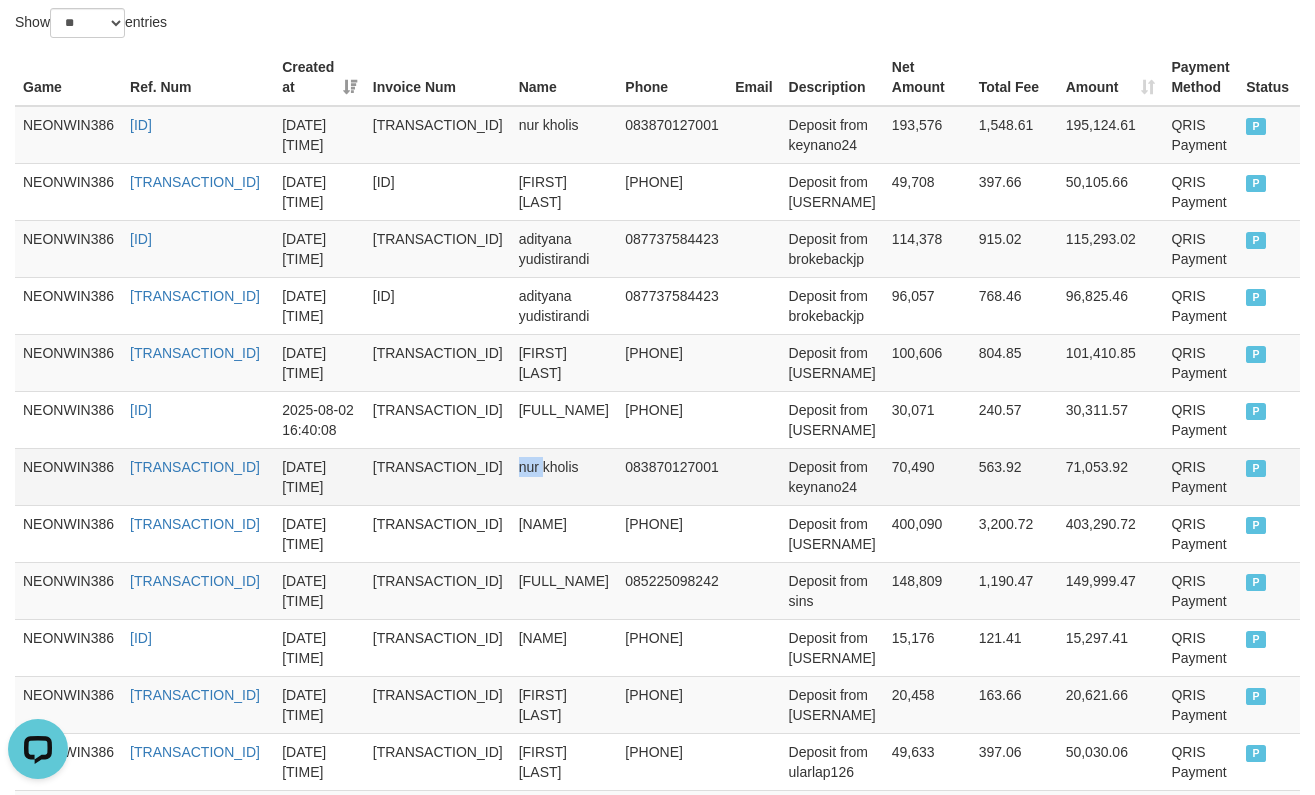 click on "nur kholis" at bounding box center (564, 476) 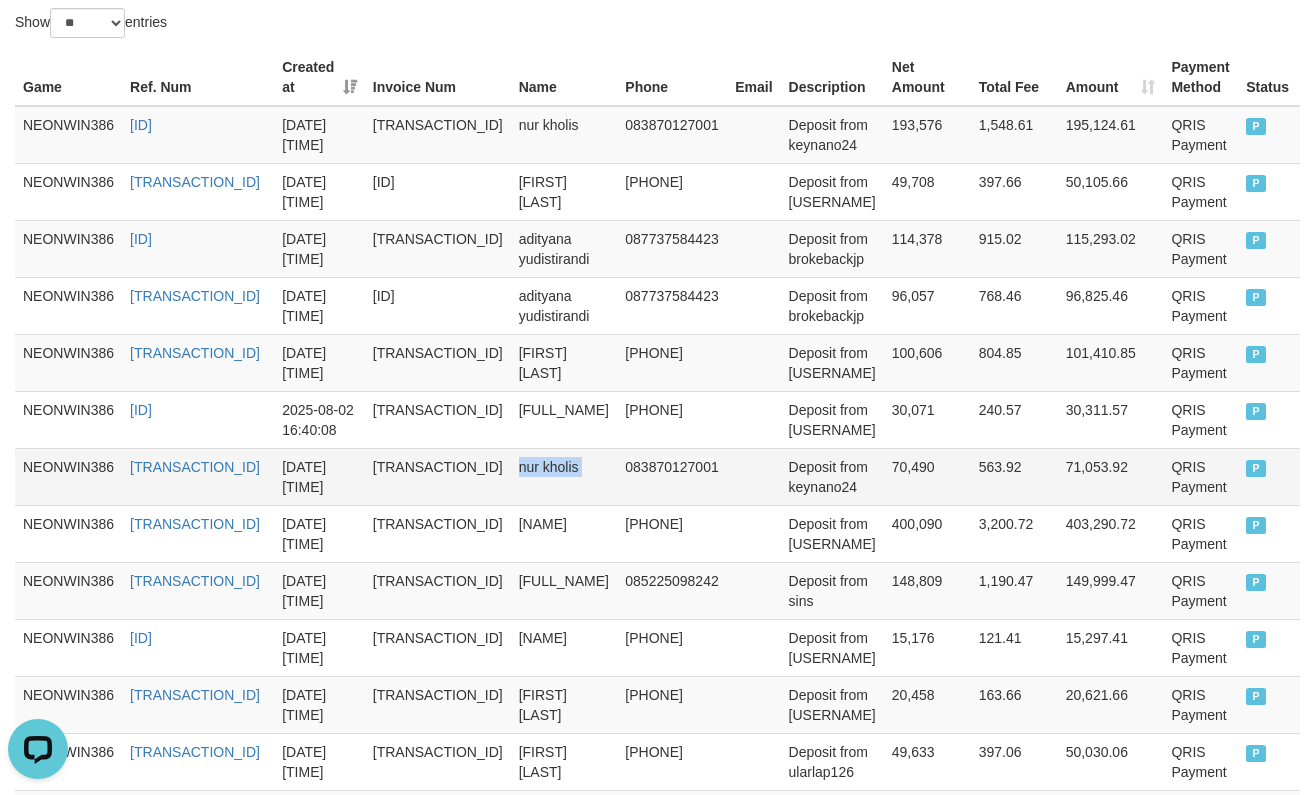 click on "nur kholis" at bounding box center (564, 476) 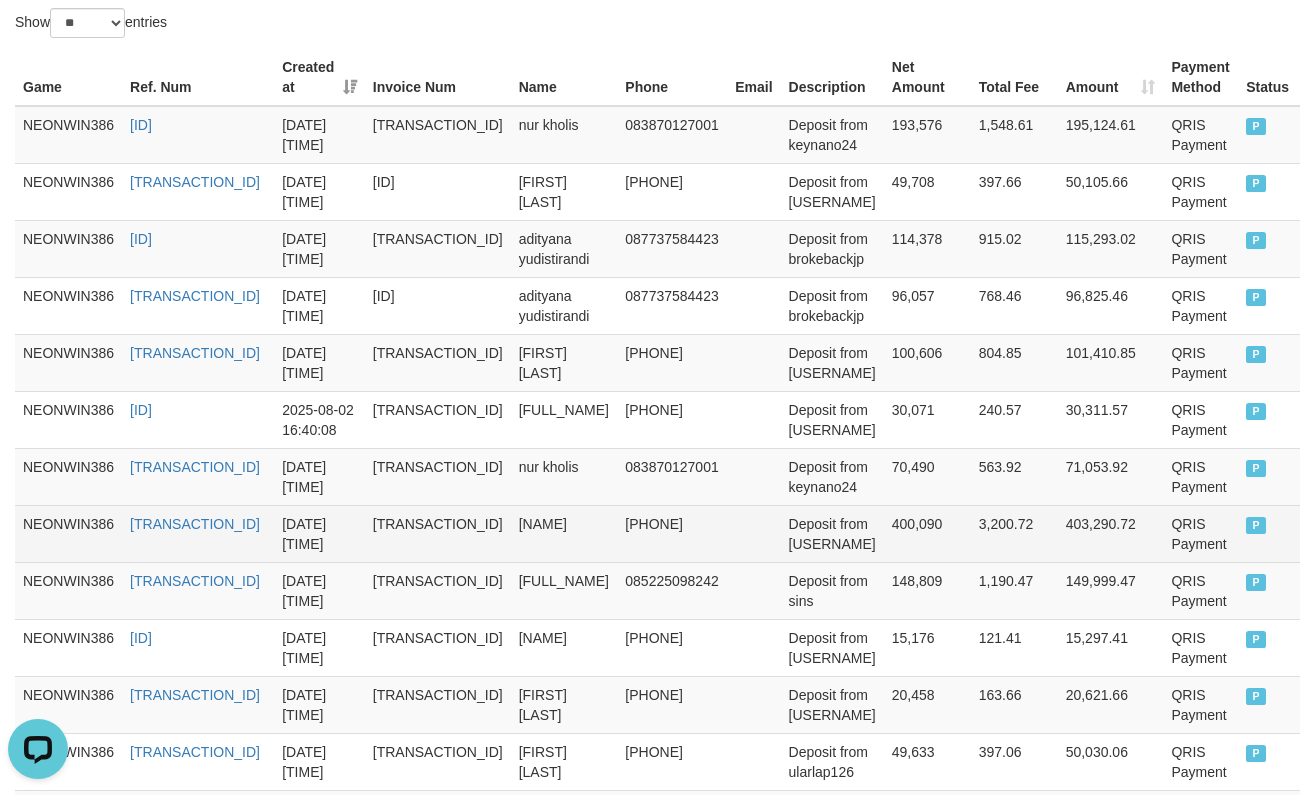 click on "[NAME]" at bounding box center (564, 533) 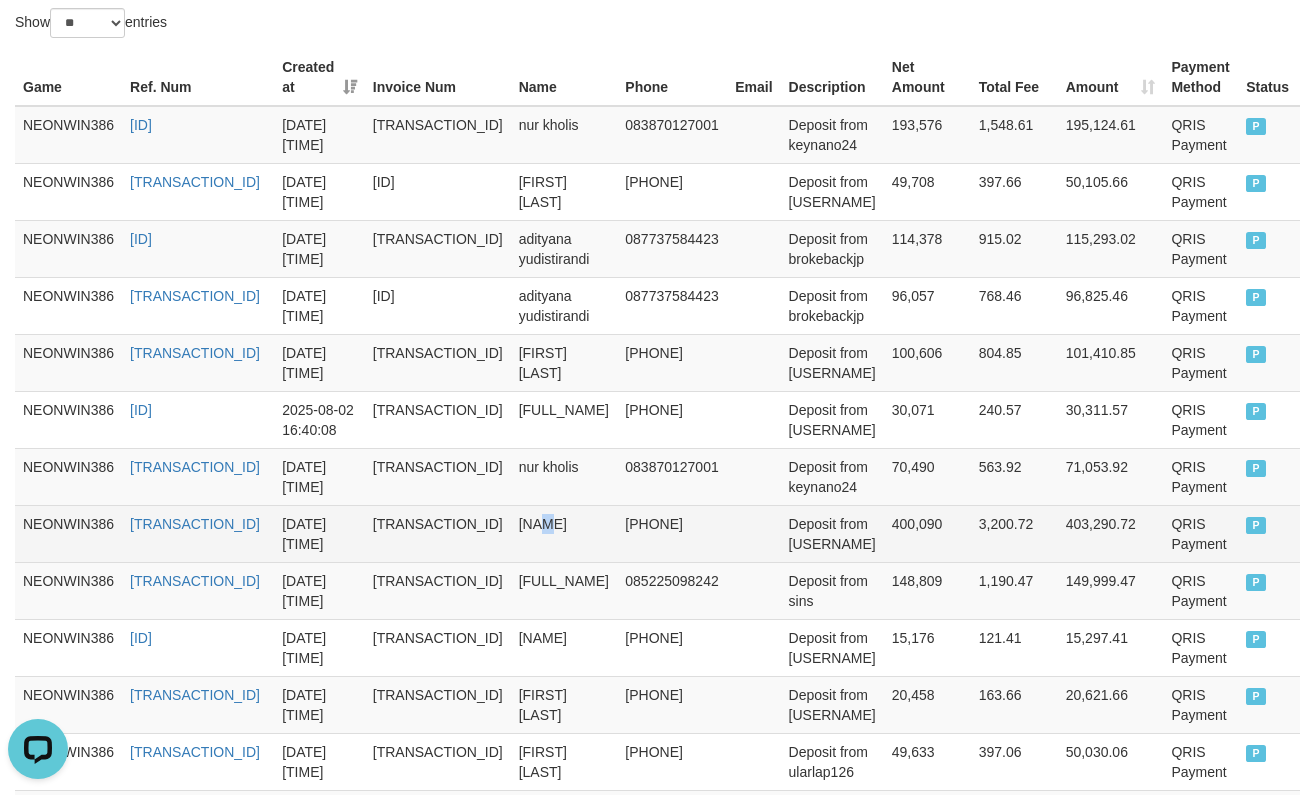 click on "[NAME]" at bounding box center [564, 533] 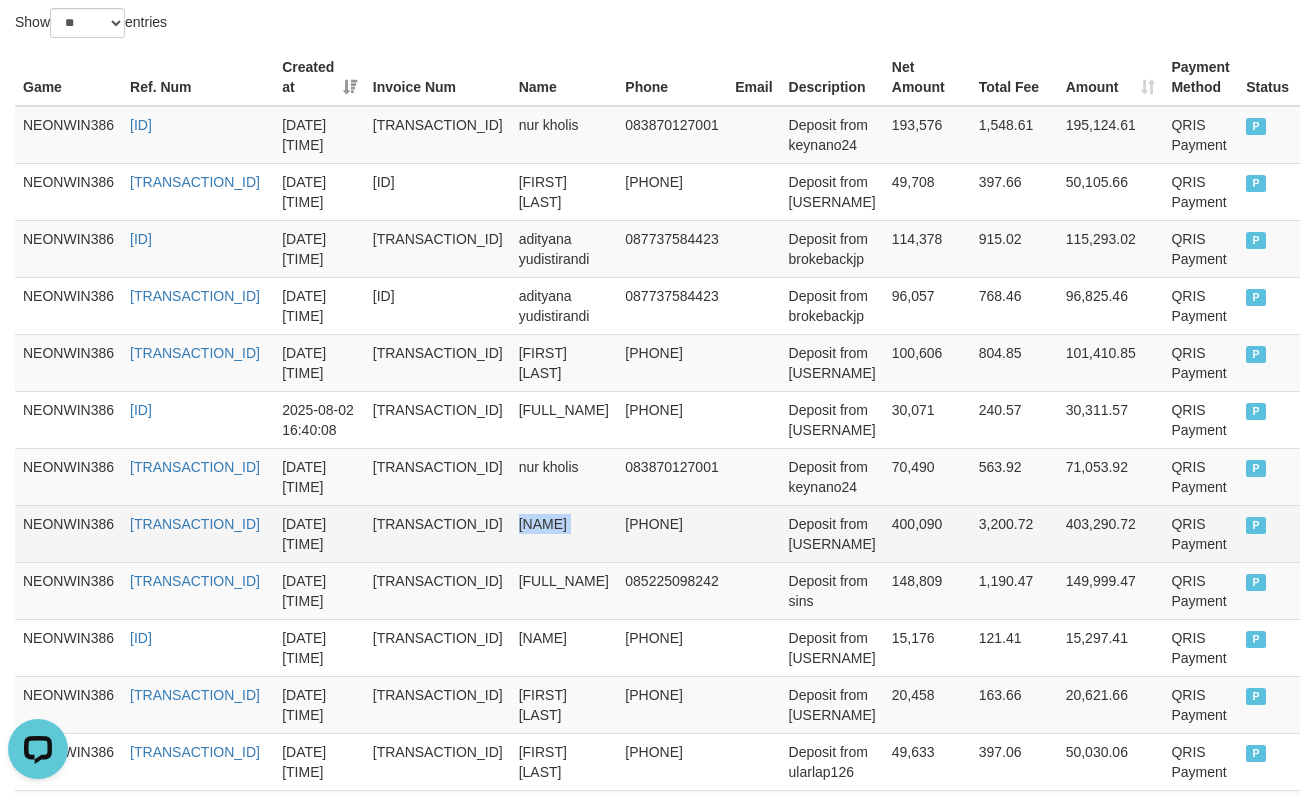 click on "[NAME]" at bounding box center [564, 533] 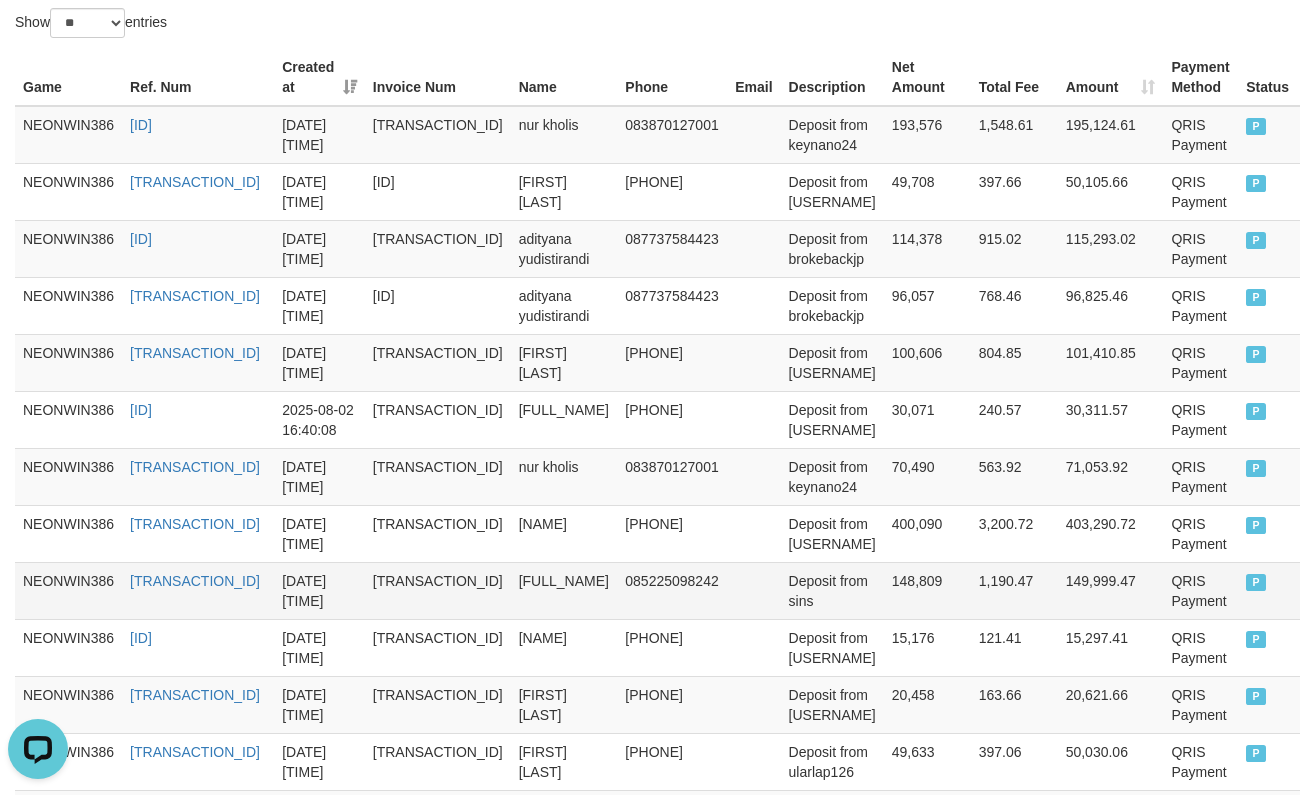 click on "[FULL_NAME]" at bounding box center (564, 590) 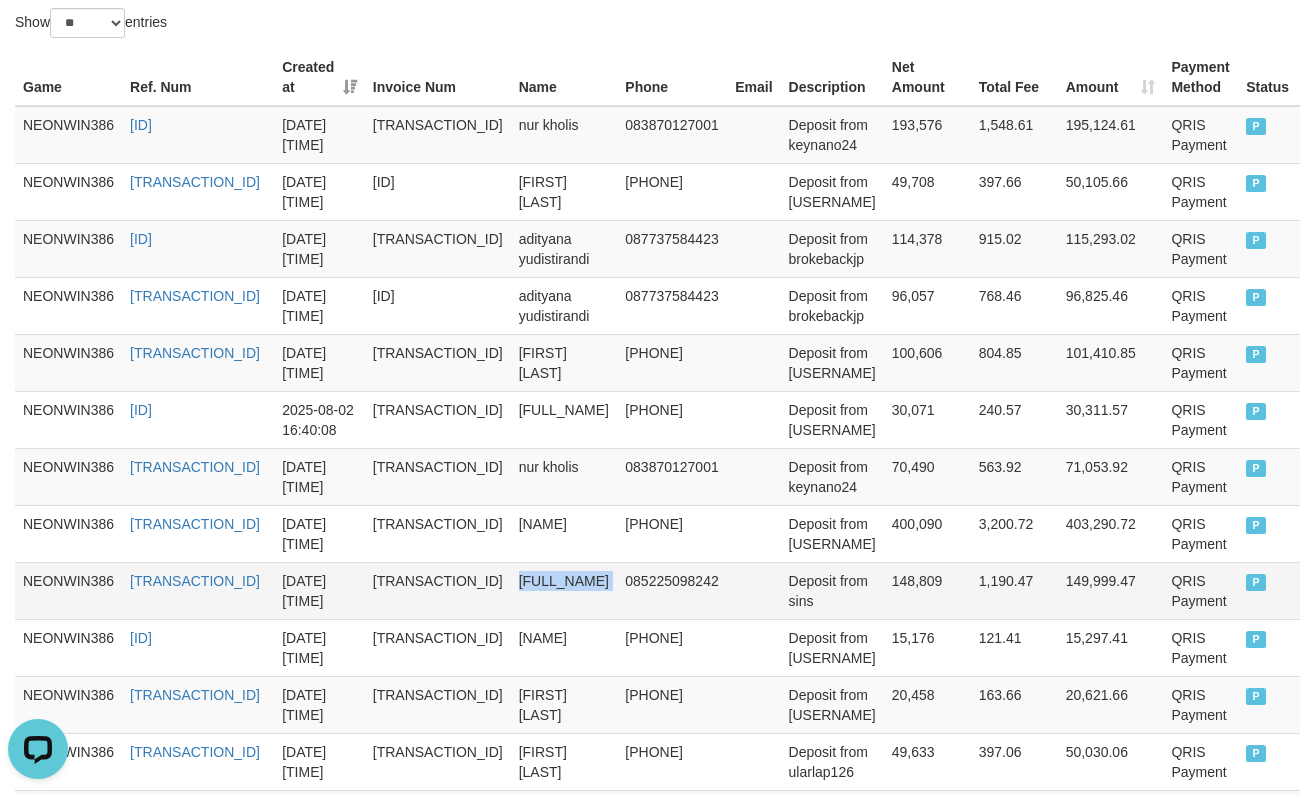 click on "[FULL_NAME]" at bounding box center [564, 590] 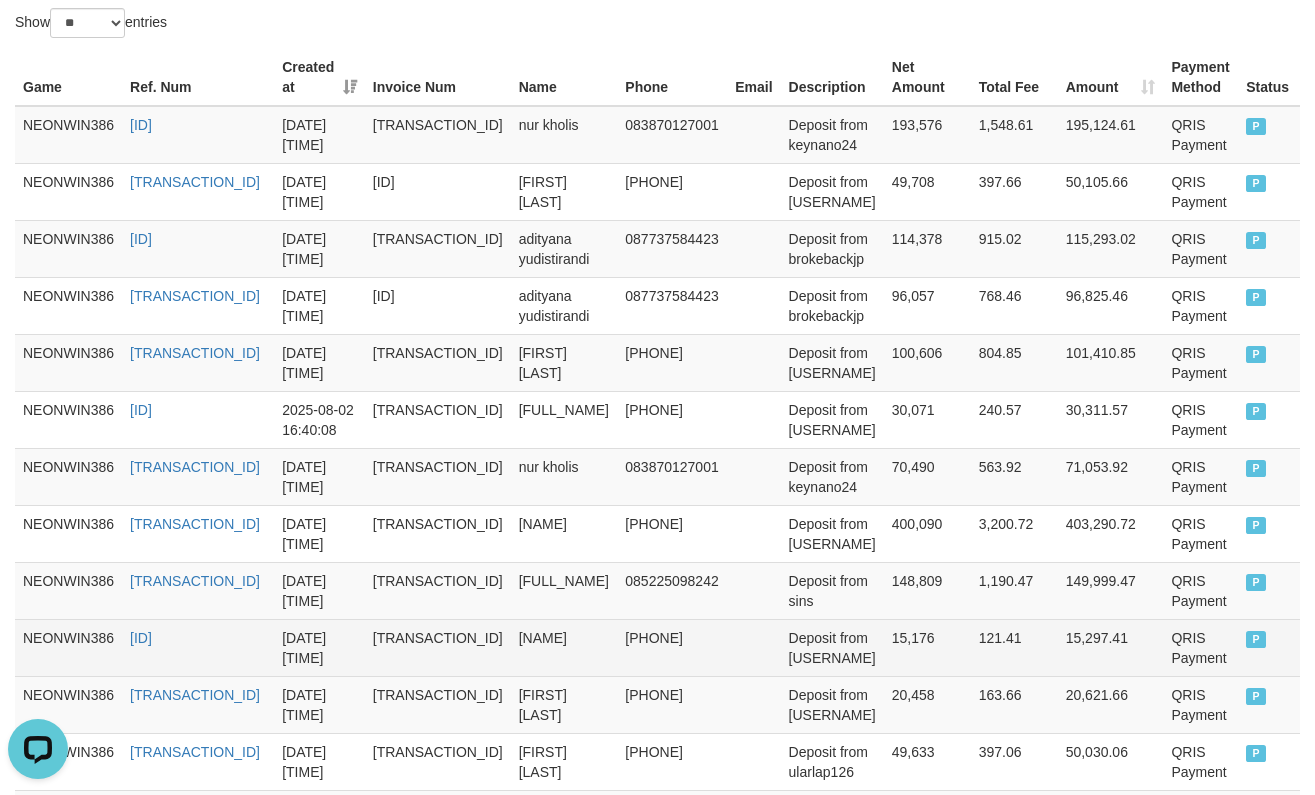 click on "[NAME]" at bounding box center [564, 647] 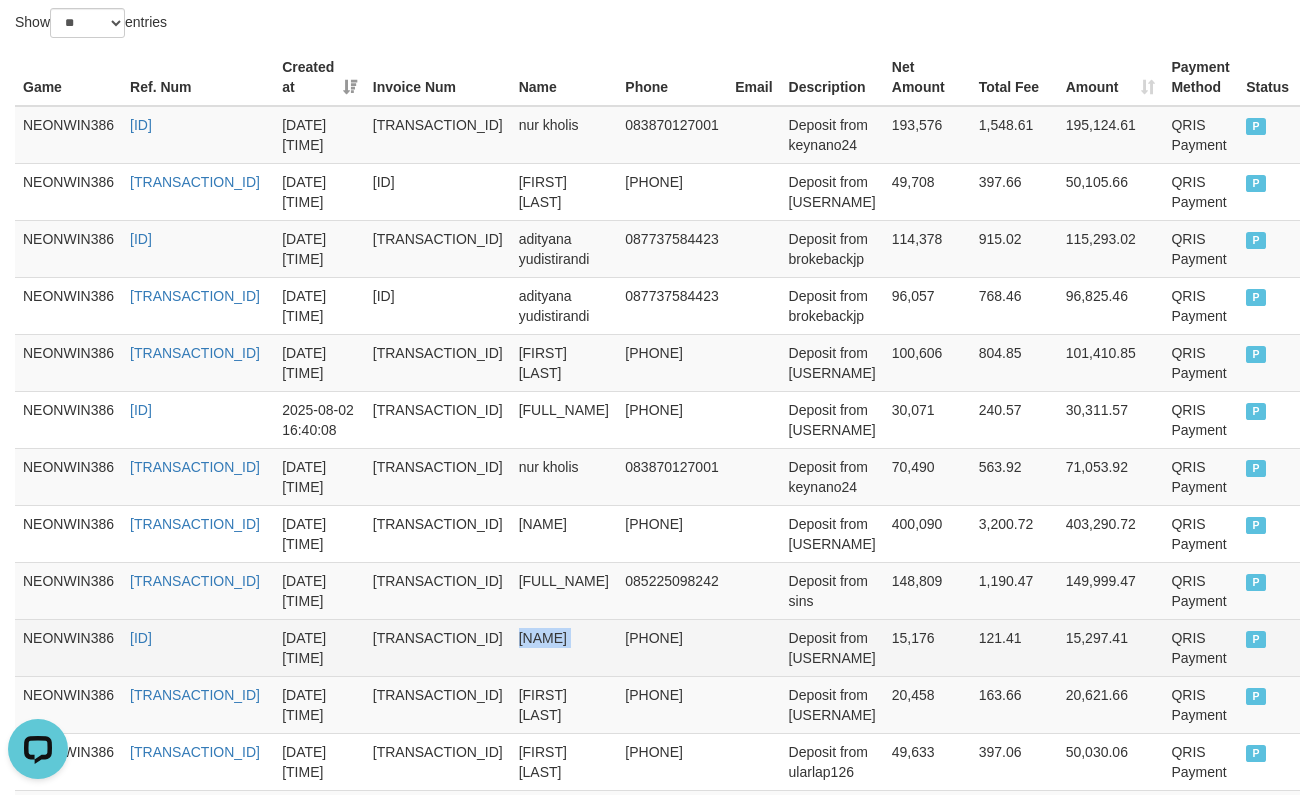 click on "[NAME]" at bounding box center (564, 647) 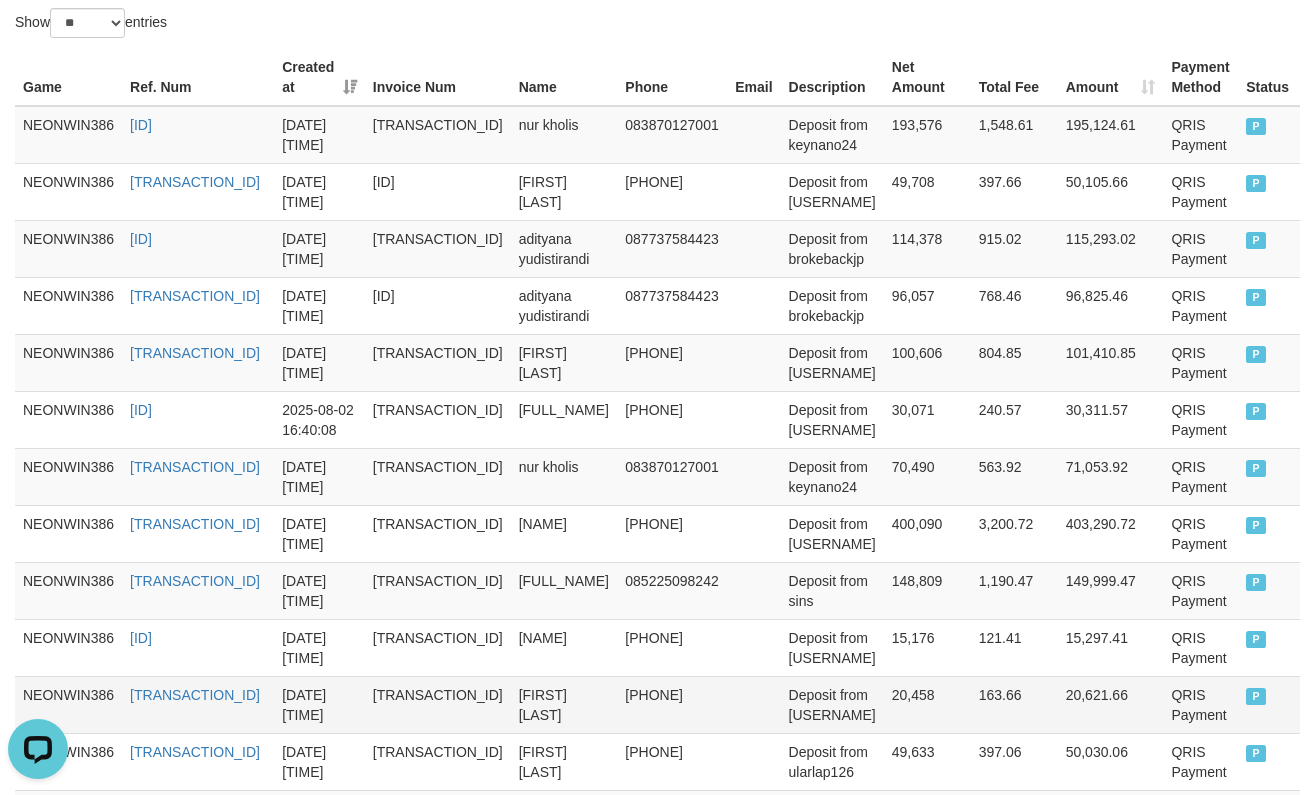 click on "[FIRST] [LAST]" at bounding box center (564, 704) 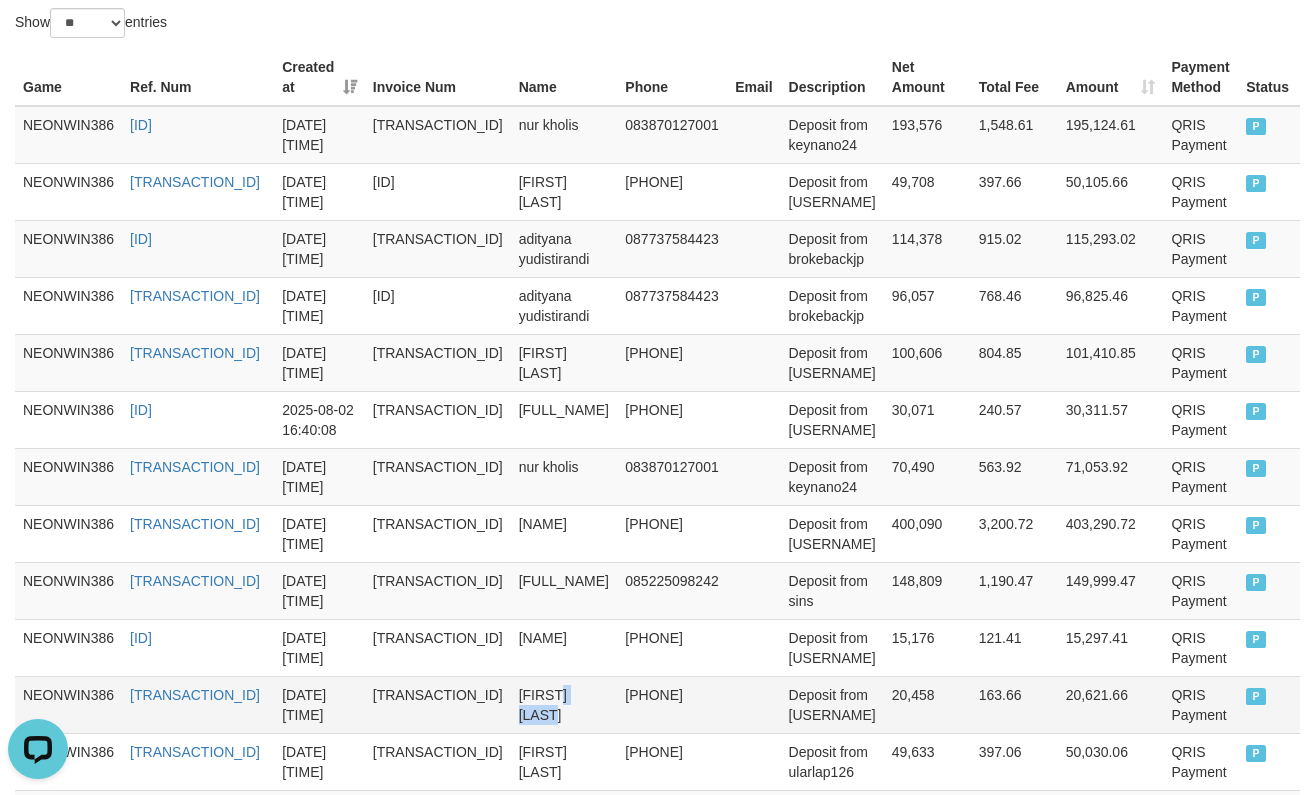 click on "[FIRST] [LAST]" at bounding box center [564, 704] 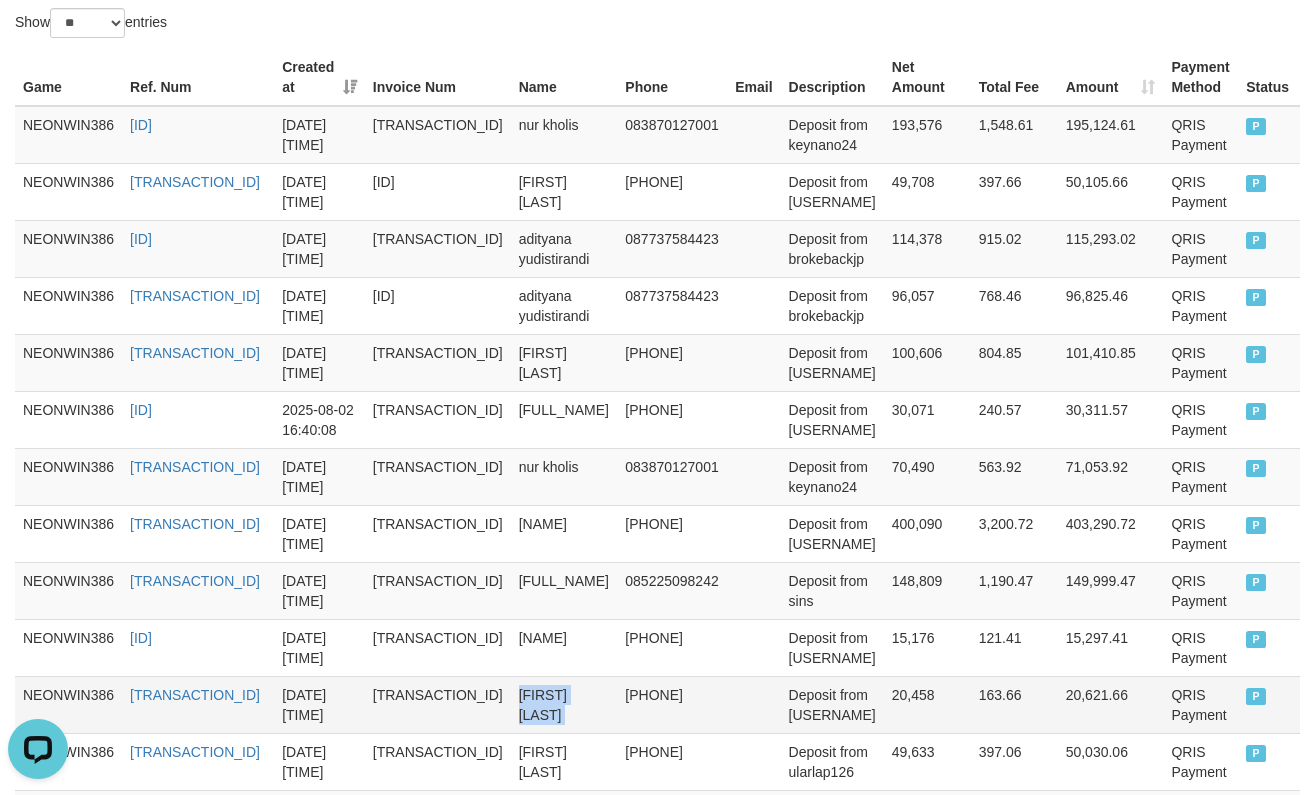 click on "[FIRST] [LAST]" at bounding box center (564, 704) 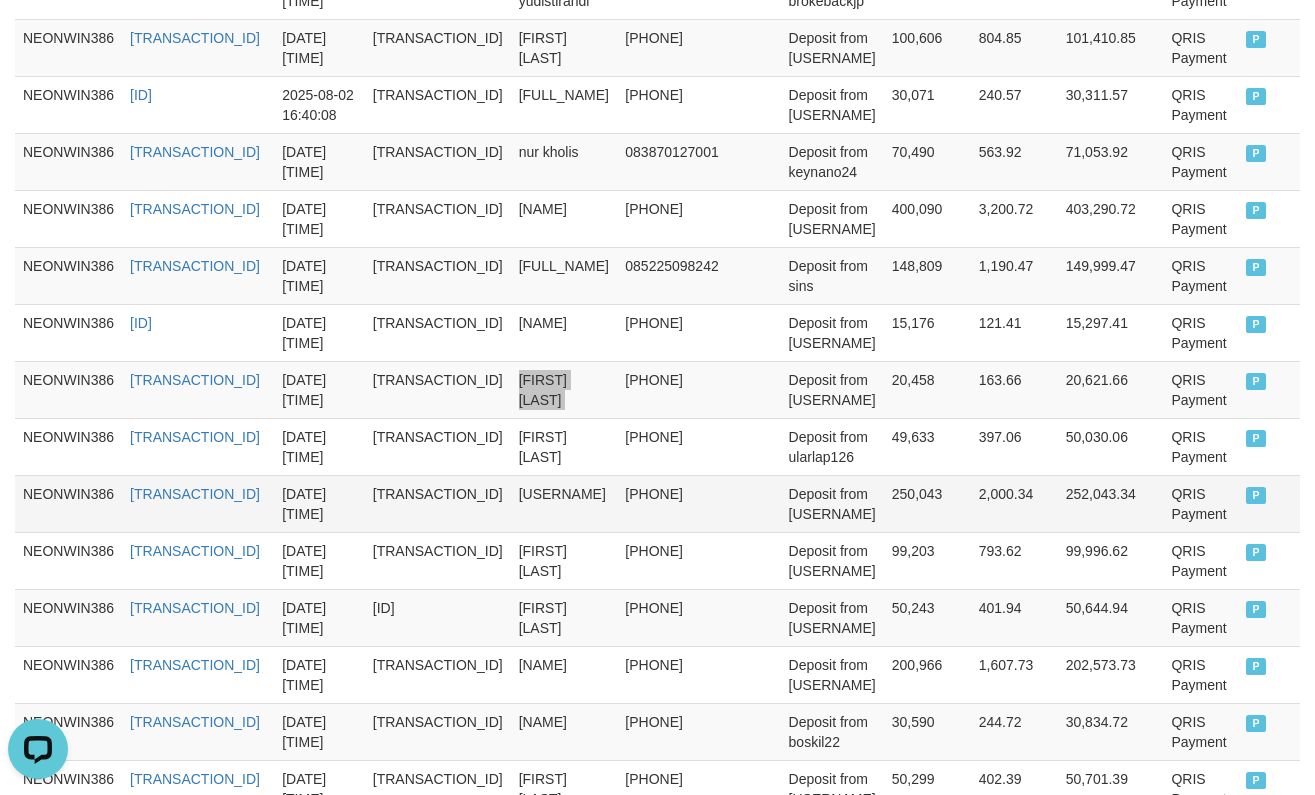 scroll, scrollTop: 1008, scrollLeft: 0, axis: vertical 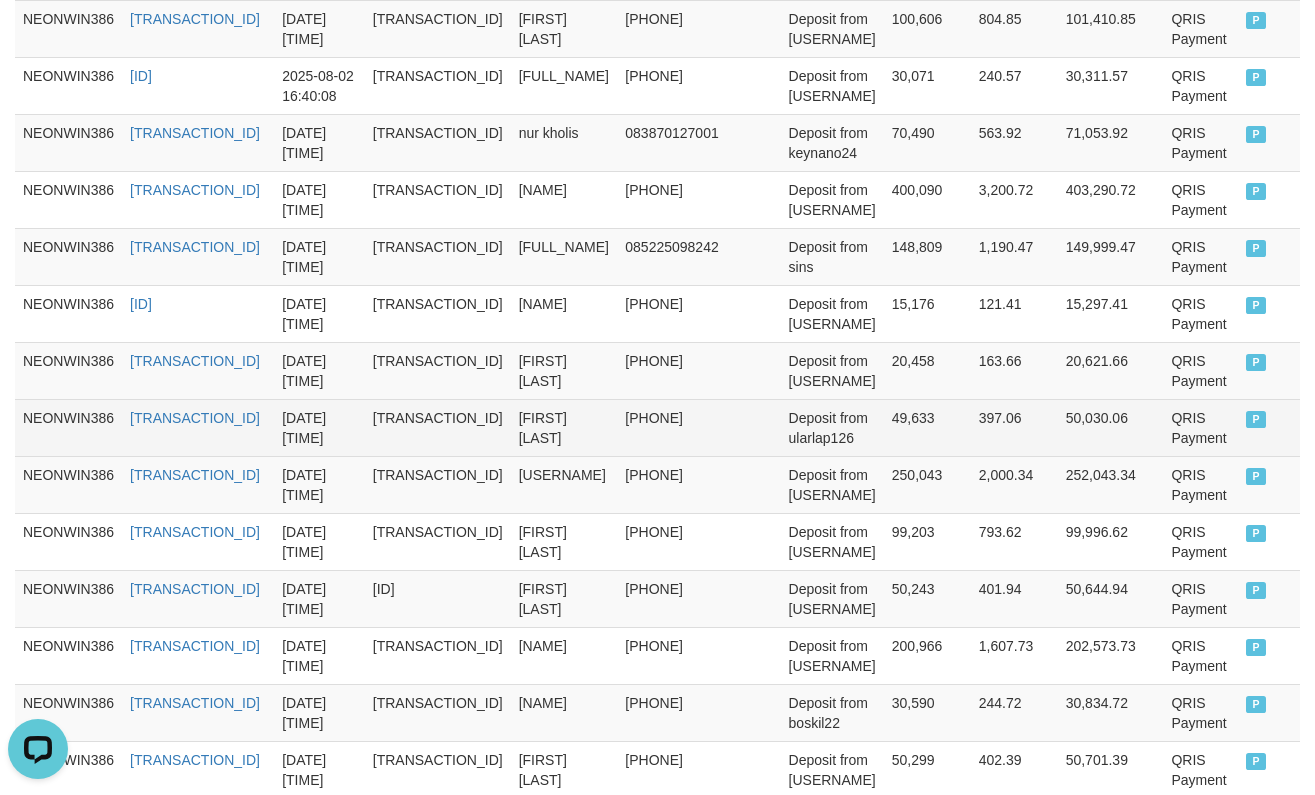 click on "[FIRST] [LAST]" at bounding box center (564, 427) 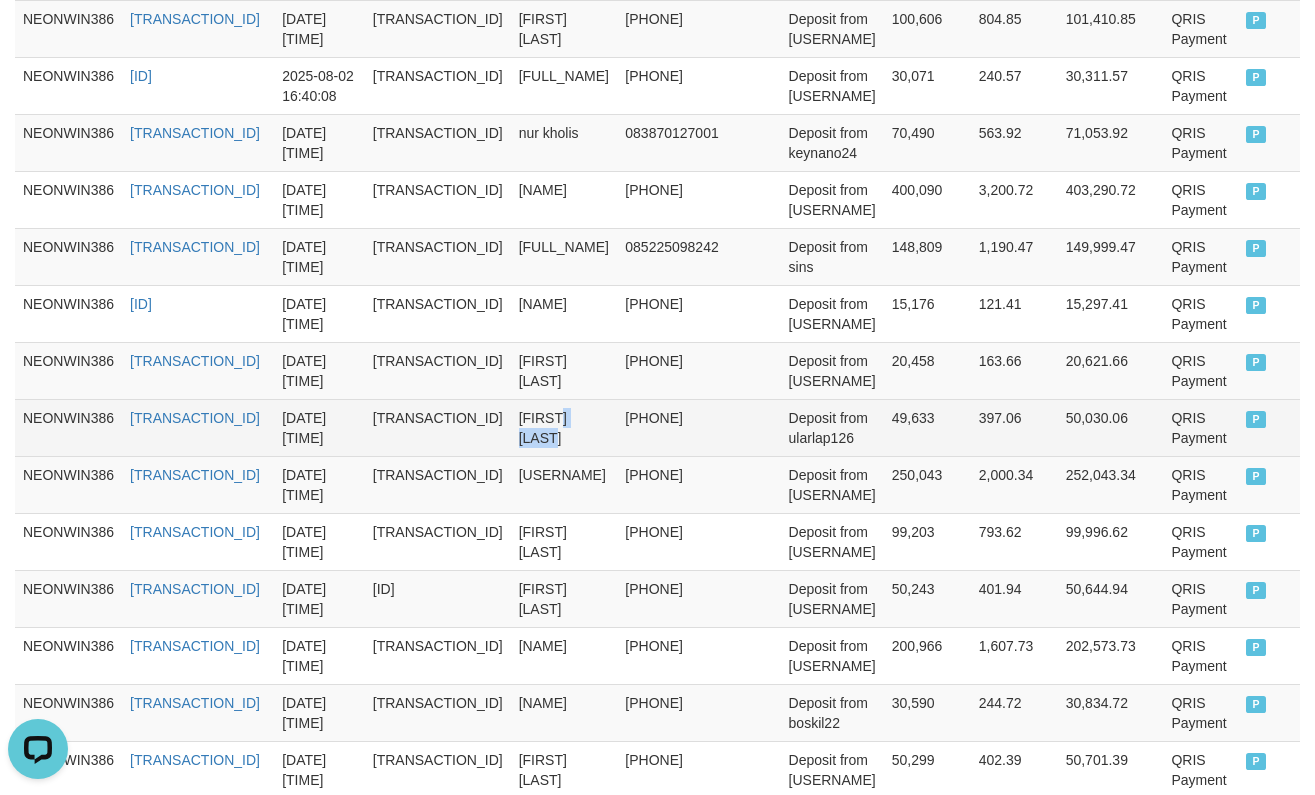 click on "[FIRST] [LAST]" at bounding box center (564, 427) 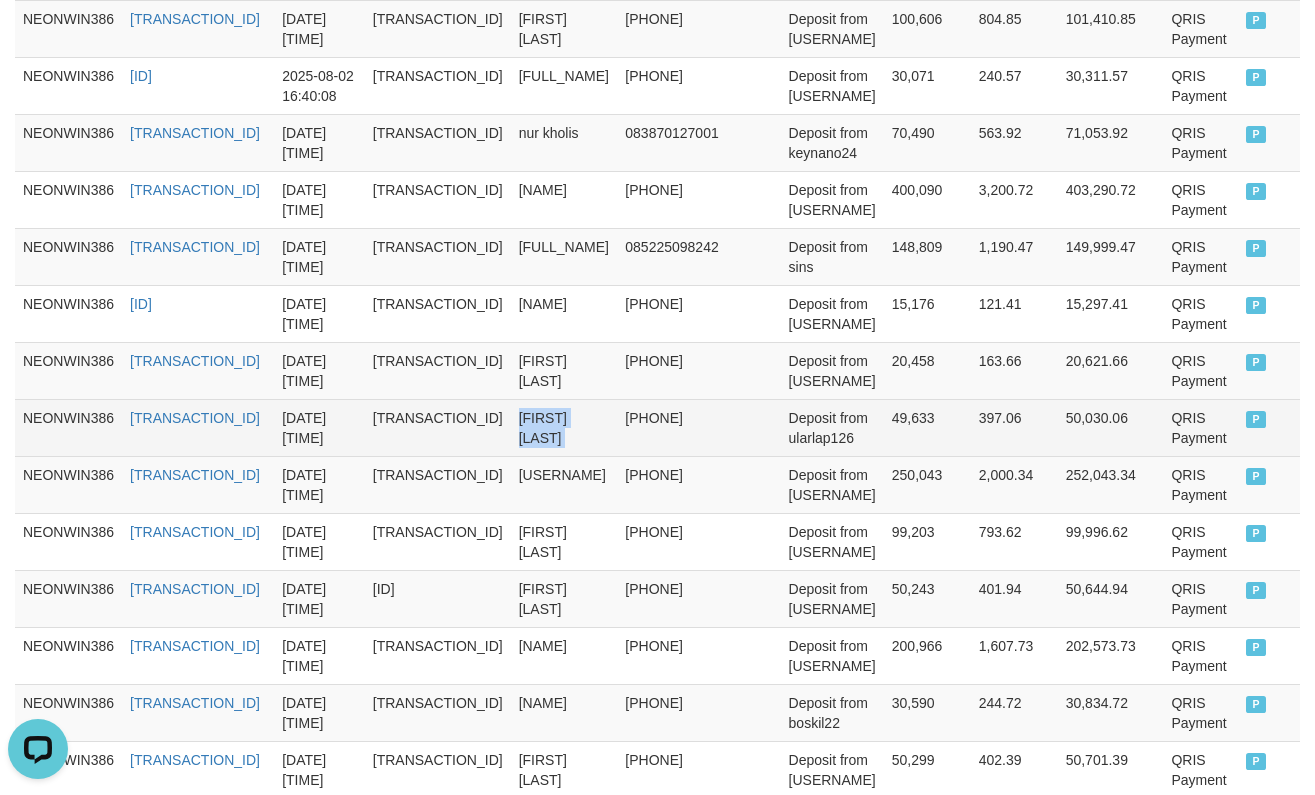 click on "[FIRST] [LAST]" at bounding box center (564, 427) 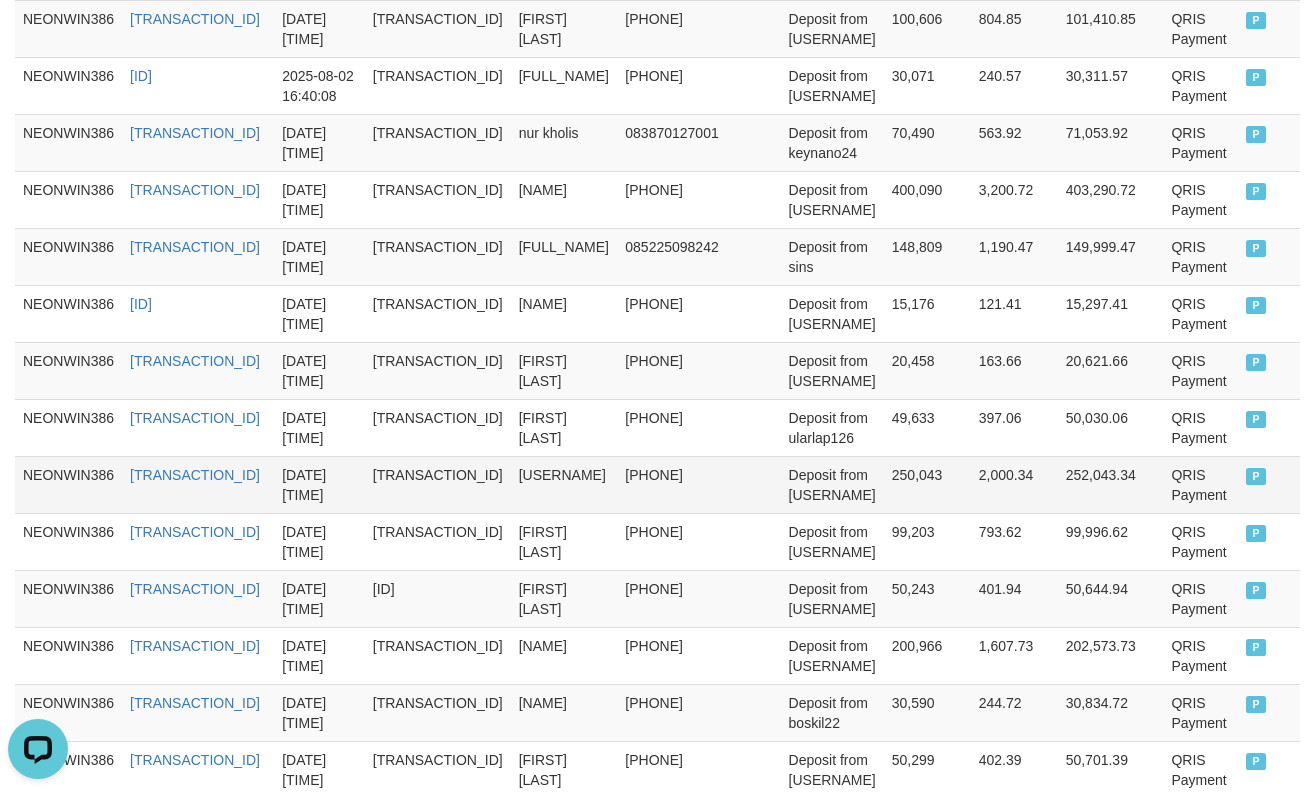 click on "[USERNAME]" at bounding box center (564, 484) 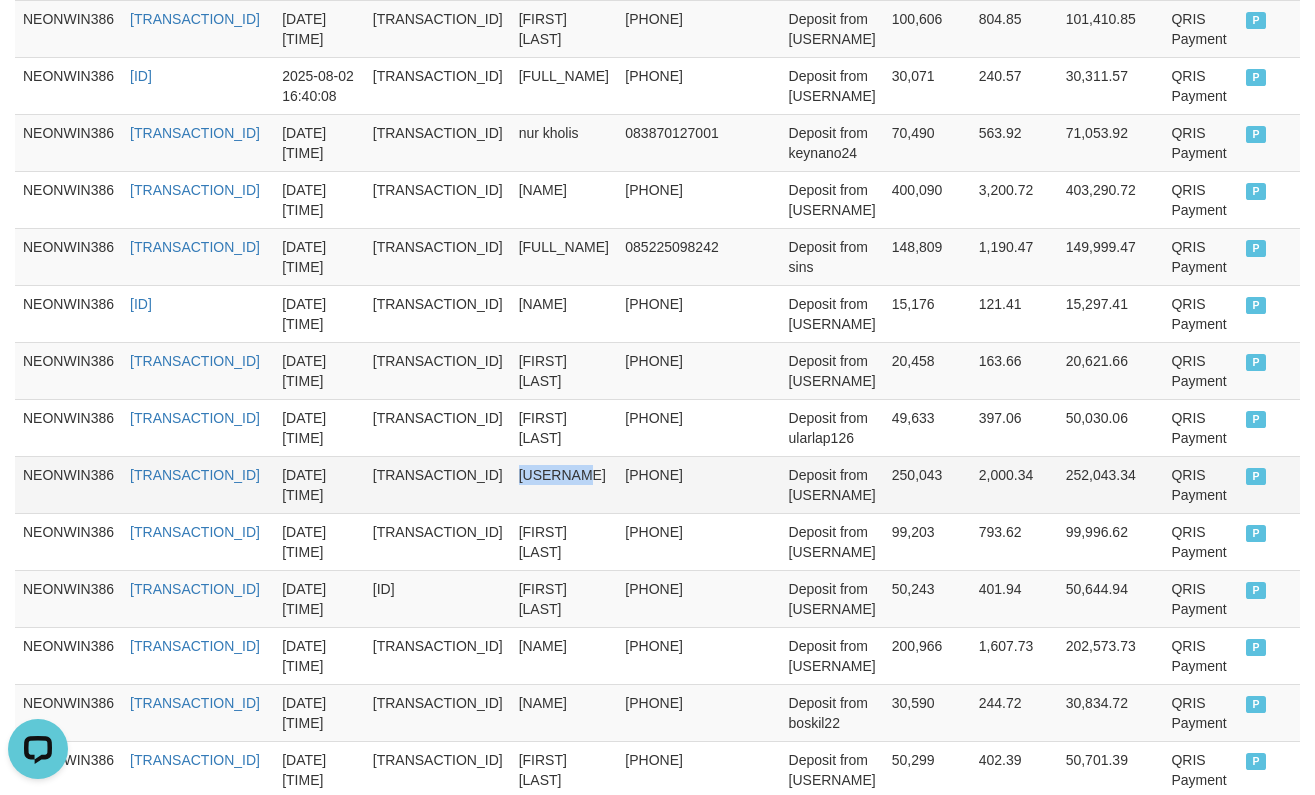 click on "[USERNAME]" at bounding box center (564, 484) 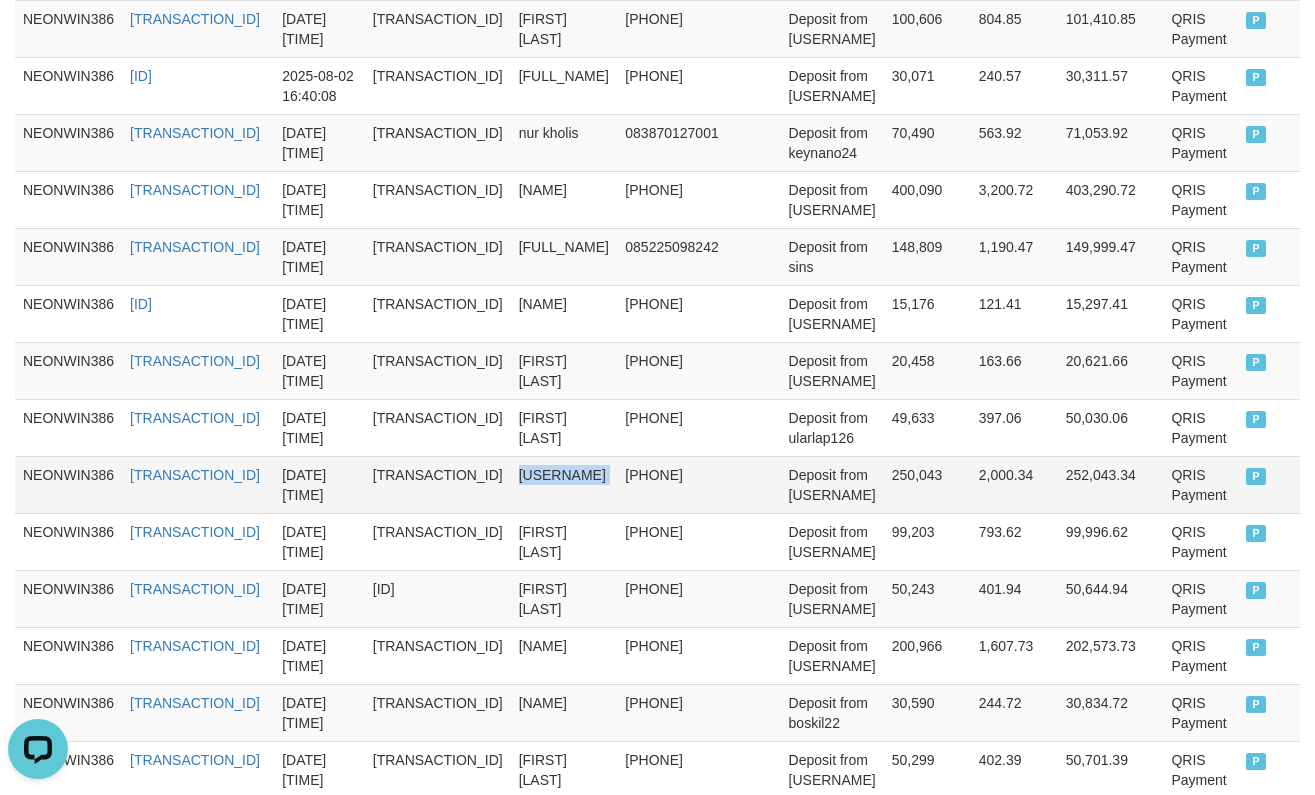 click on "[USERNAME]" at bounding box center (564, 484) 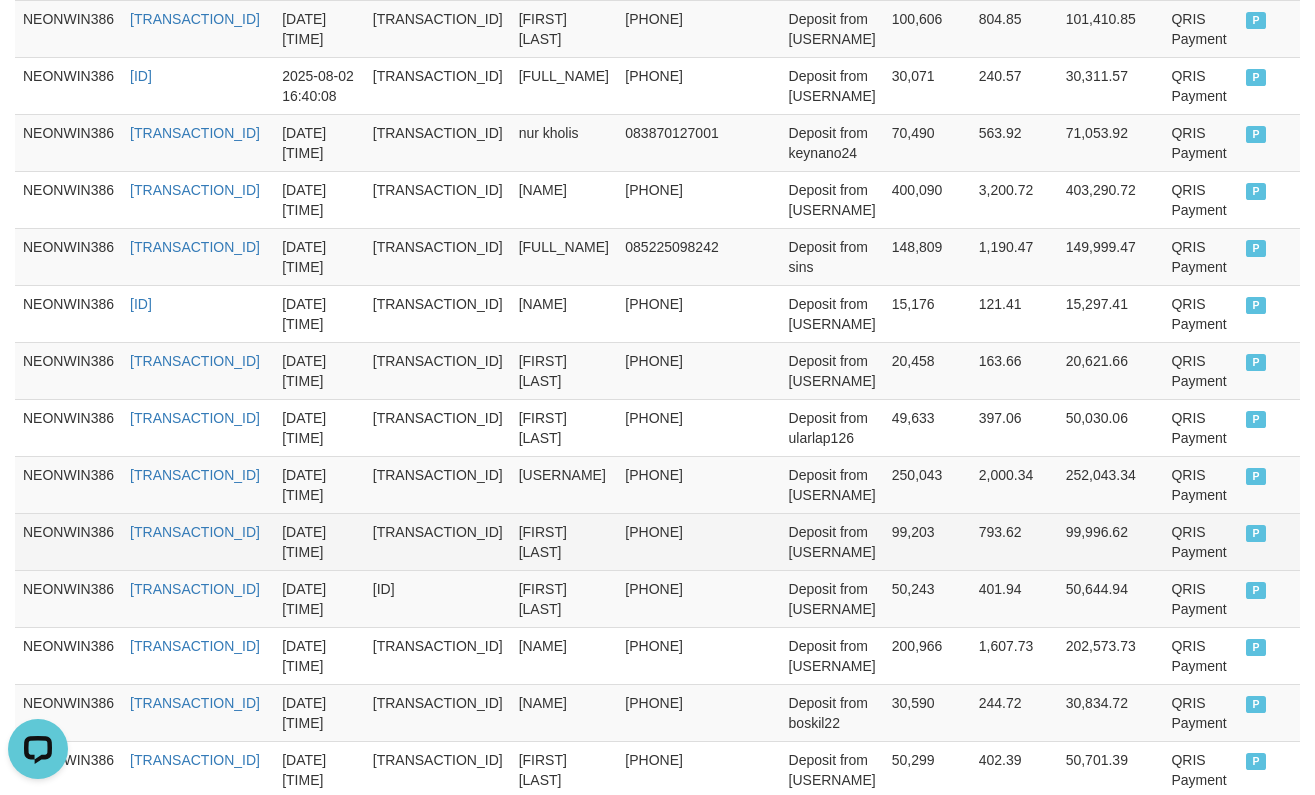 click on "[FIRST] [LAST]" at bounding box center [564, 541] 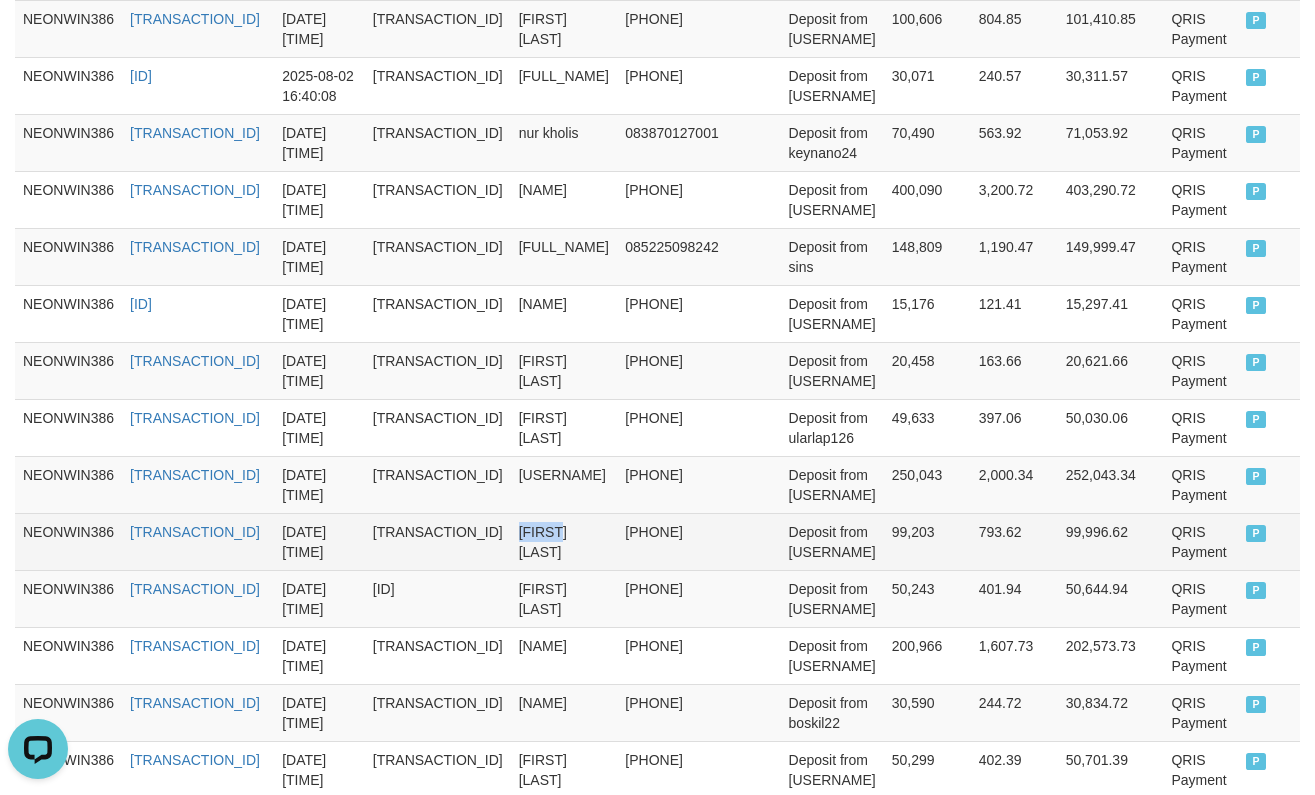 click on "[FIRST] [LAST]" at bounding box center (564, 541) 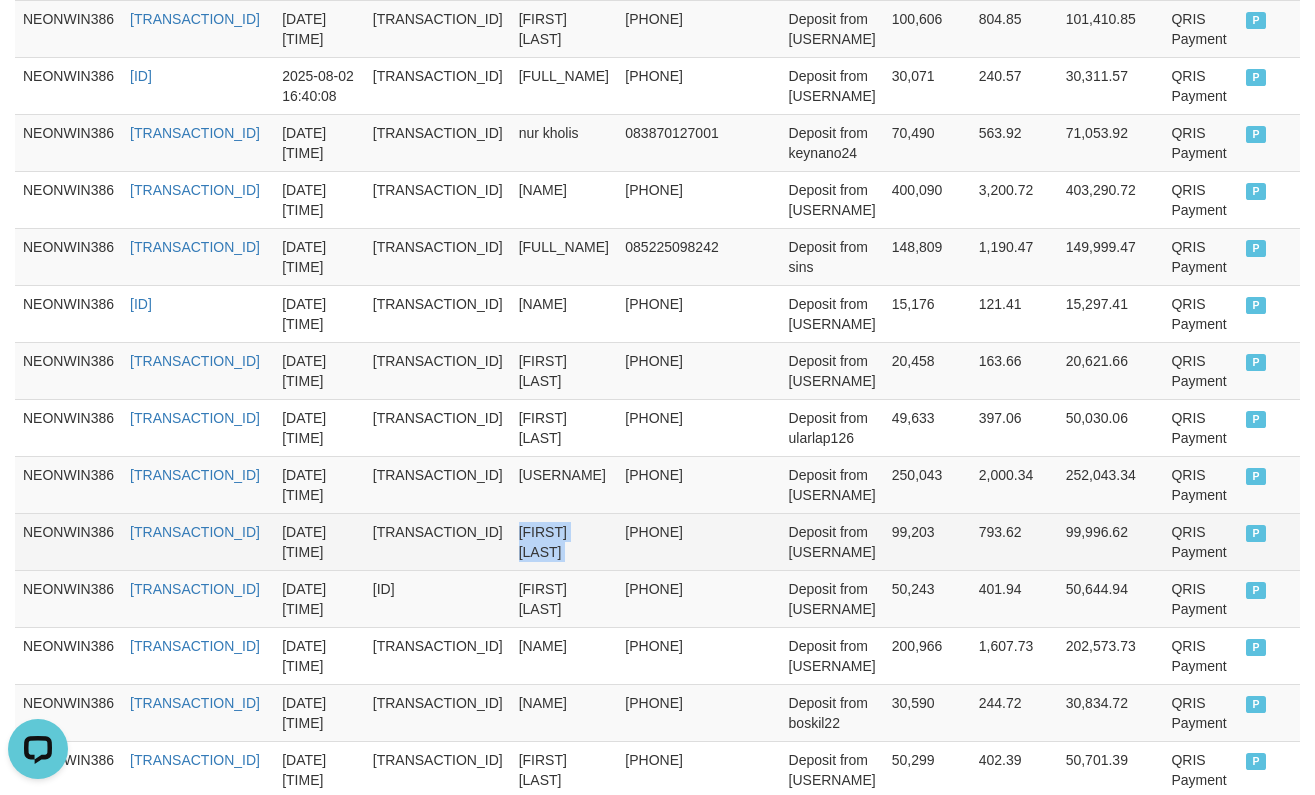 click on "[FIRST] [LAST]" at bounding box center [564, 541] 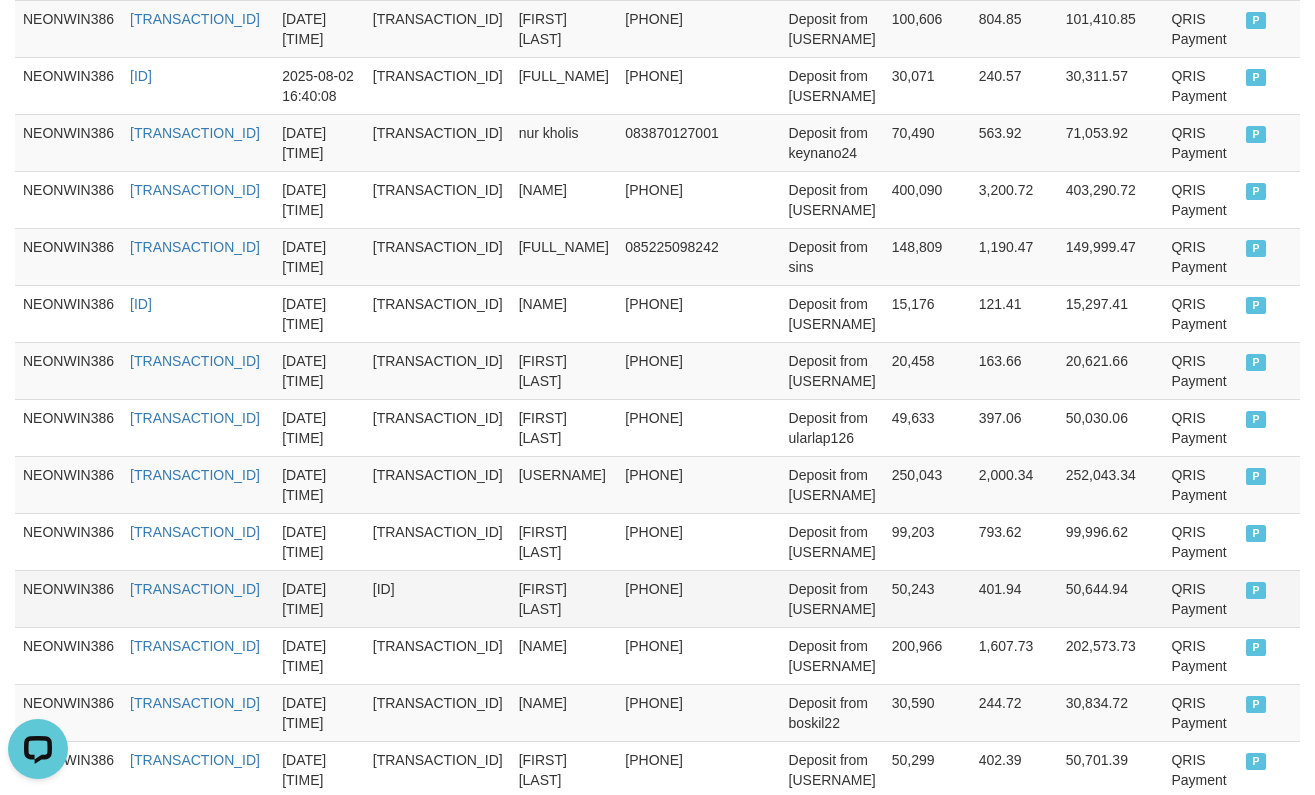 click on "[FIRST] [LAST]" at bounding box center [564, 598] 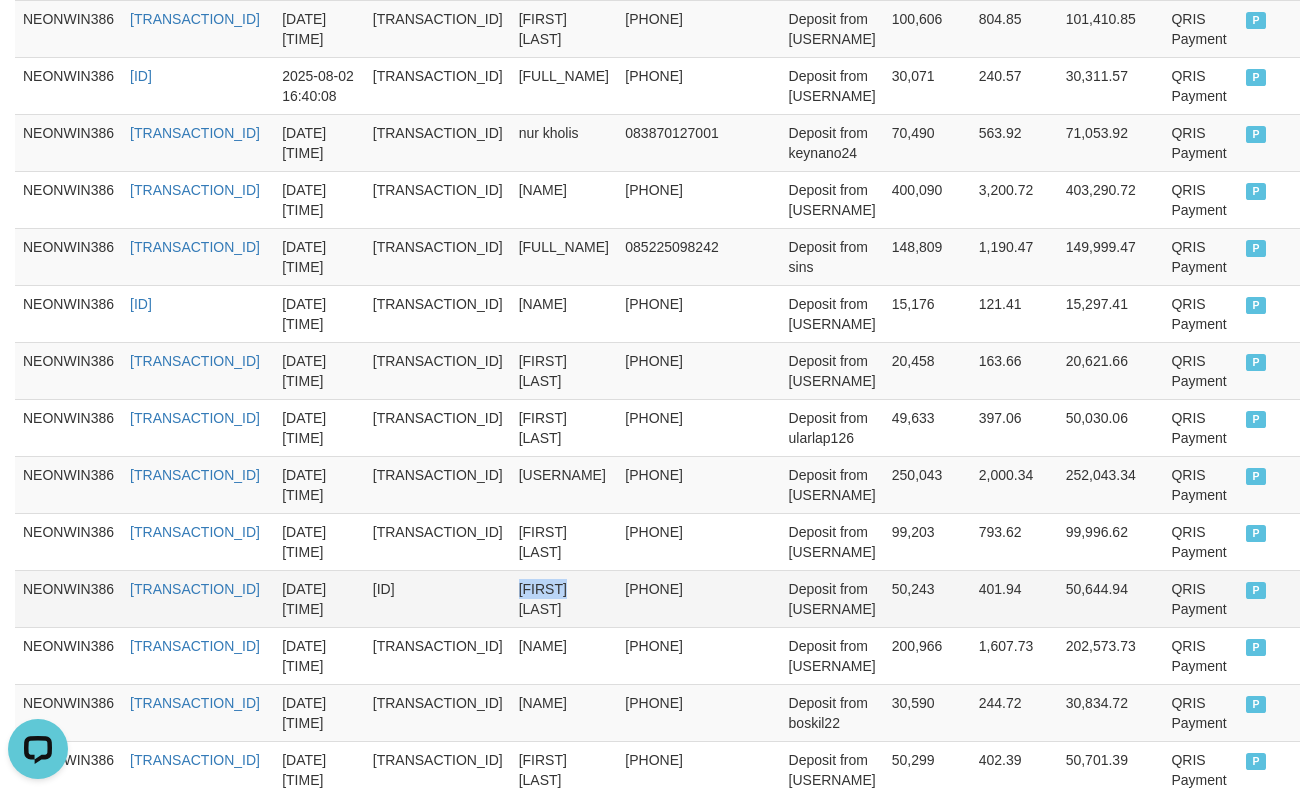 click on "[FIRST] [LAST]" at bounding box center (564, 598) 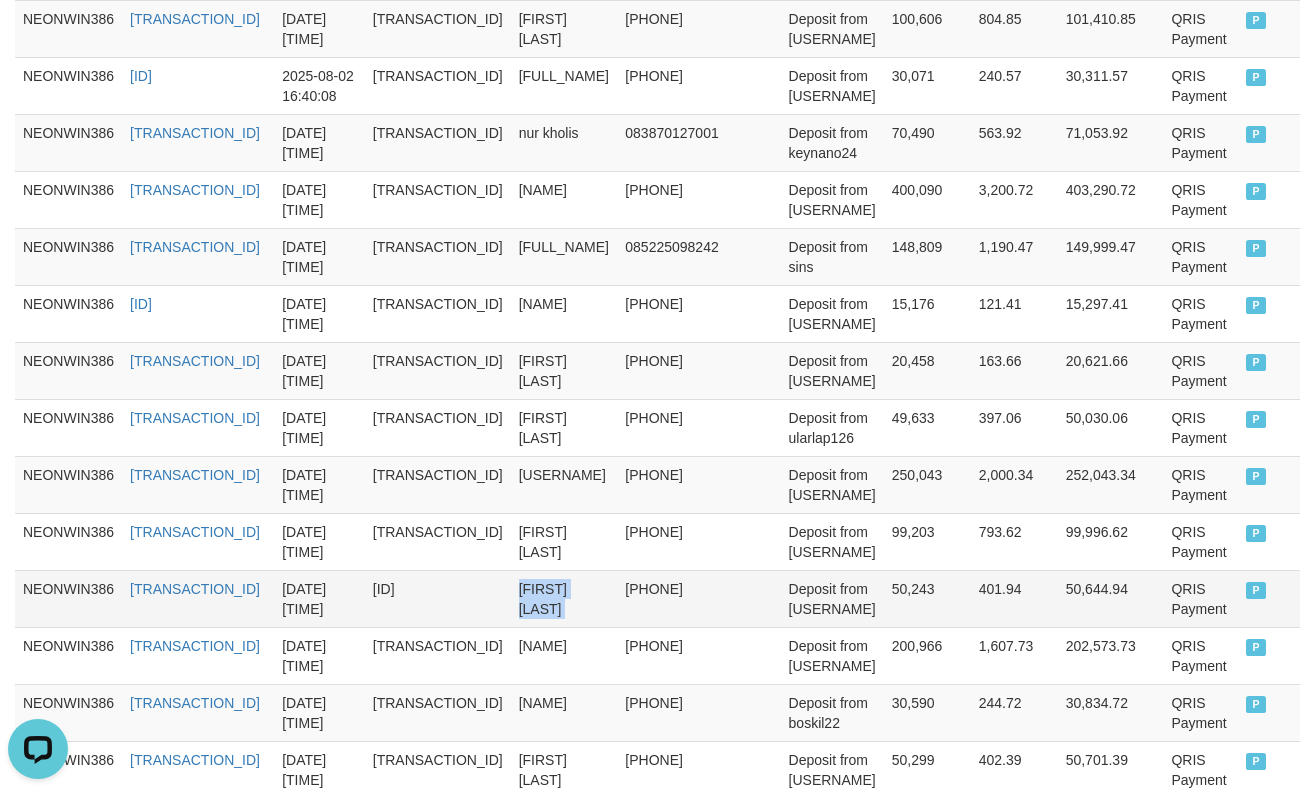 click on "[FIRST] [LAST]" at bounding box center [564, 598] 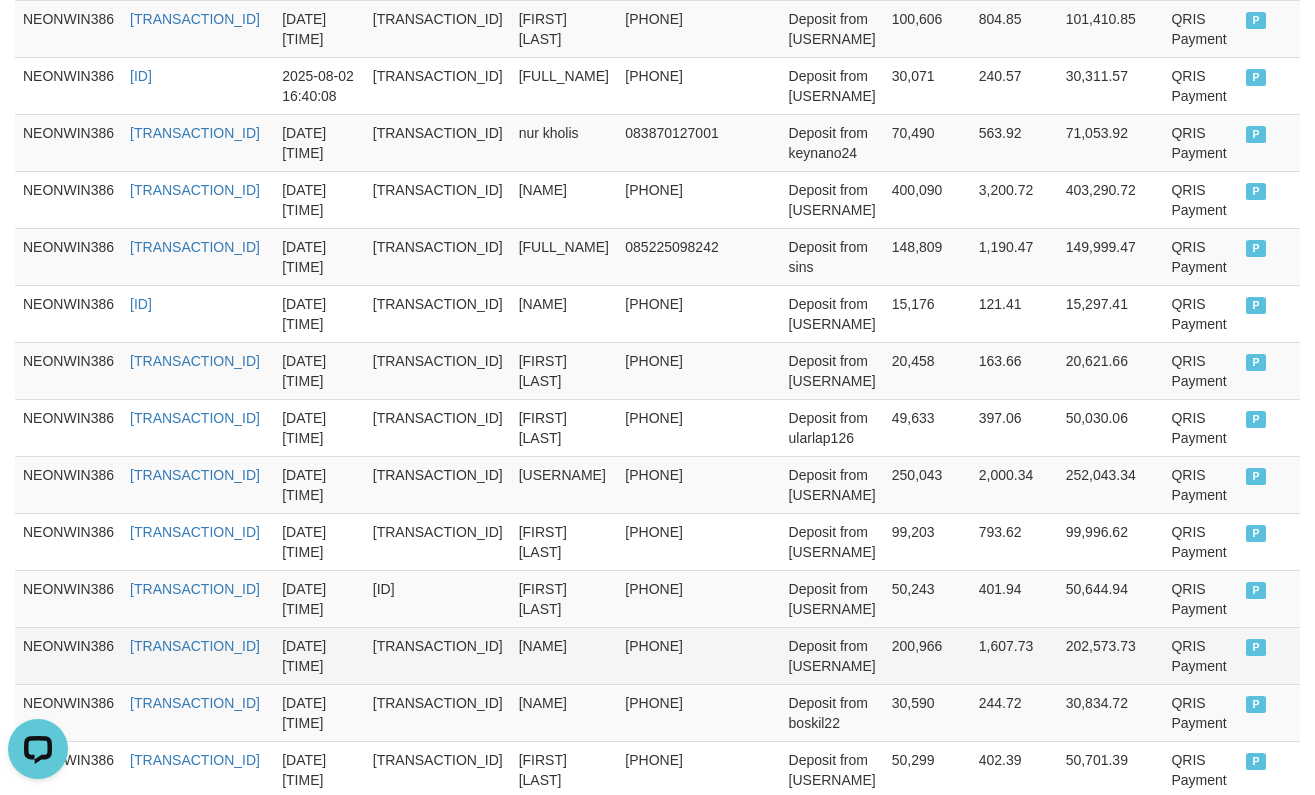 click on "[NAME]" at bounding box center (564, 655) 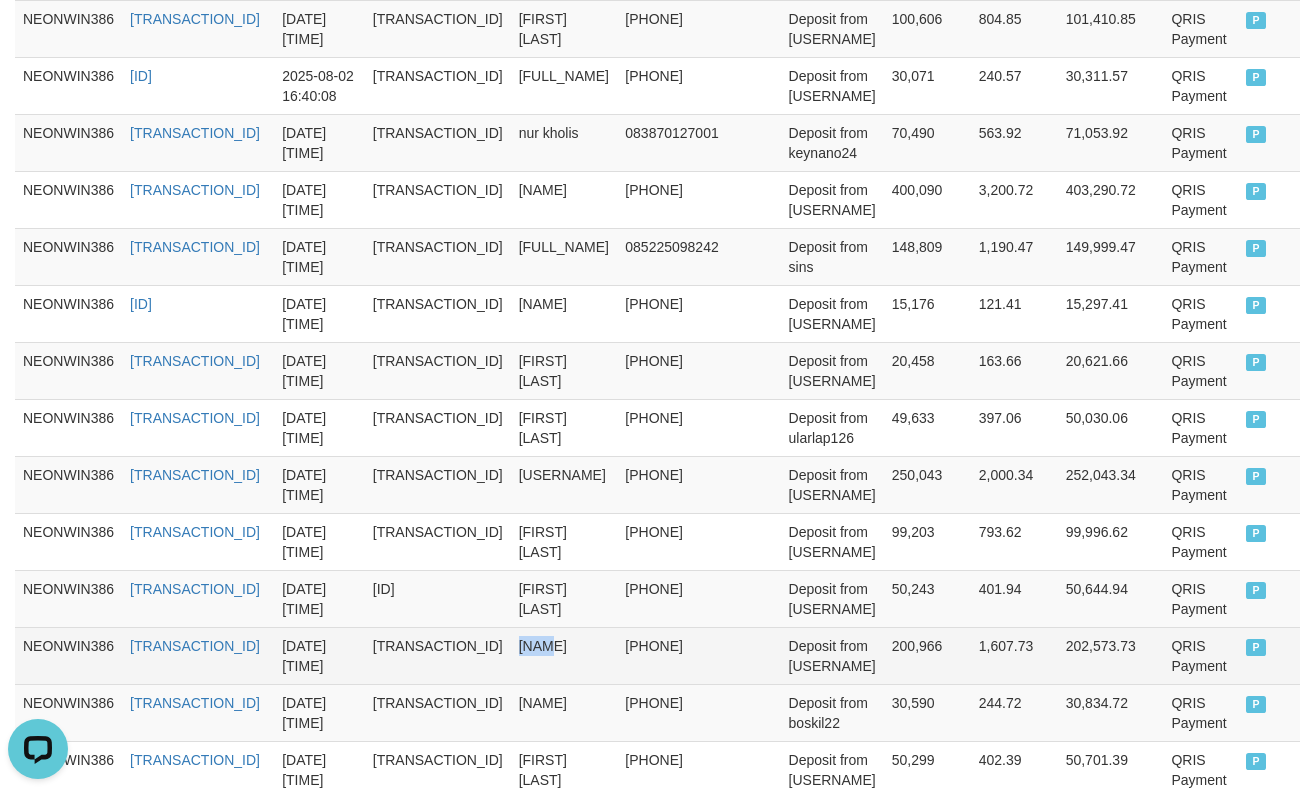 click on "[NAME]" at bounding box center [564, 655] 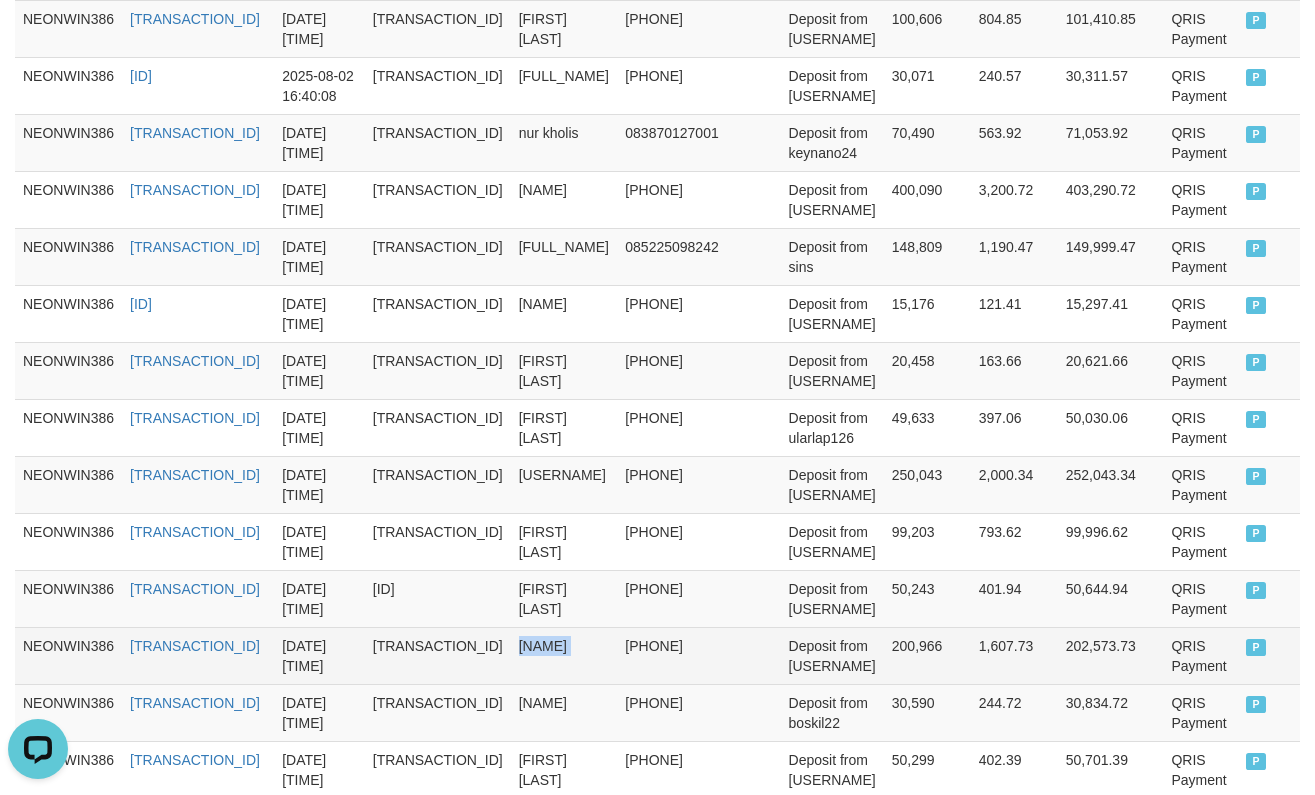 click on "[NAME]" at bounding box center (564, 655) 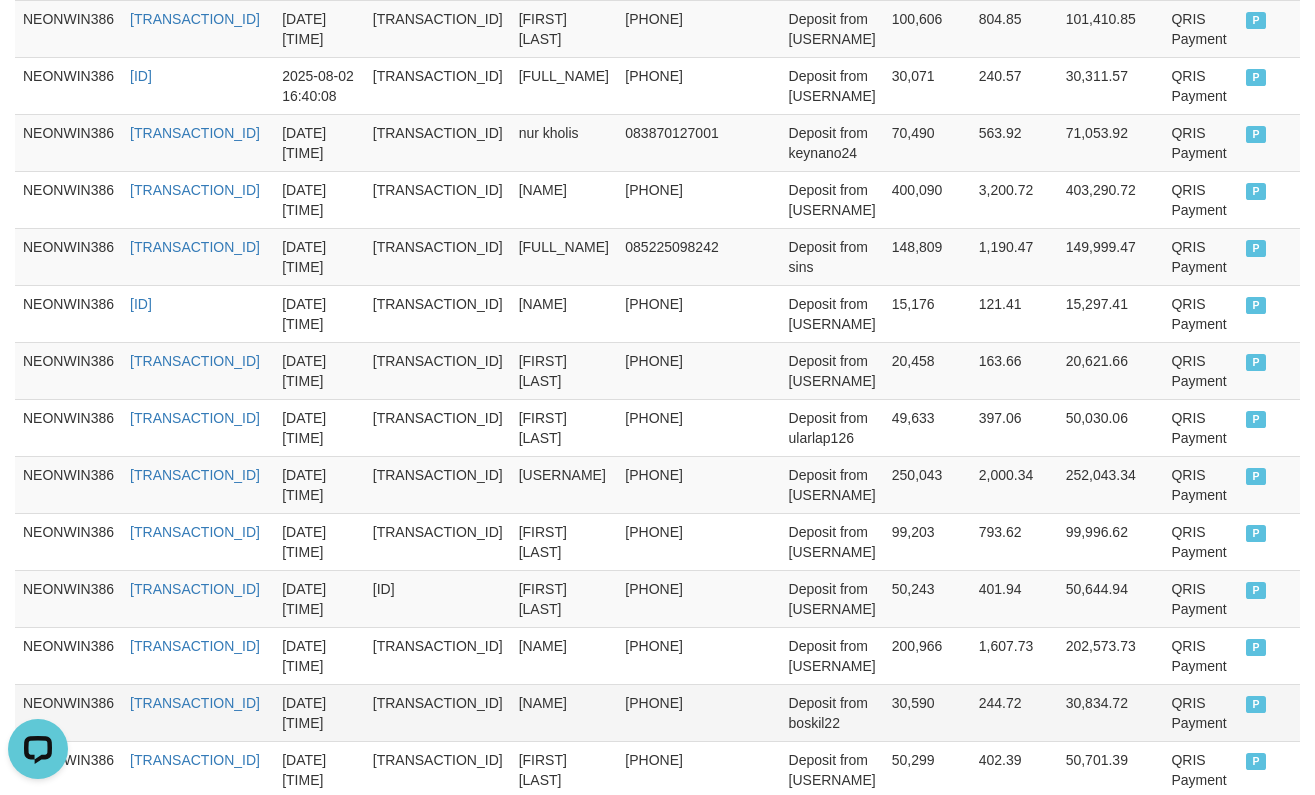 click on "[NAME]" at bounding box center [564, 712] 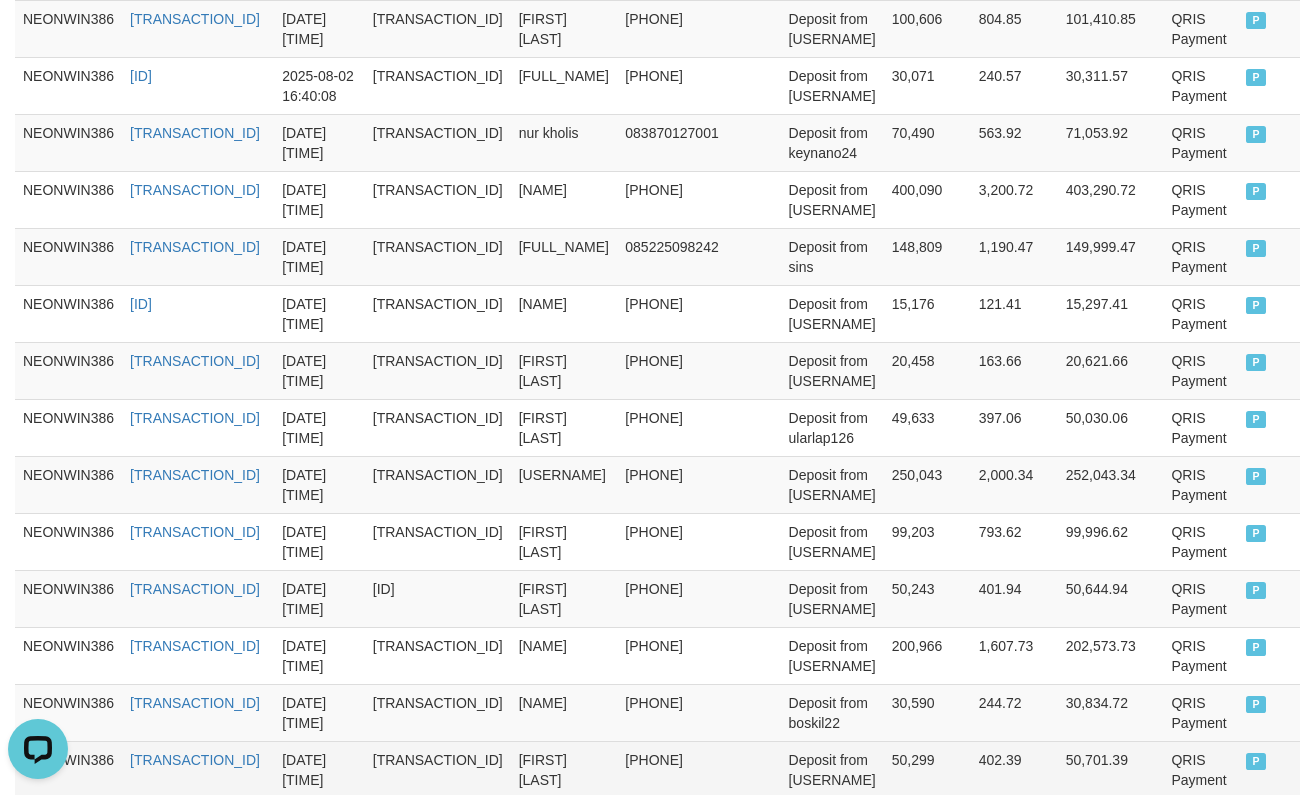 click on "[FIRST] [LAST]" at bounding box center (564, 769) 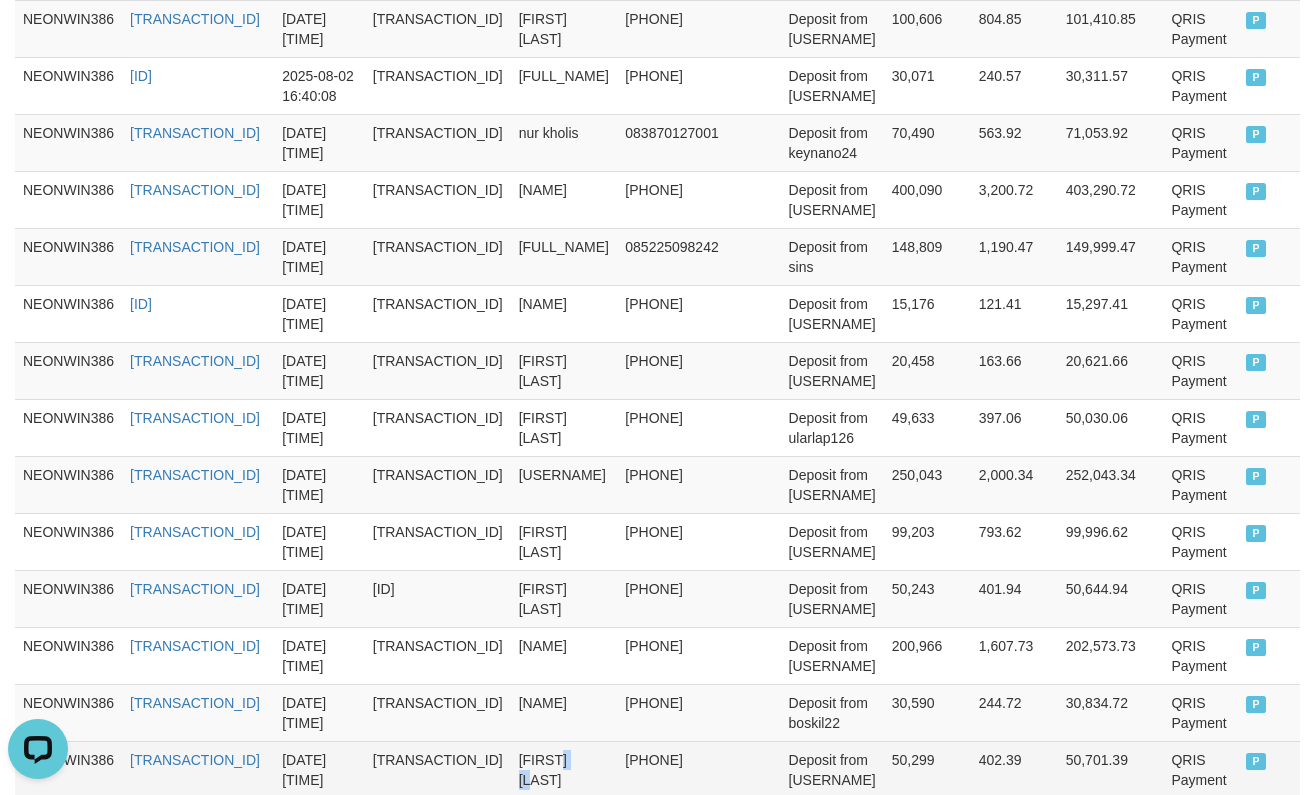 click on "[FIRST] [LAST]" at bounding box center (564, 769) 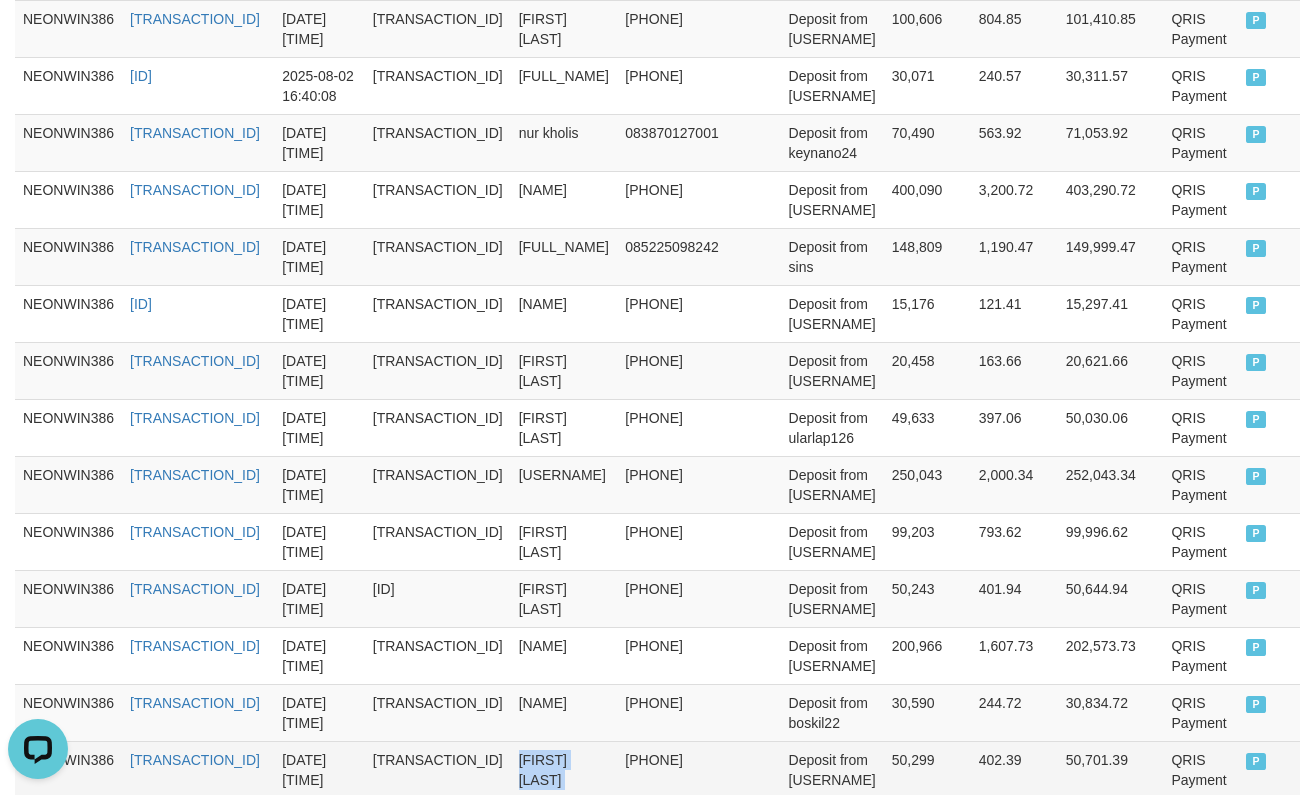 click on "[FIRST] [LAST]" at bounding box center [564, 769] 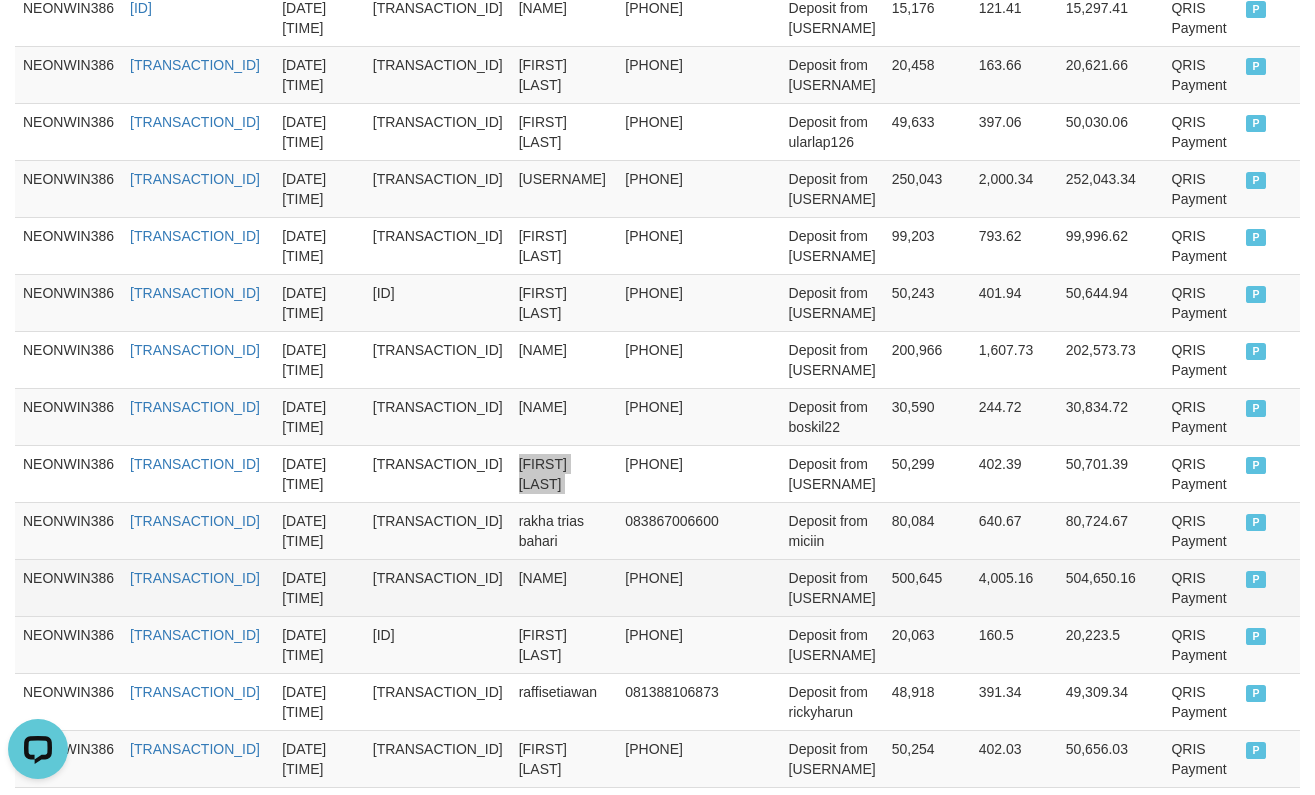 scroll, scrollTop: 1341, scrollLeft: 0, axis: vertical 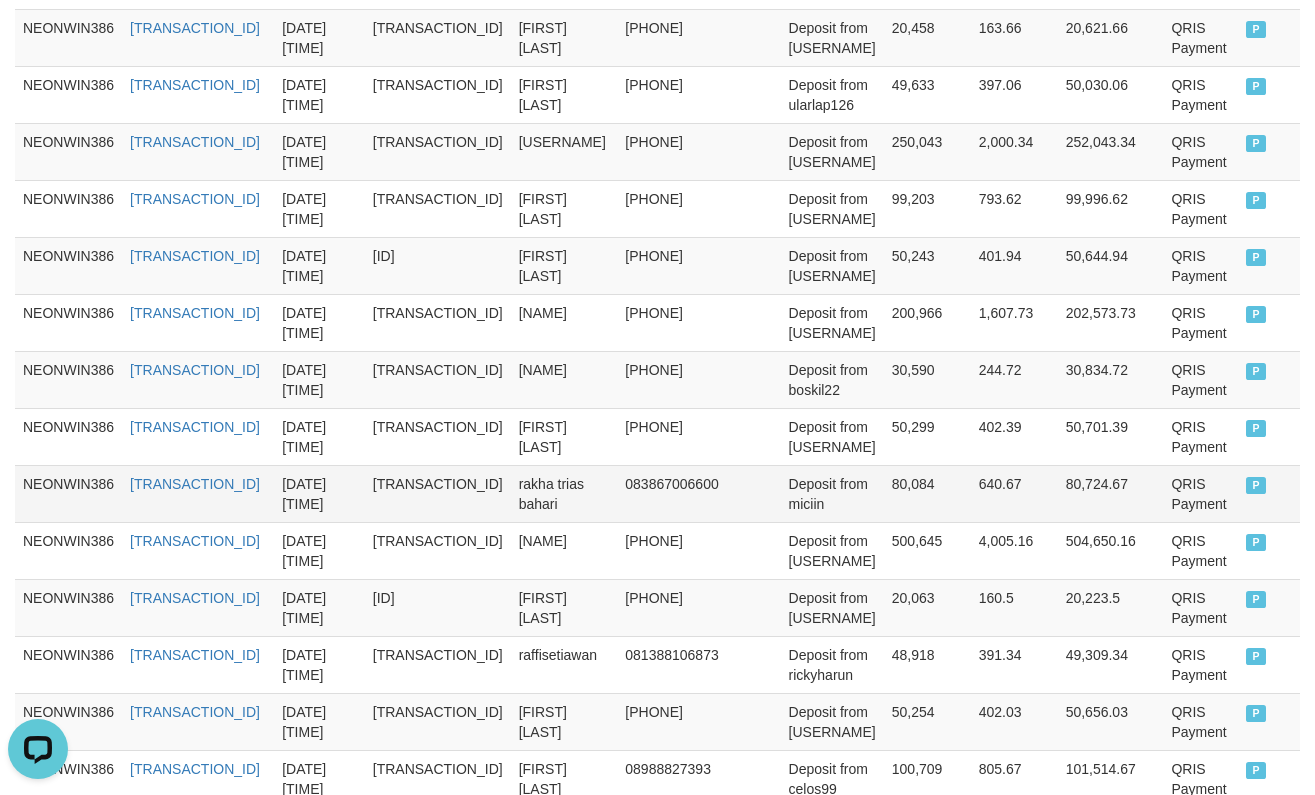 click on "rakha trias bahari" at bounding box center [564, 493] 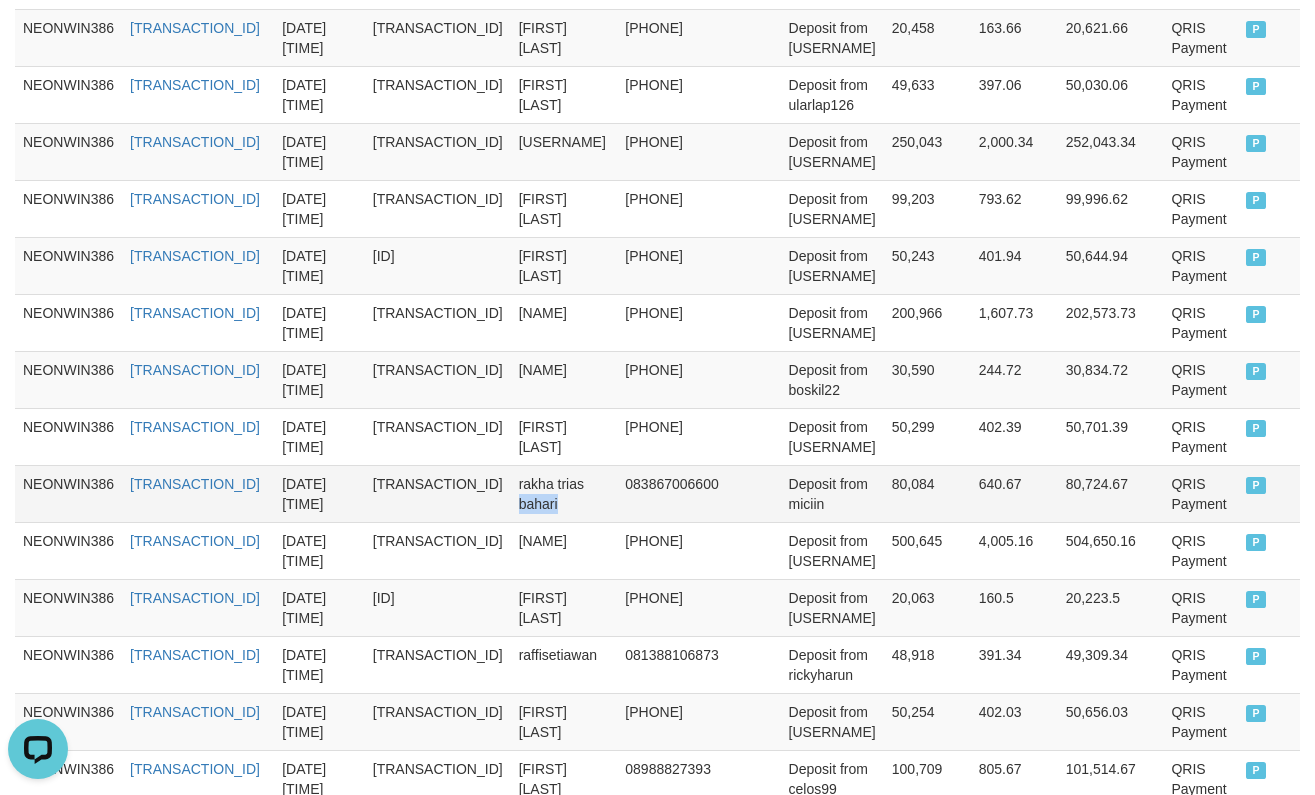 click on "rakha trias bahari" at bounding box center [564, 493] 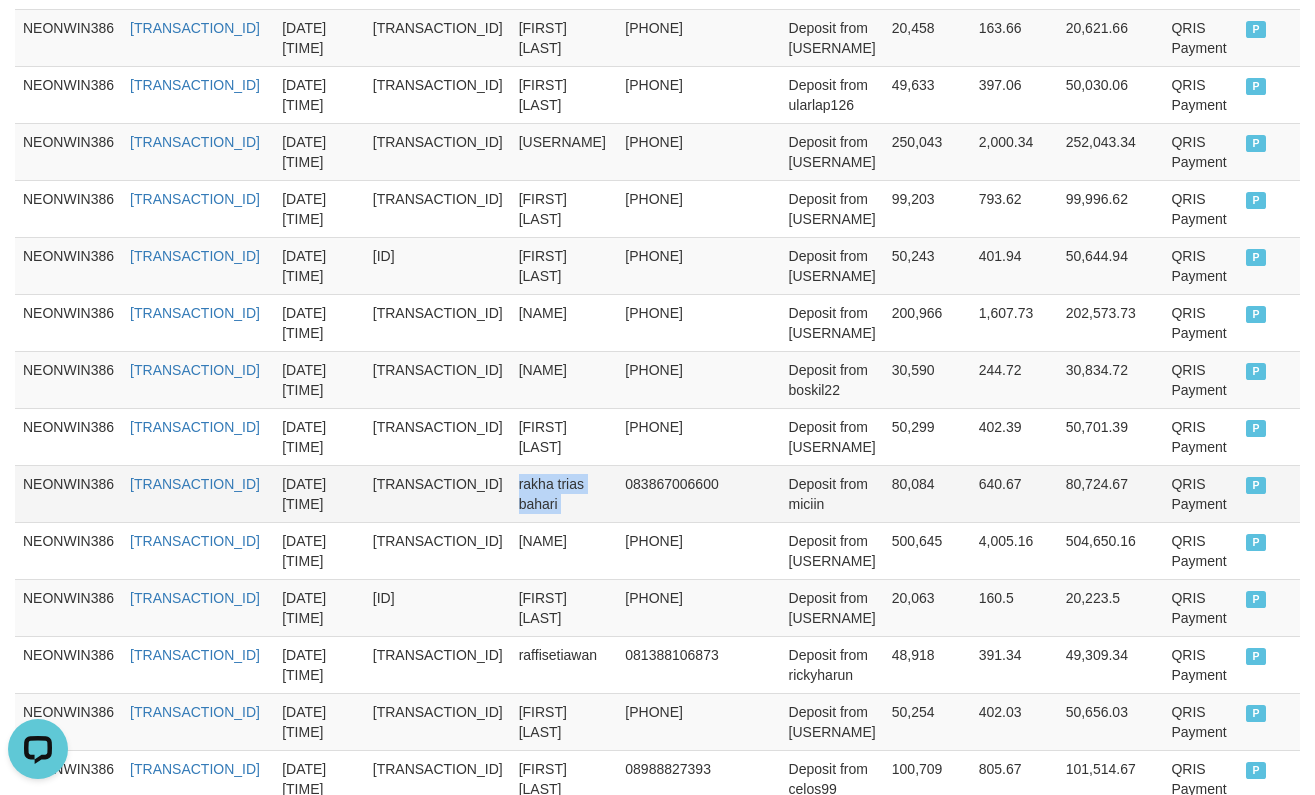 click on "rakha trias bahari" at bounding box center [564, 493] 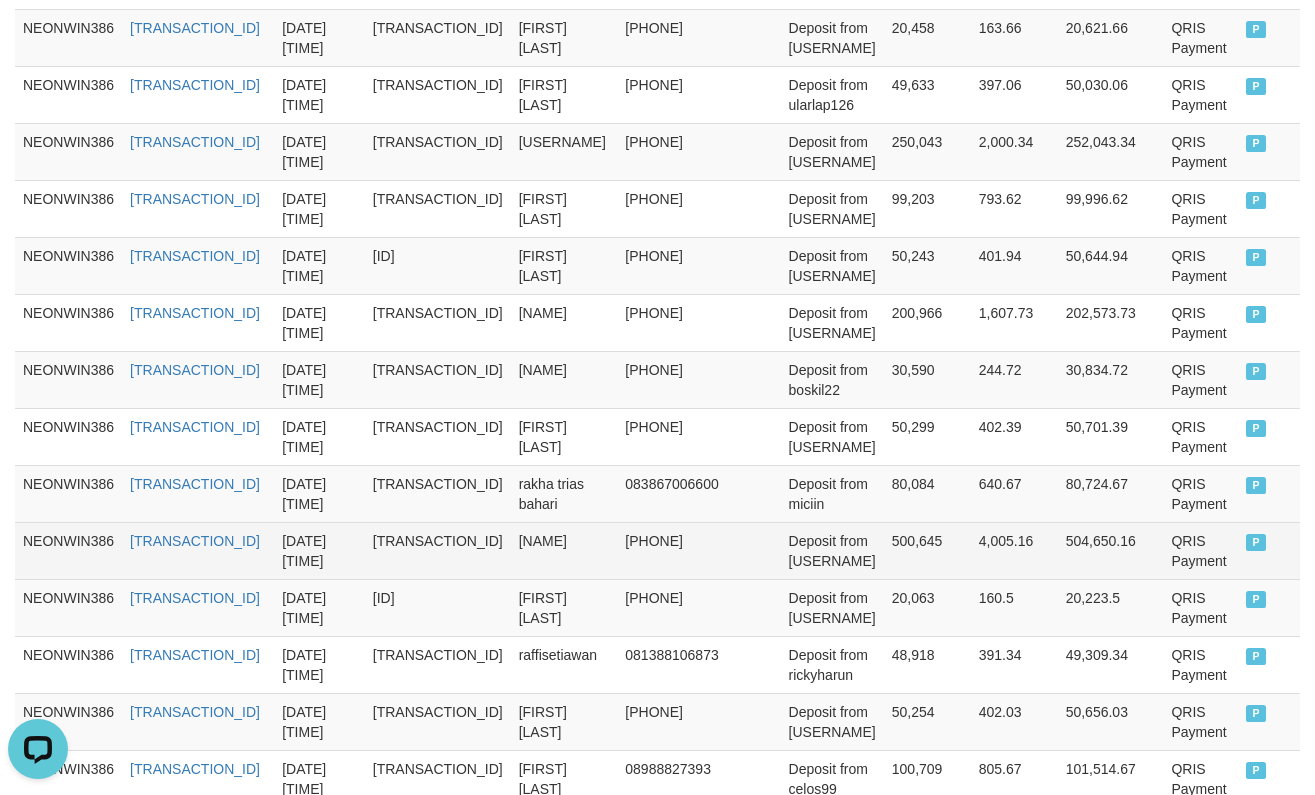 click on "[NAME]" at bounding box center (564, 550) 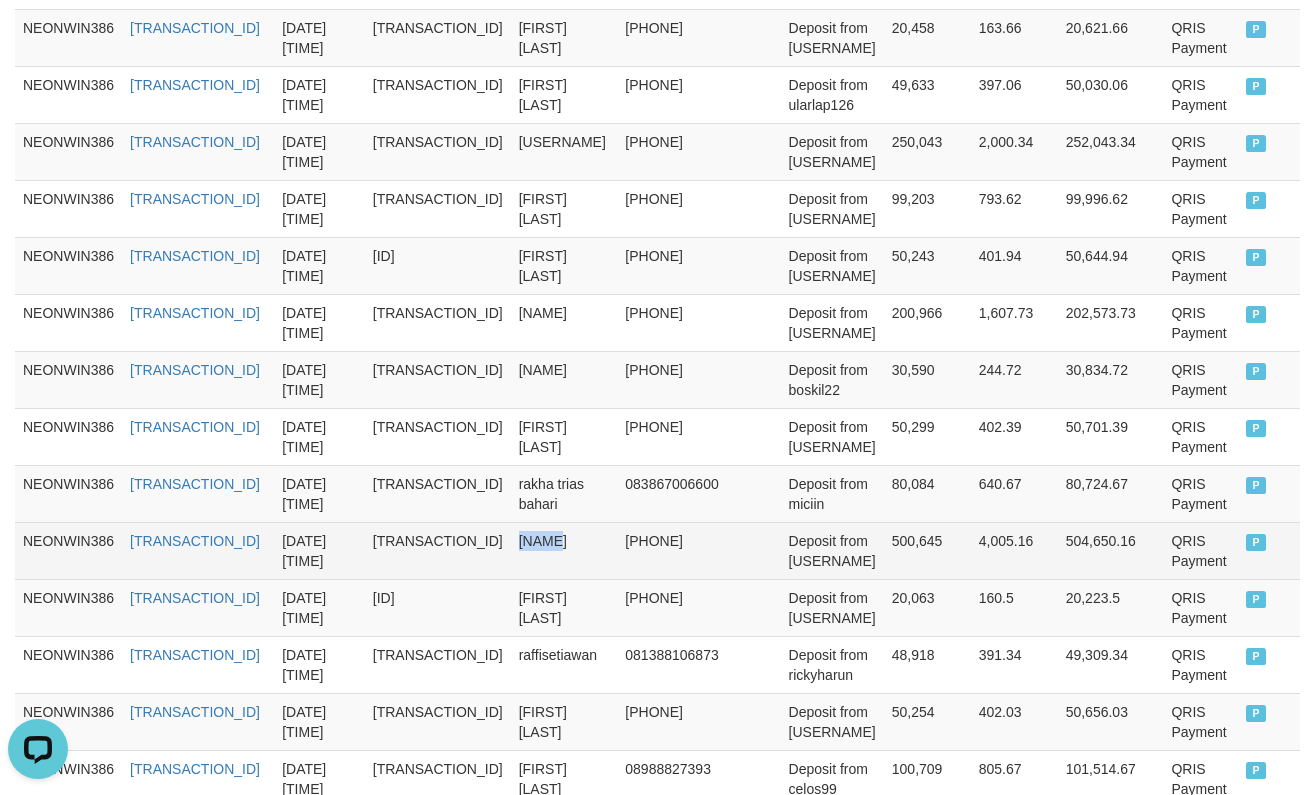 click on "[NAME]" at bounding box center [564, 550] 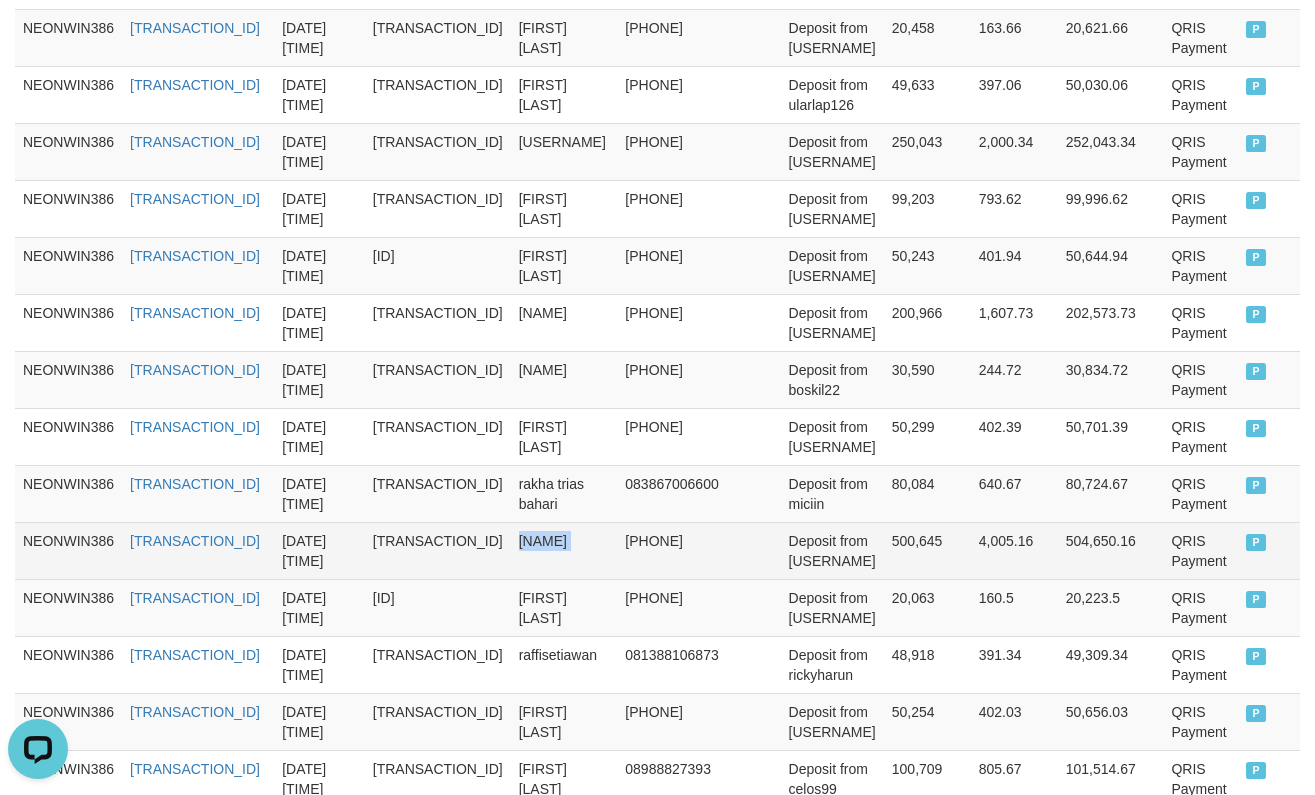 click on "[NAME]" at bounding box center (564, 550) 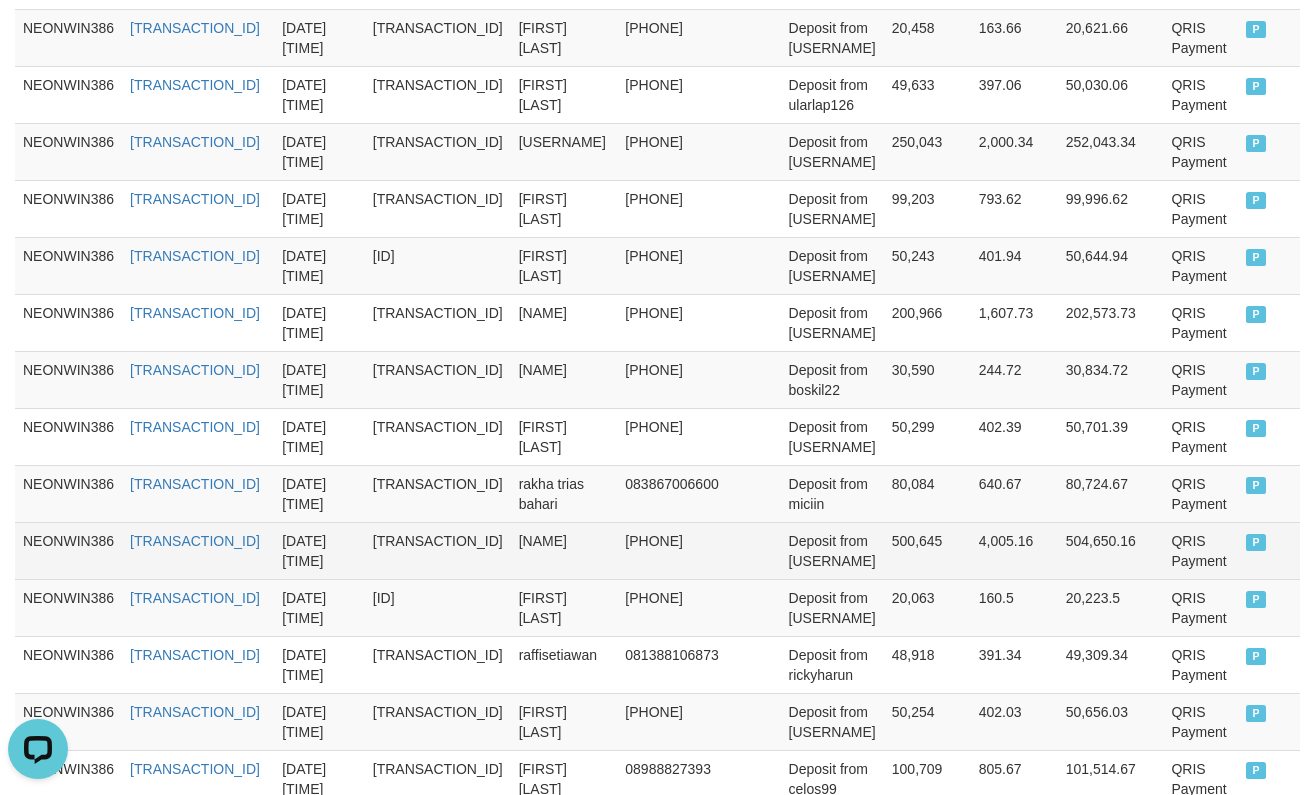 click on "Deposit from [USERNAME]" at bounding box center (832, 550) 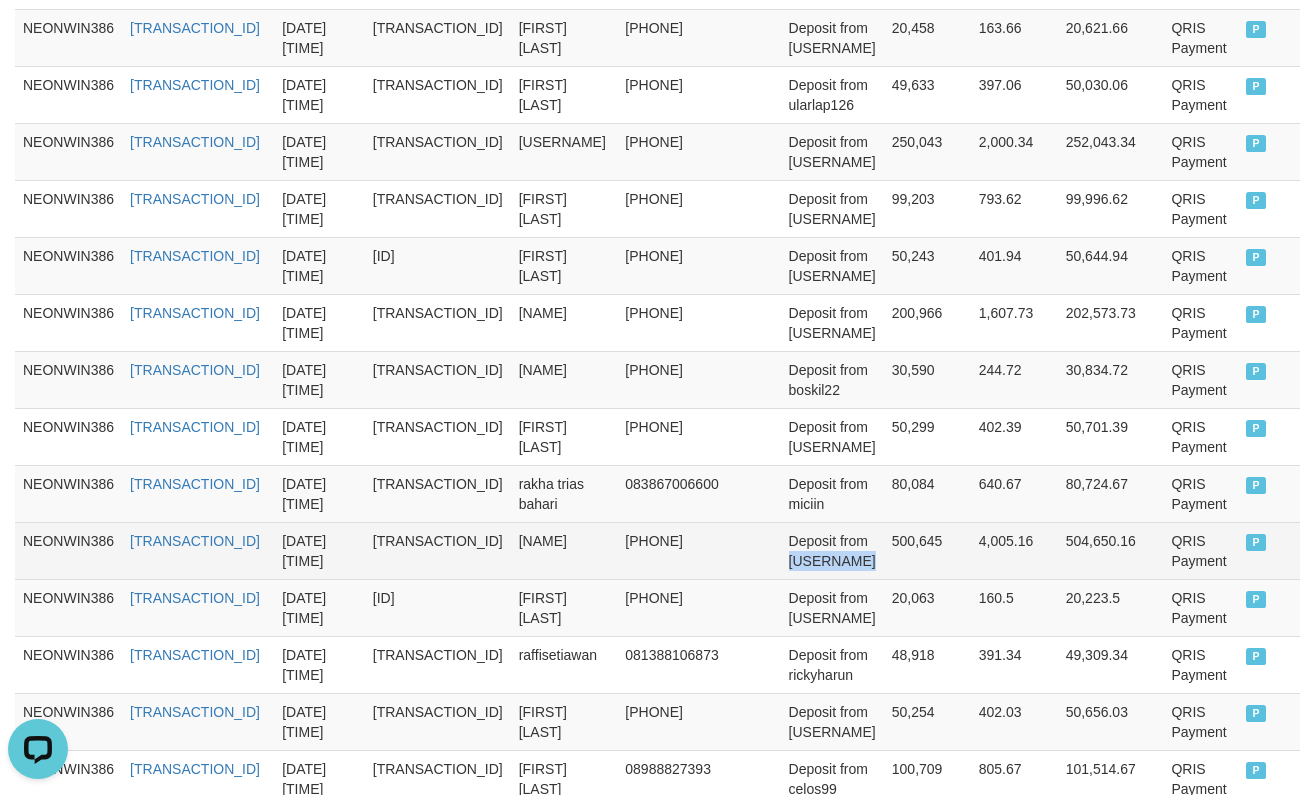 click on "Deposit from [USERNAME]" at bounding box center (832, 550) 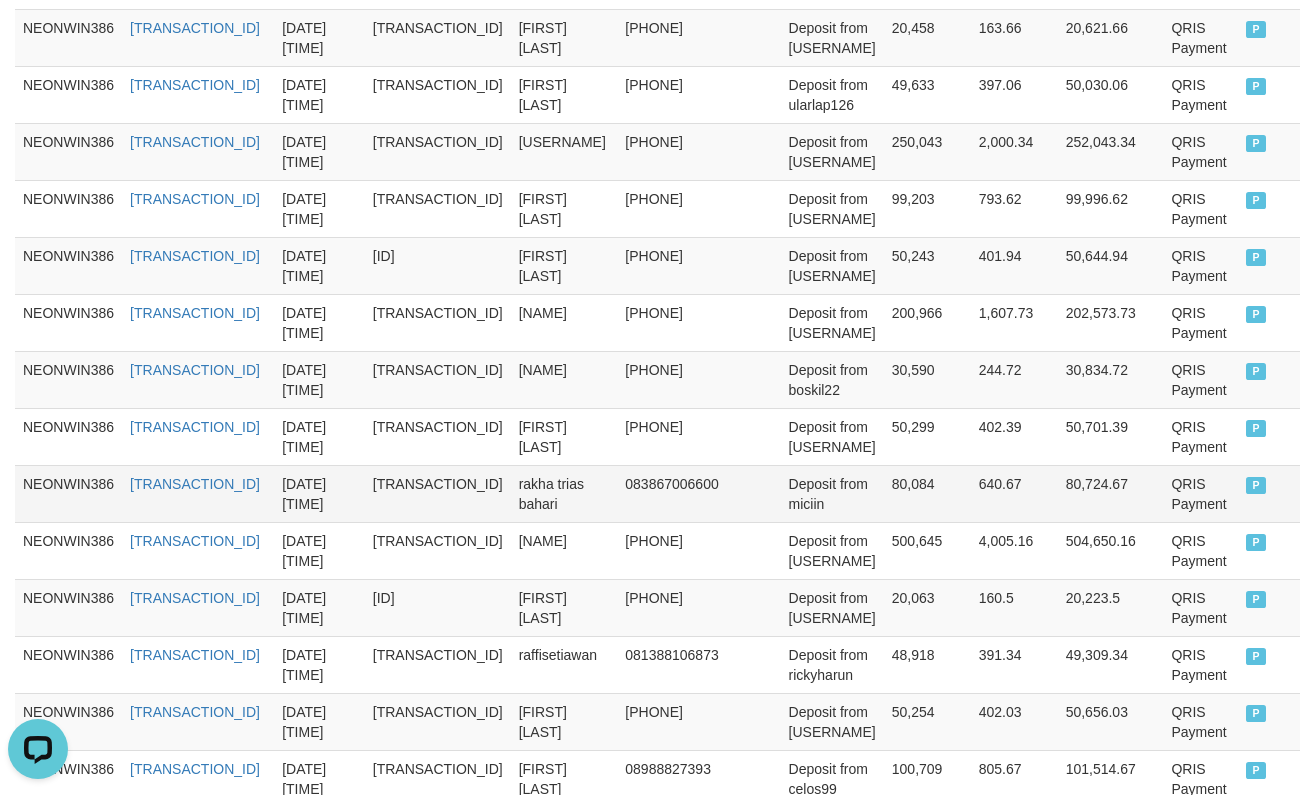 click on "Deposit from miciin" at bounding box center [832, 493] 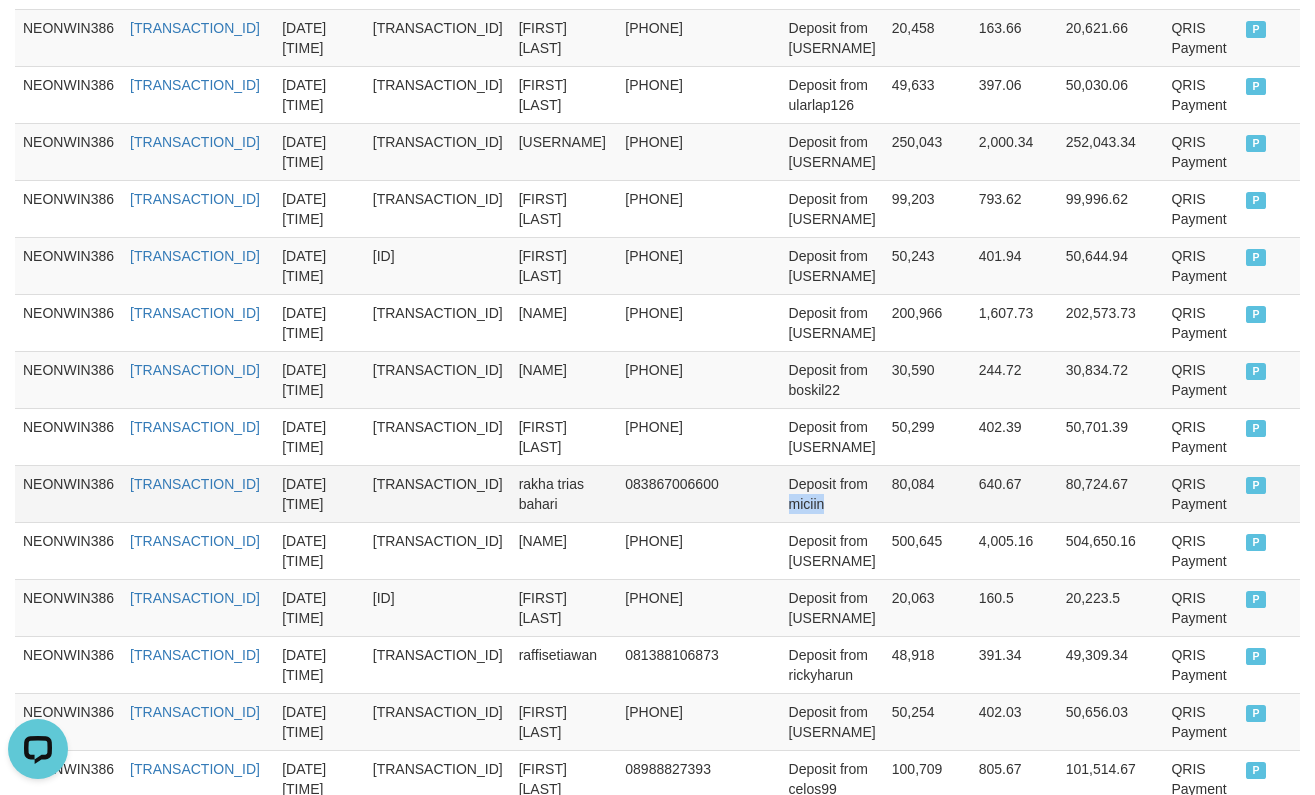 click on "Deposit from miciin" at bounding box center [832, 493] 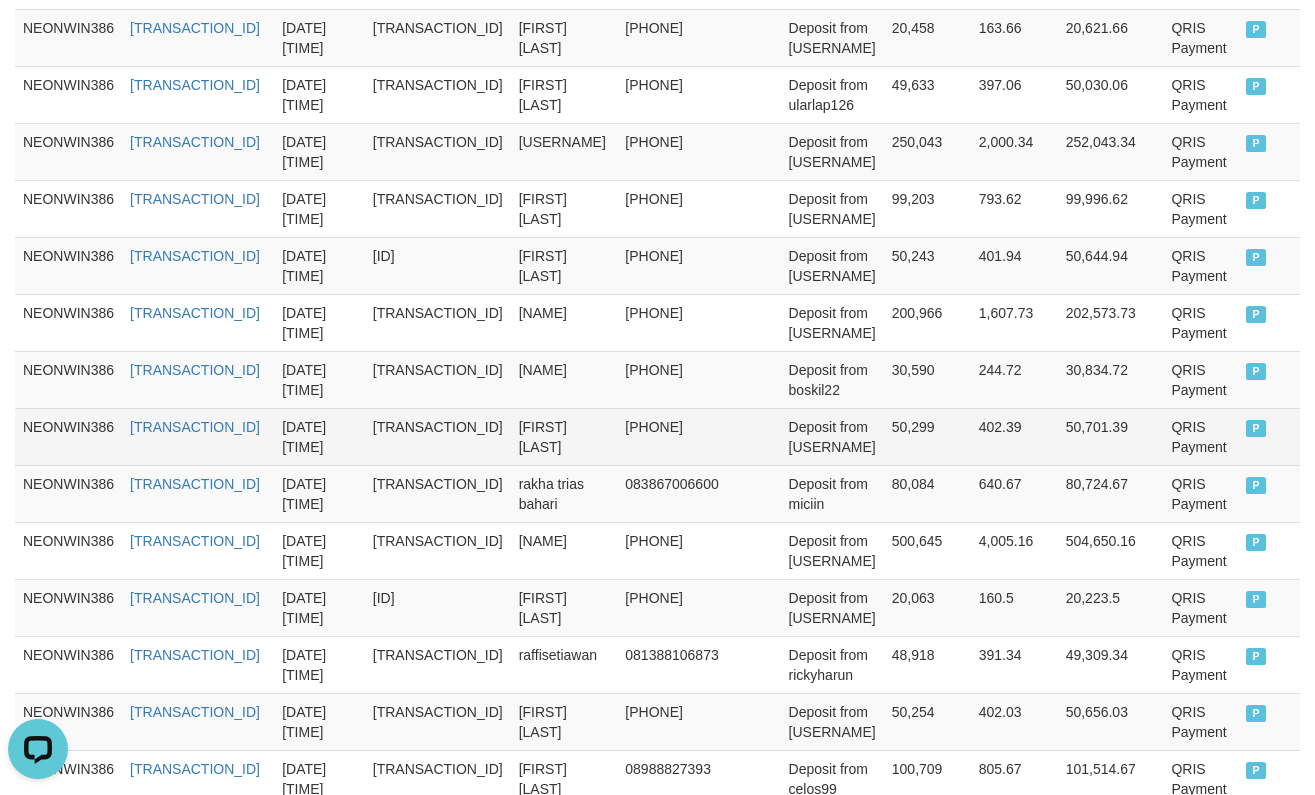click on "Deposit from [USERNAME]" at bounding box center [832, 436] 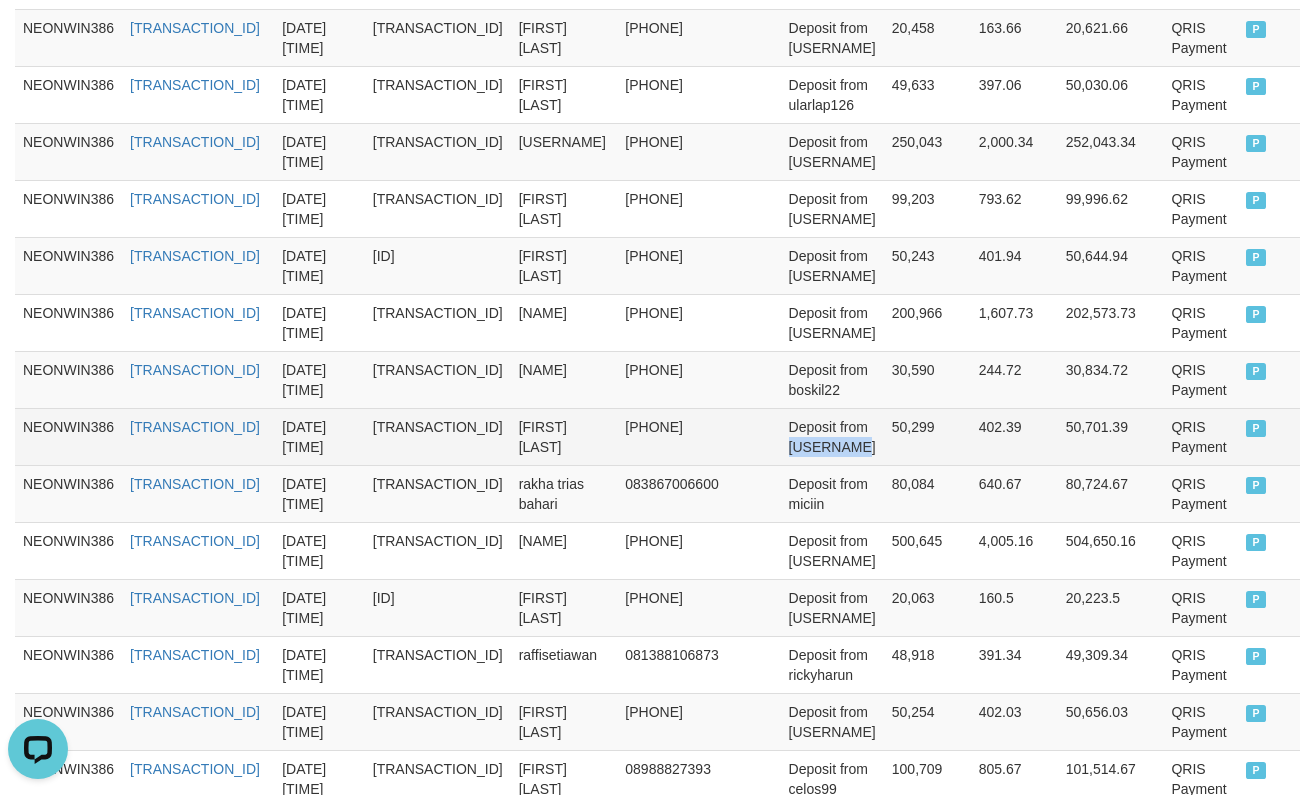 click on "Deposit from [USERNAME]" at bounding box center [832, 436] 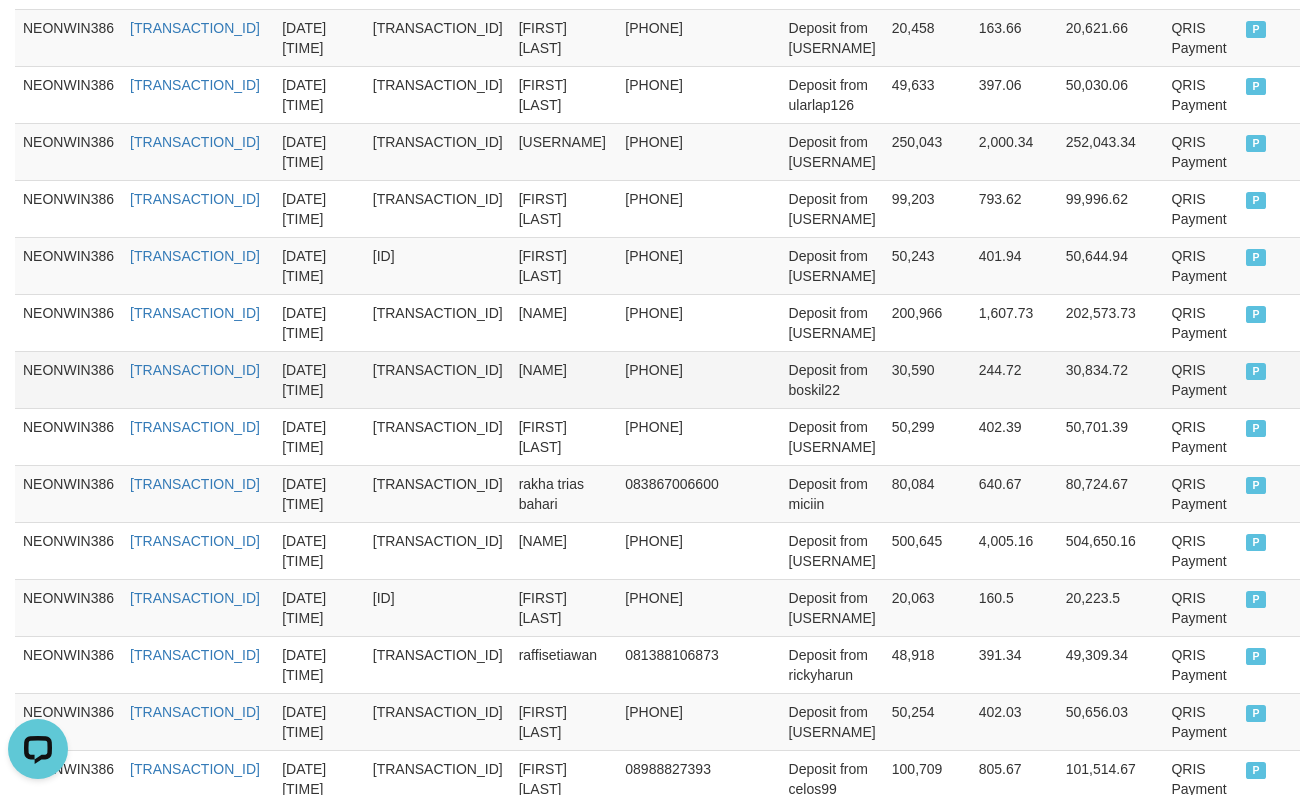click on "Deposit from boskil22" at bounding box center (832, 379) 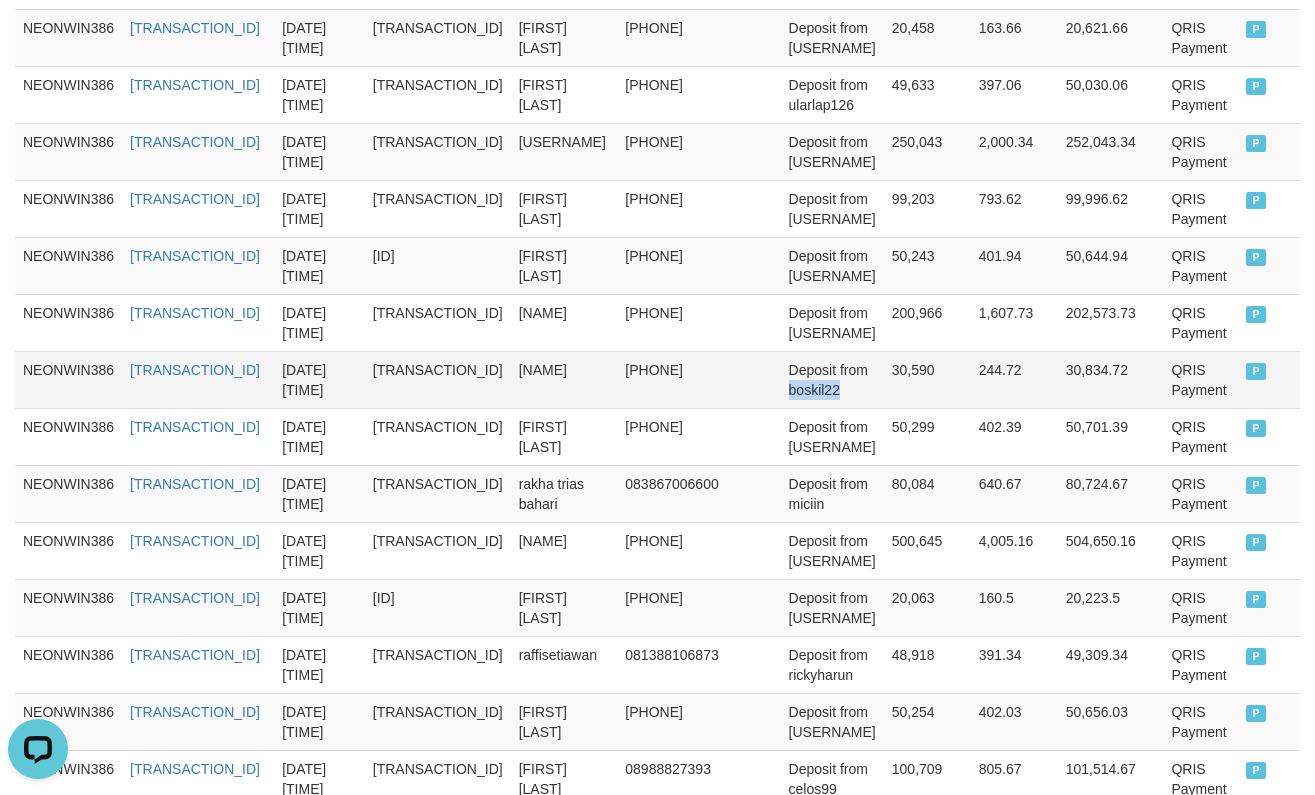 click on "Deposit from boskil22" at bounding box center (832, 379) 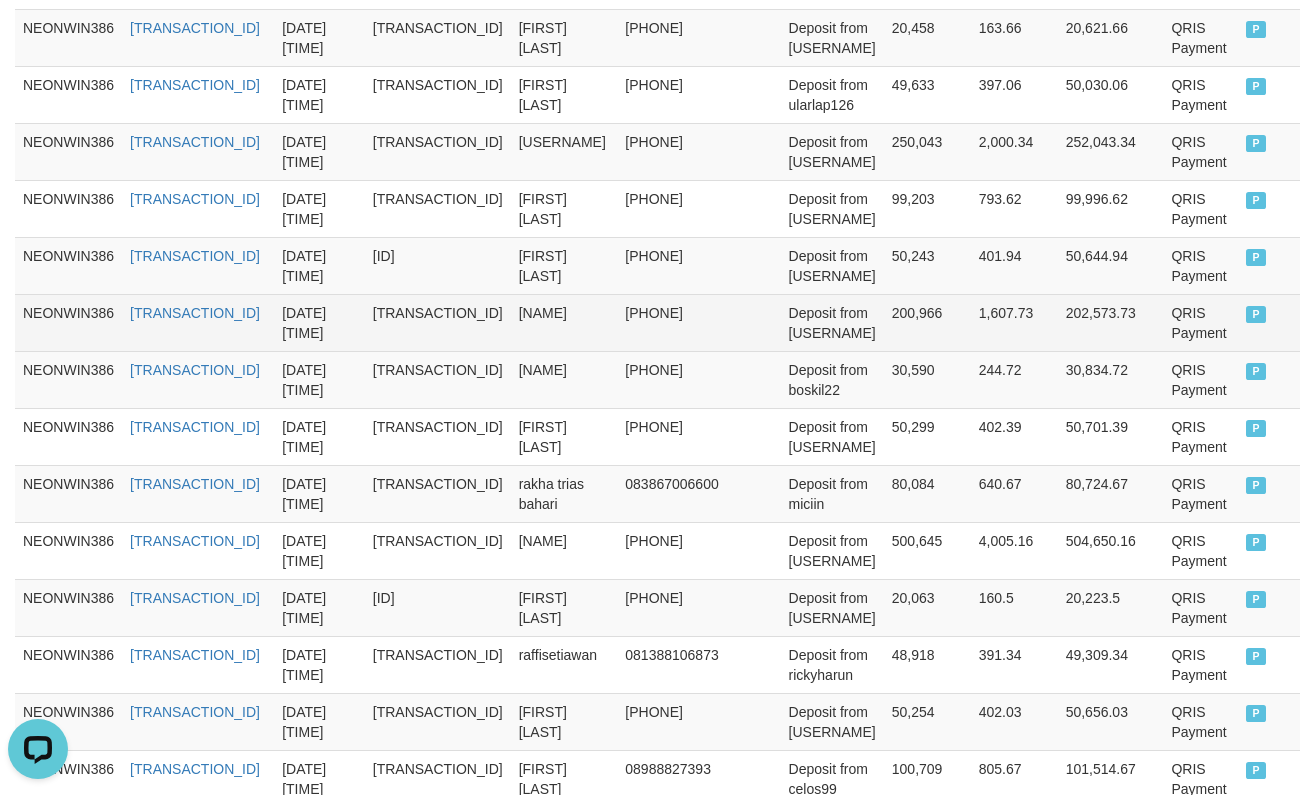 click on "Deposit from [USERNAME]" at bounding box center (832, 322) 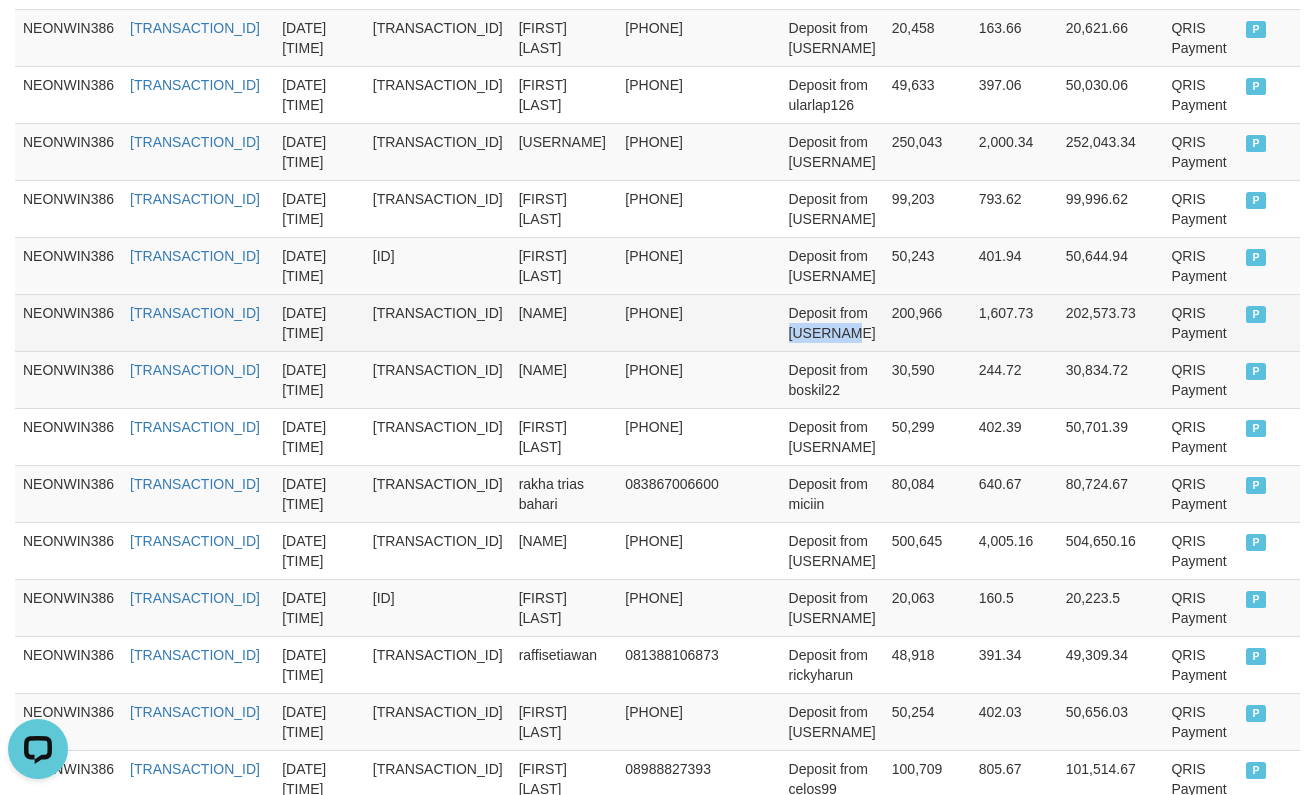 click on "Deposit from [USERNAME]" at bounding box center [832, 322] 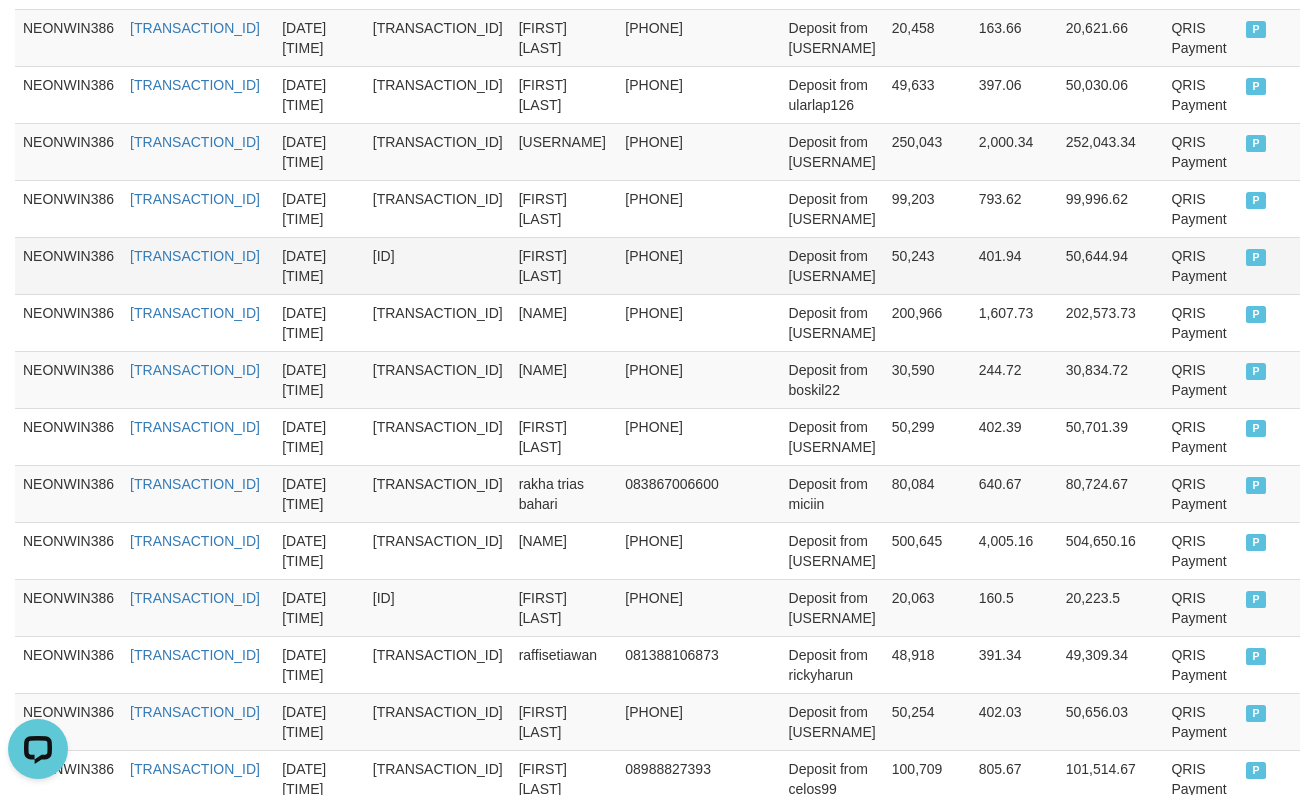 click on "Deposit from [USERNAME]" at bounding box center [832, 265] 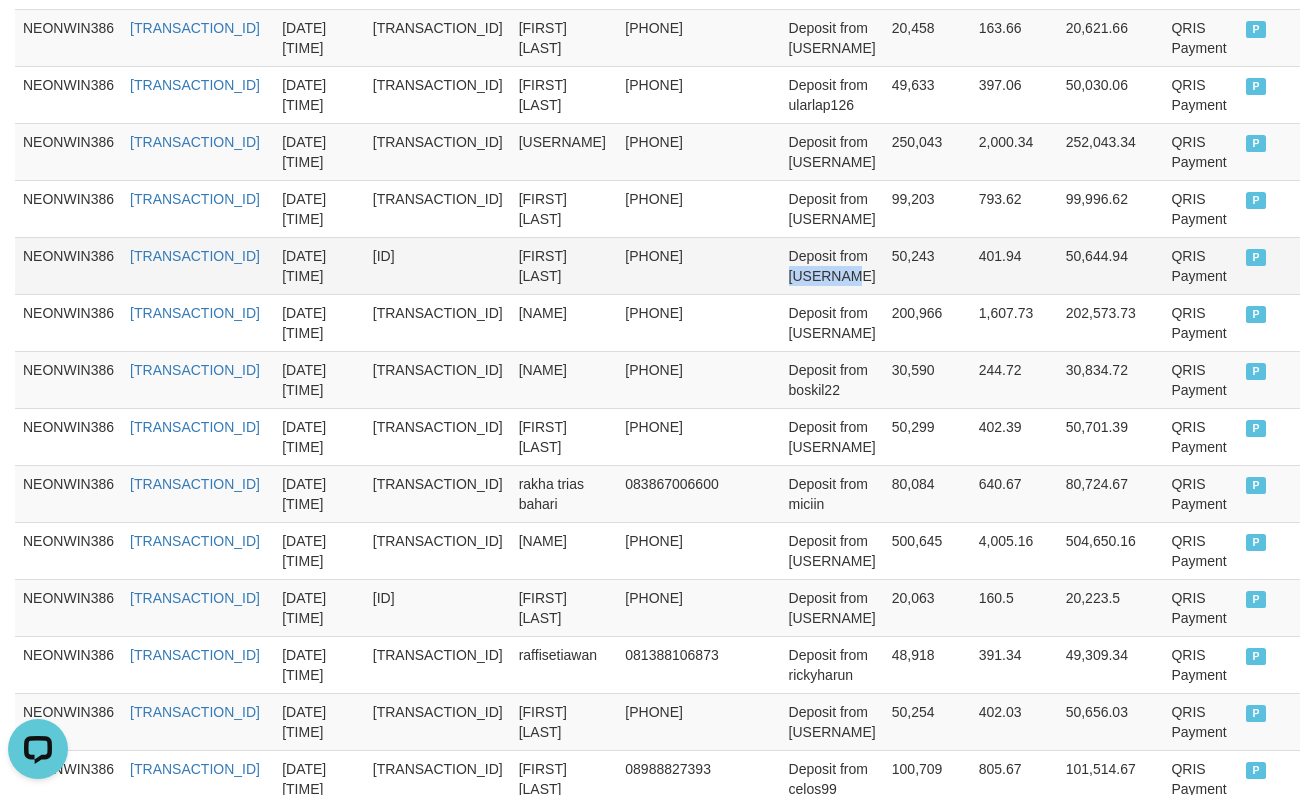 click on "Deposit from [USERNAME]" at bounding box center (832, 265) 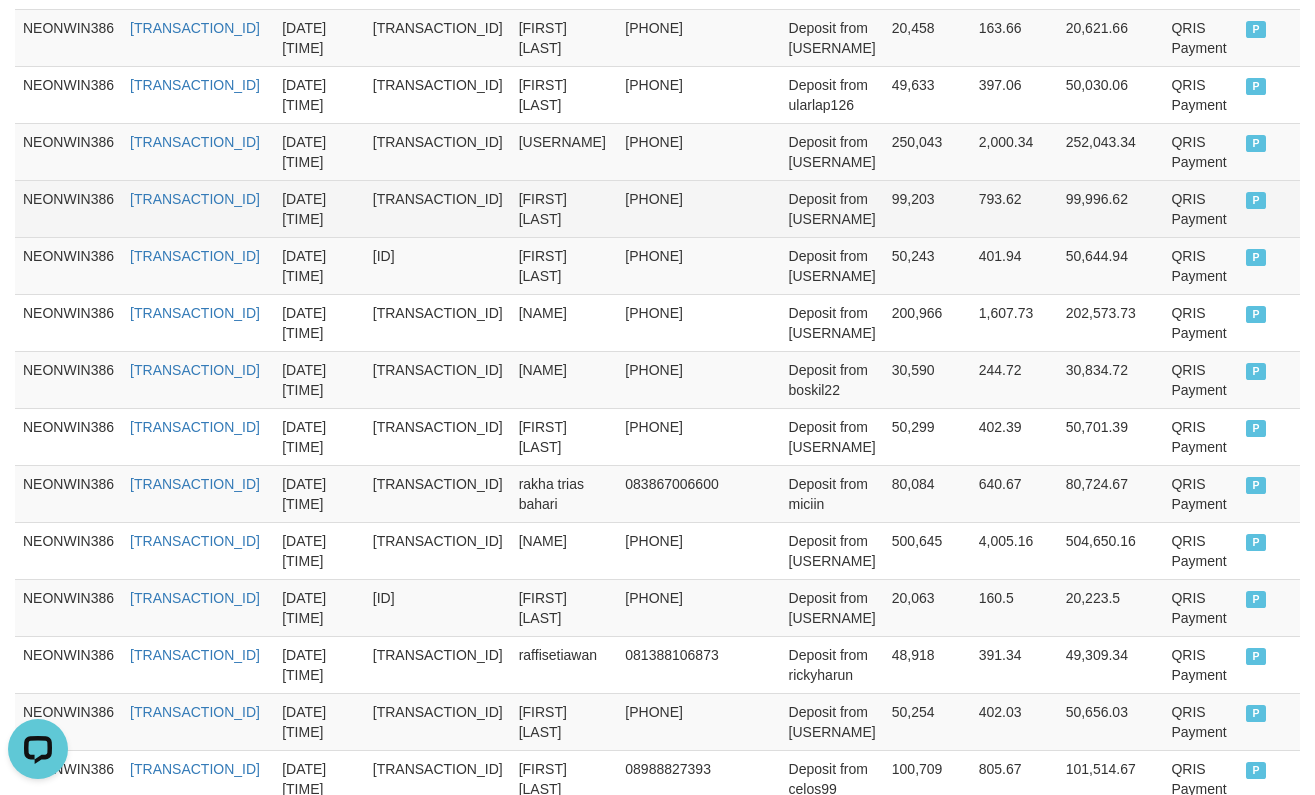 click on "Deposit from [USERNAME]" at bounding box center (832, 208) 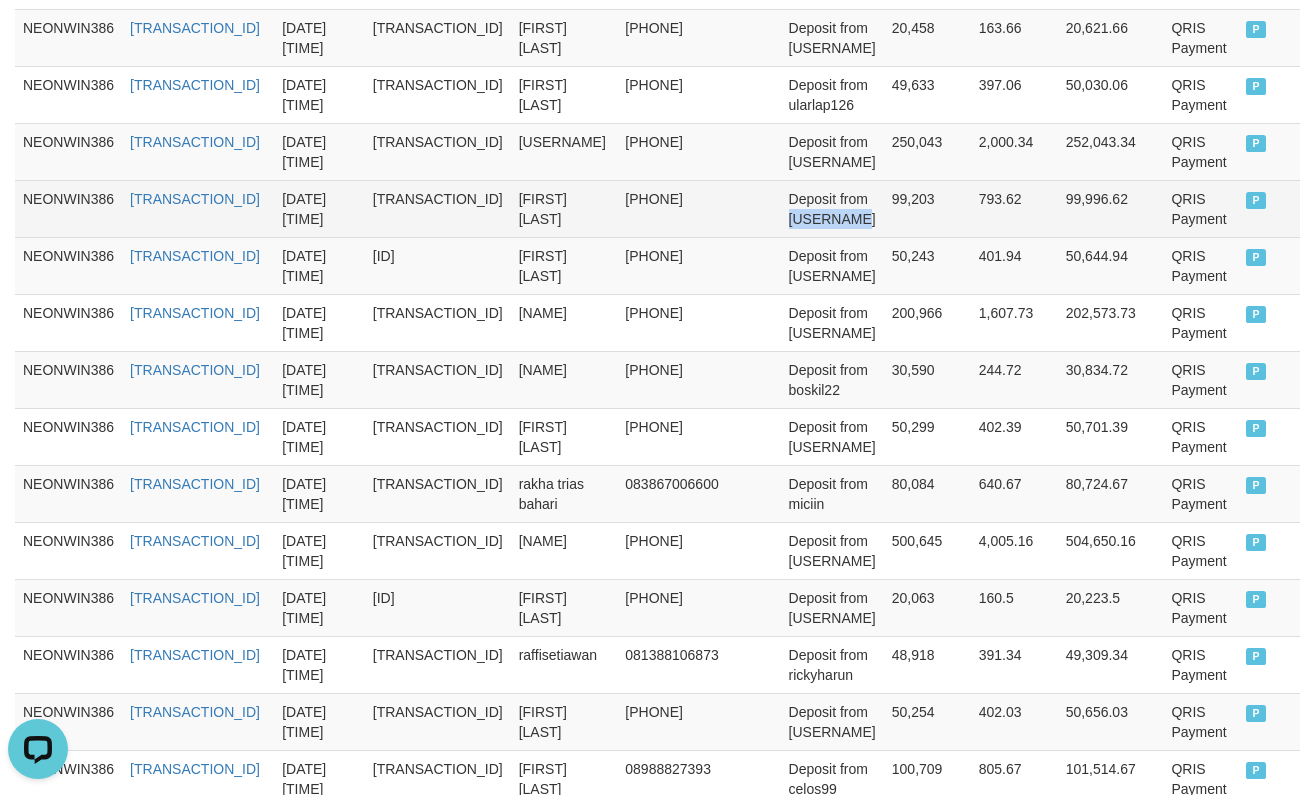 click on "Deposit from [USERNAME]" at bounding box center (832, 208) 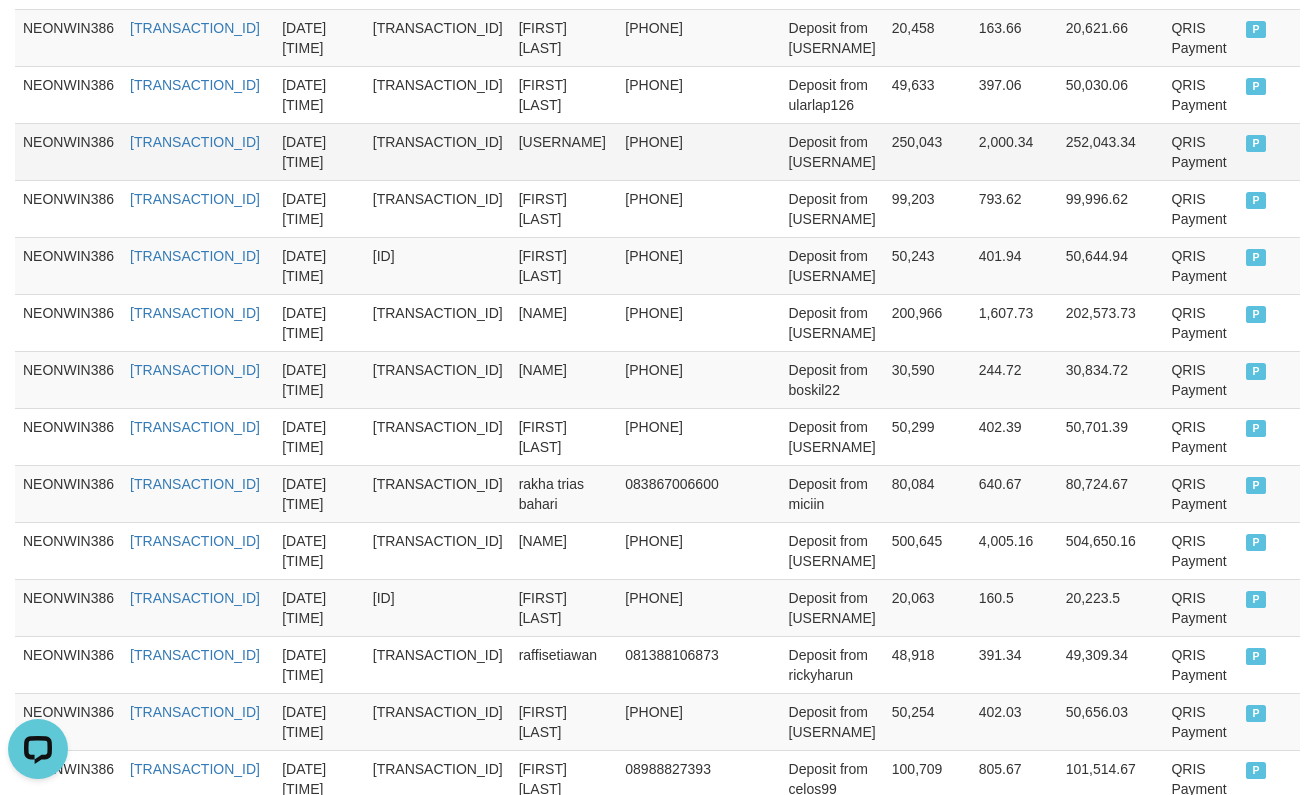 click on "Deposit from [USERNAME]" at bounding box center [832, 151] 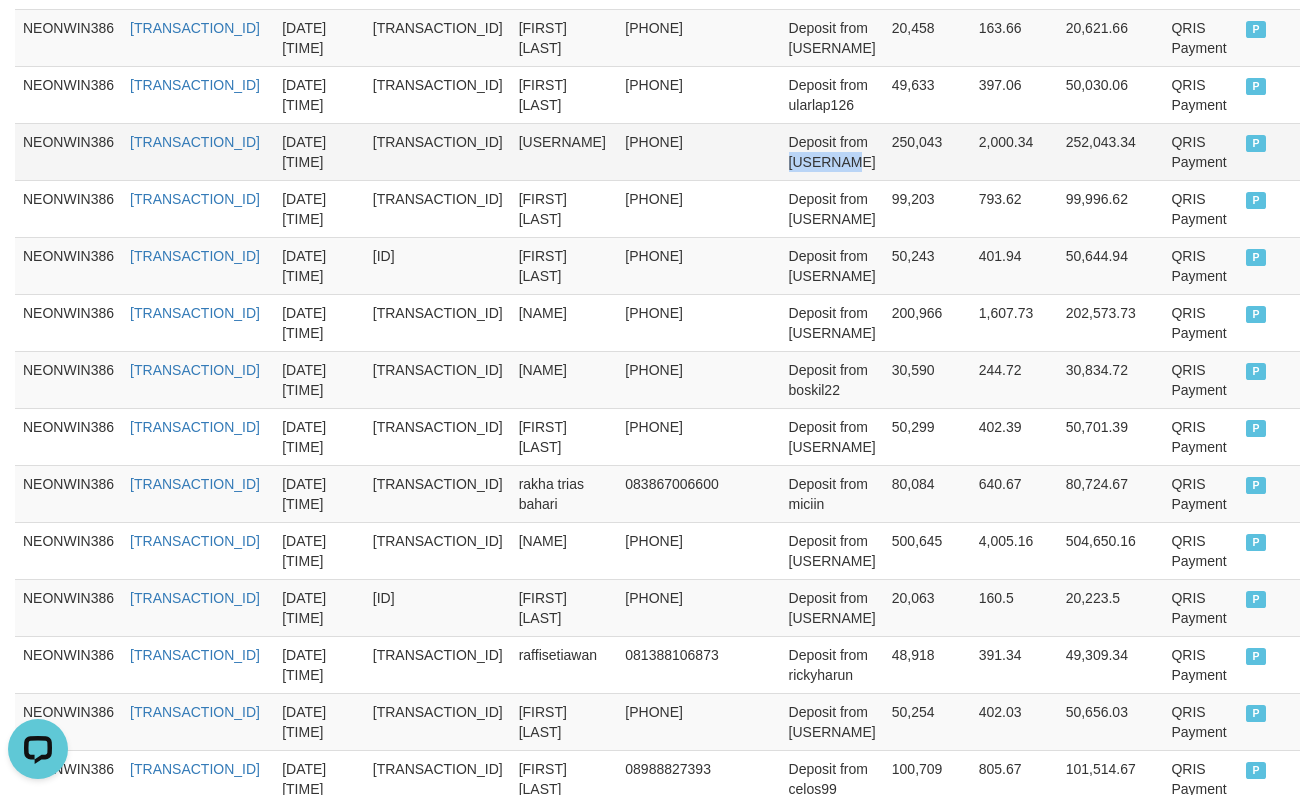 click on "Deposit from [USERNAME]" at bounding box center (832, 151) 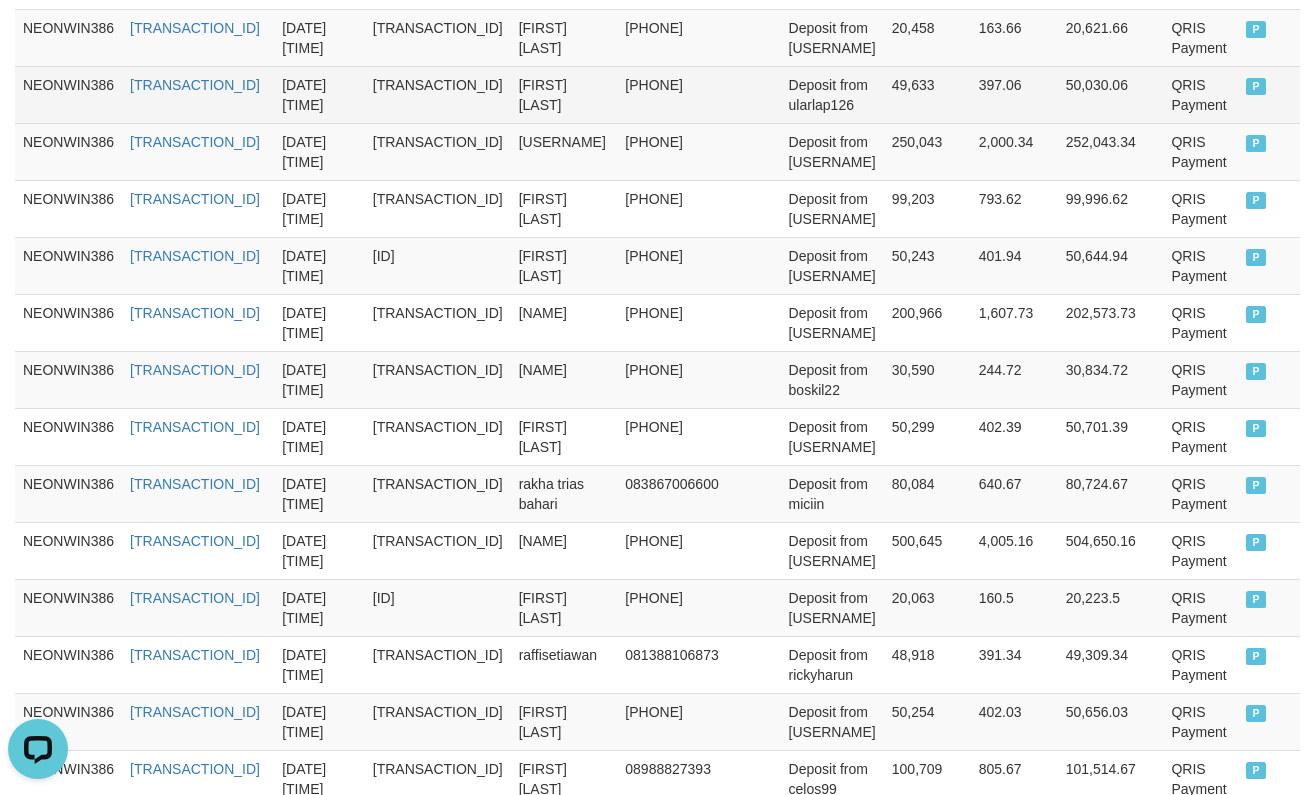 click on "Deposit from ularlap126" at bounding box center (832, 94) 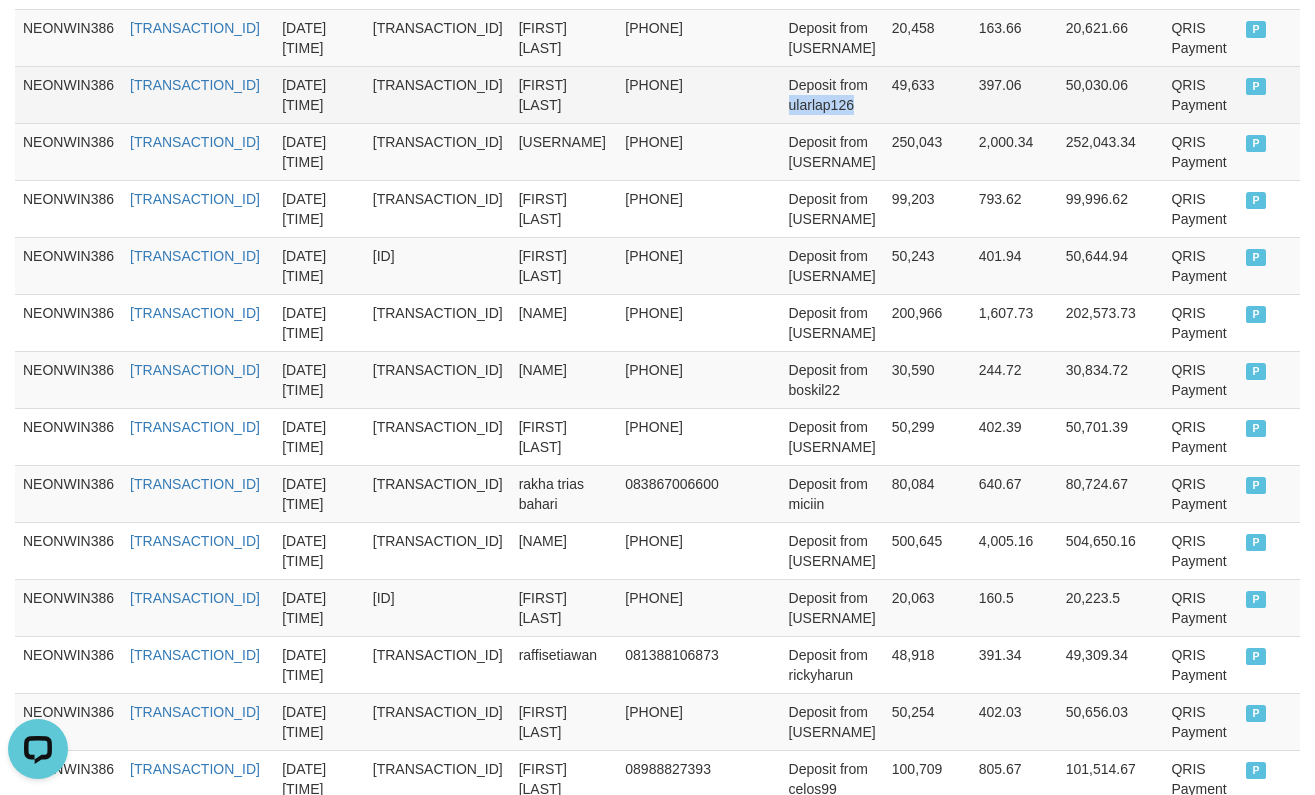 click on "Deposit from ularlap126" at bounding box center (832, 94) 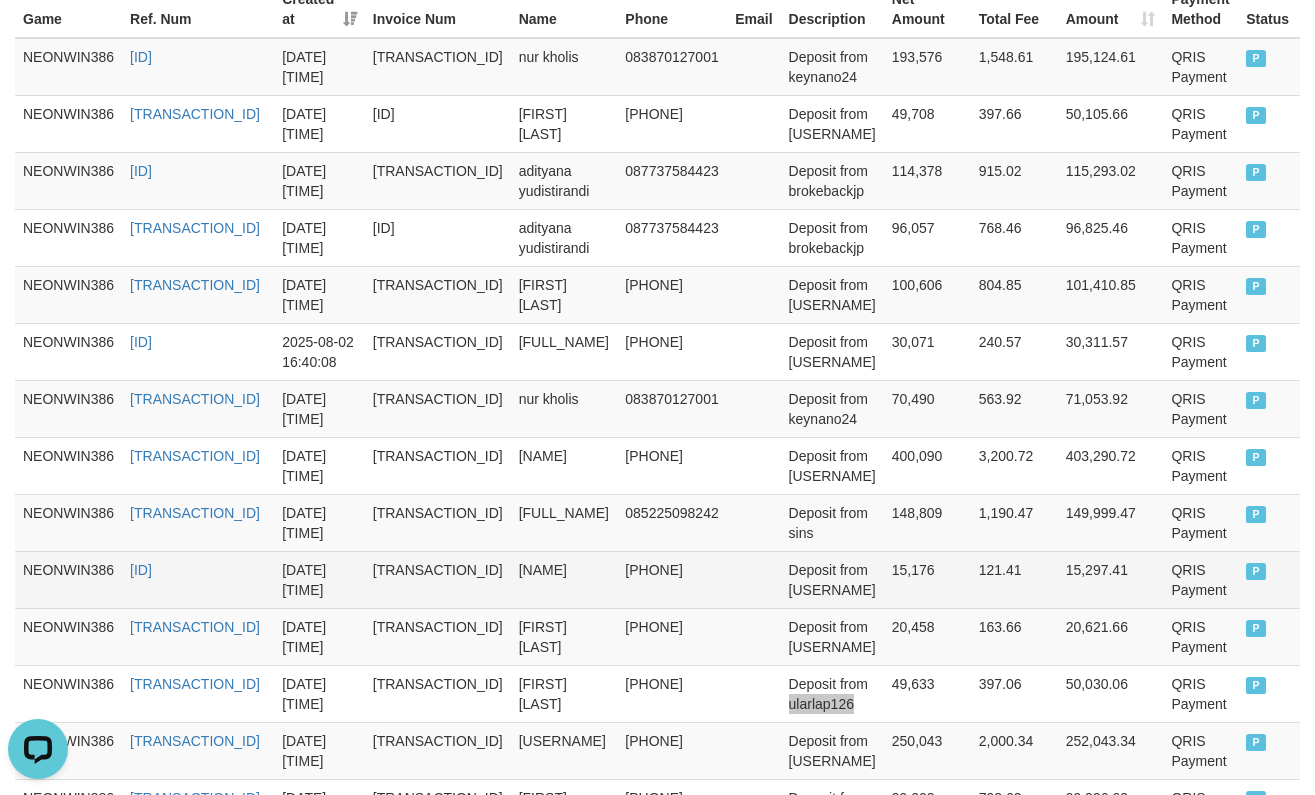 scroll, scrollTop: 674, scrollLeft: 0, axis: vertical 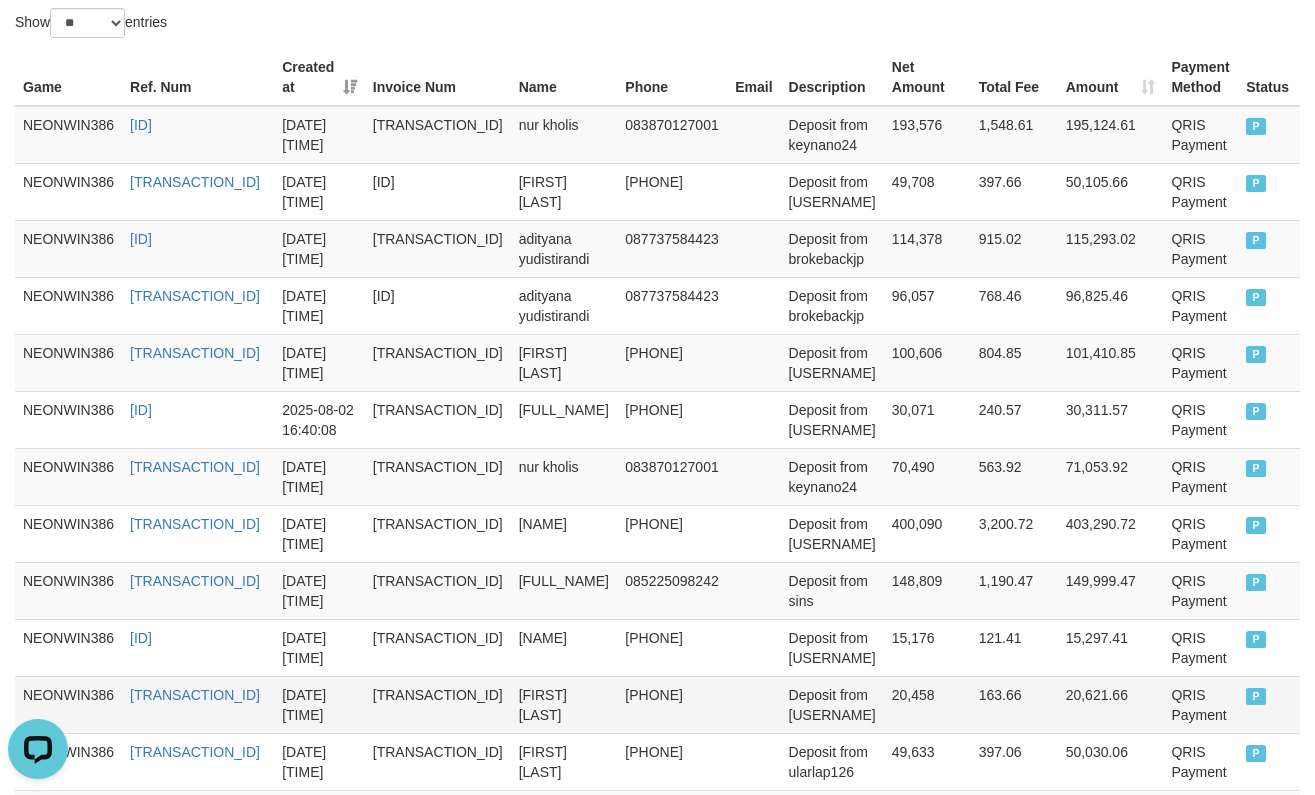 click on "Deposit from [USERNAME]" at bounding box center [832, 704] 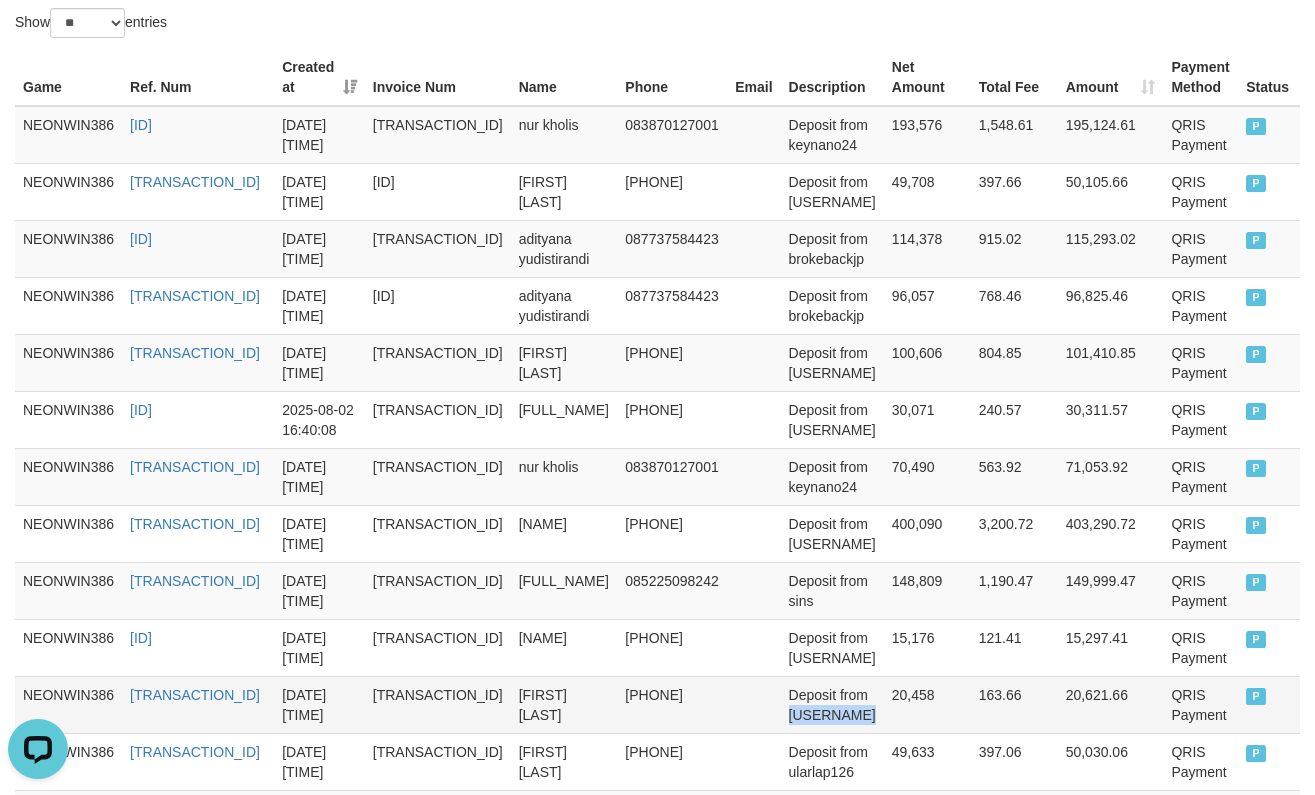 click on "Deposit from [USERNAME]" at bounding box center [832, 704] 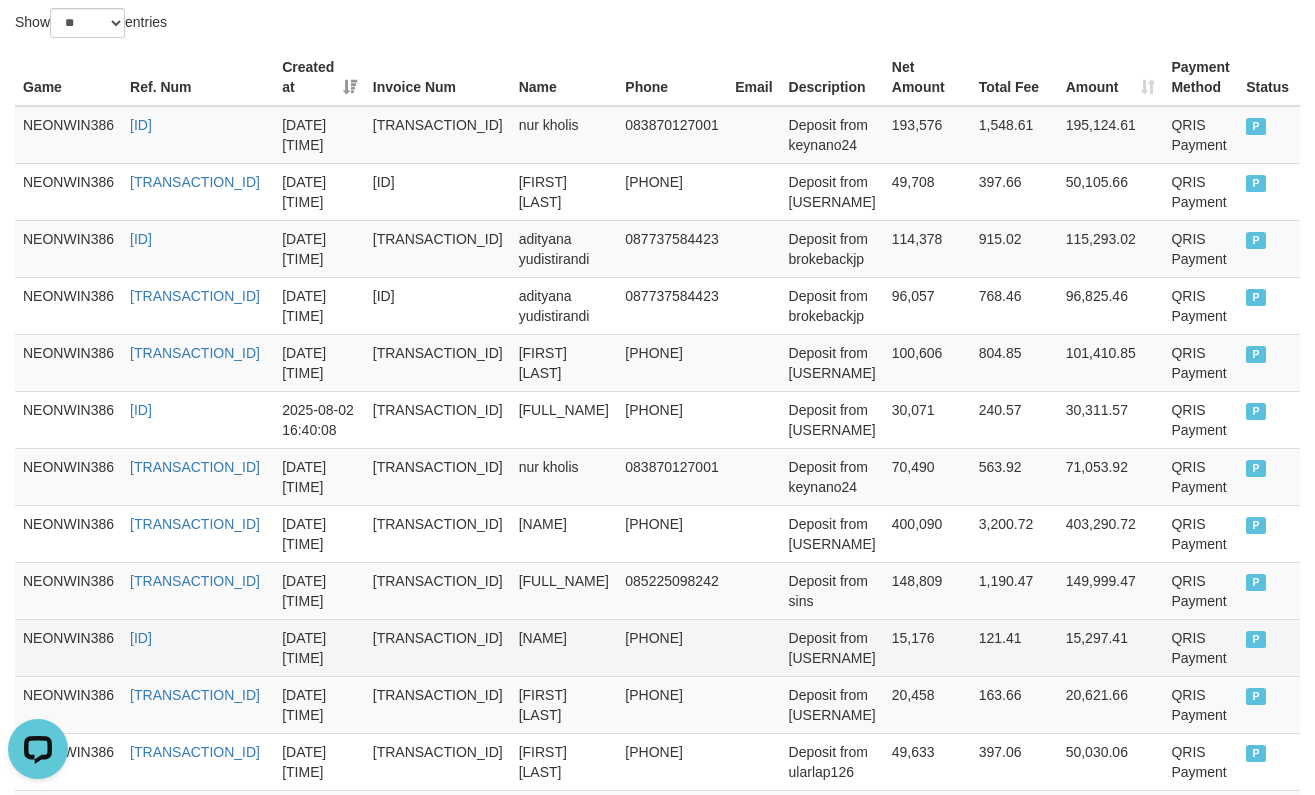 click on "Deposit from [USERNAME]" at bounding box center [832, 647] 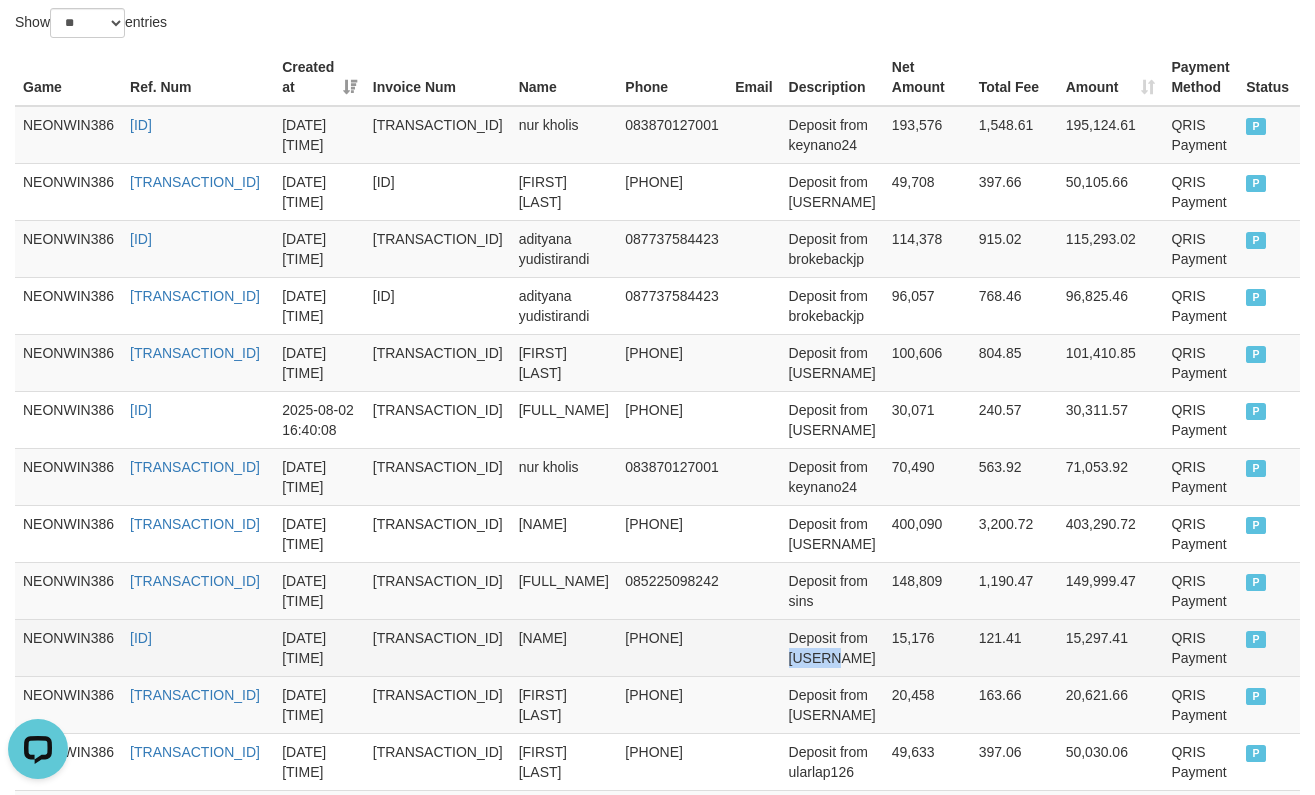 click on "Deposit from [USERNAME]" at bounding box center (832, 647) 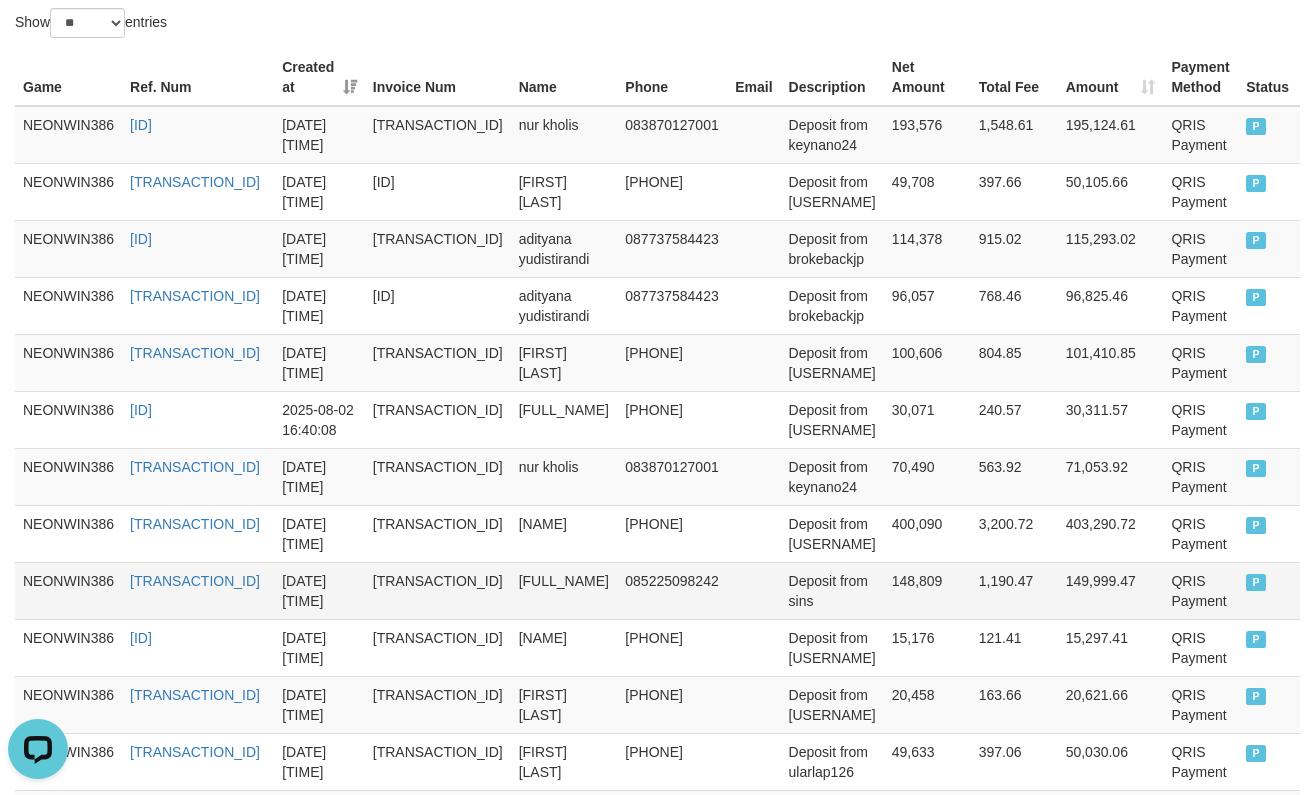 click on "Deposit from sins" at bounding box center (832, 590) 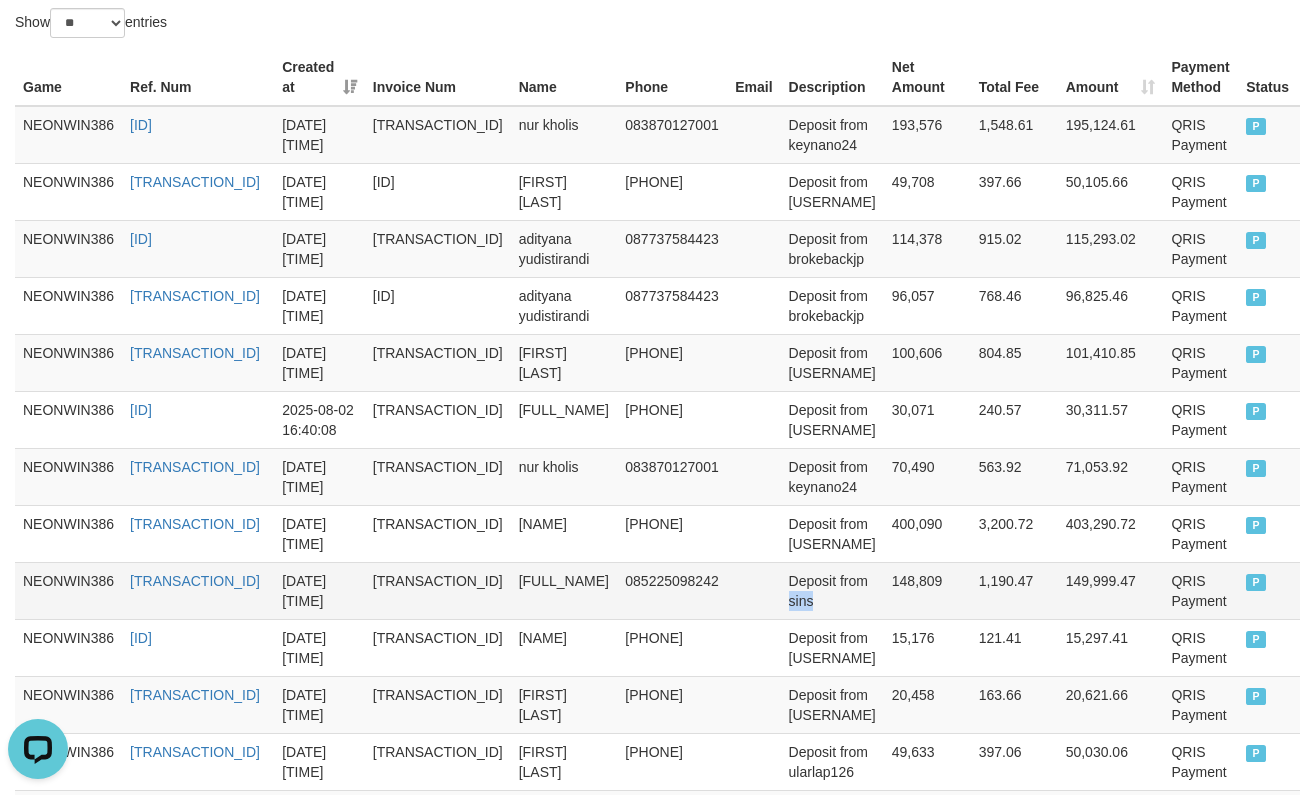 click on "Deposit from sins" at bounding box center [832, 590] 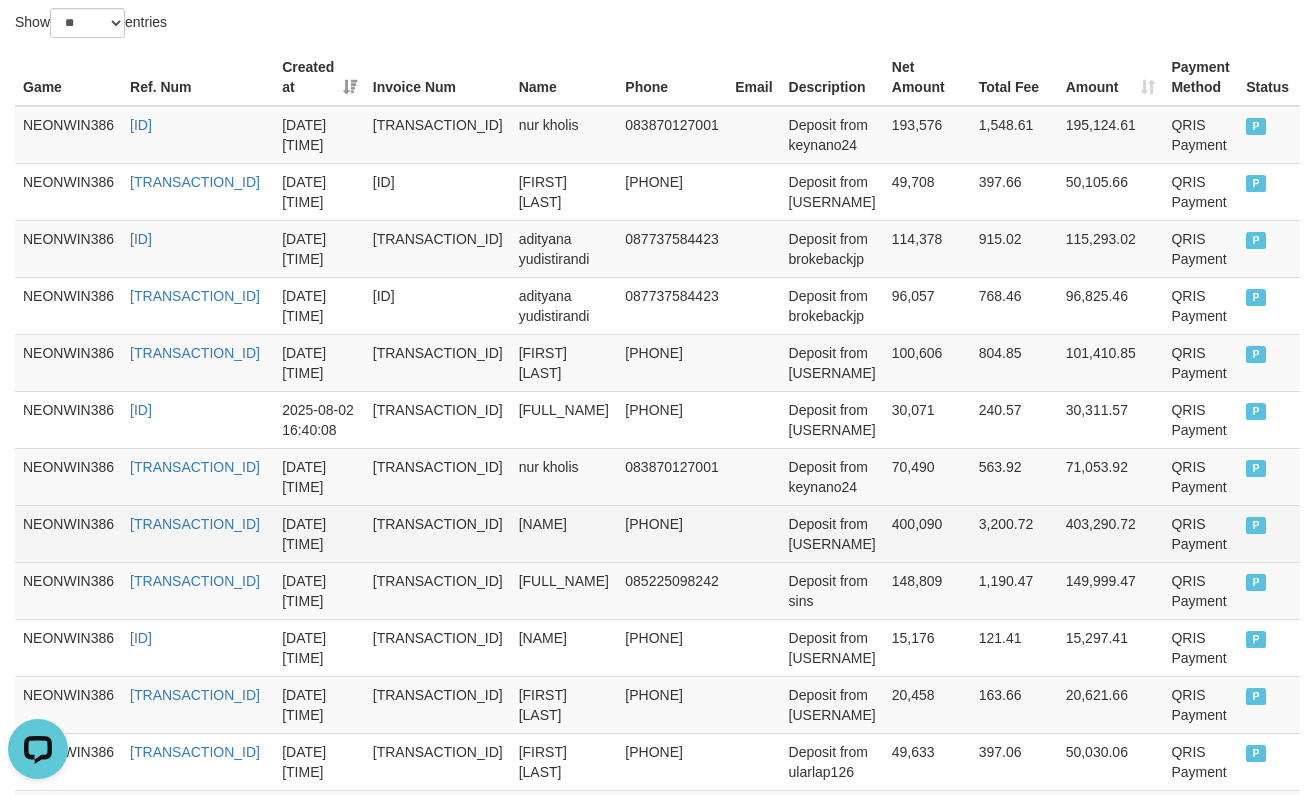 click on "Deposit from [USERNAME]" at bounding box center (832, 533) 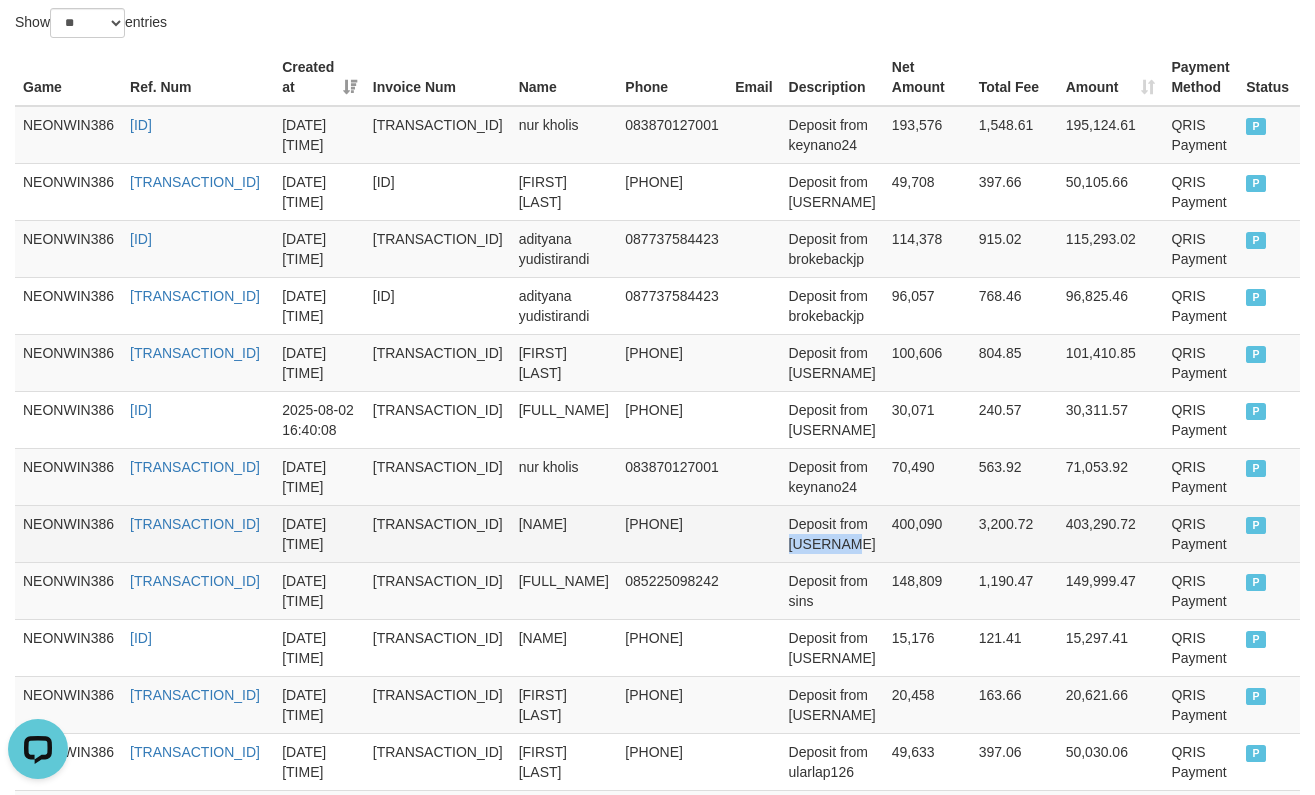 click on "Deposit from [USERNAME]" at bounding box center (832, 533) 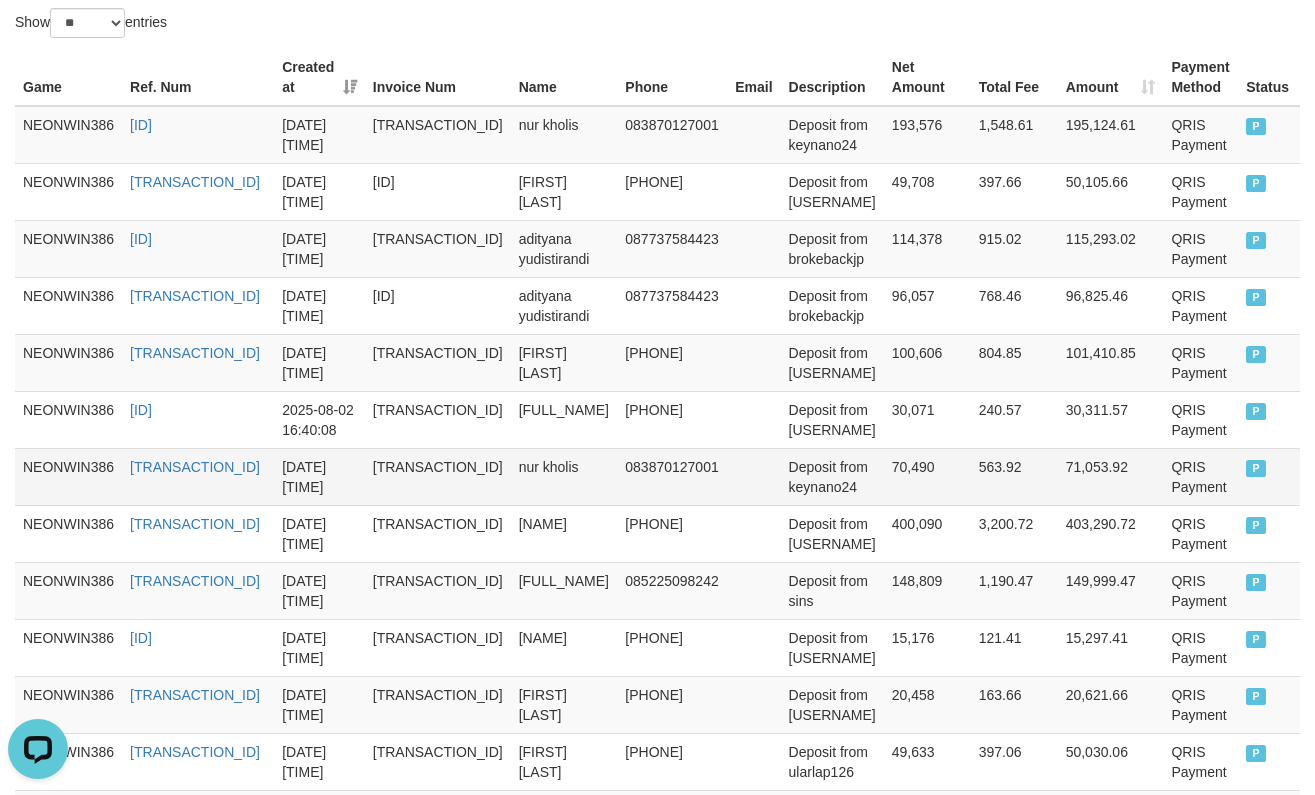 click on "Deposit from keynano24" at bounding box center [832, 476] 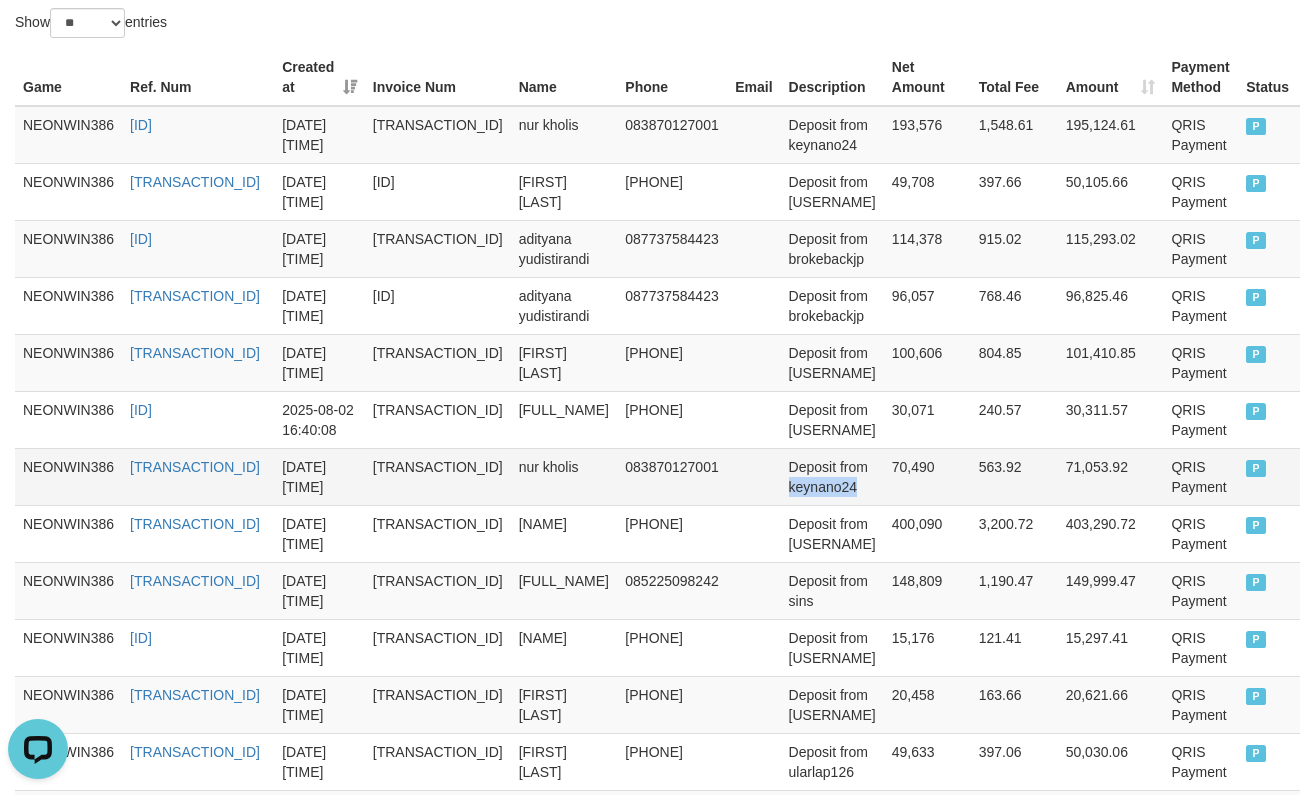 click on "Deposit from keynano24" at bounding box center [832, 476] 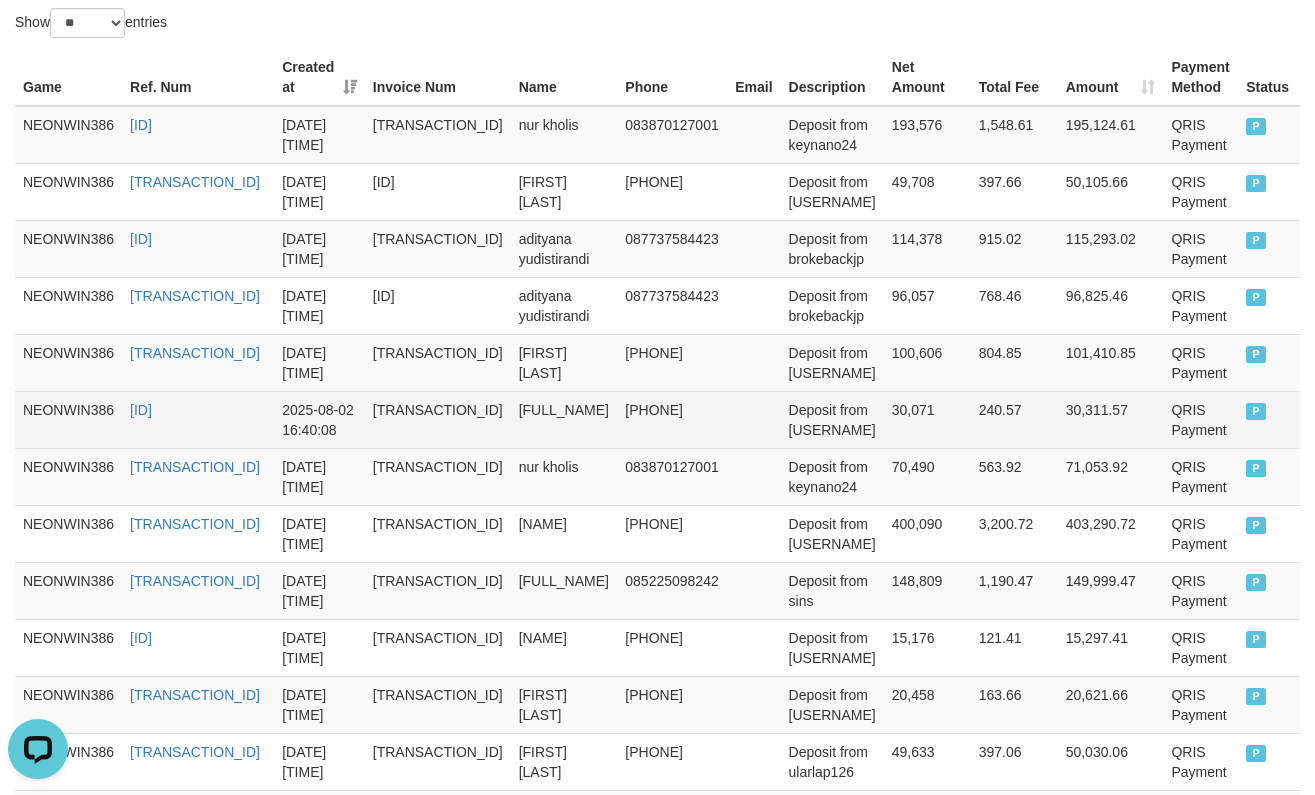 click on "Deposit from [USERNAME]" at bounding box center (832, 419) 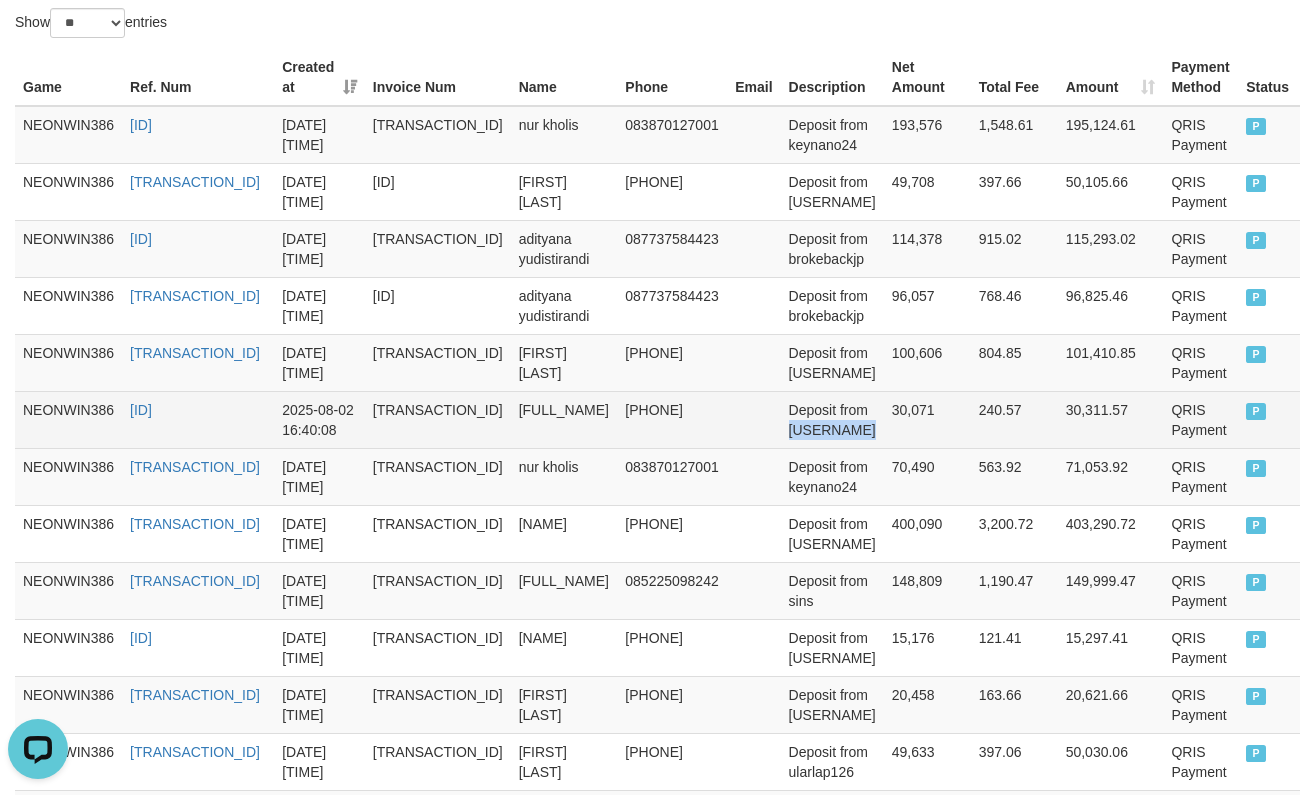 click on "Deposit from [USERNAME]" at bounding box center [832, 419] 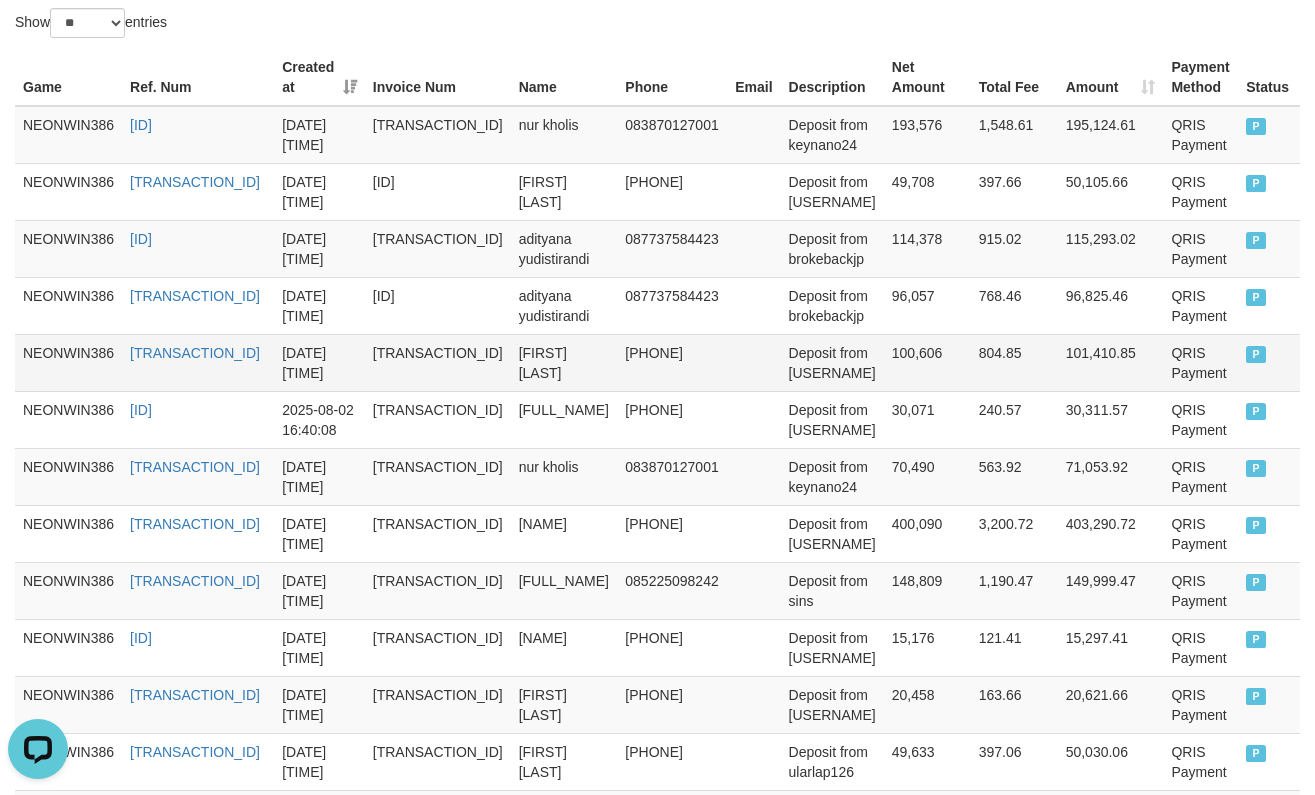 click on "Deposit from [USERNAME]" at bounding box center [832, 362] 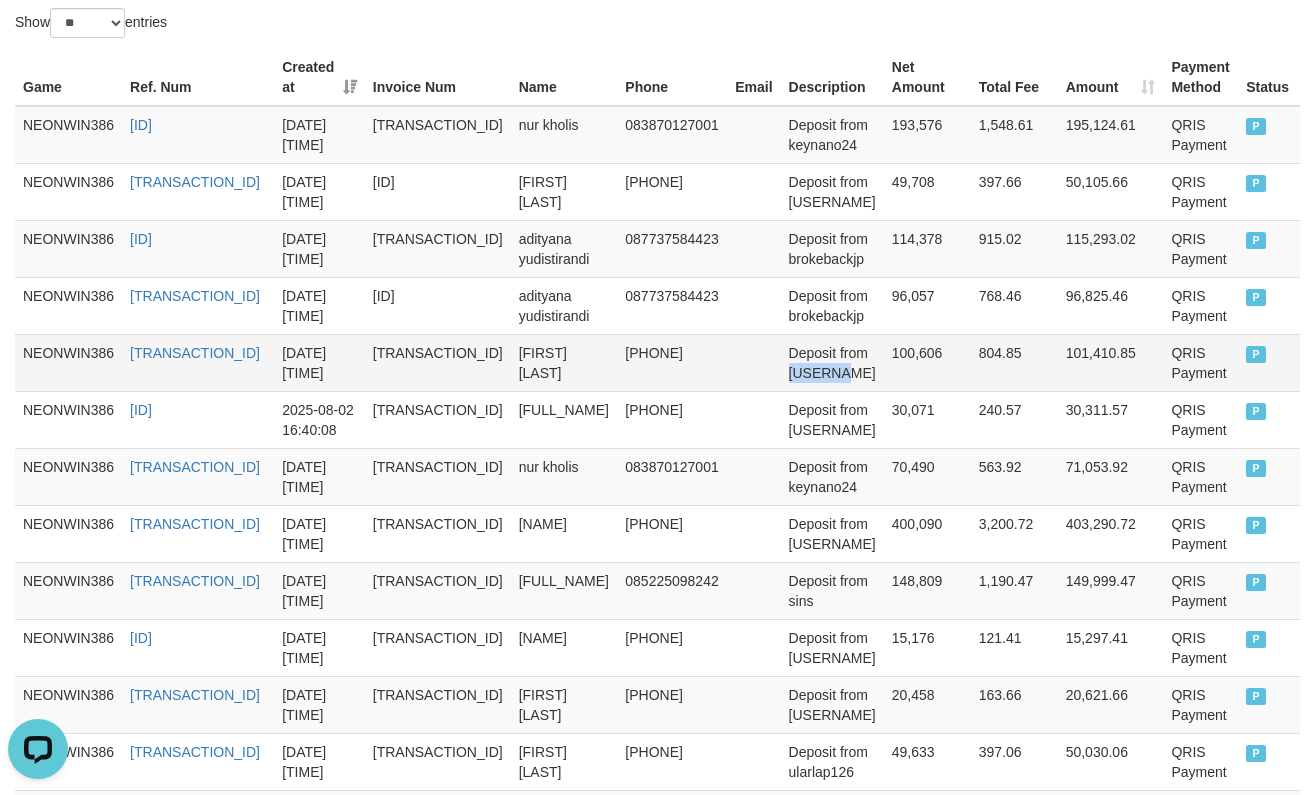 click on "Deposit from [USERNAME]" at bounding box center (832, 362) 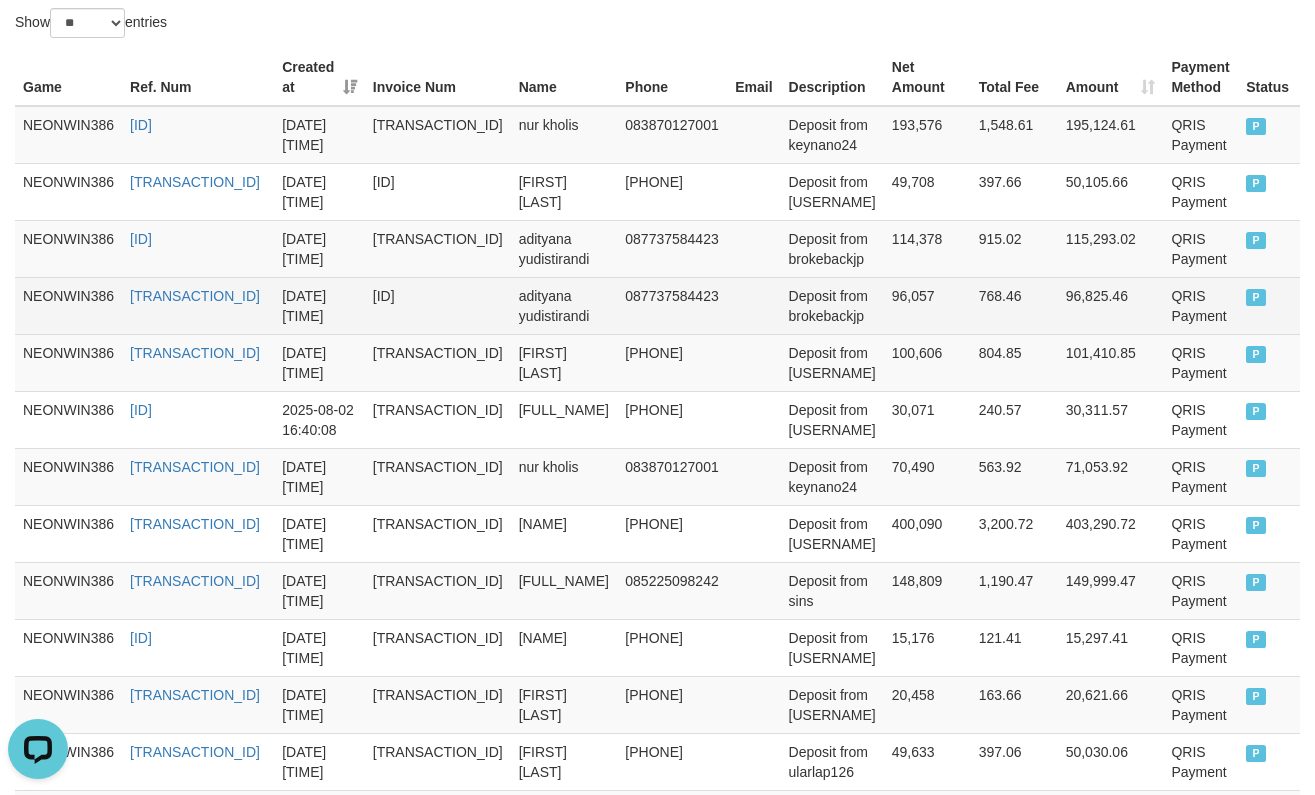 click on "Deposit from brokebackjp" at bounding box center (832, 305) 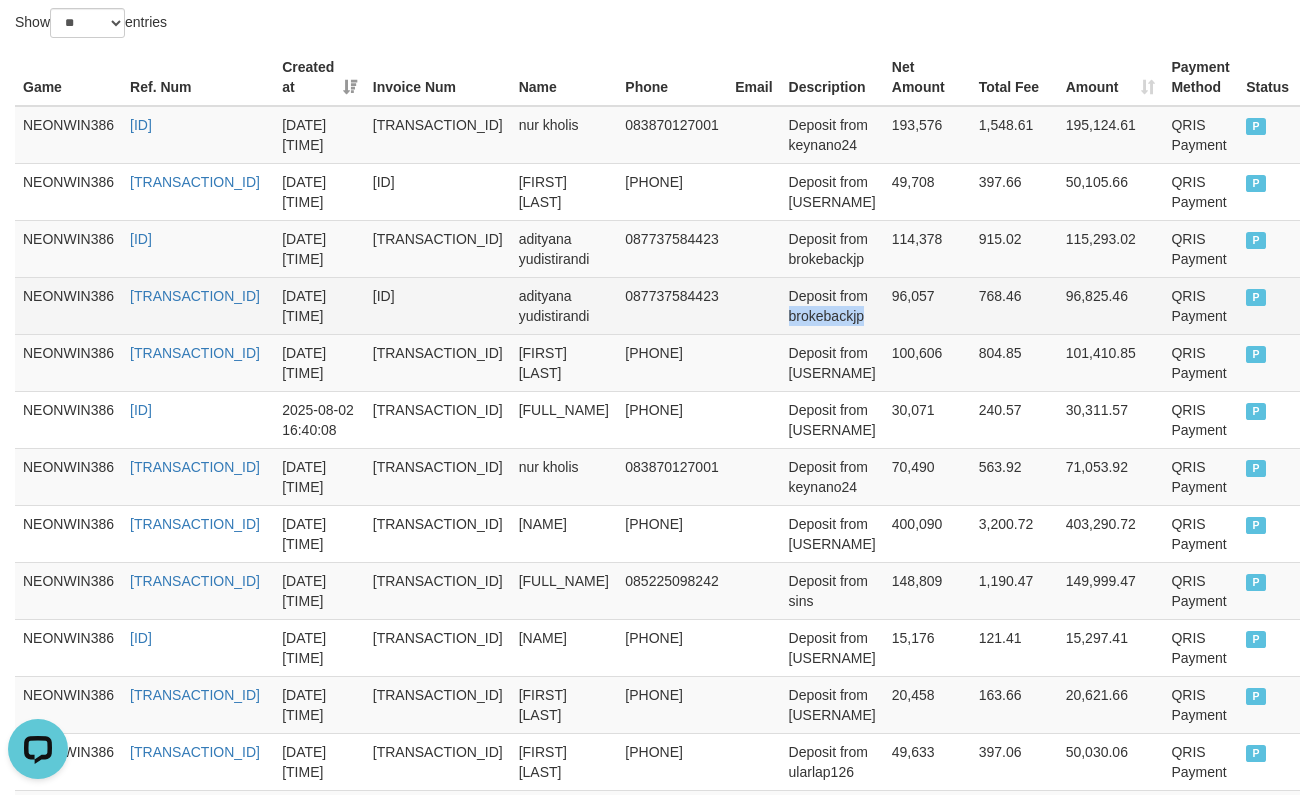 click on "Deposit from brokebackjp" at bounding box center (832, 305) 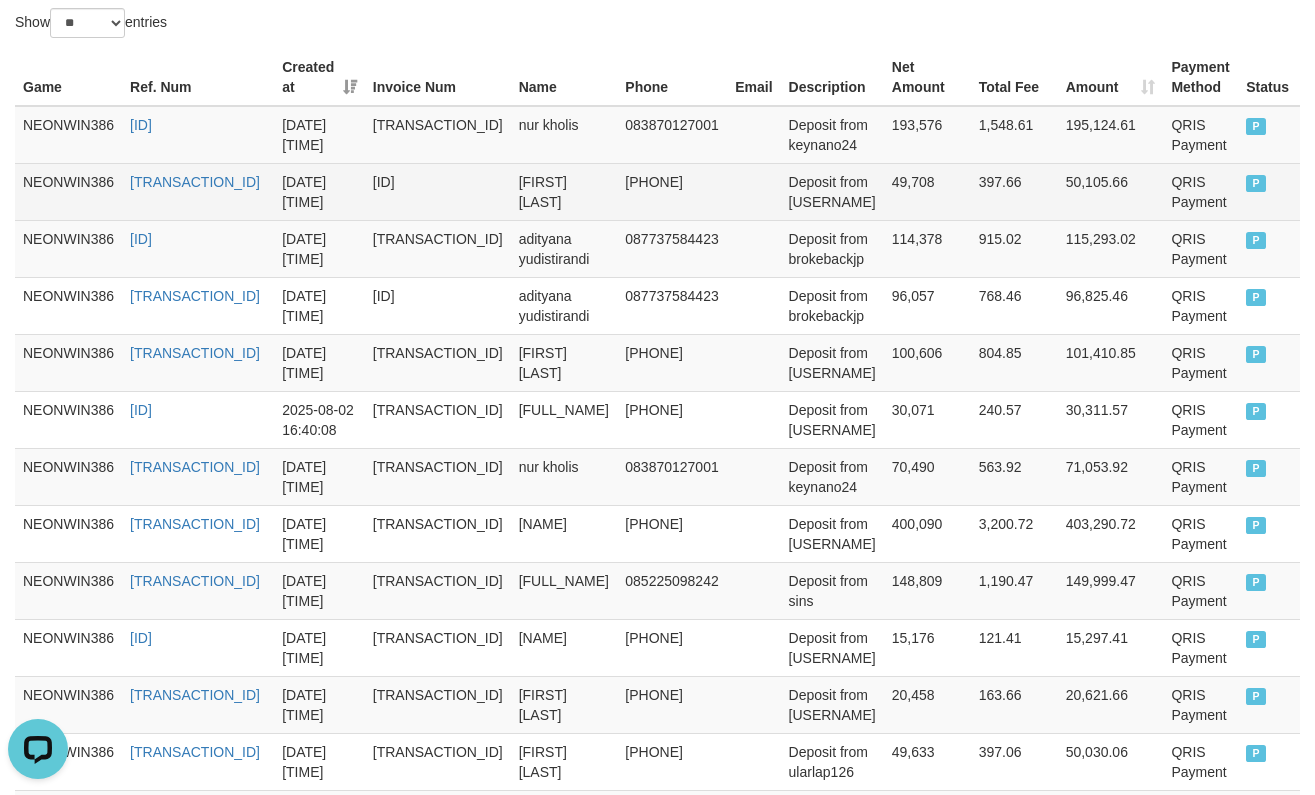 click on "Deposit from [USERNAME]" at bounding box center [832, 191] 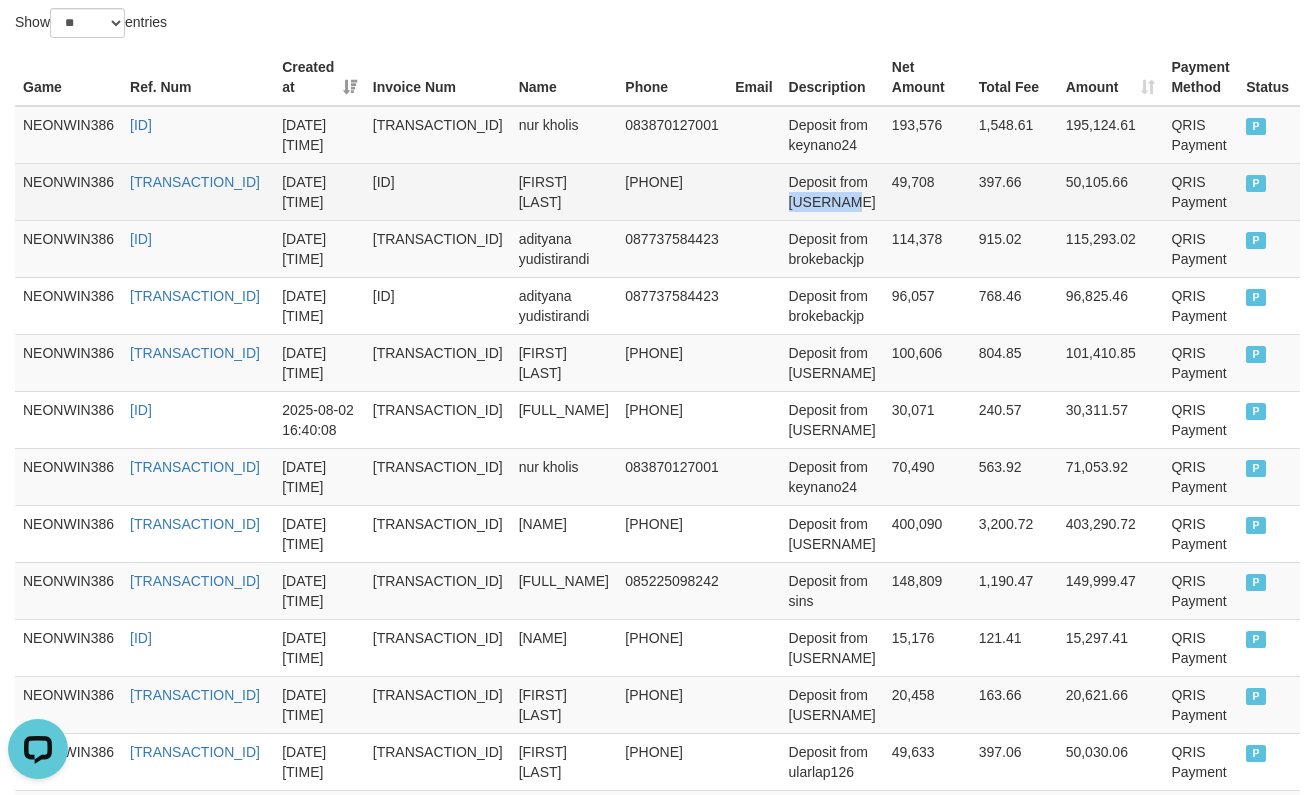 click on "Deposit from [USERNAME]" at bounding box center [832, 191] 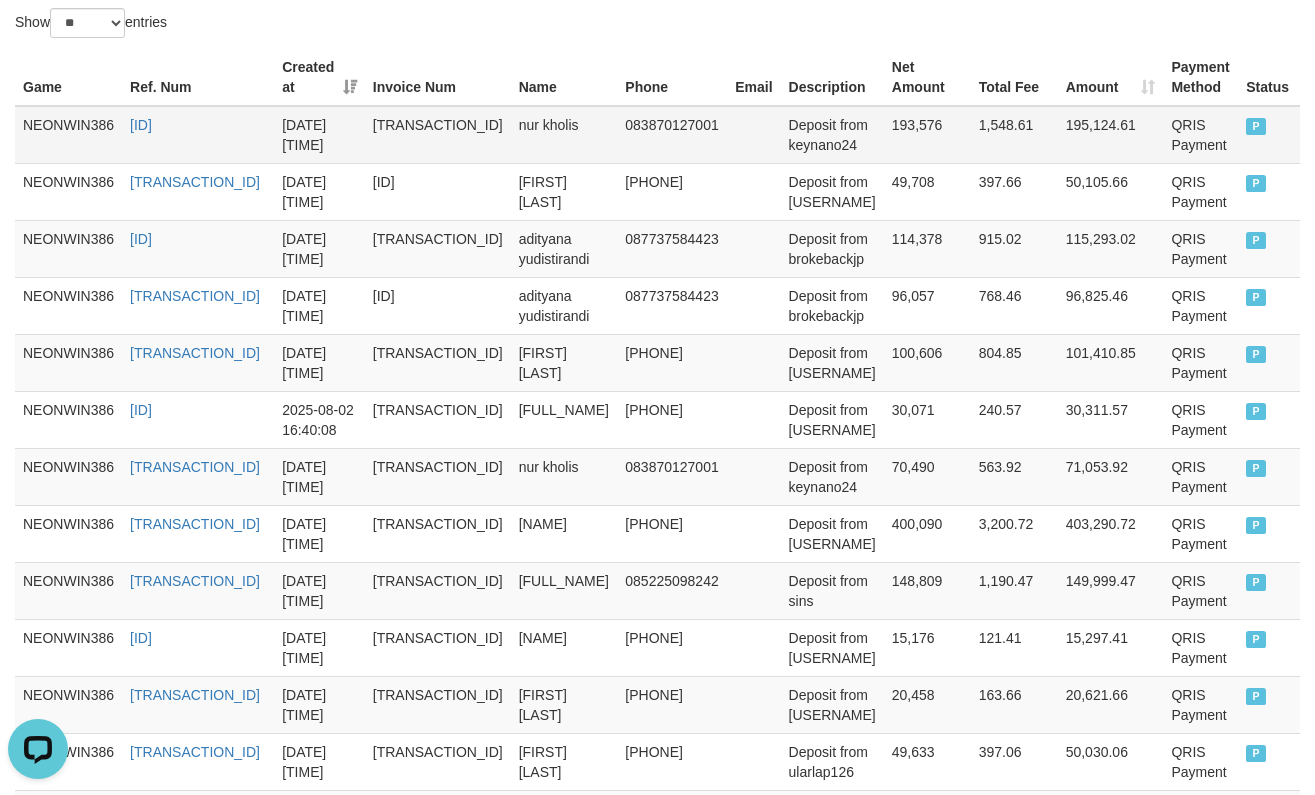 click on "Deposit from keynano24" at bounding box center [832, 135] 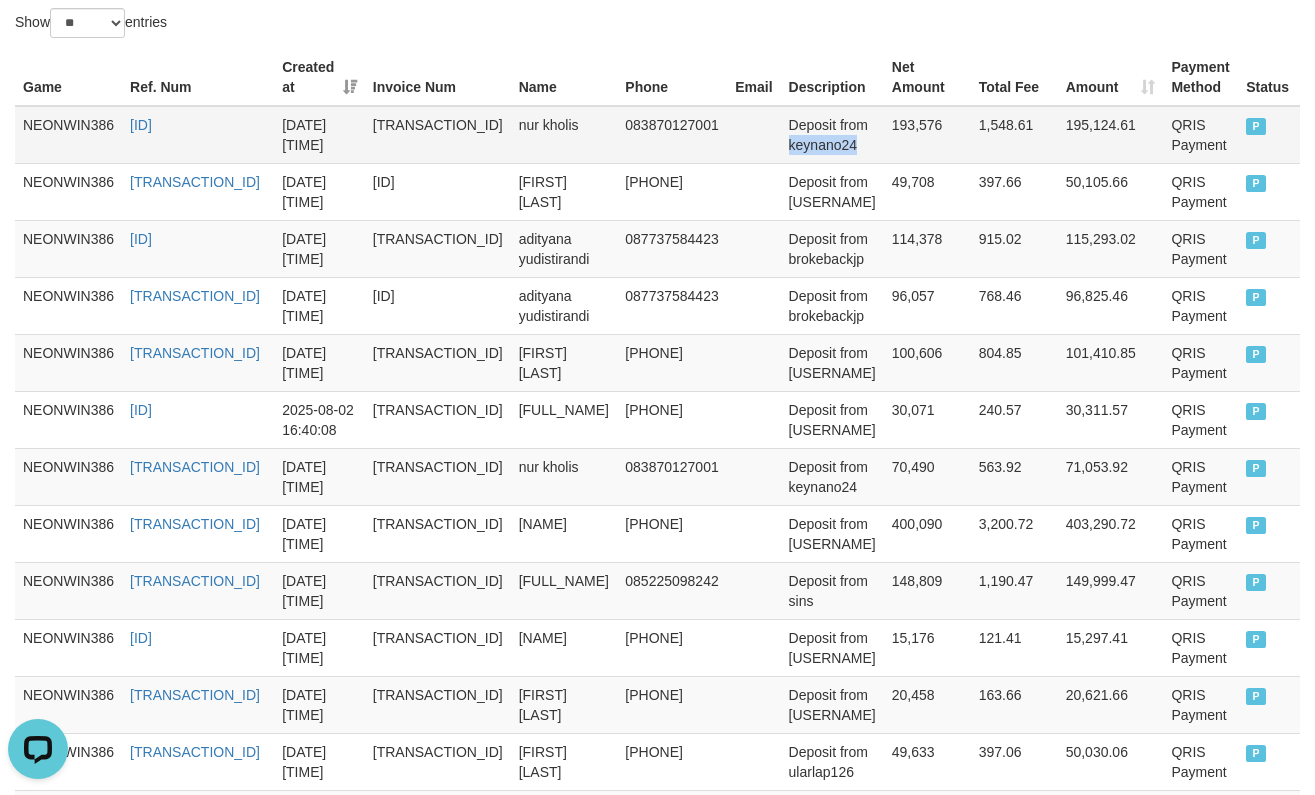 click on "Deposit from keynano24" at bounding box center [832, 135] 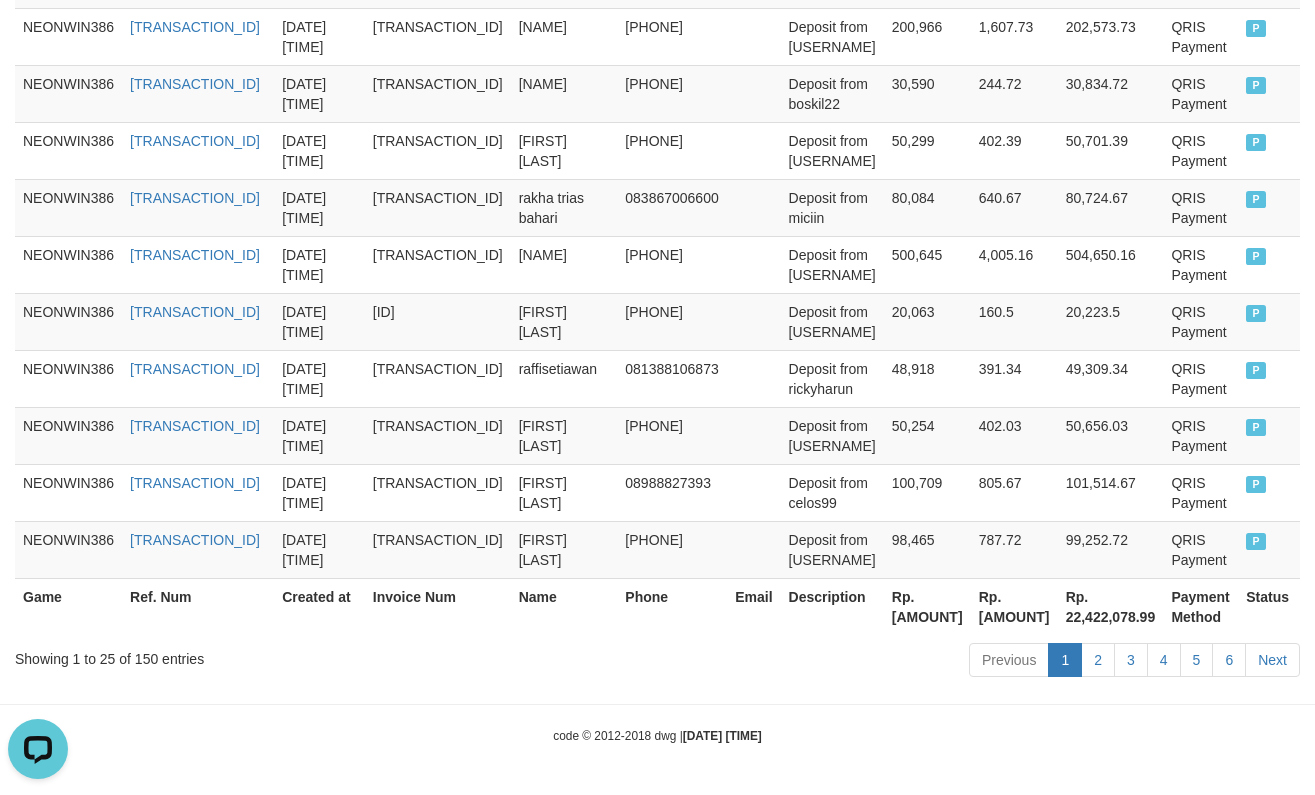 scroll, scrollTop: 1647, scrollLeft: 0, axis: vertical 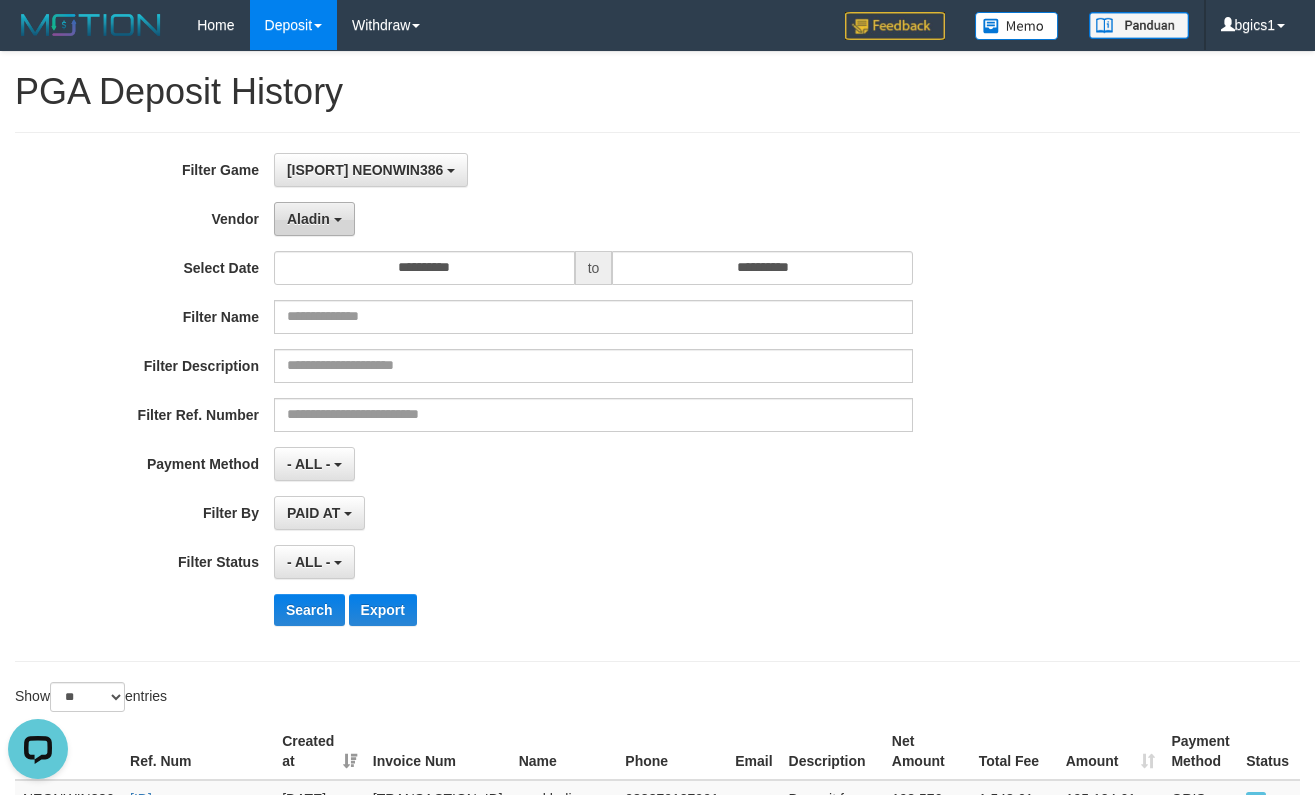 click on "Aladin" at bounding box center [308, 219] 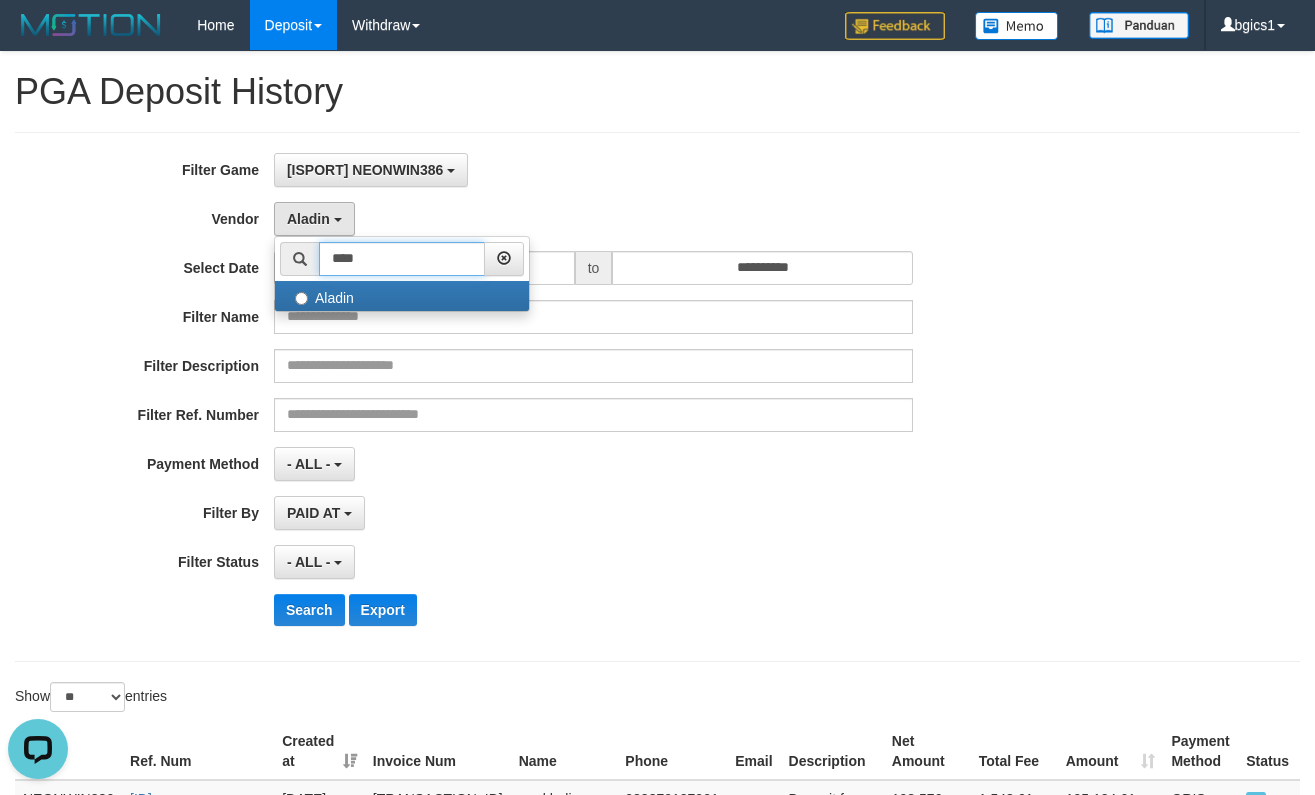 click on "****" at bounding box center [402, 259] 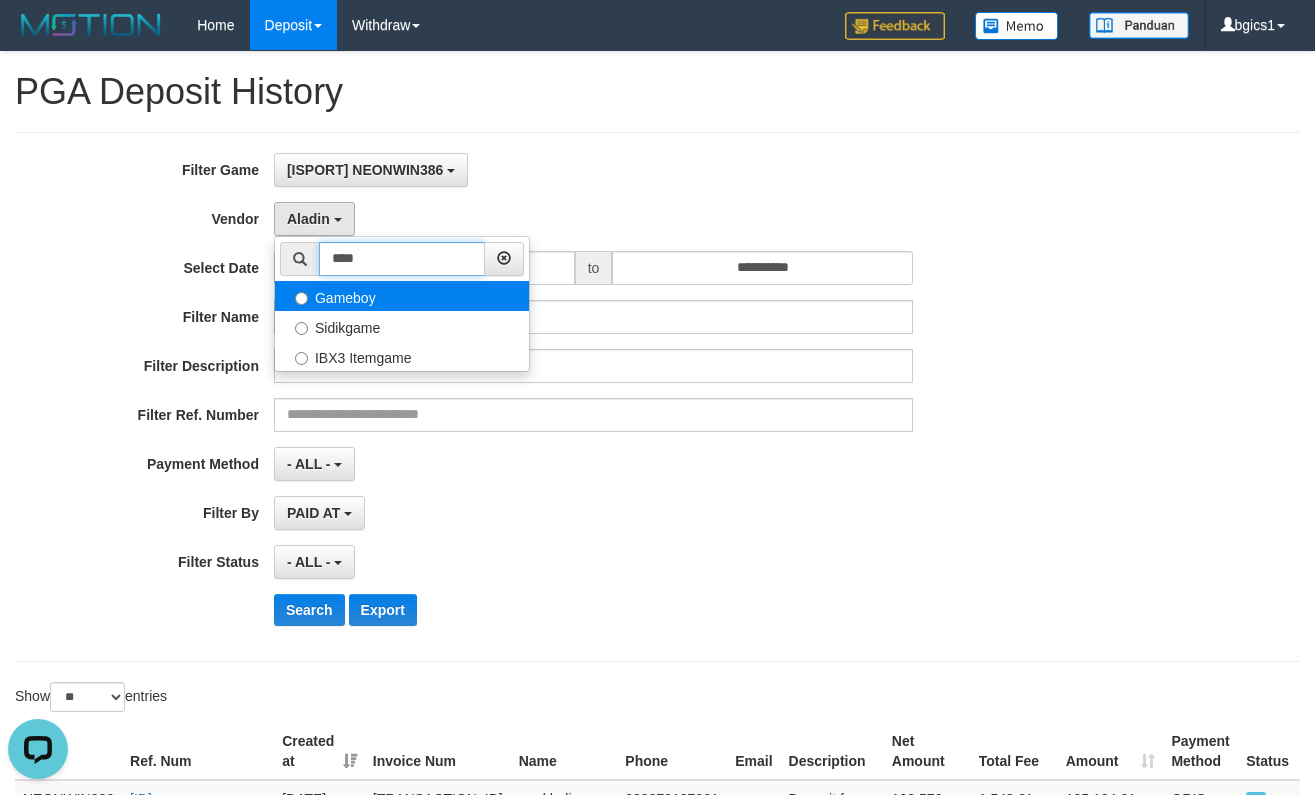 type on "****" 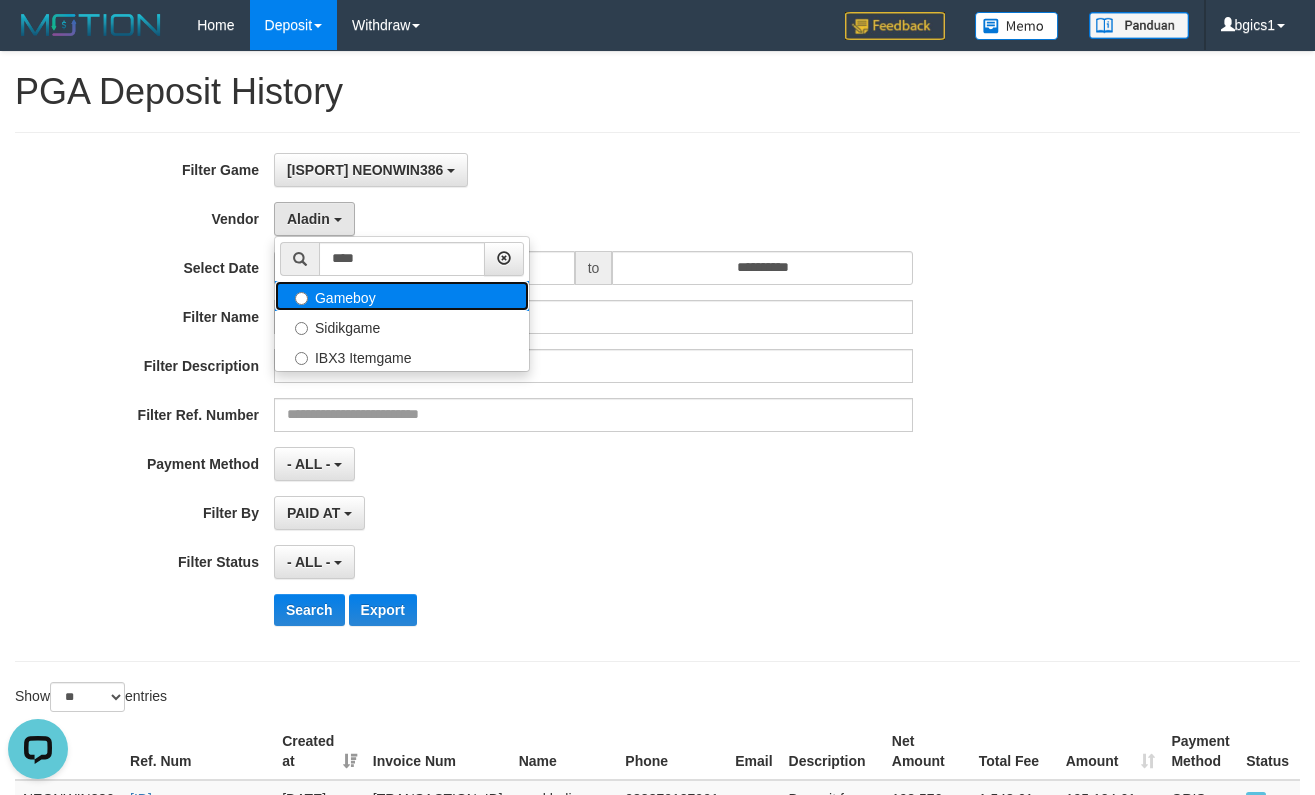 click on "Gameboy" at bounding box center [402, 296] 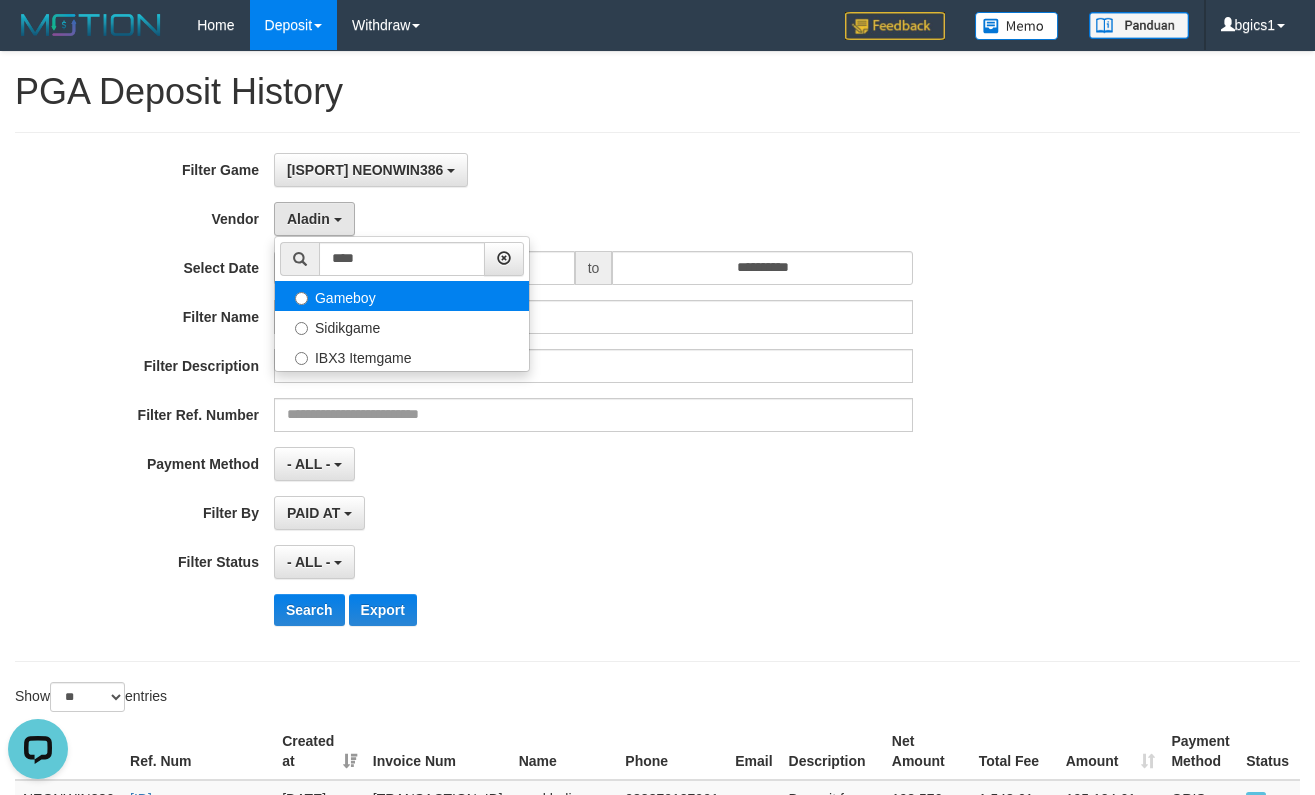 select on "**********" 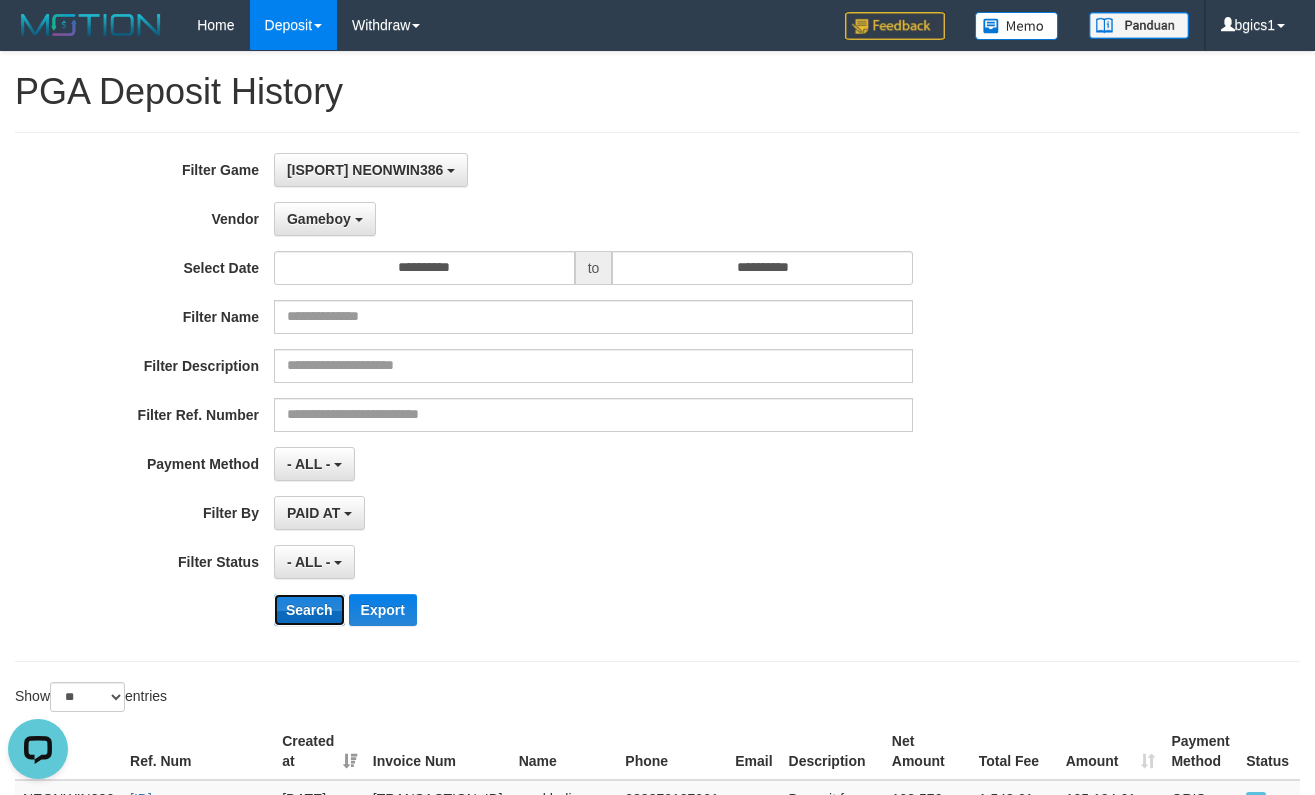 click on "Search" at bounding box center (309, 610) 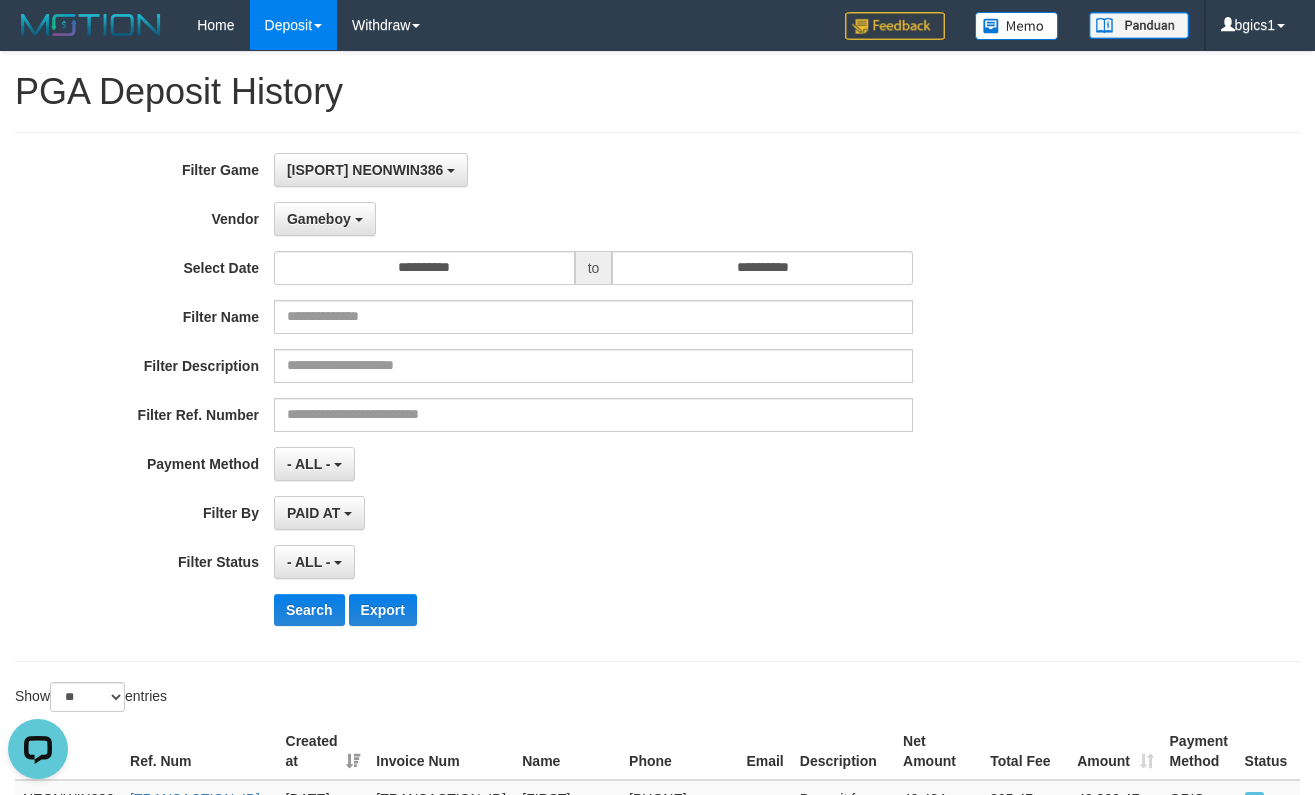 click on "PAID AT
PAID AT
CREATED AT" at bounding box center (593, 513) 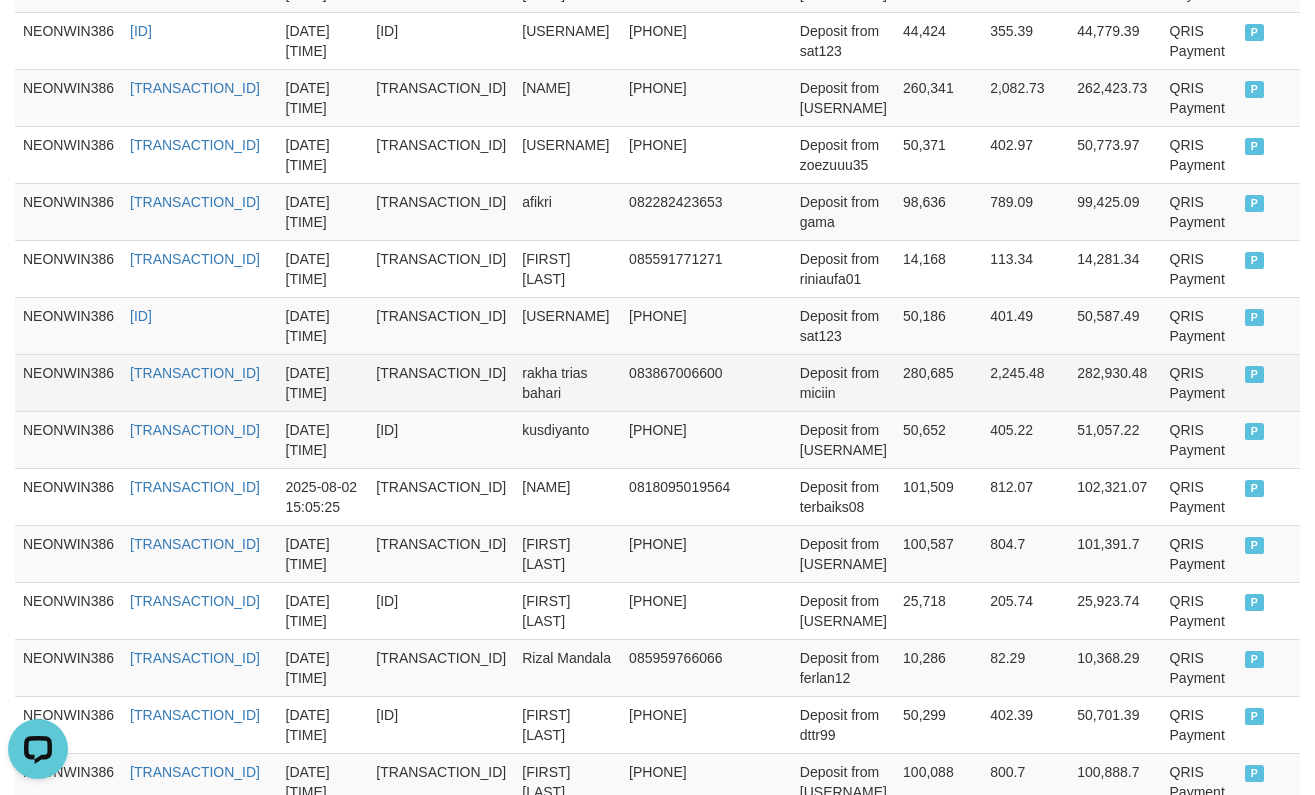 scroll, scrollTop: 1217, scrollLeft: 0, axis: vertical 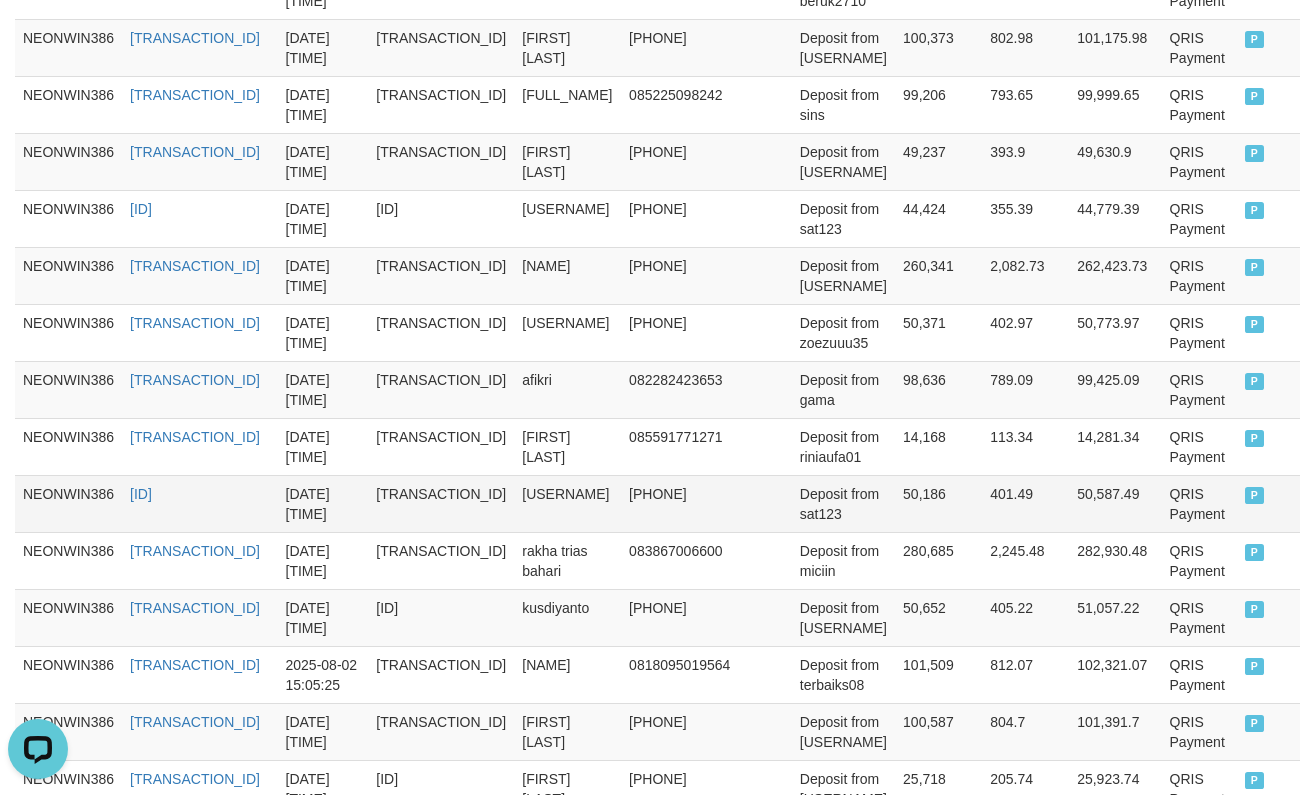 click on "50,186" at bounding box center [938, 503] 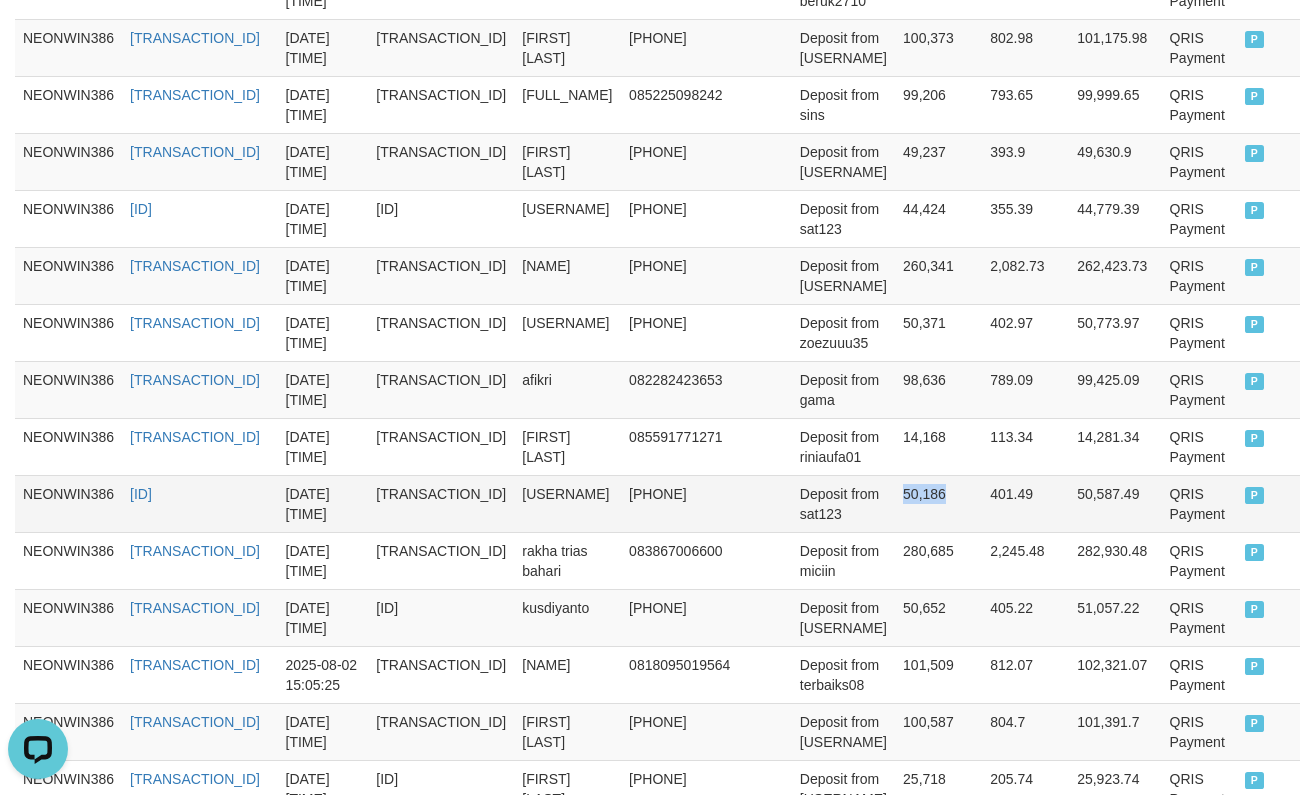 click on "50,186" at bounding box center (938, 503) 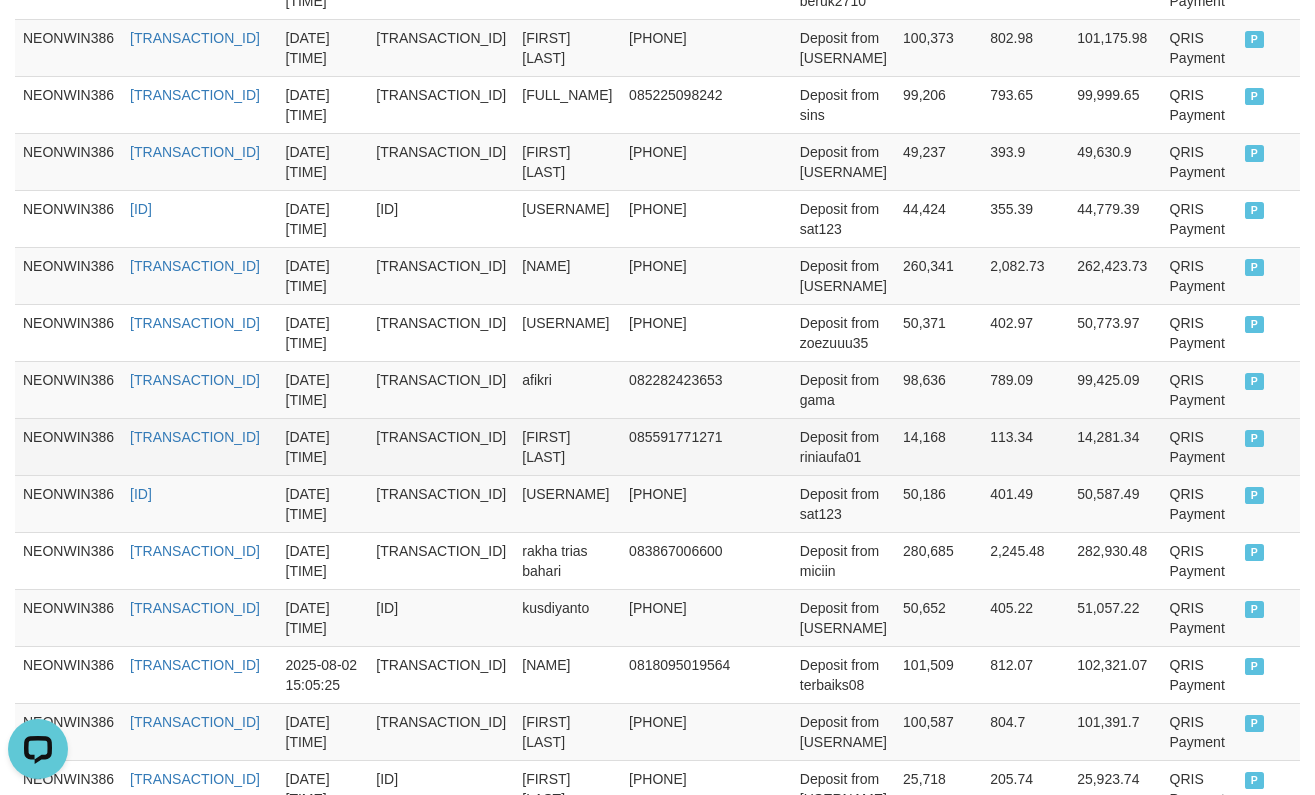 click on "14,168" at bounding box center (938, 446) 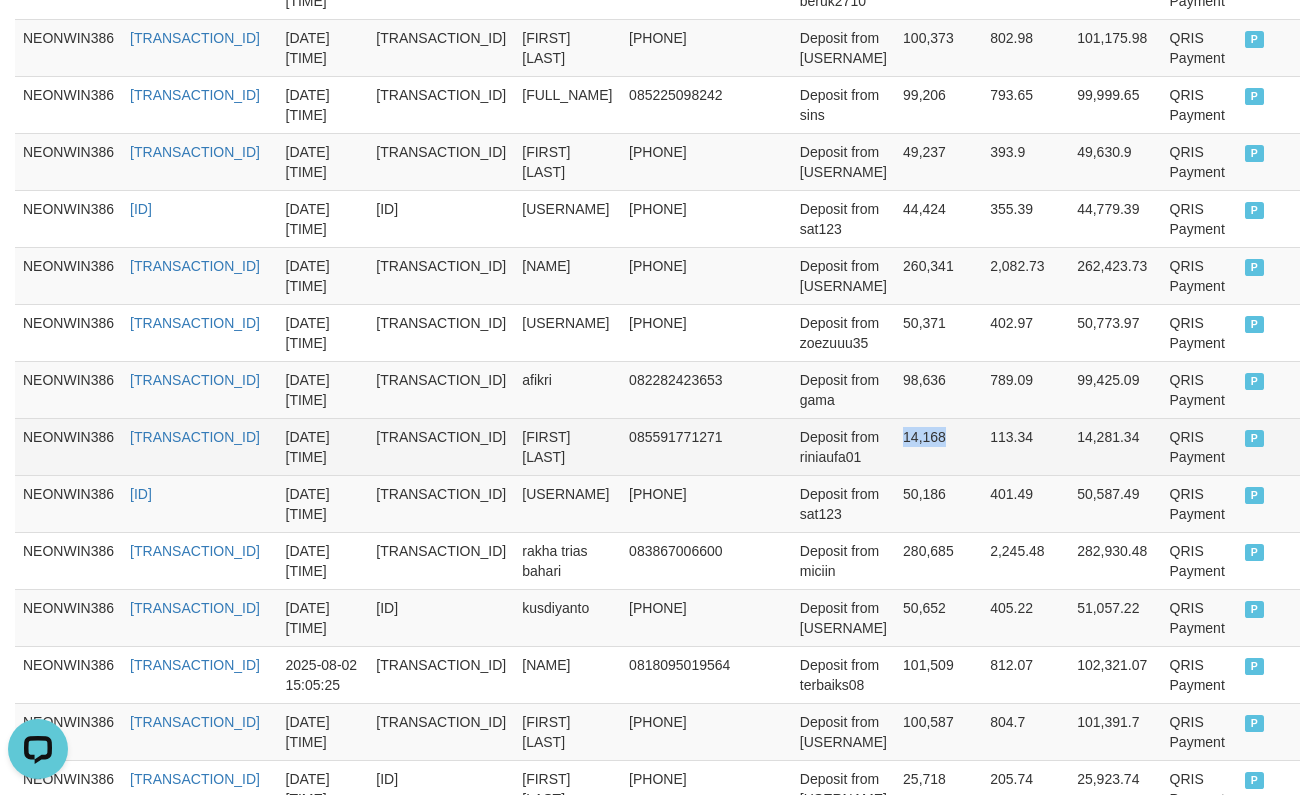 click on "14,168" at bounding box center [938, 446] 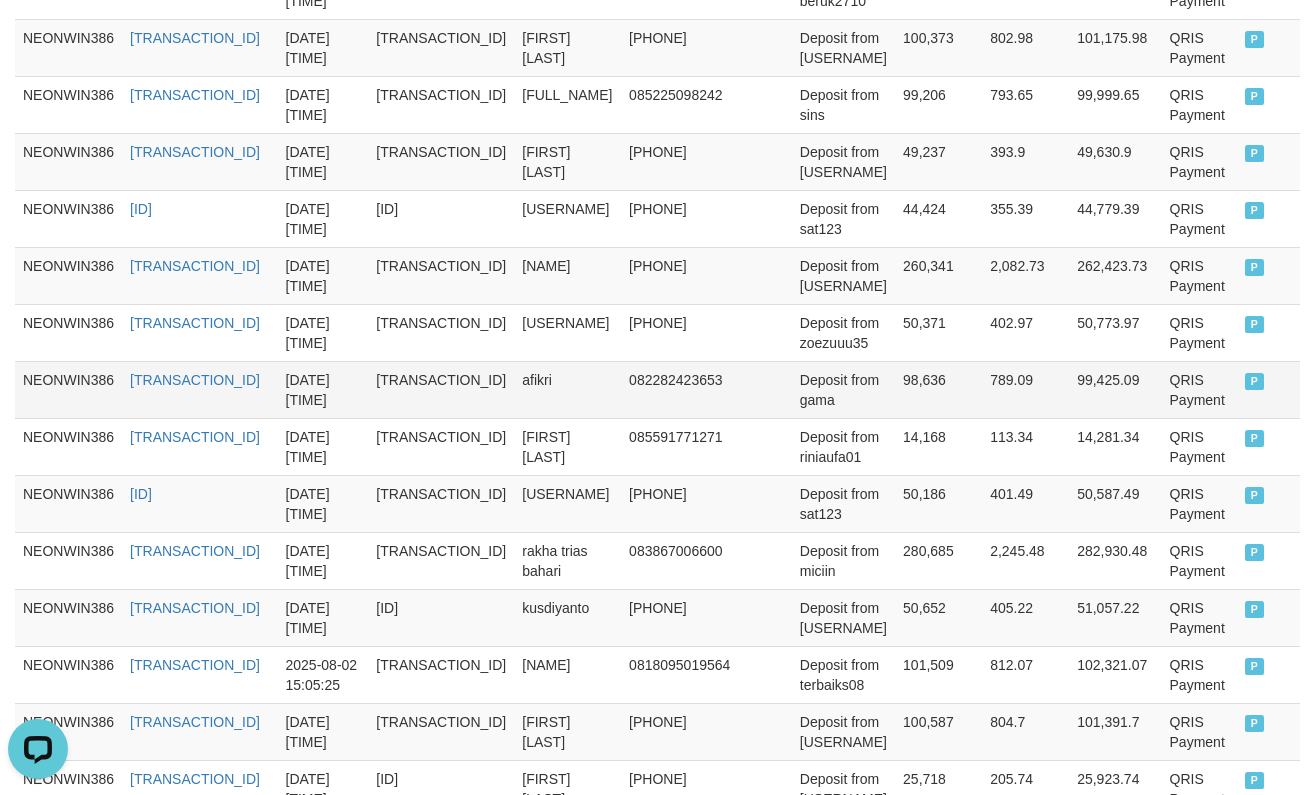 click on "98,636" at bounding box center (938, 389) 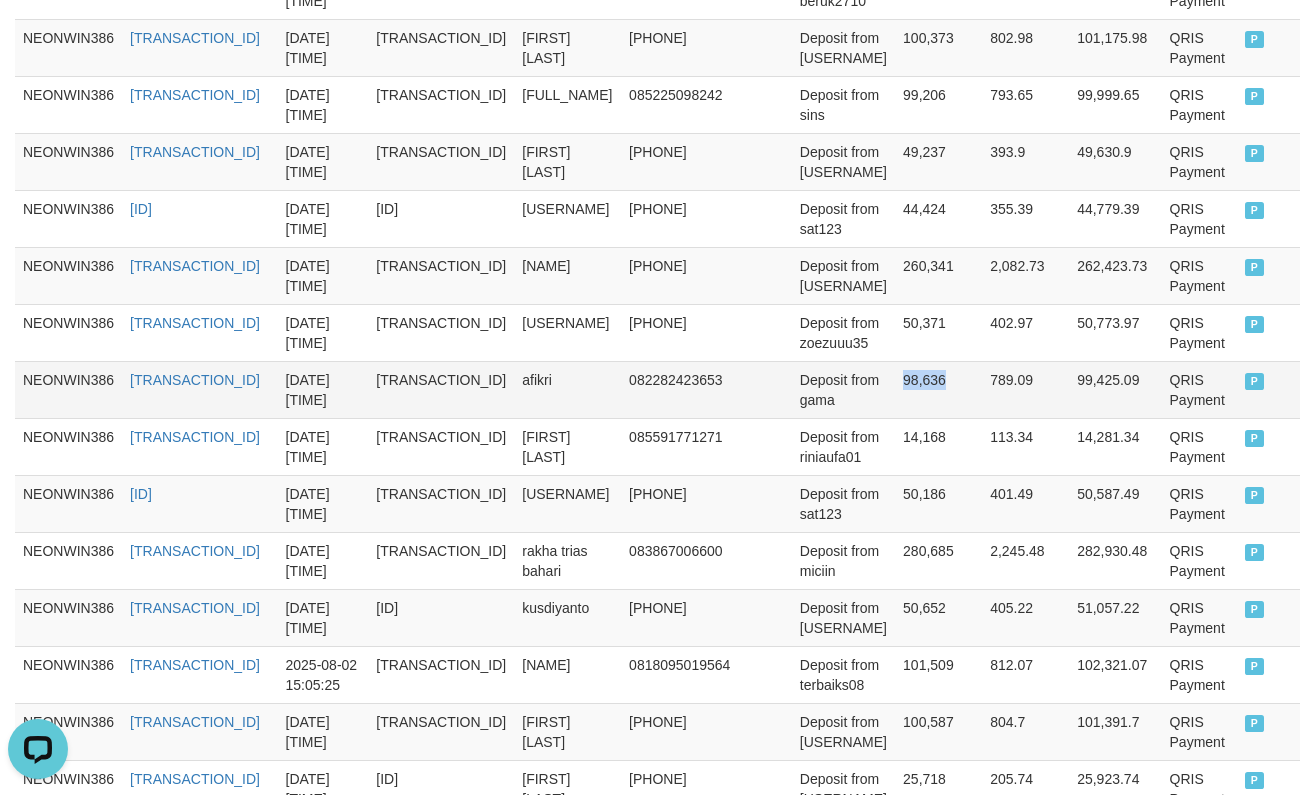 click on "98,636" at bounding box center (938, 389) 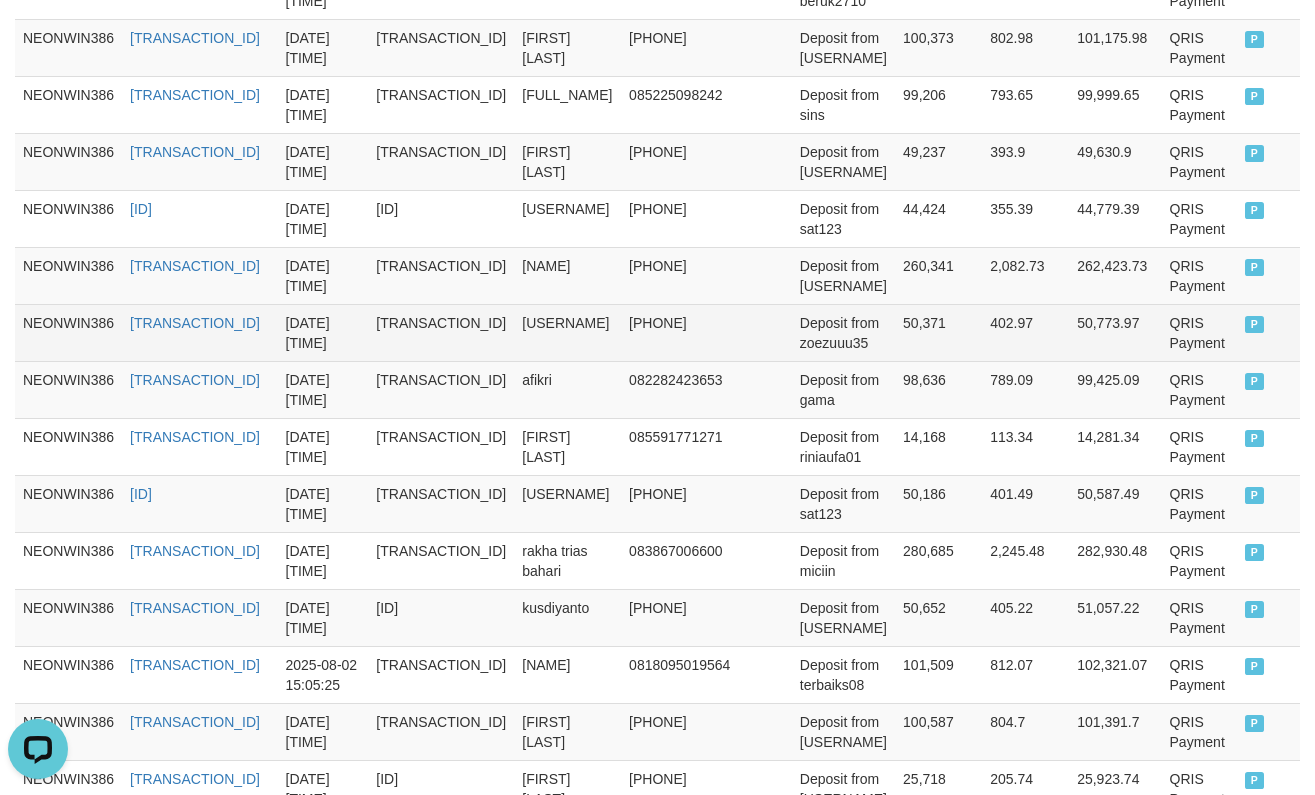 click on "50,371" at bounding box center [938, 332] 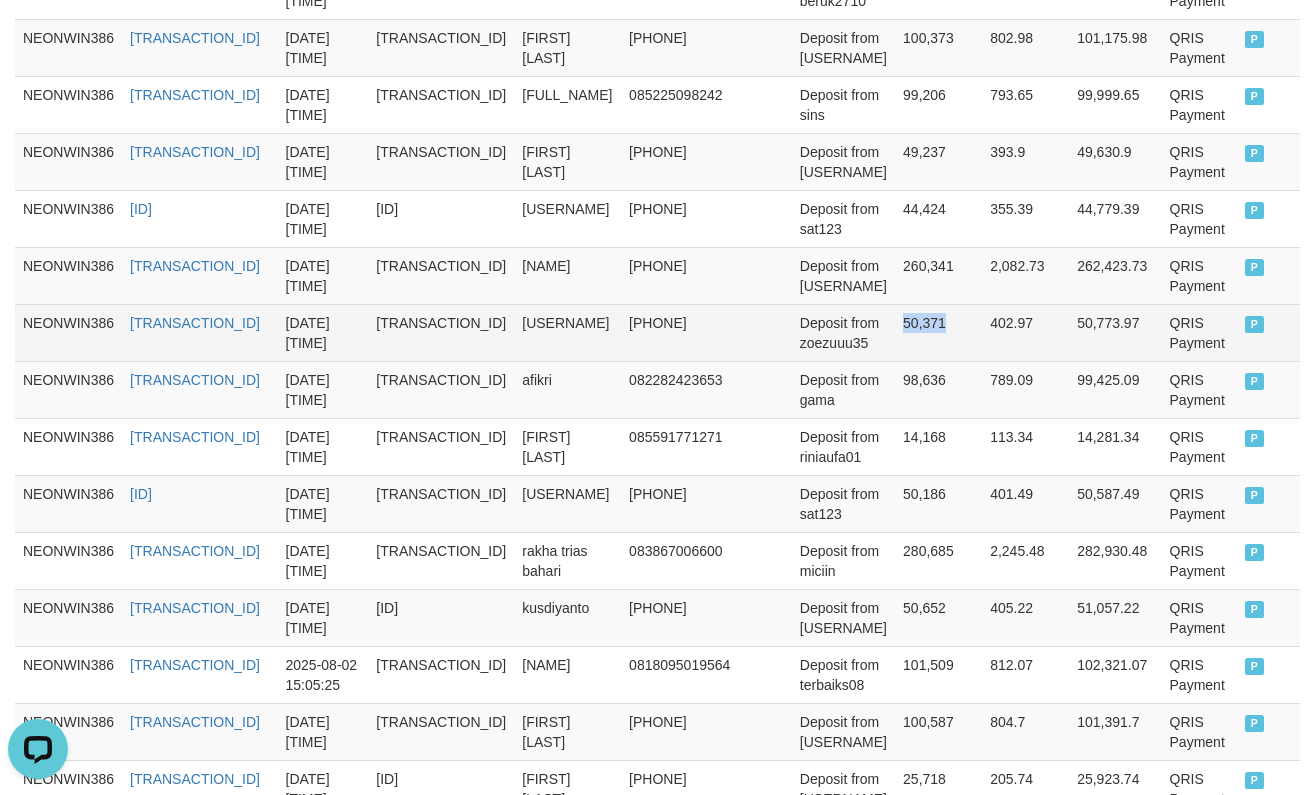 click on "50,371" at bounding box center (938, 332) 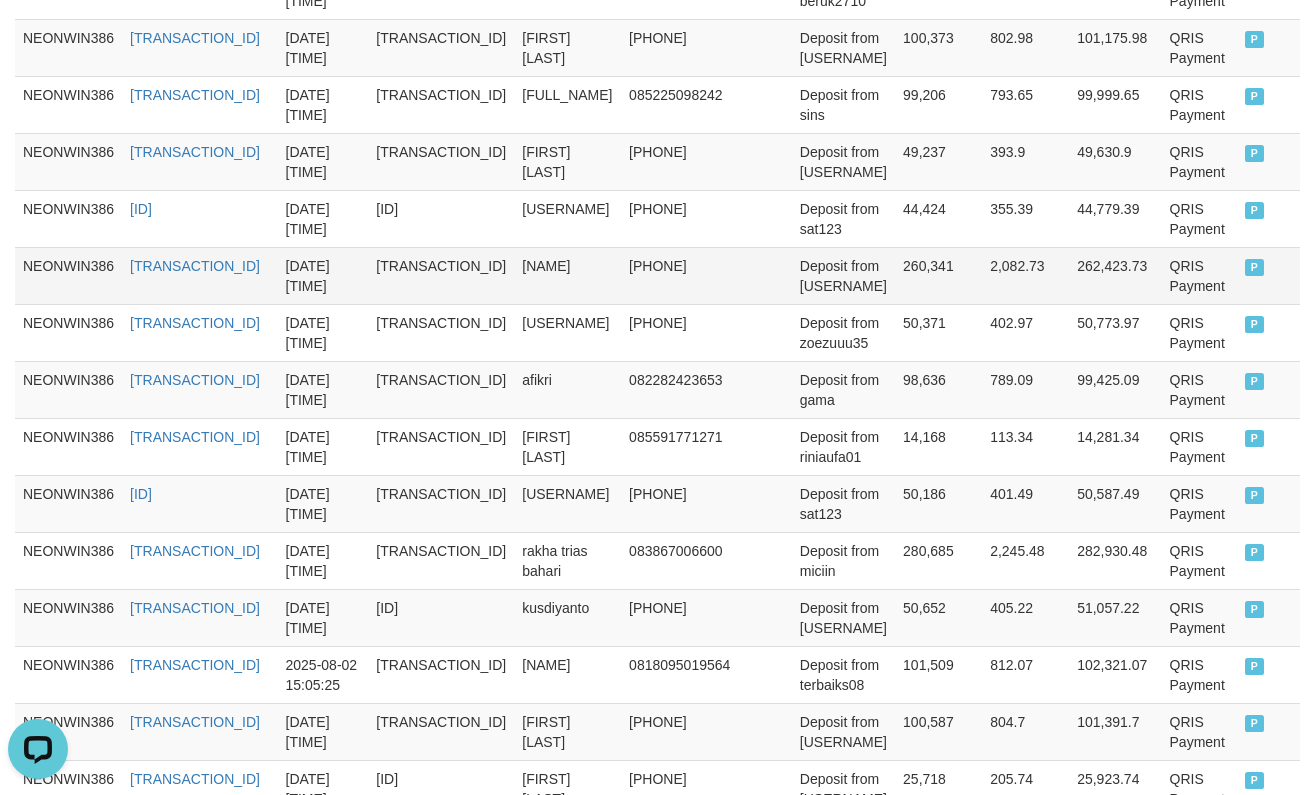 click on "260,341" at bounding box center [938, 275] 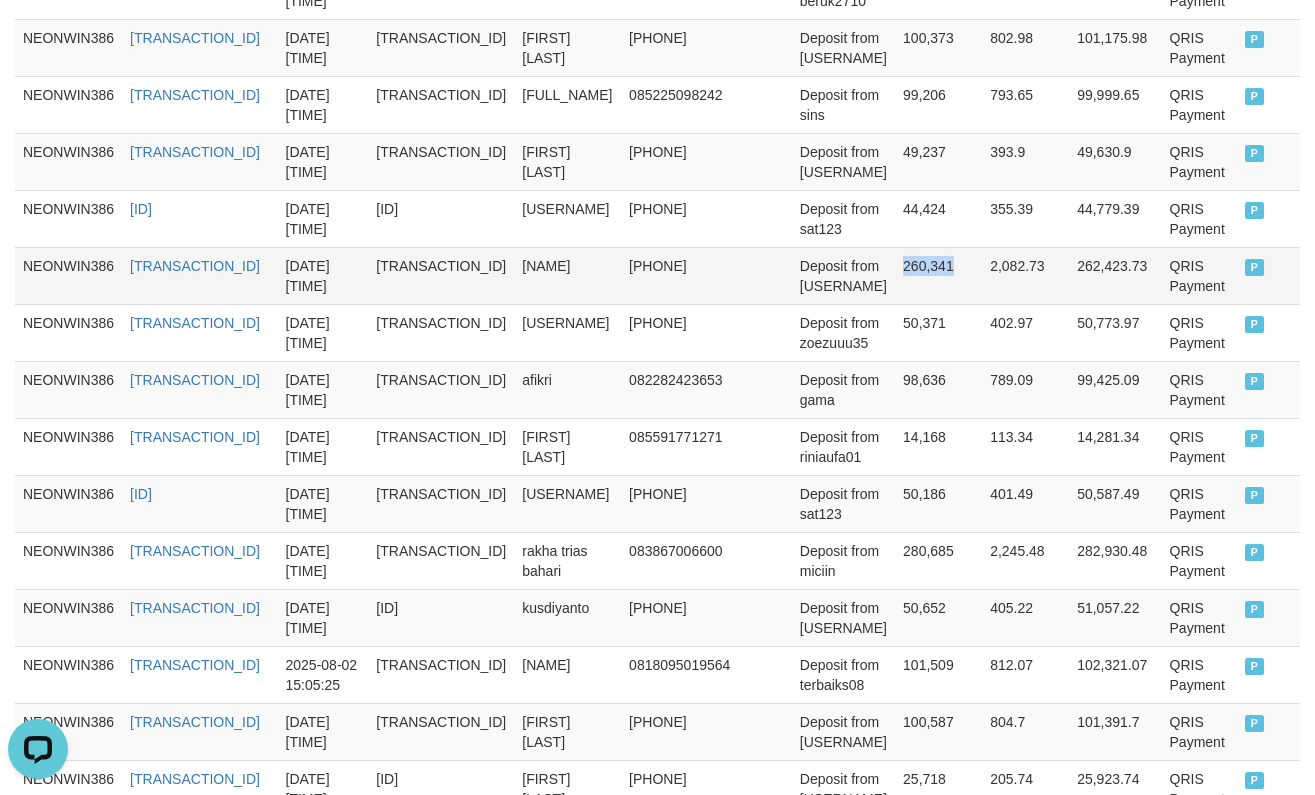 click on "260,341" at bounding box center (938, 275) 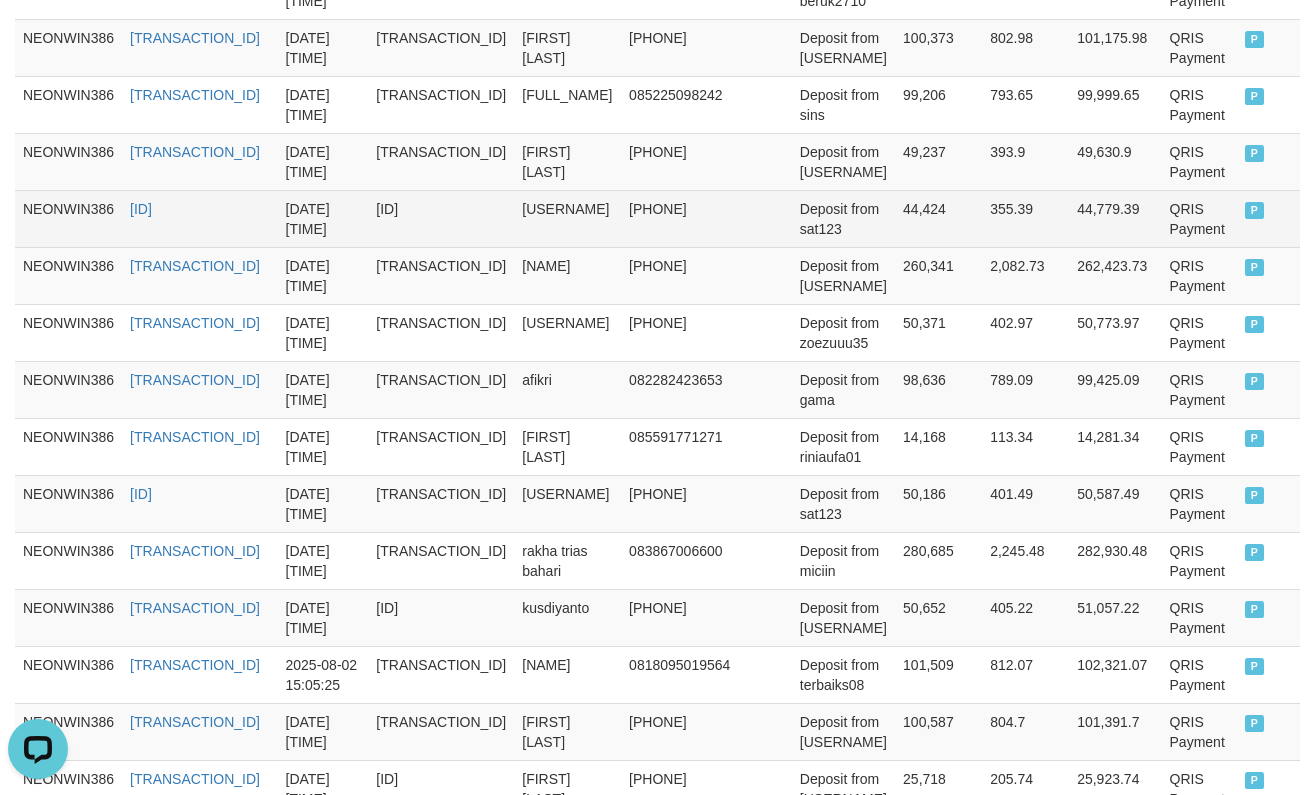 click on "44,424" at bounding box center (938, 218) 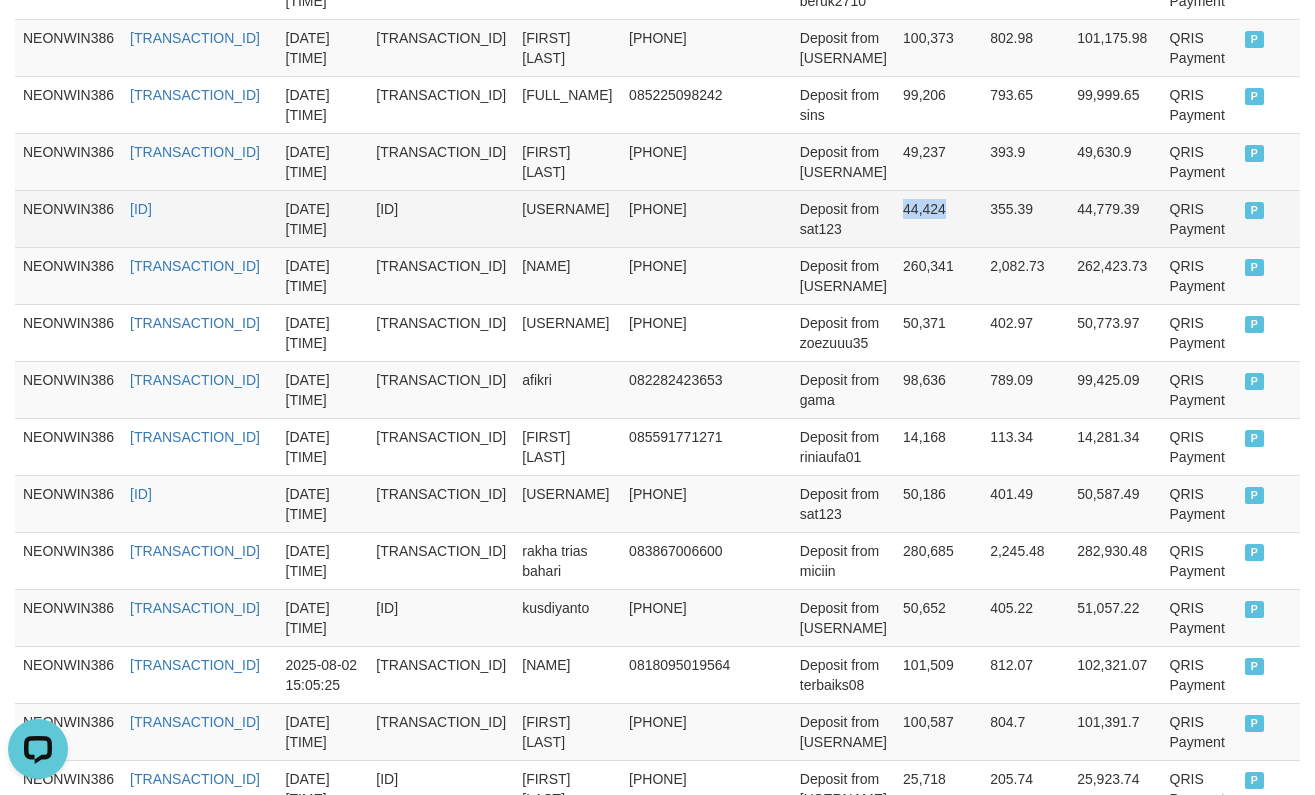 click on "44,424" at bounding box center (938, 218) 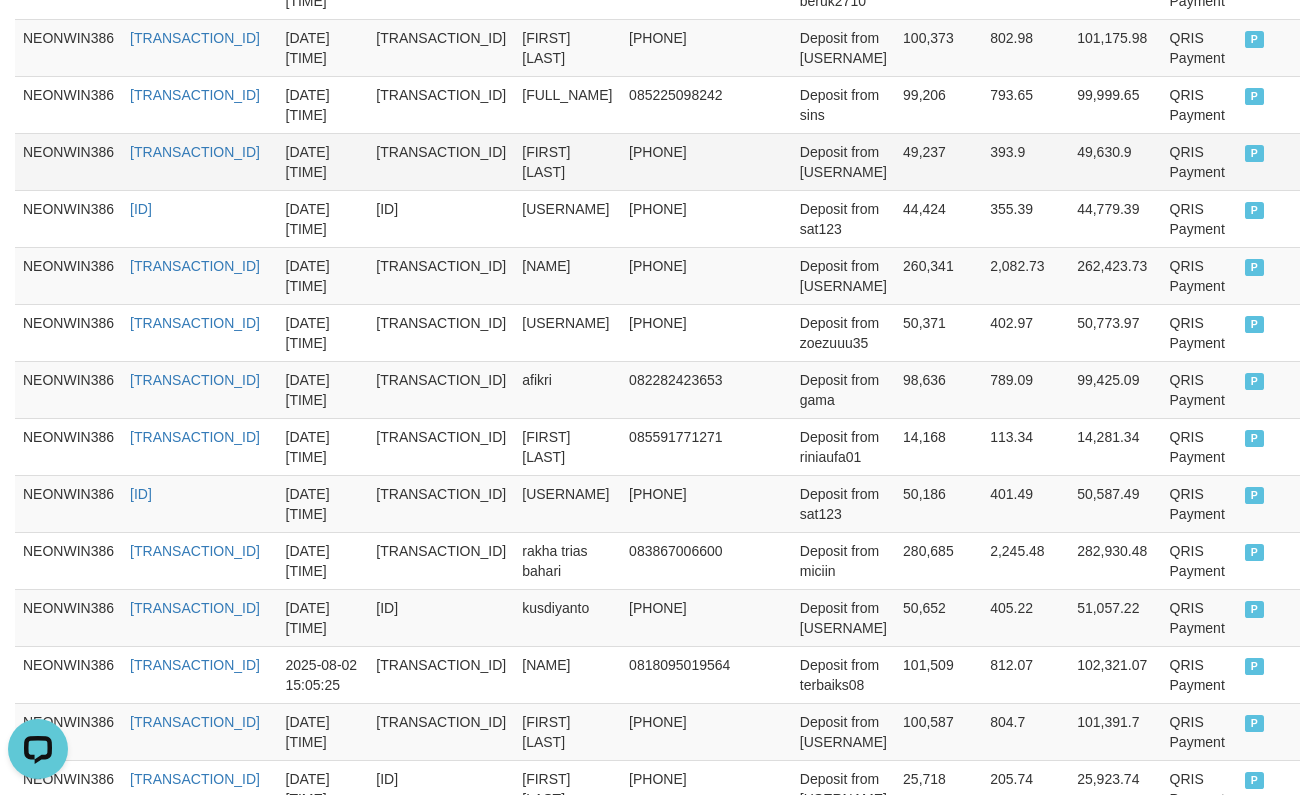 click on "49,237" at bounding box center [938, 161] 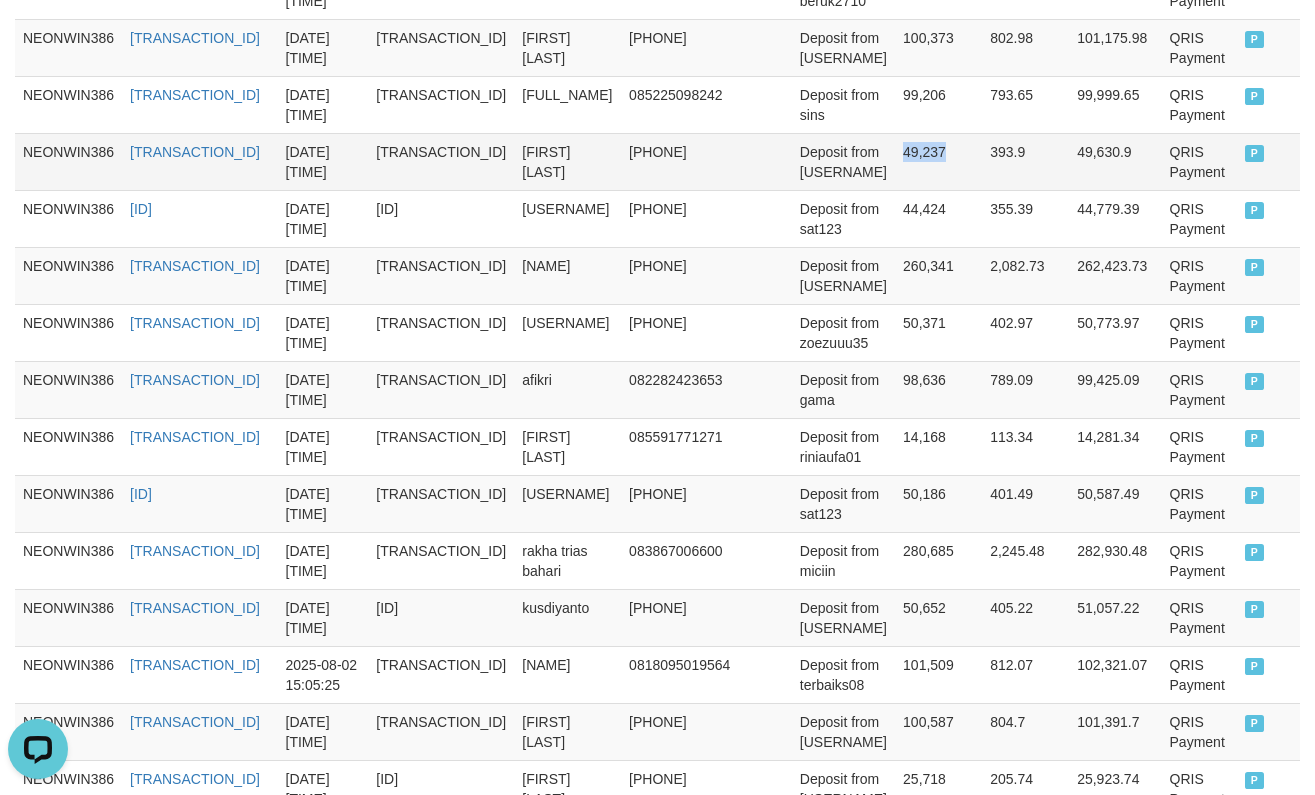 click on "49,237" at bounding box center [938, 161] 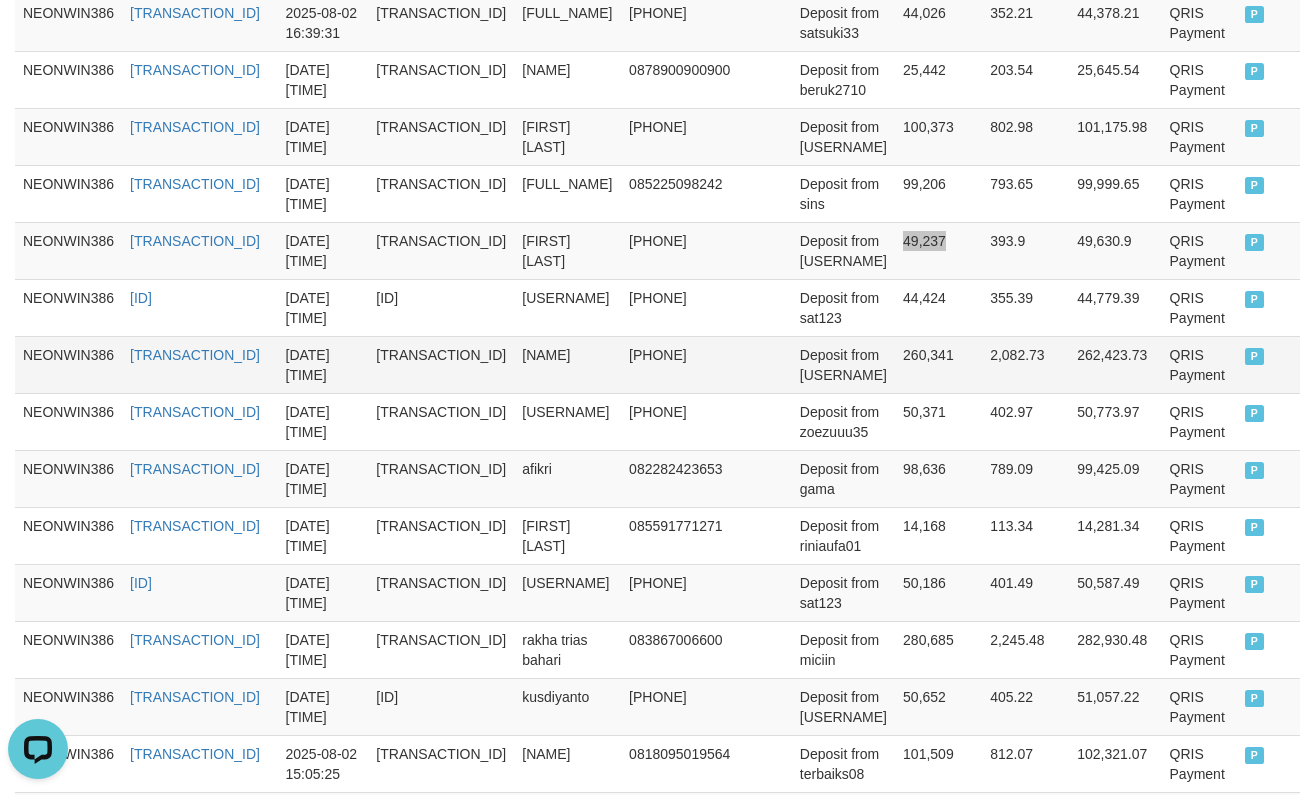 scroll, scrollTop: 883, scrollLeft: 0, axis: vertical 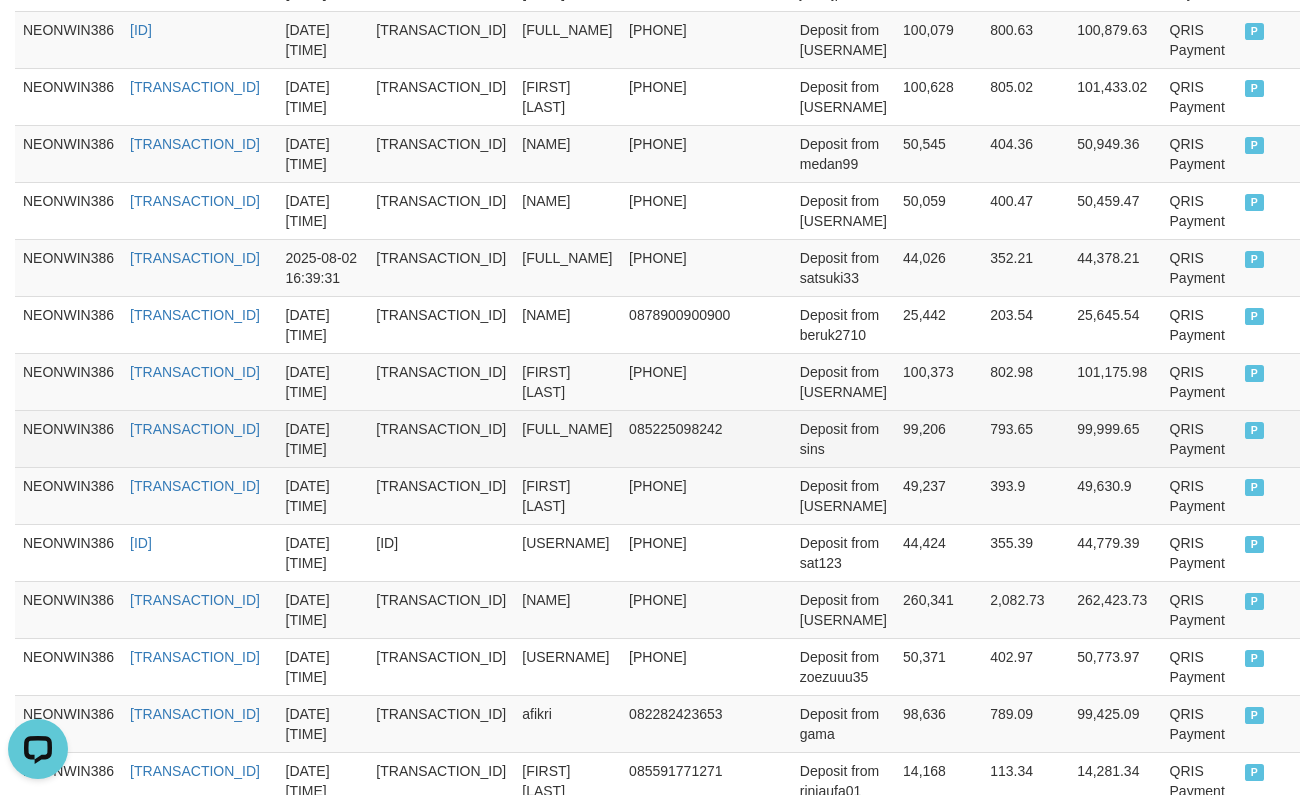 click on "99,206" at bounding box center (938, 438) 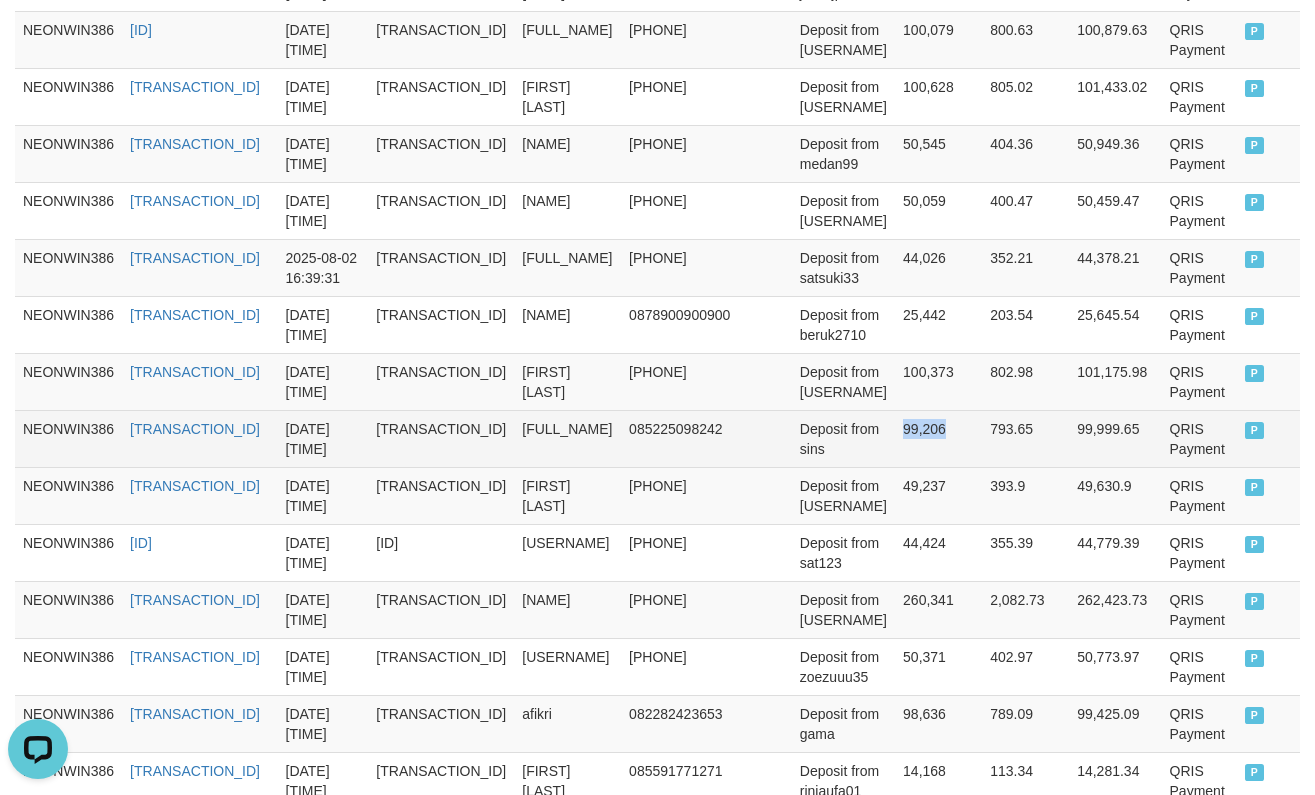 click on "99,206" at bounding box center (938, 438) 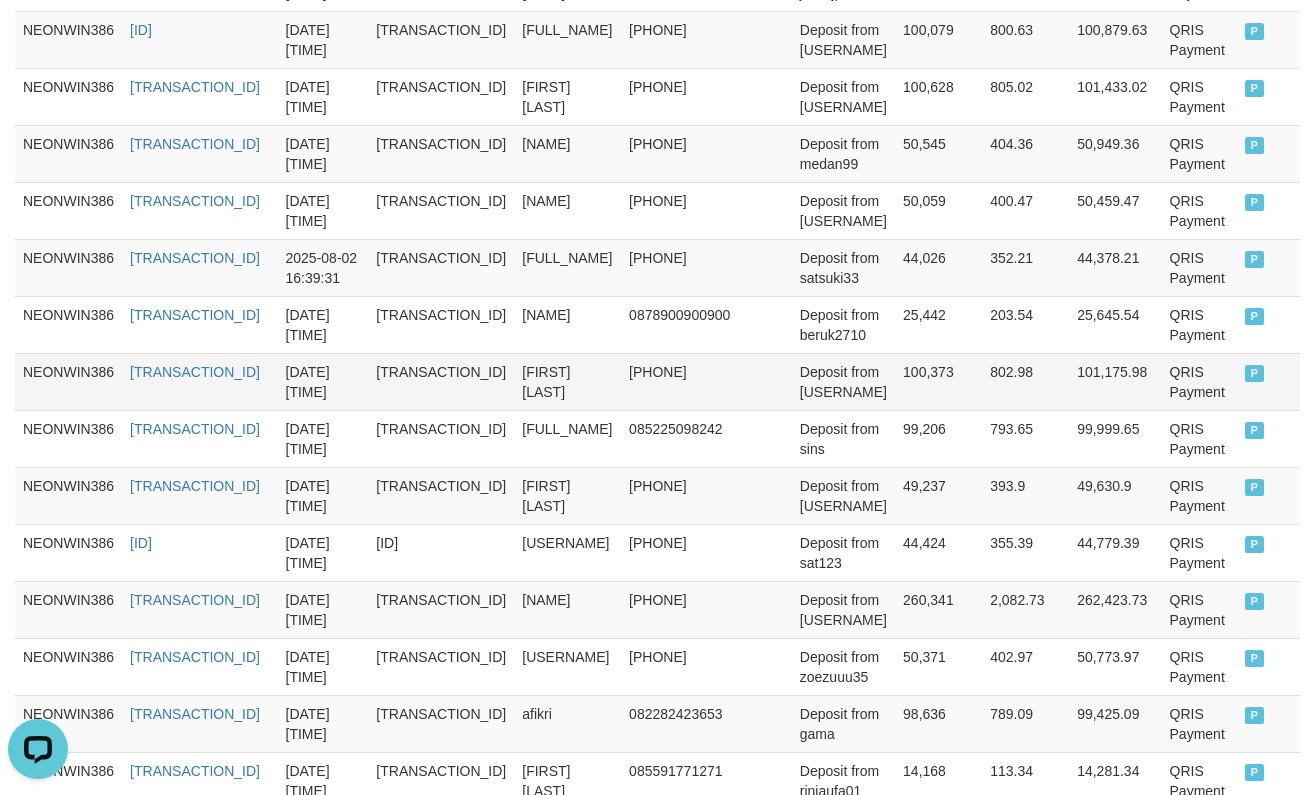 click on "100,373" at bounding box center [938, 381] 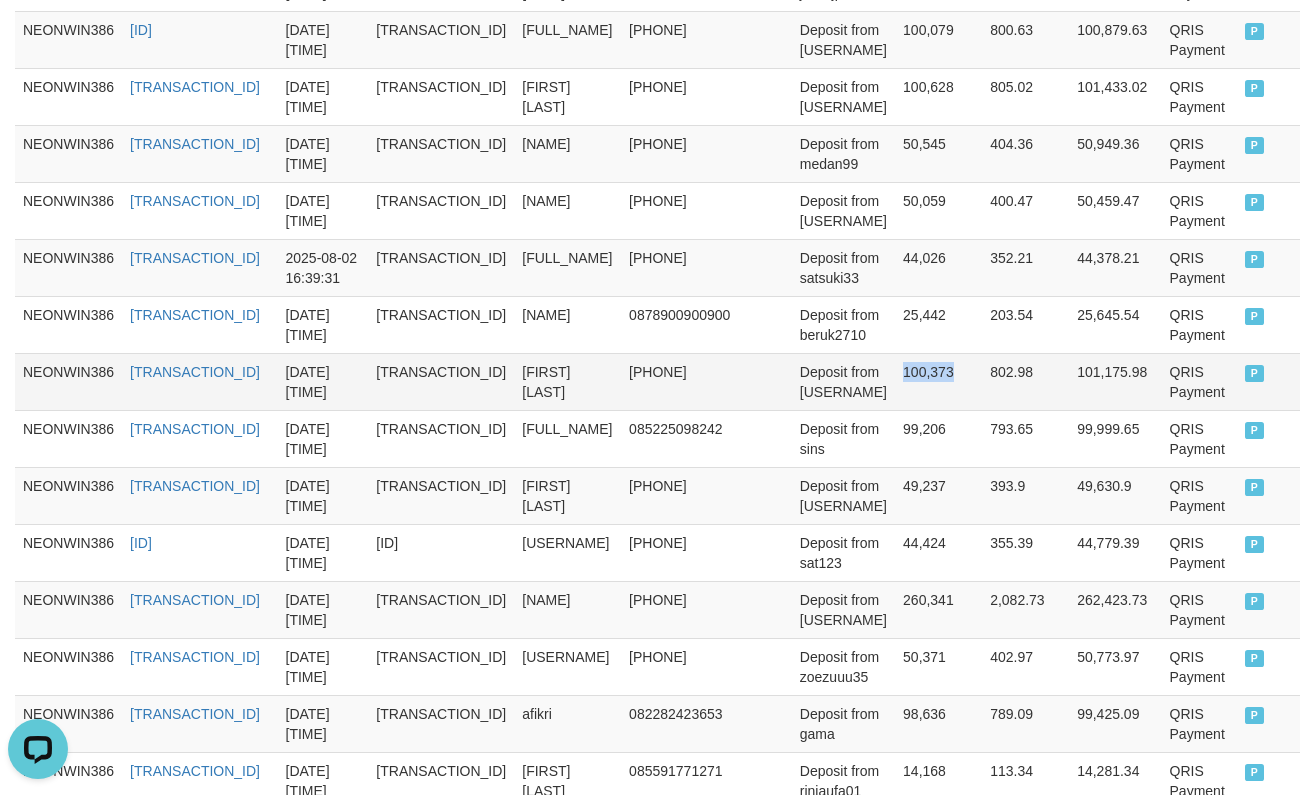 click on "100,373" at bounding box center [938, 381] 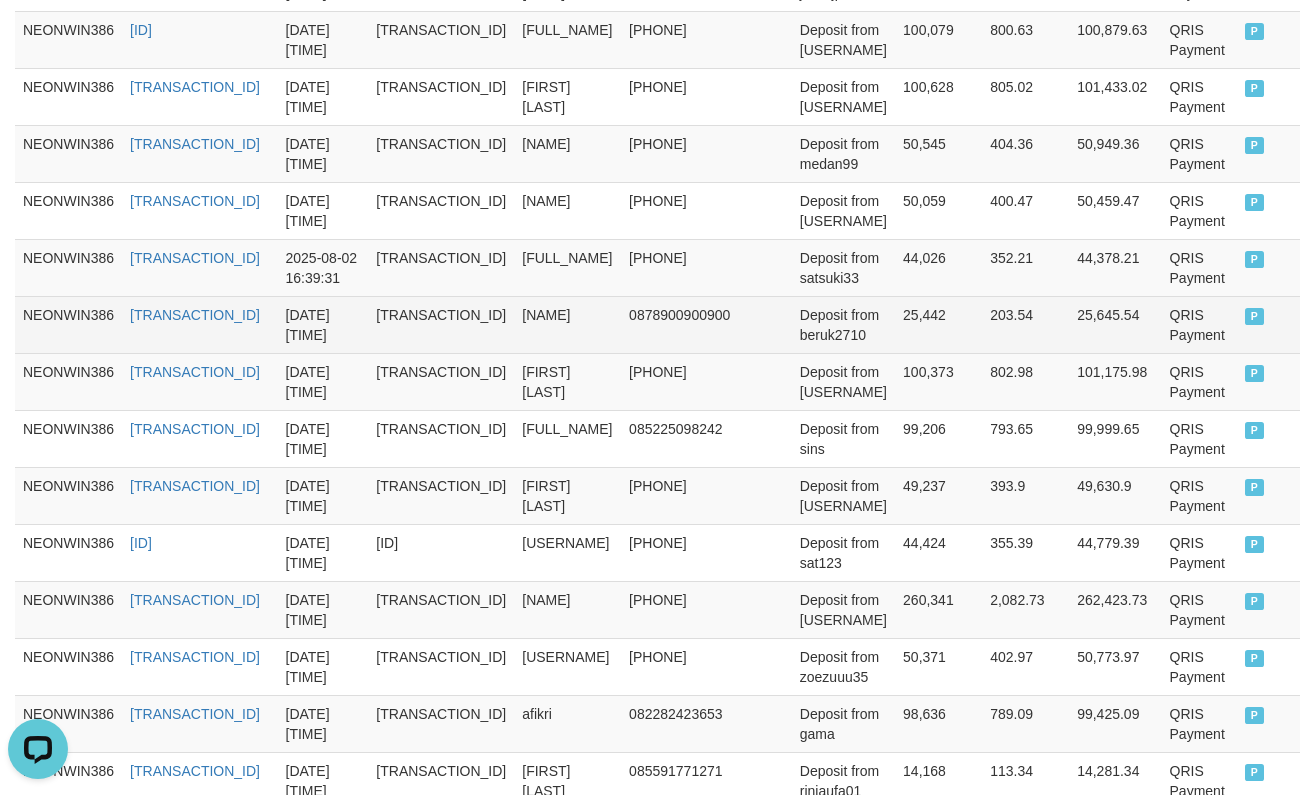click on "25,442" at bounding box center [938, 324] 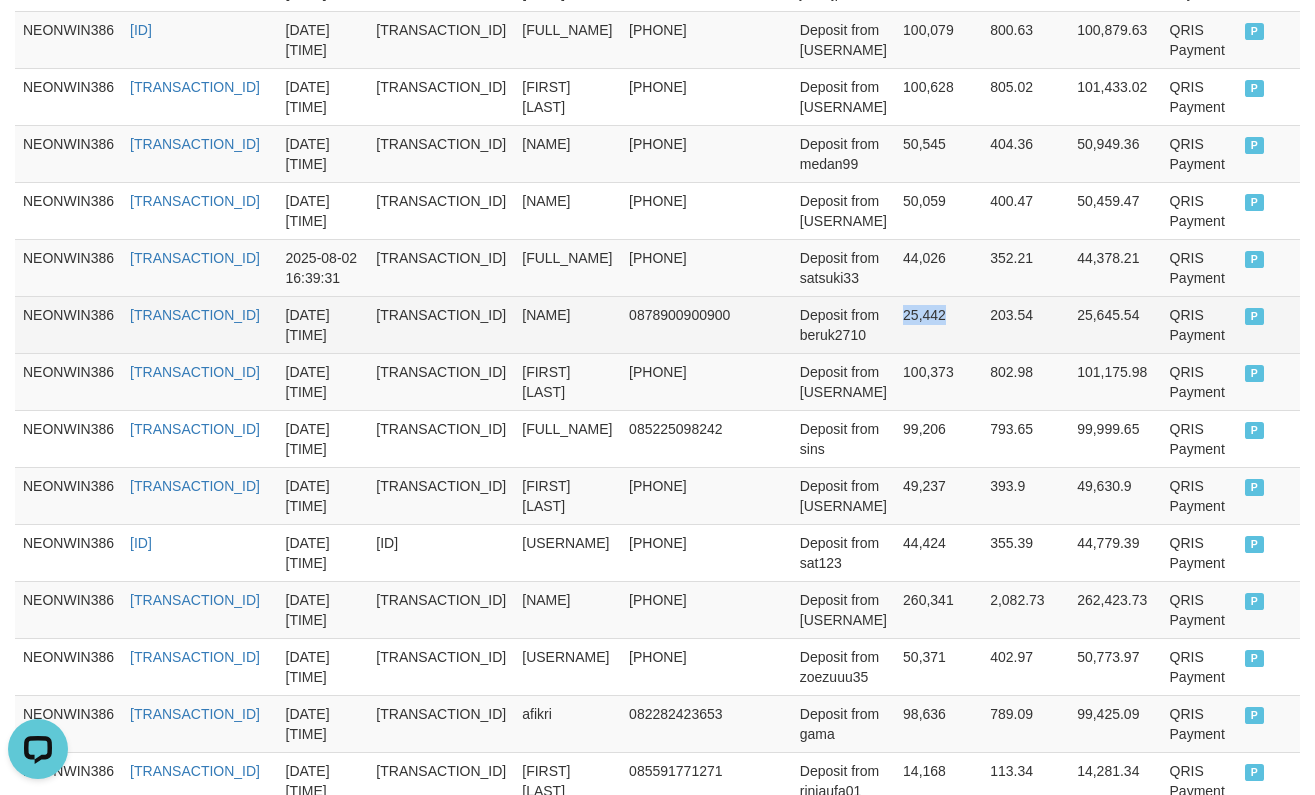 click on "25,442" at bounding box center (938, 324) 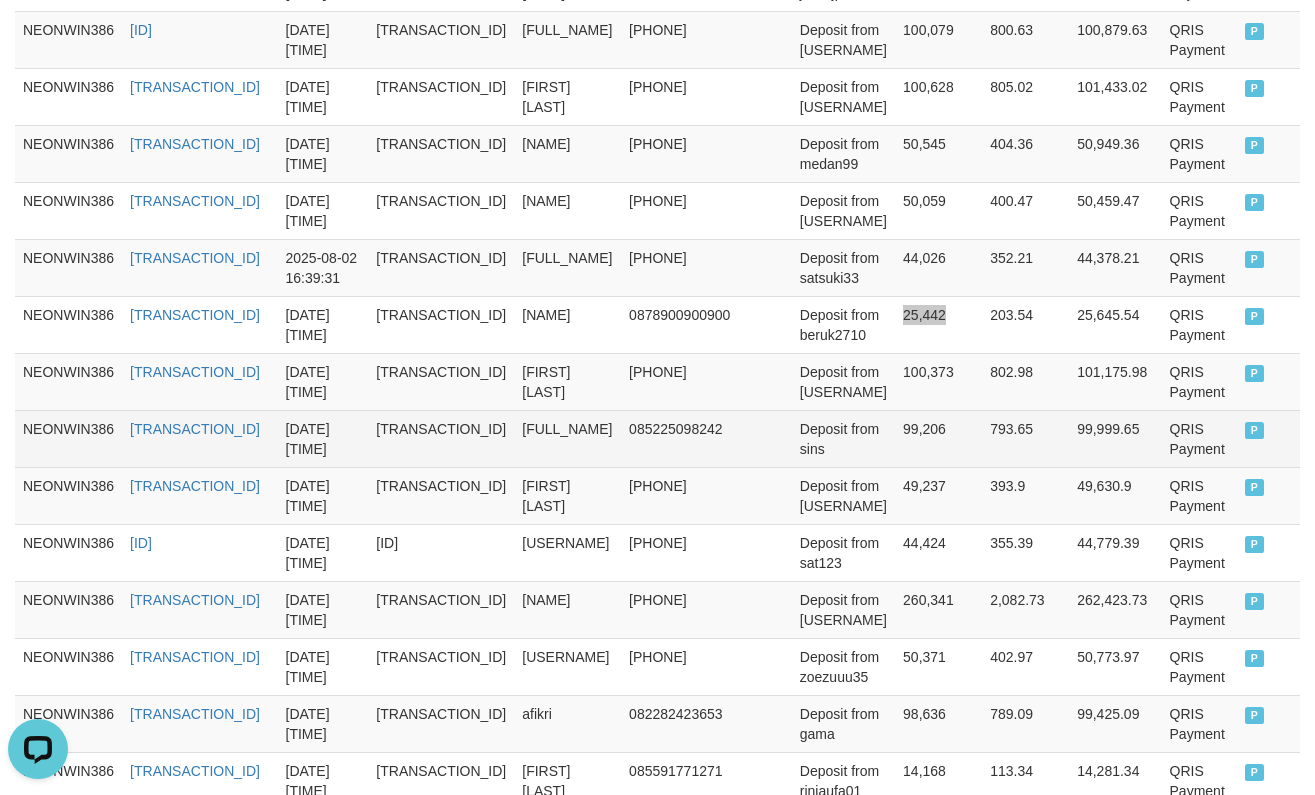 scroll, scrollTop: 550, scrollLeft: 0, axis: vertical 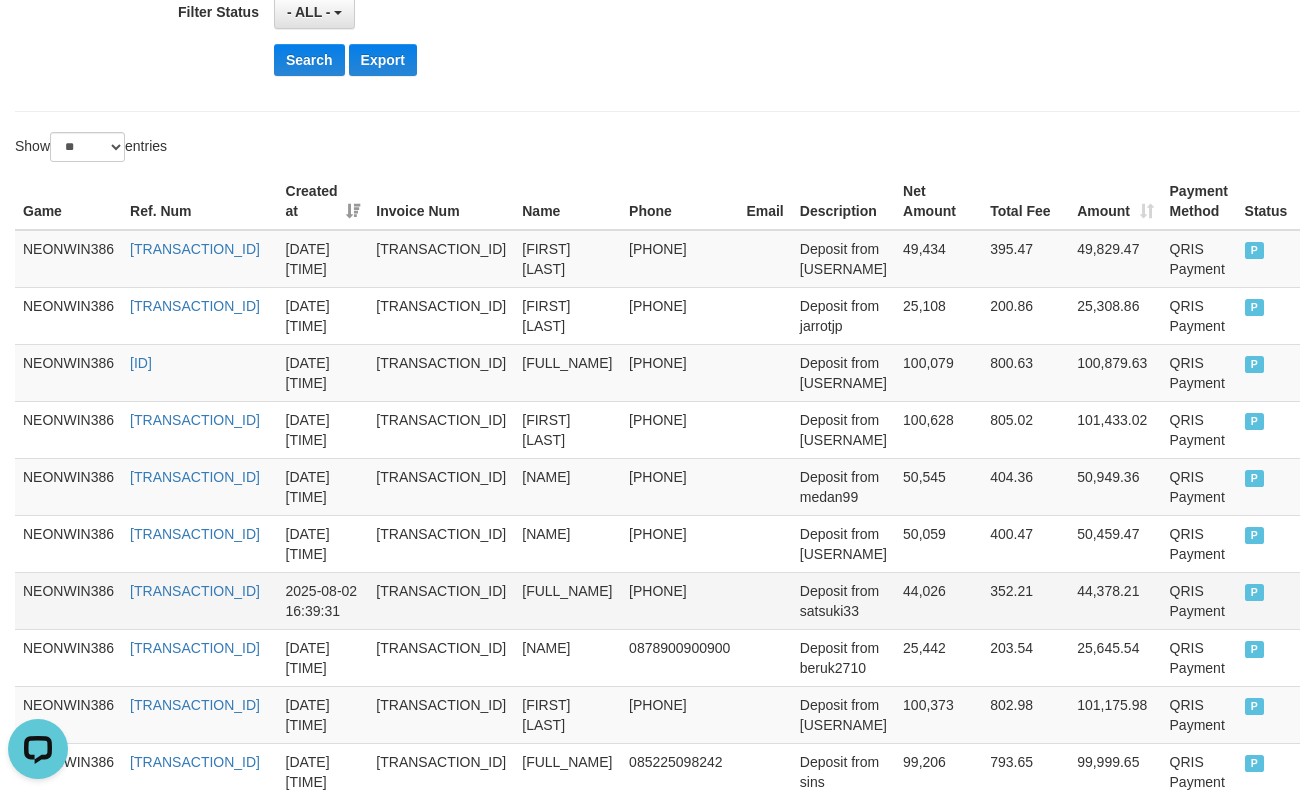 click on "44,026" at bounding box center (938, 600) 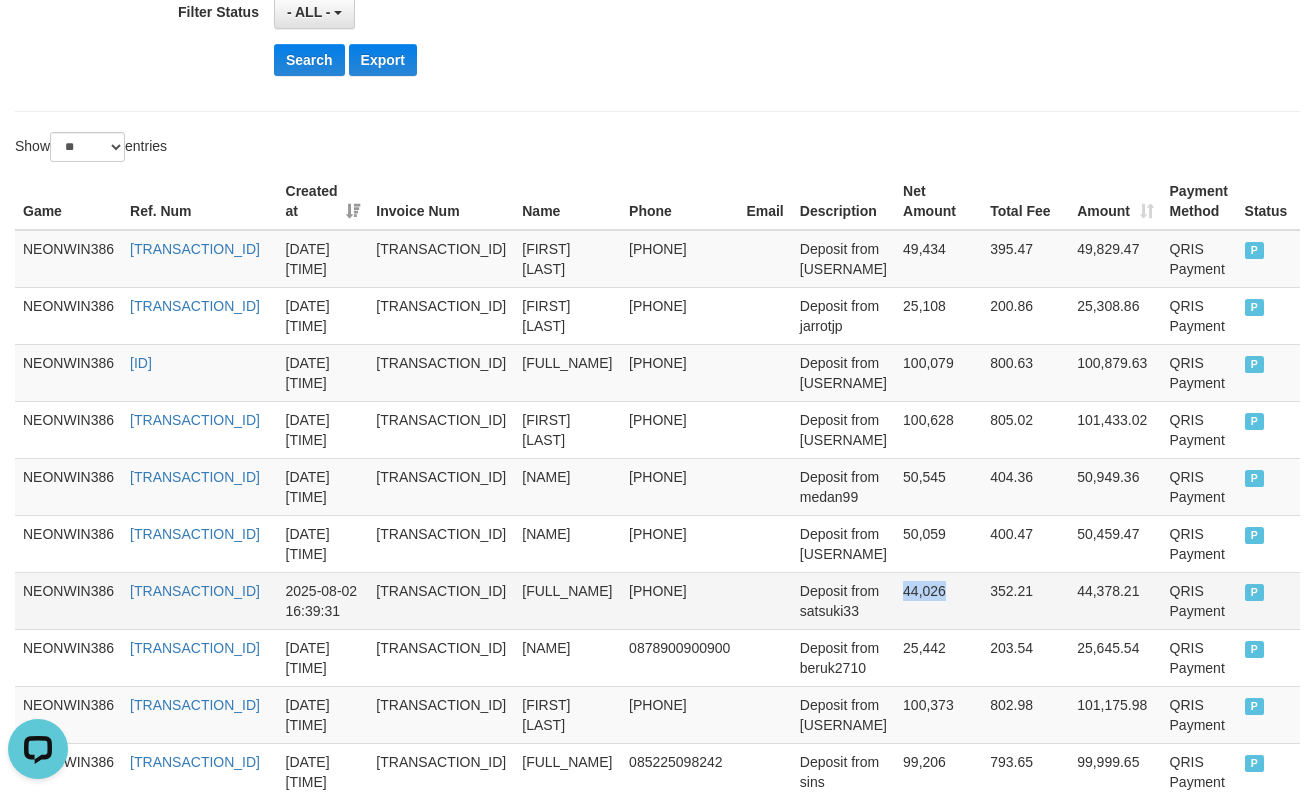 click on "44,026" at bounding box center (938, 600) 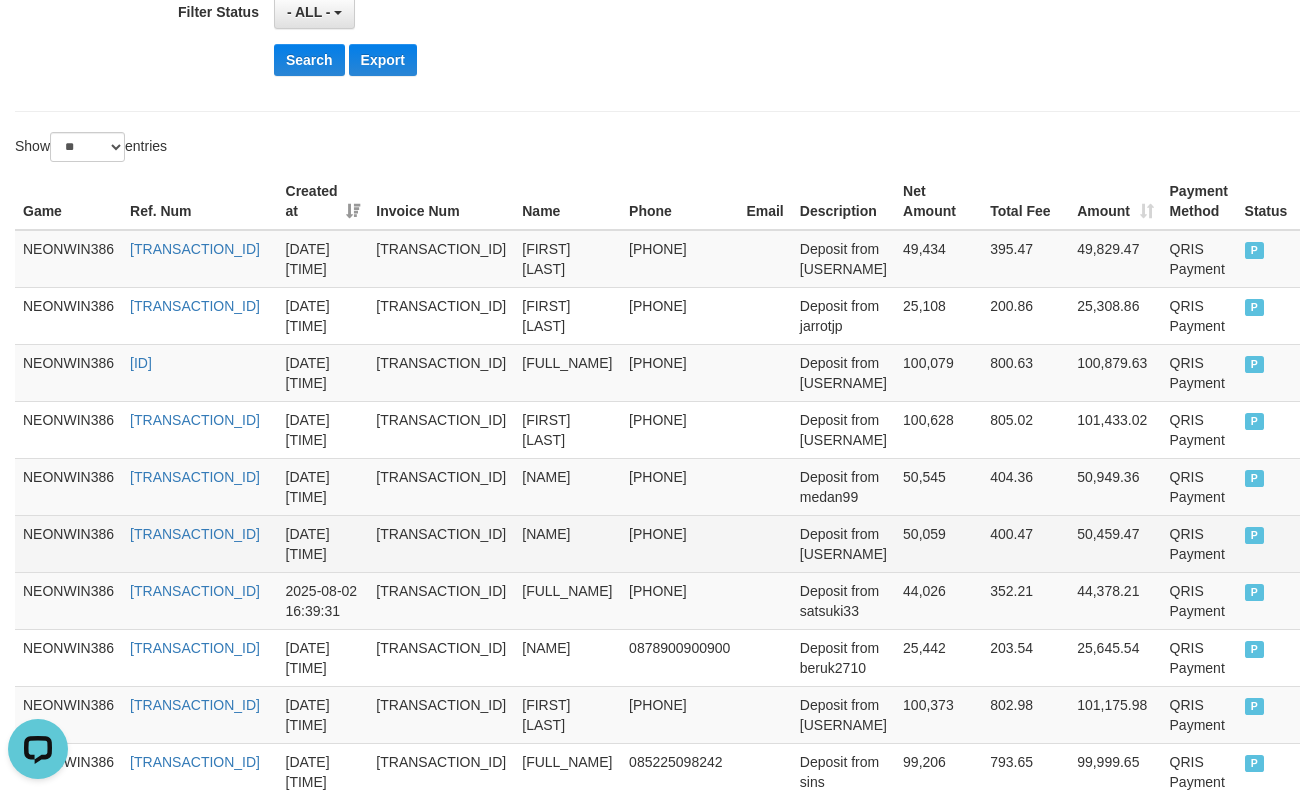 click on "50,059" at bounding box center (938, 543) 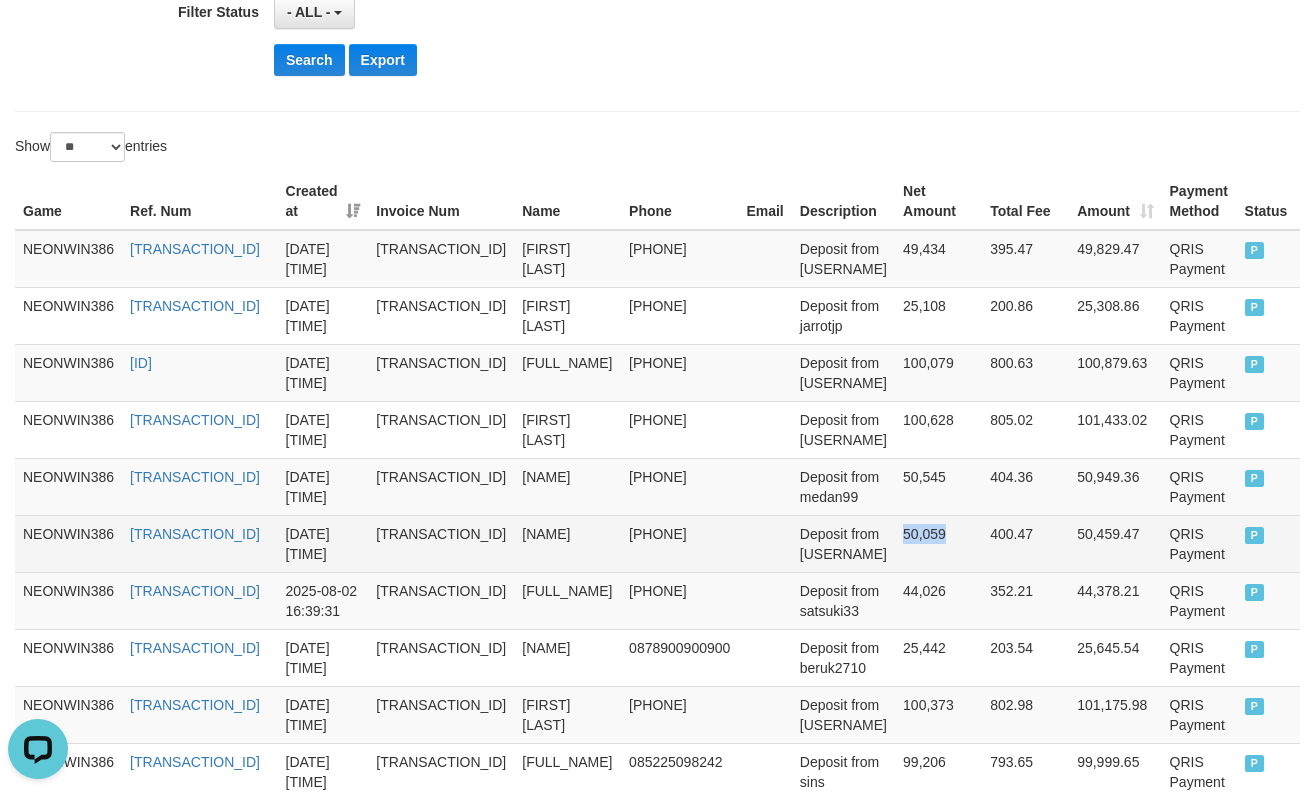 click on "50,059" at bounding box center (938, 543) 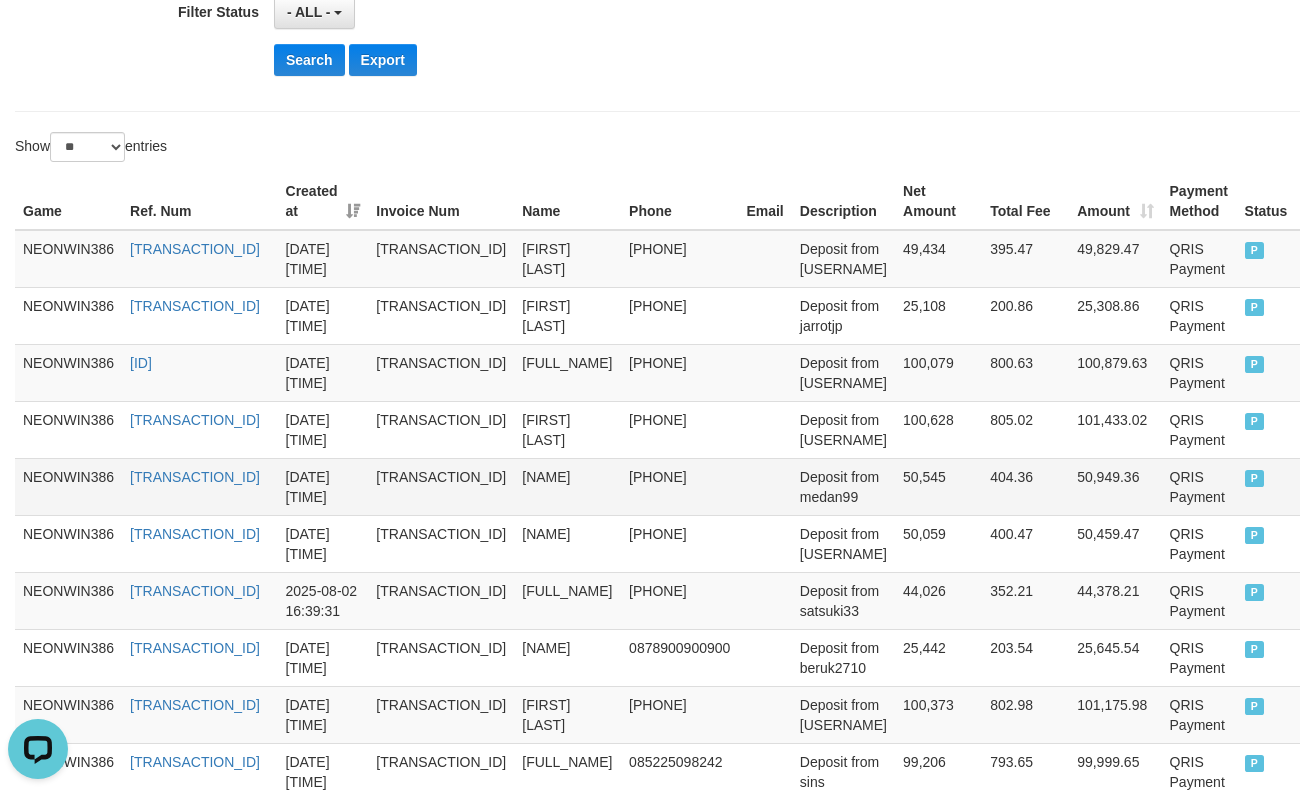 click on "50,545" at bounding box center (938, 486) 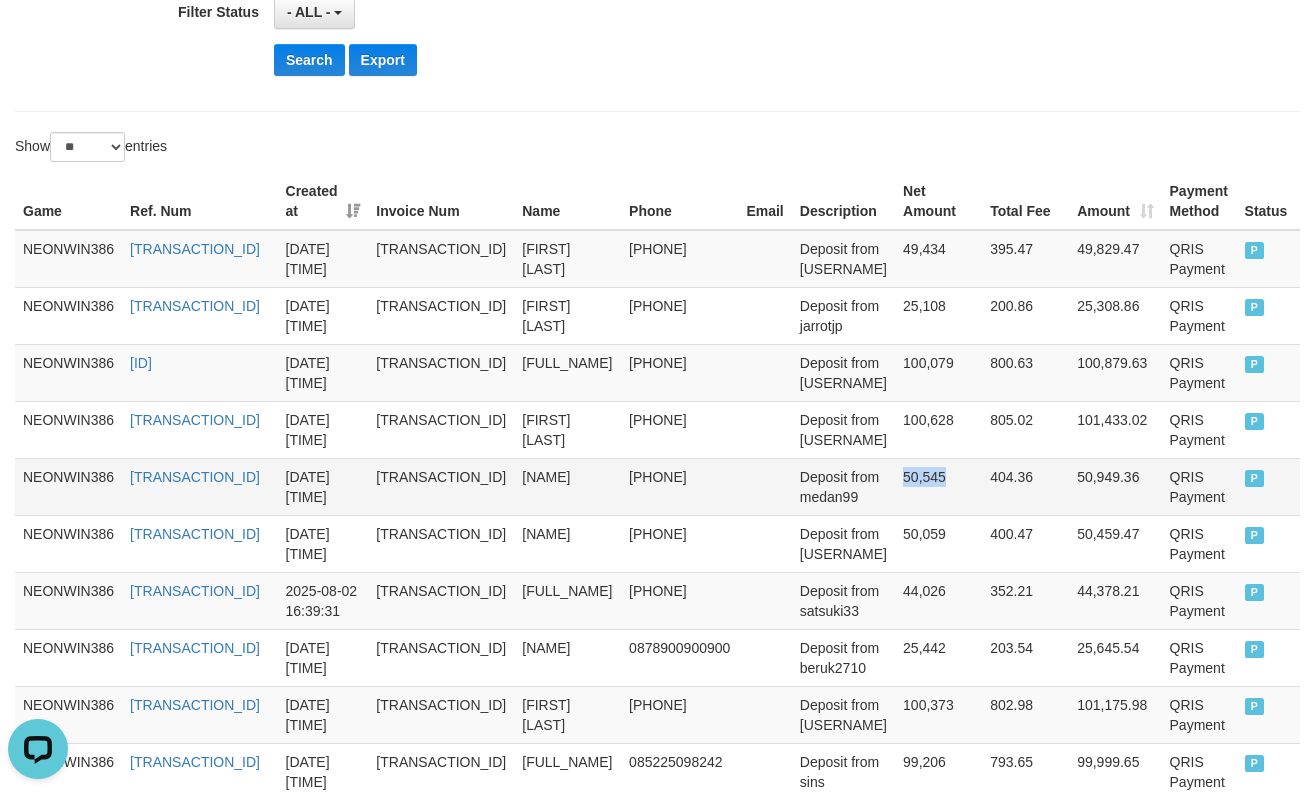 click on "50,545" at bounding box center (938, 486) 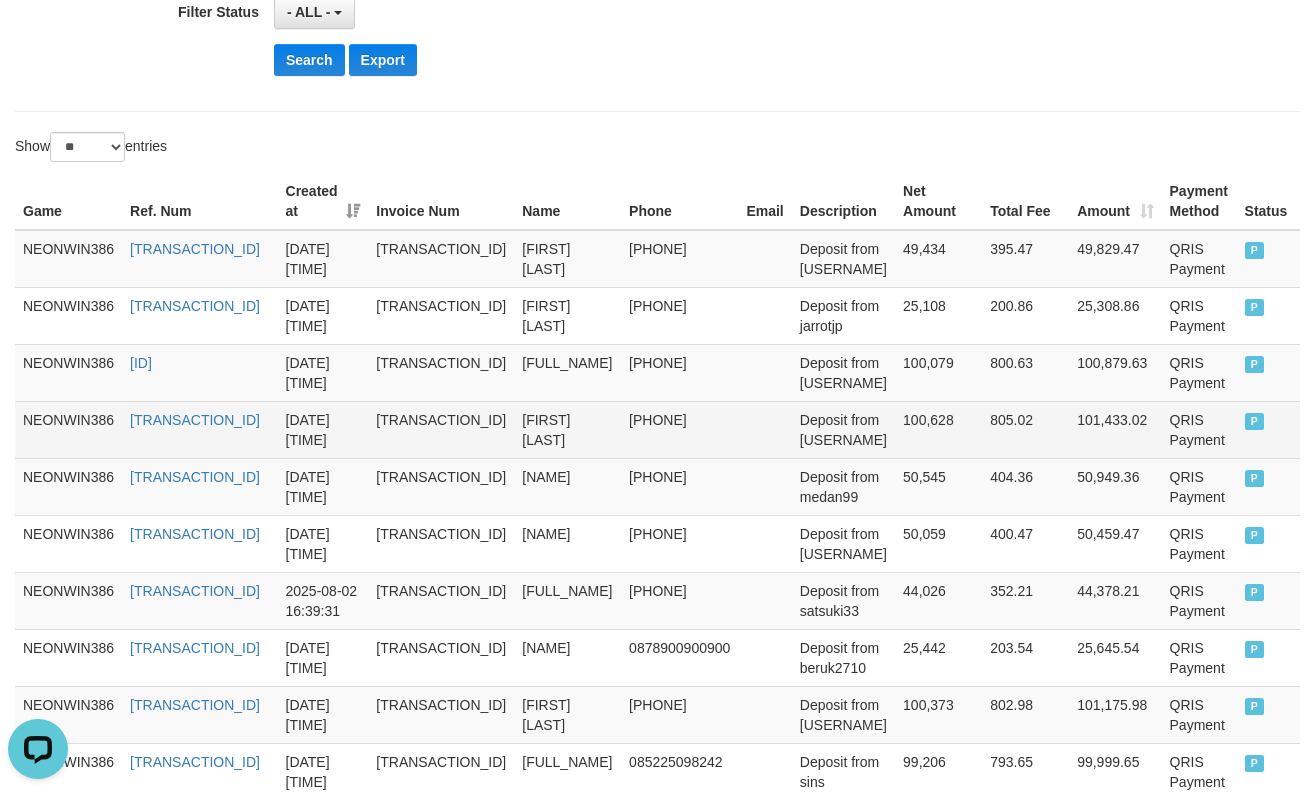click on "100,628" at bounding box center (938, 429) 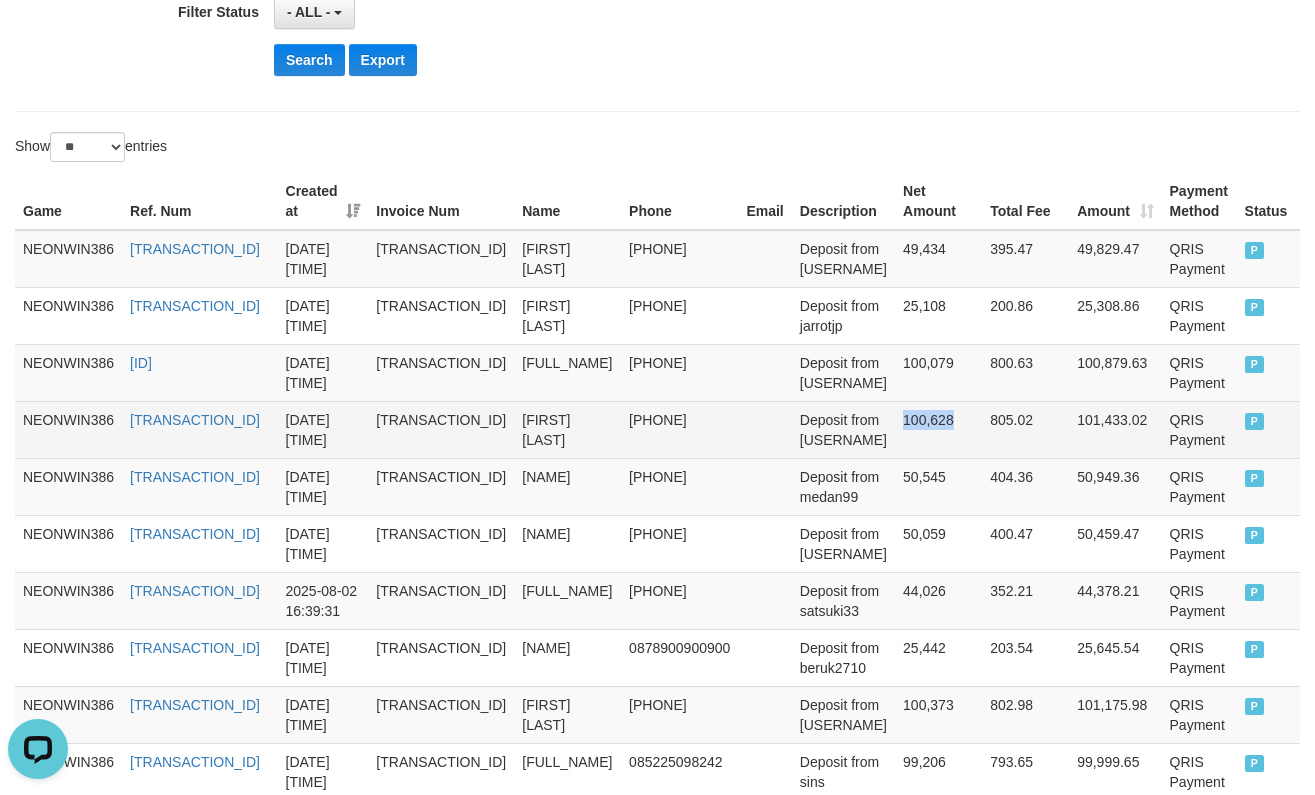click on "100,628" at bounding box center [938, 429] 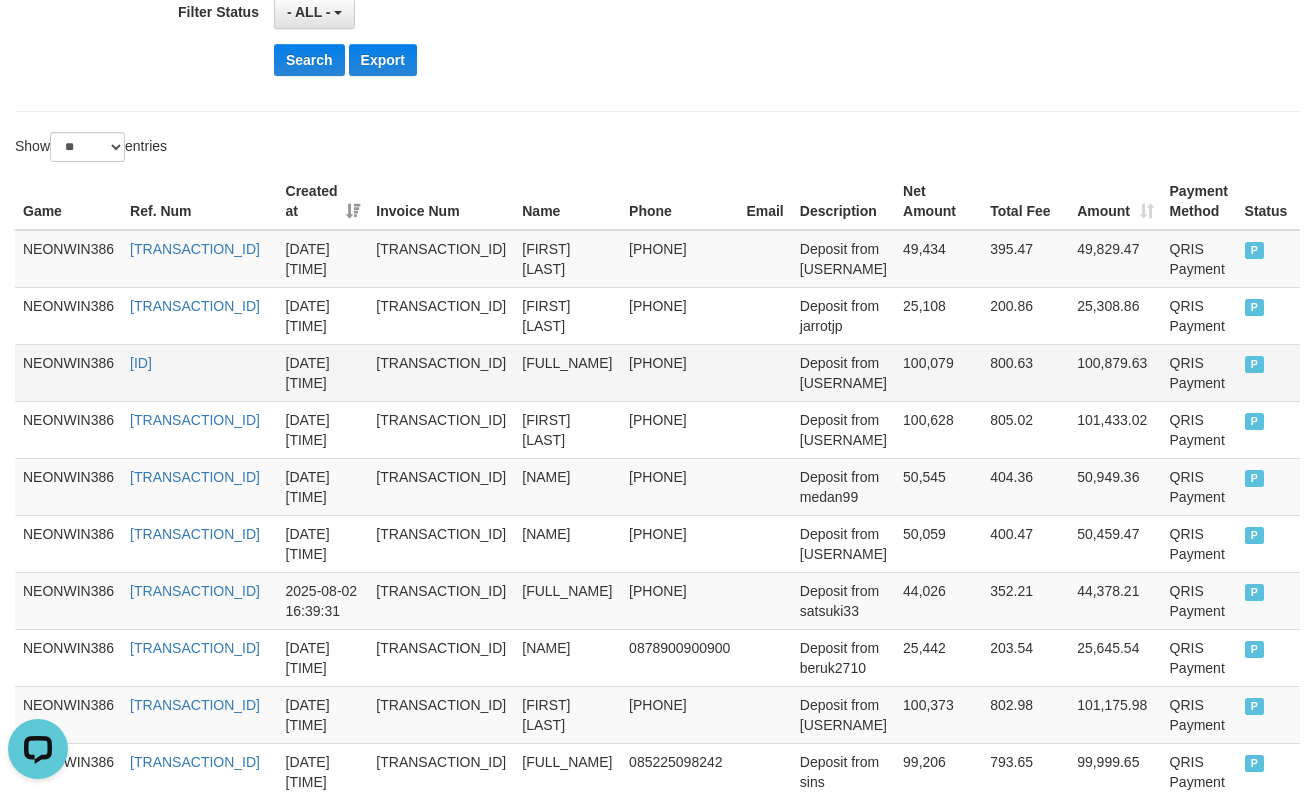 click on "100,079" at bounding box center [938, 372] 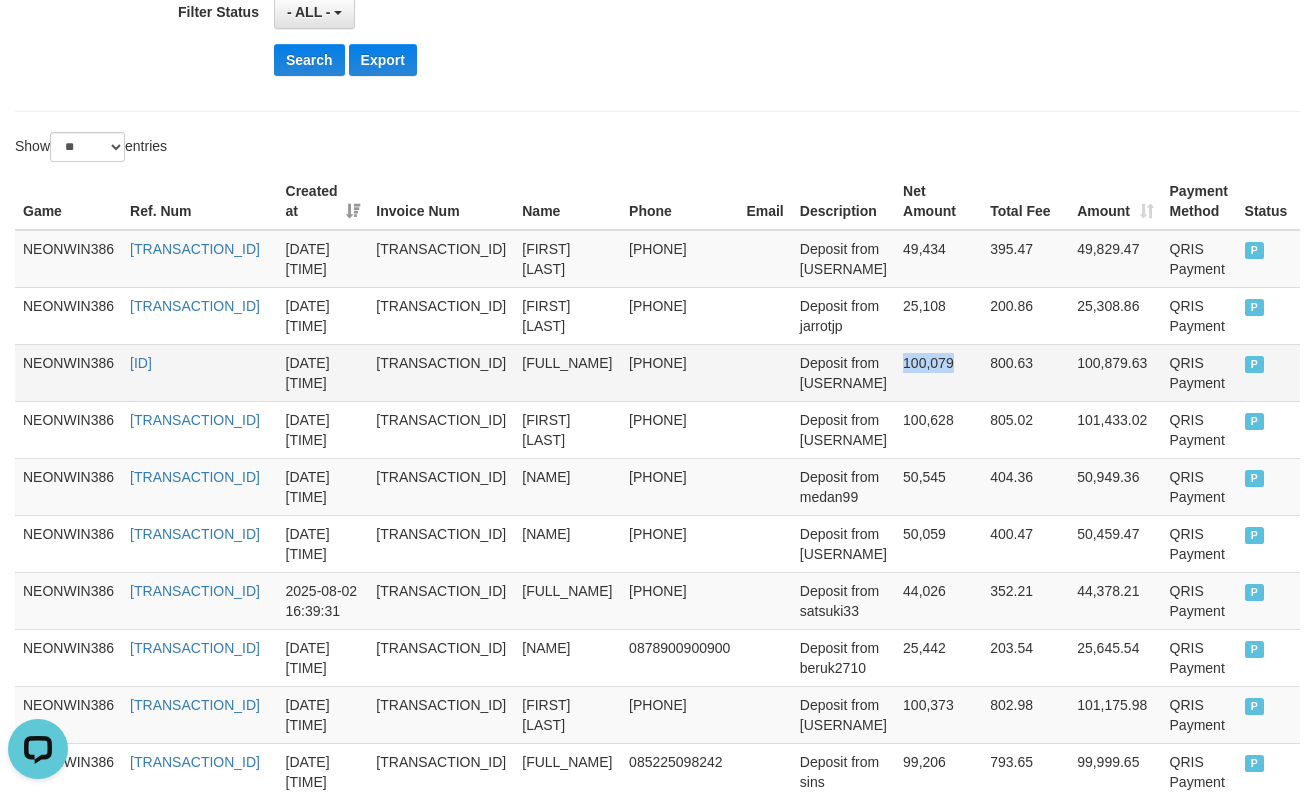 click on "100,079" at bounding box center (938, 372) 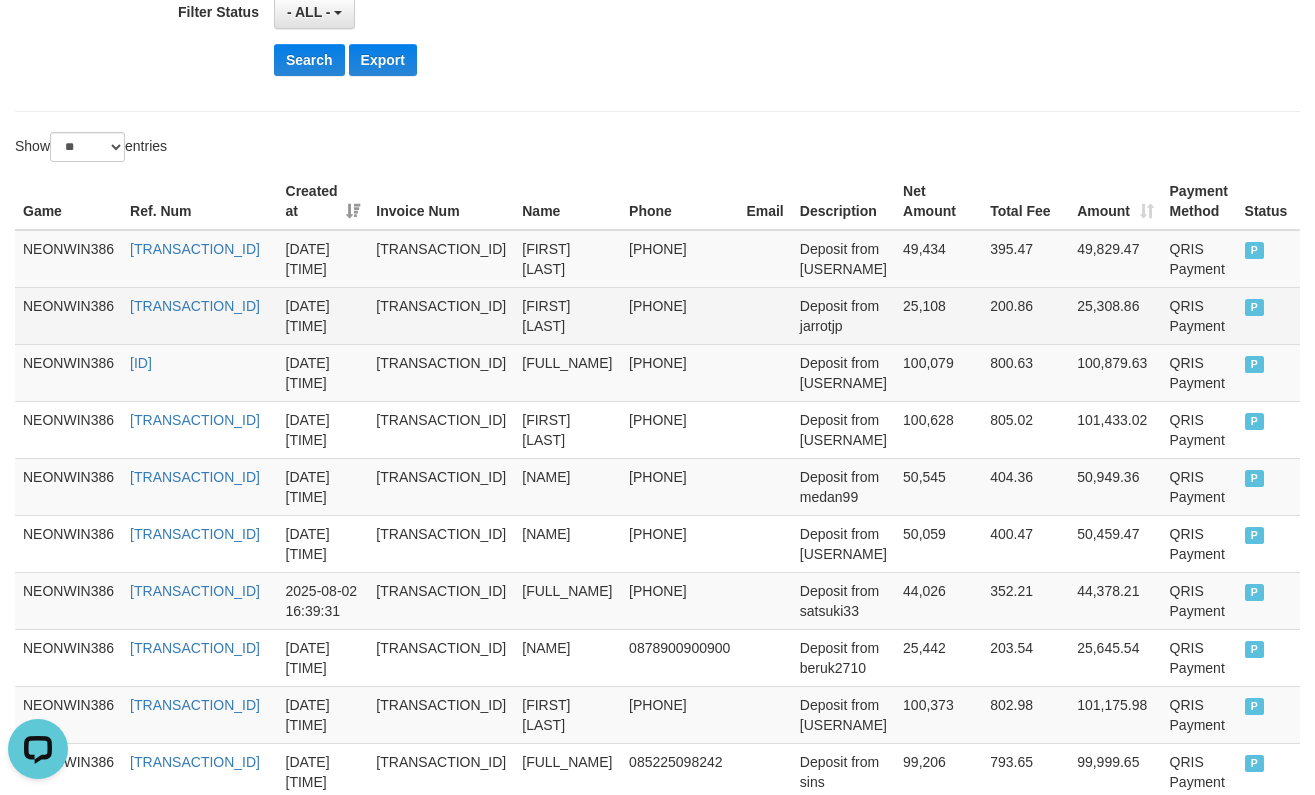 click on "25,108" at bounding box center (938, 315) 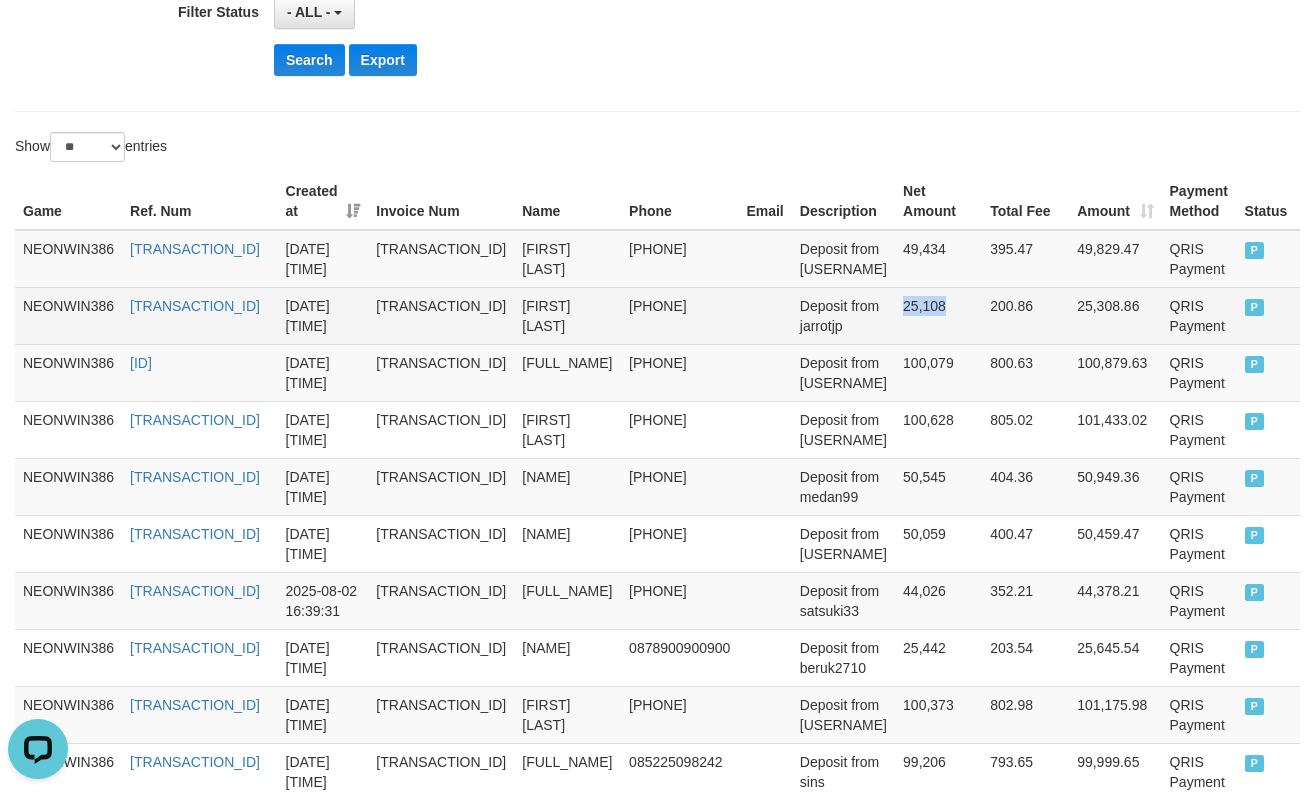 click on "25,108" at bounding box center [938, 315] 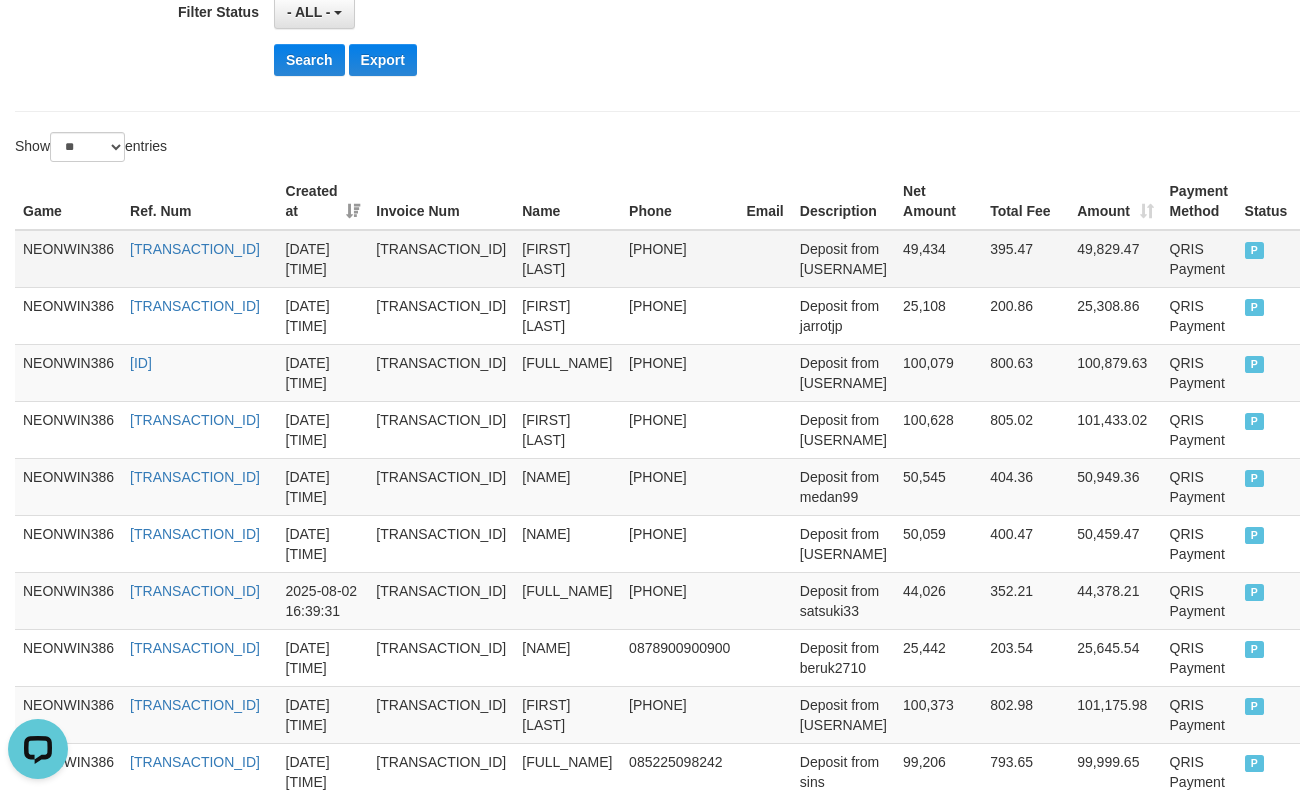 click on "49,434" at bounding box center (938, 259) 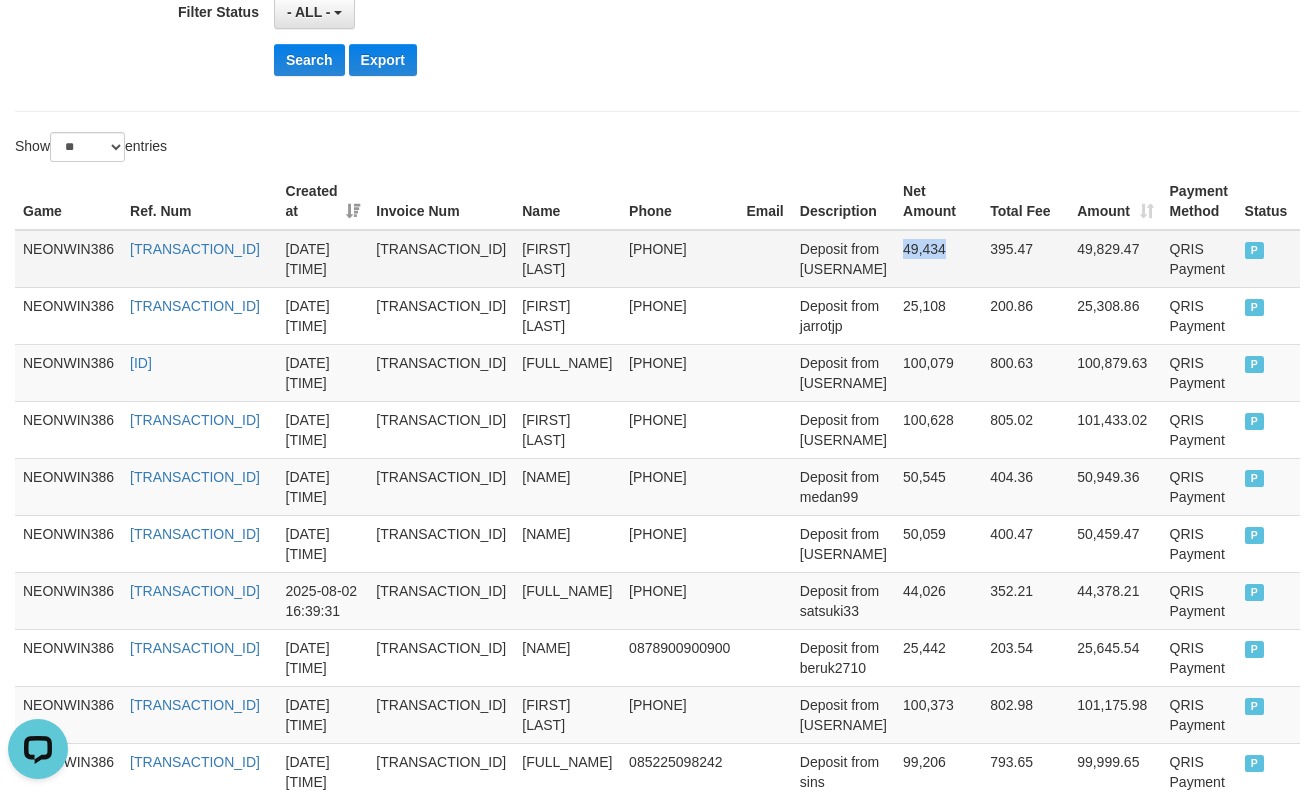 click on "49,434" at bounding box center [938, 259] 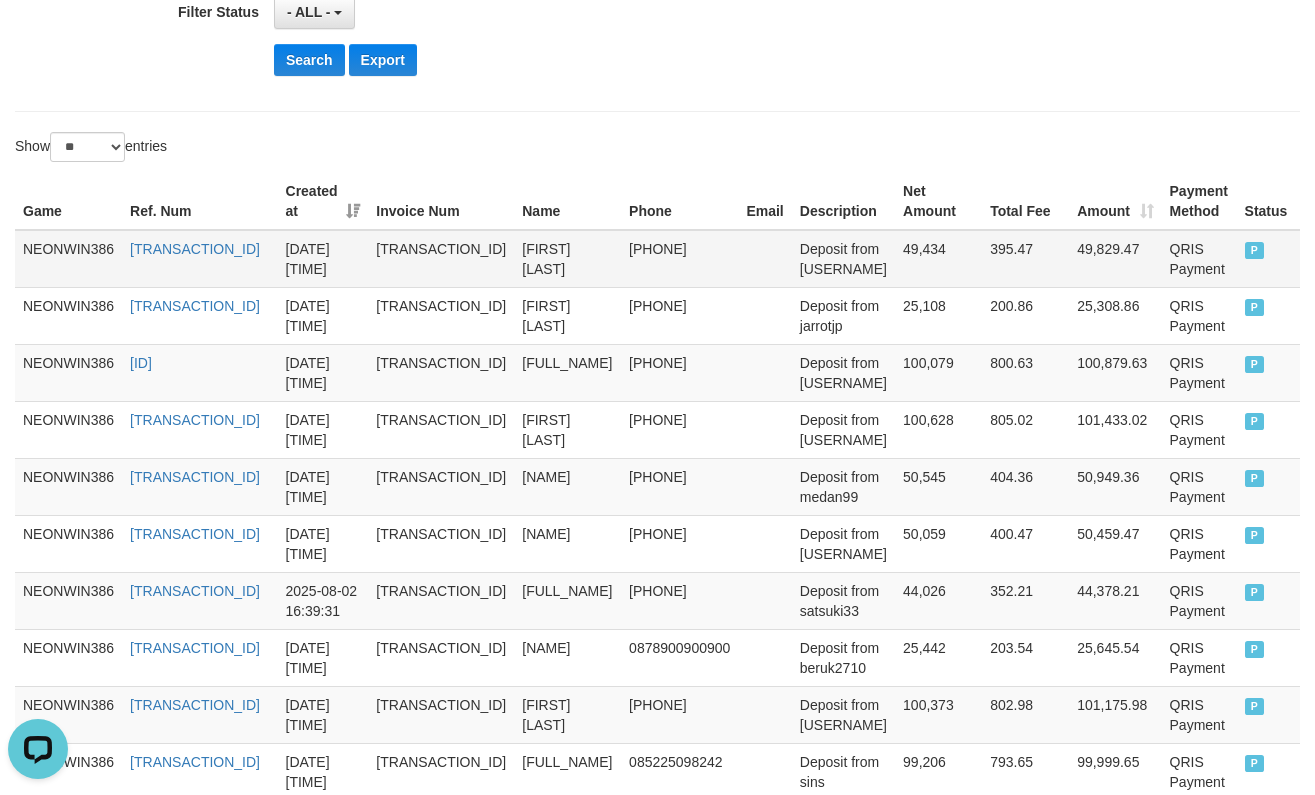 click on "[FIRST] [LAST]" at bounding box center [567, 259] 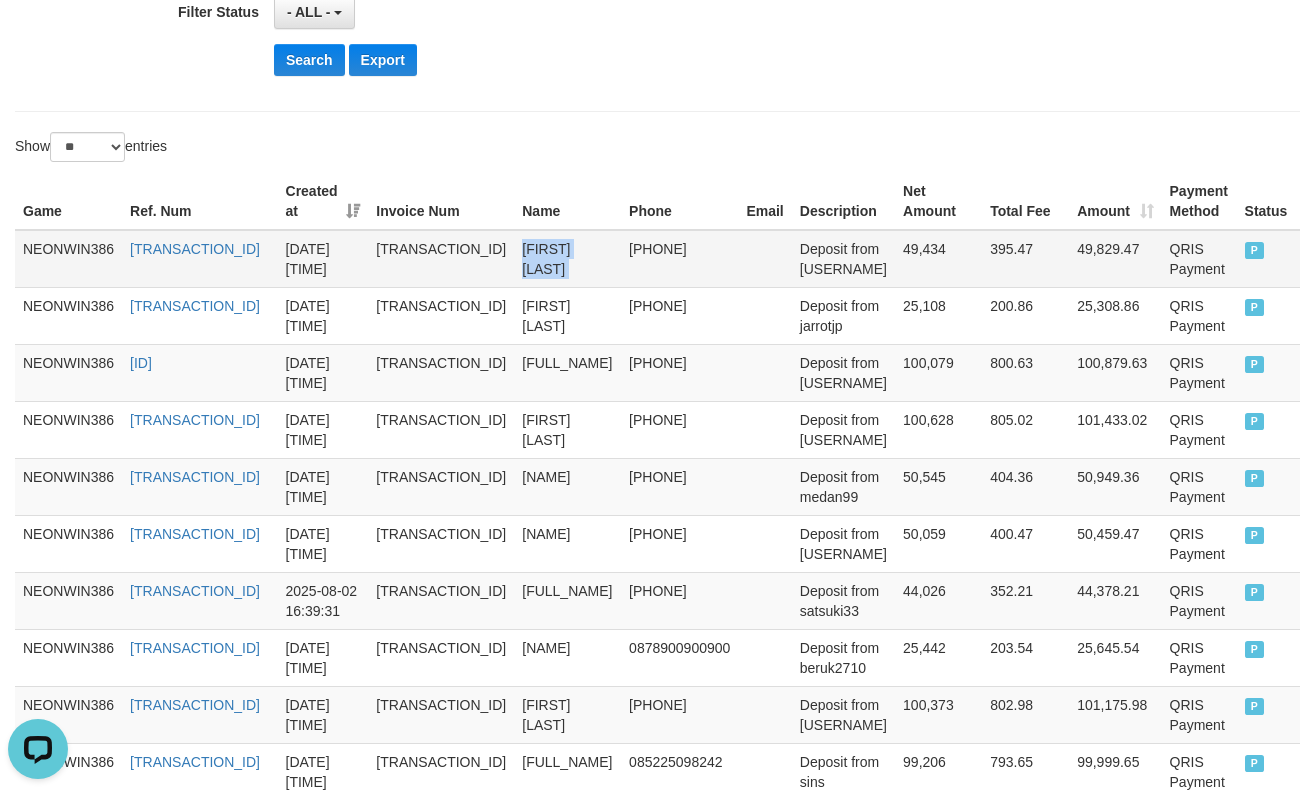 click on "[FIRST] [LAST]" at bounding box center [567, 259] 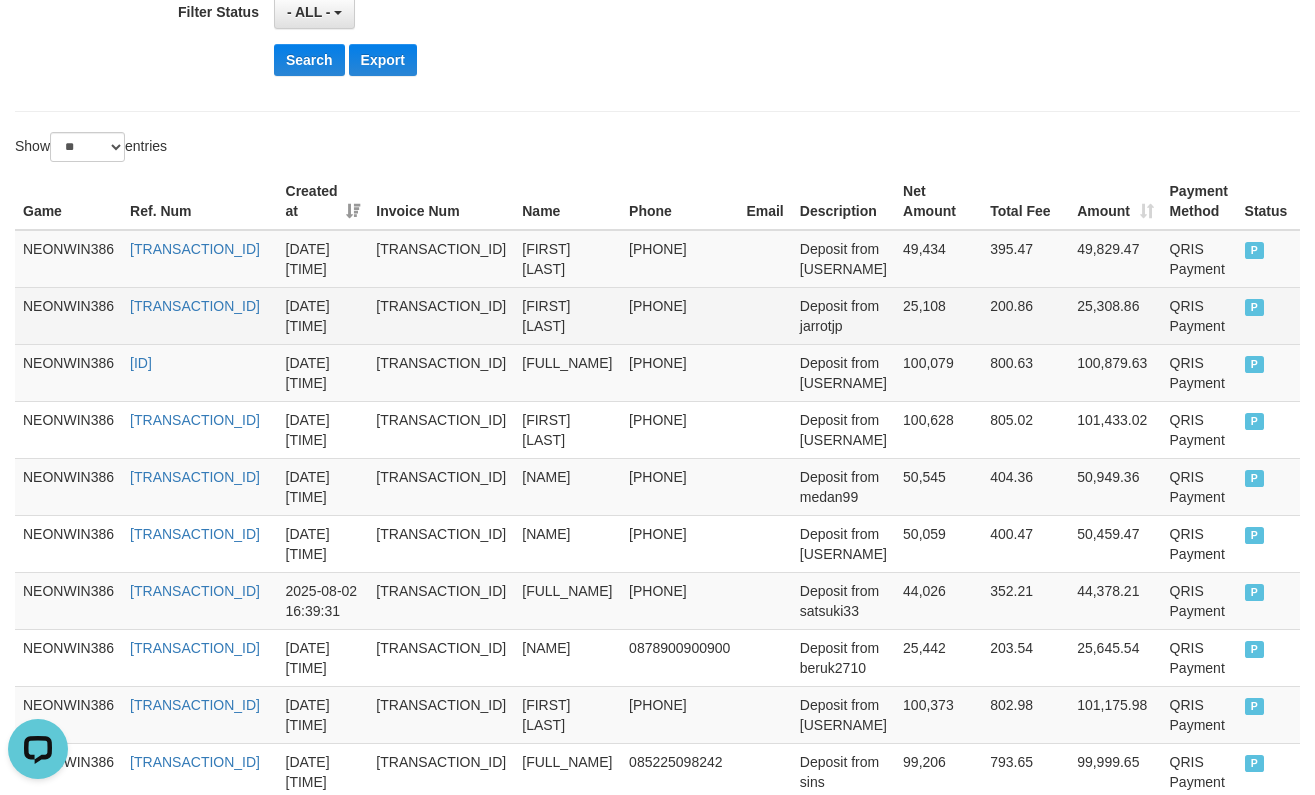 click on "[FIRST] [LAST]" at bounding box center (567, 315) 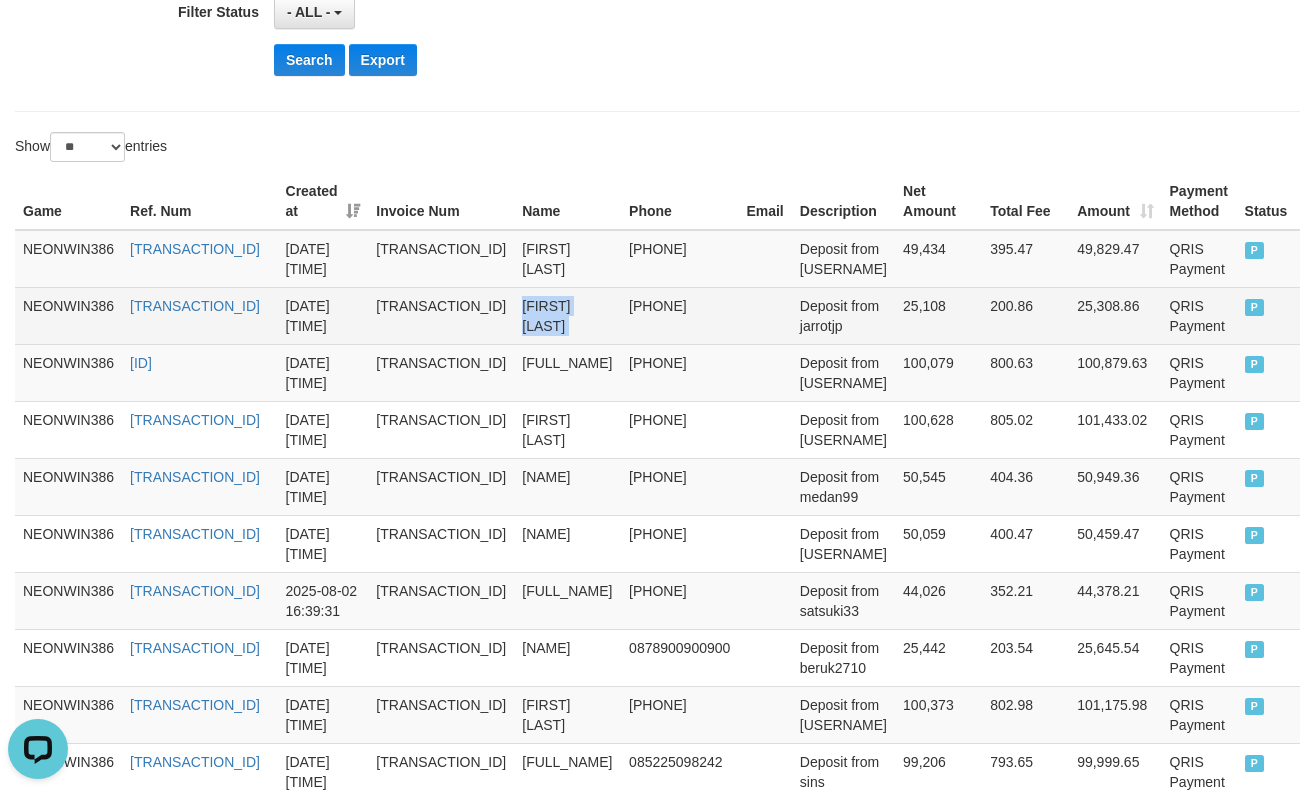 click on "[FIRST] [LAST]" at bounding box center [567, 315] 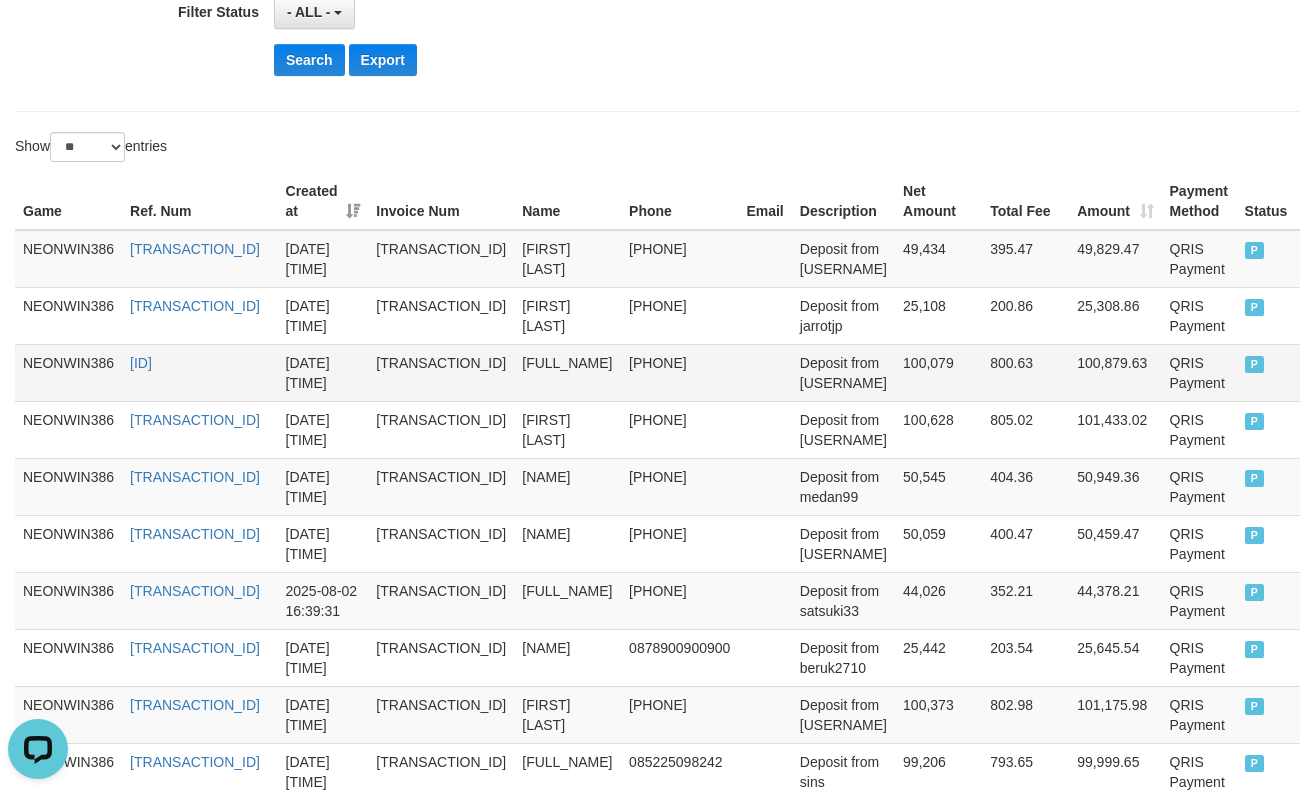 click on "[PHONE]" at bounding box center [679, 372] 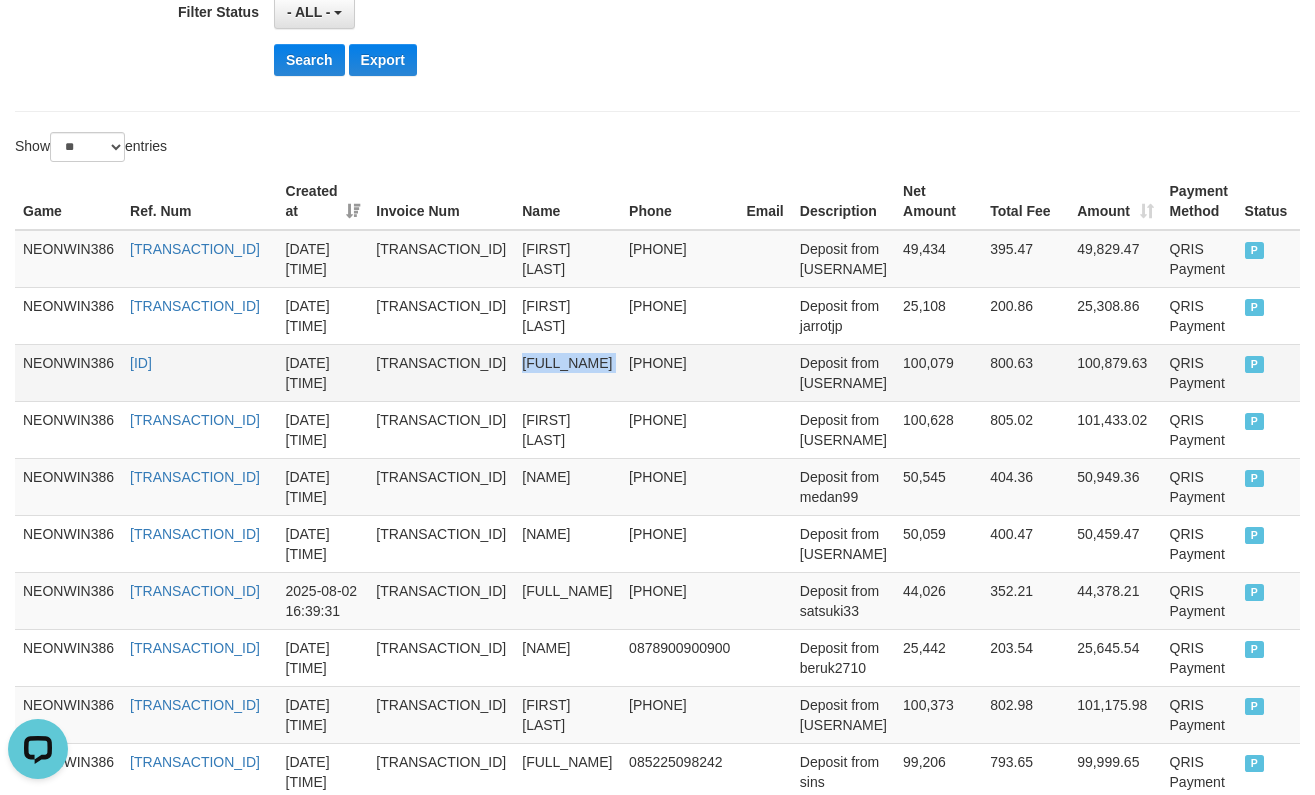 click on "[FULL_NAME]" at bounding box center [567, 372] 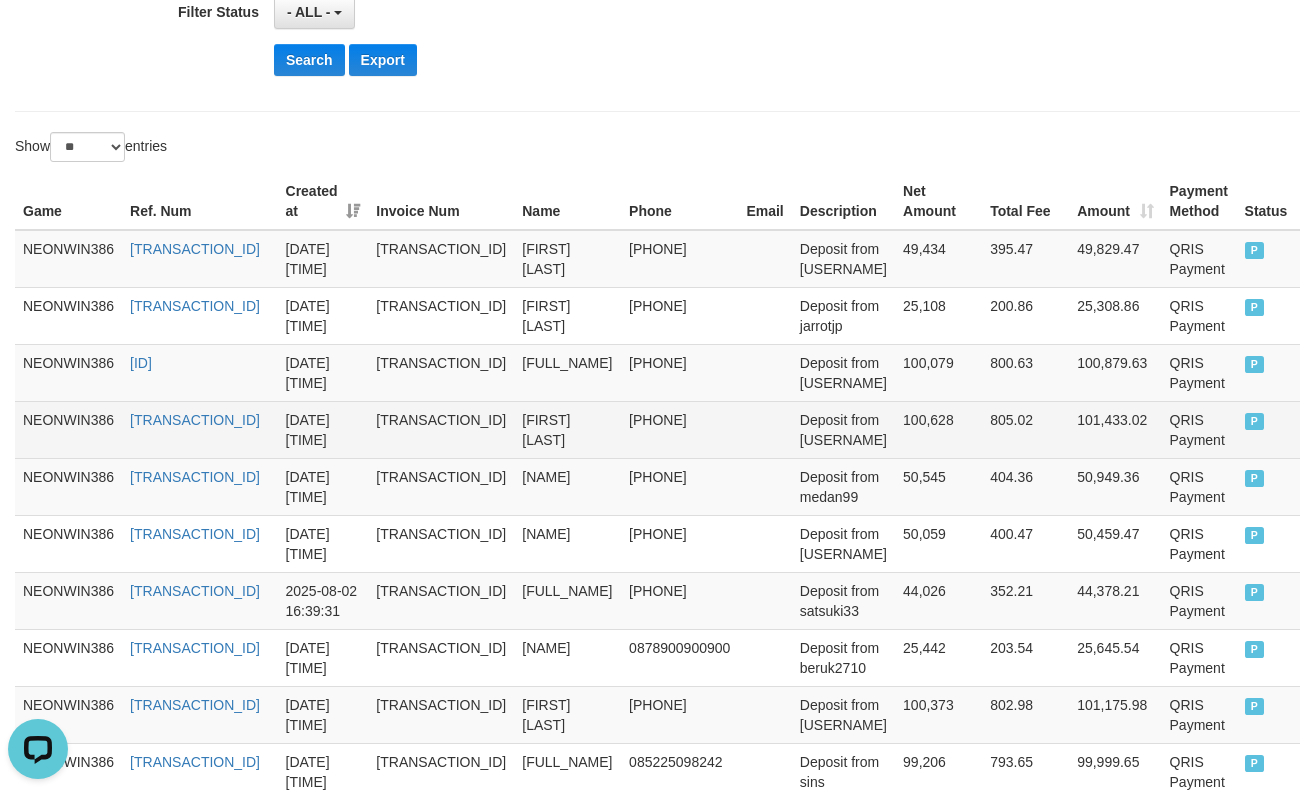 click on "[FIRST] [LAST]" at bounding box center (567, 429) 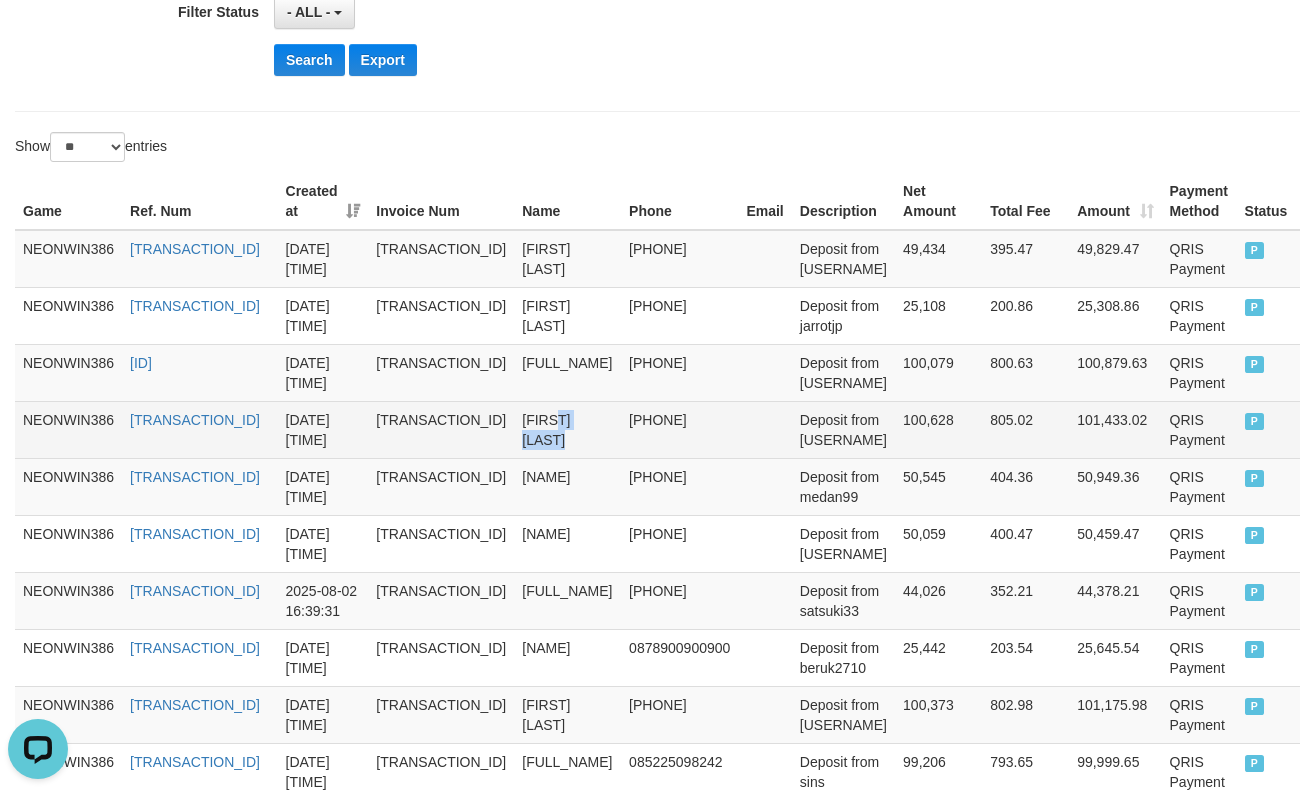 click on "[FIRST] [LAST]" at bounding box center (567, 429) 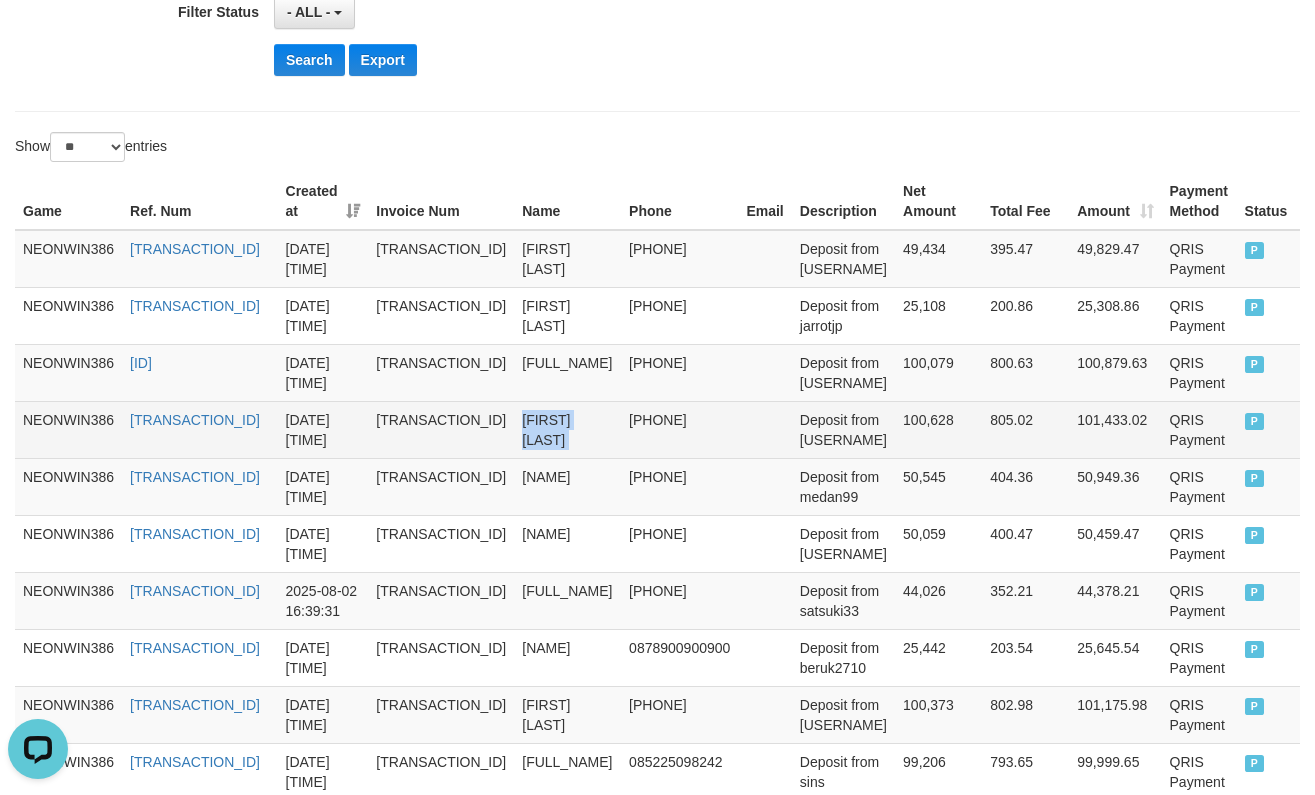click on "[FIRST] [LAST]" at bounding box center [567, 429] 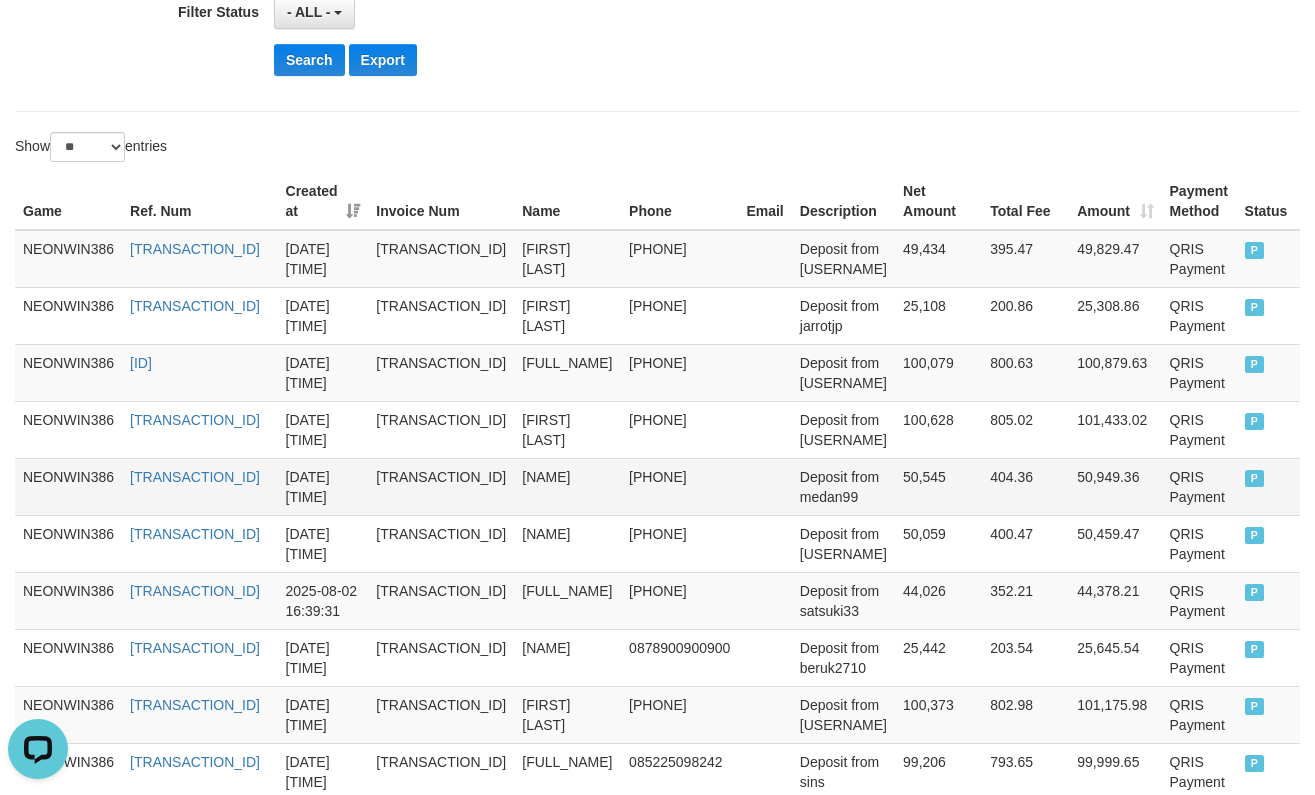 click on "[NAME]" at bounding box center [567, 486] 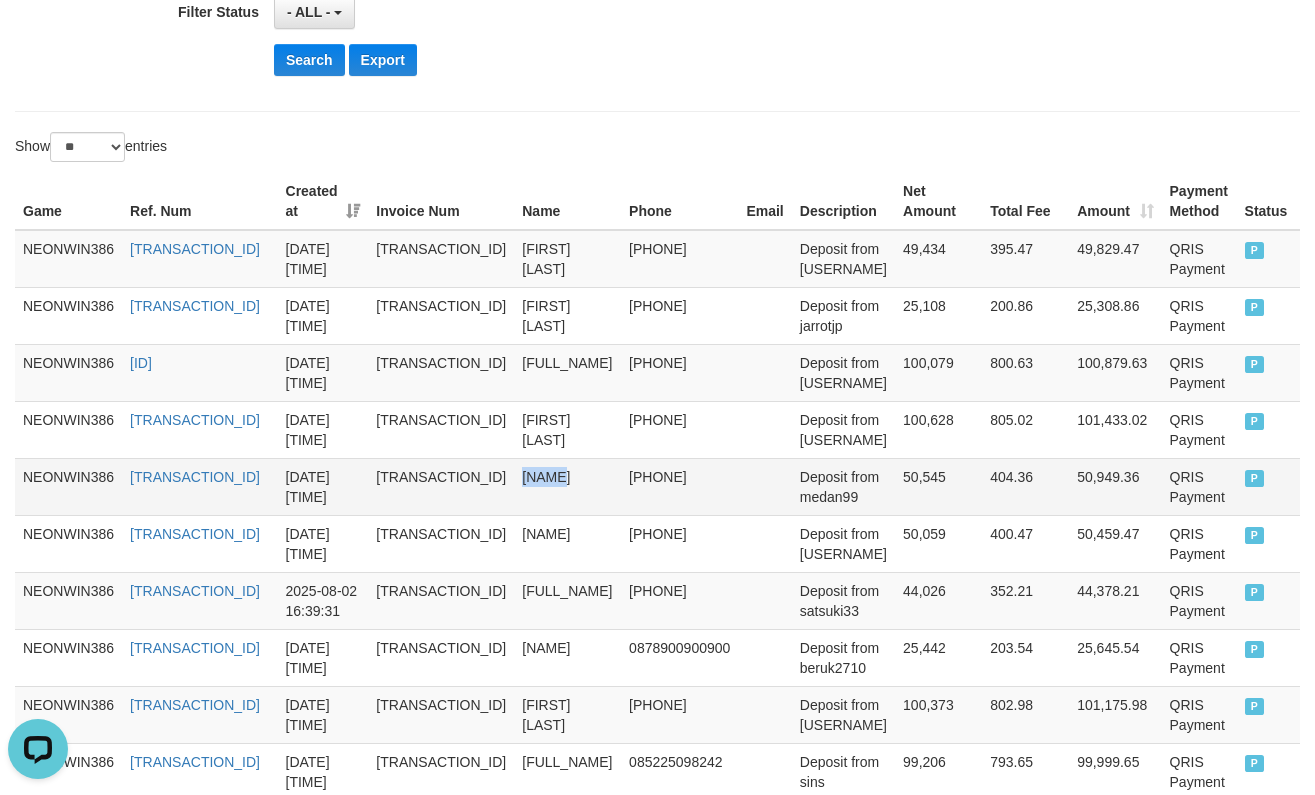 click on "[NAME]" at bounding box center [567, 486] 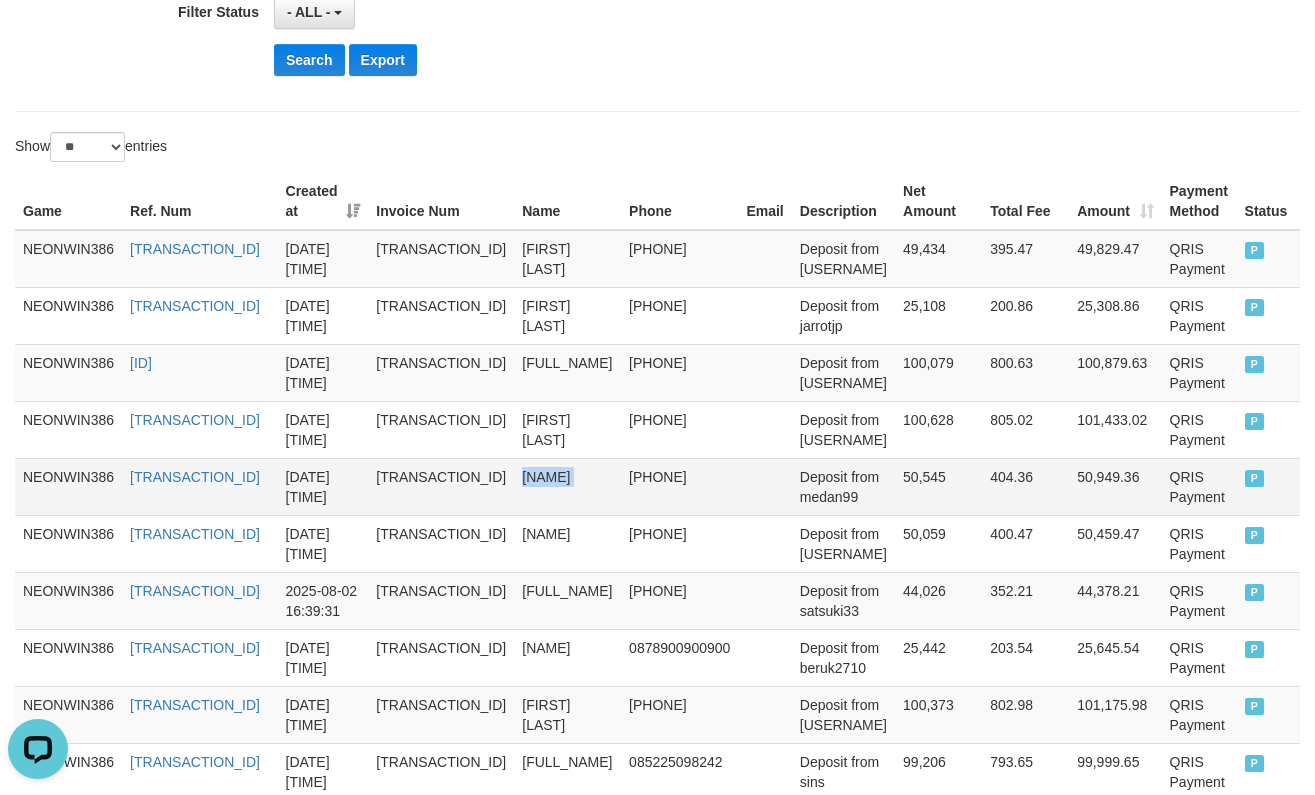 click on "[NAME]" at bounding box center [567, 486] 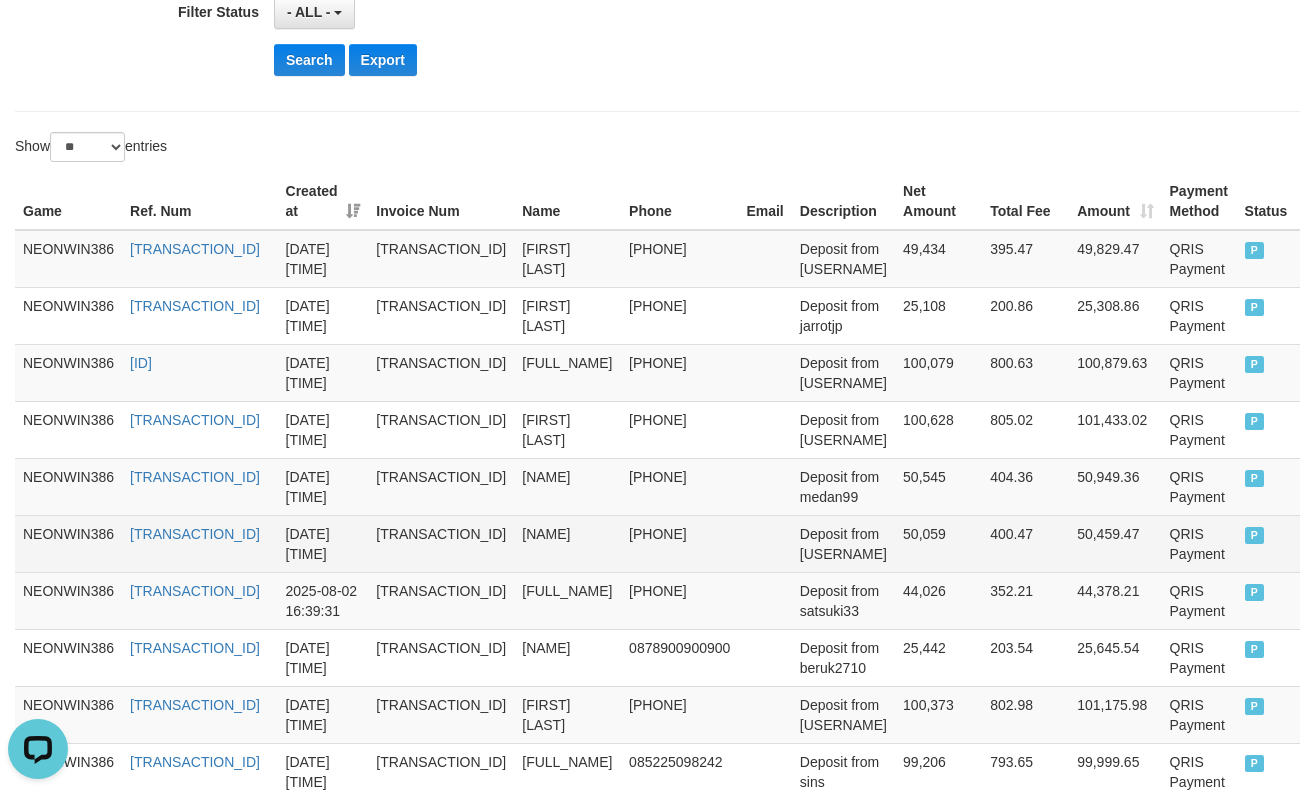 click on "[NAME]" at bounding box center (567, 543) 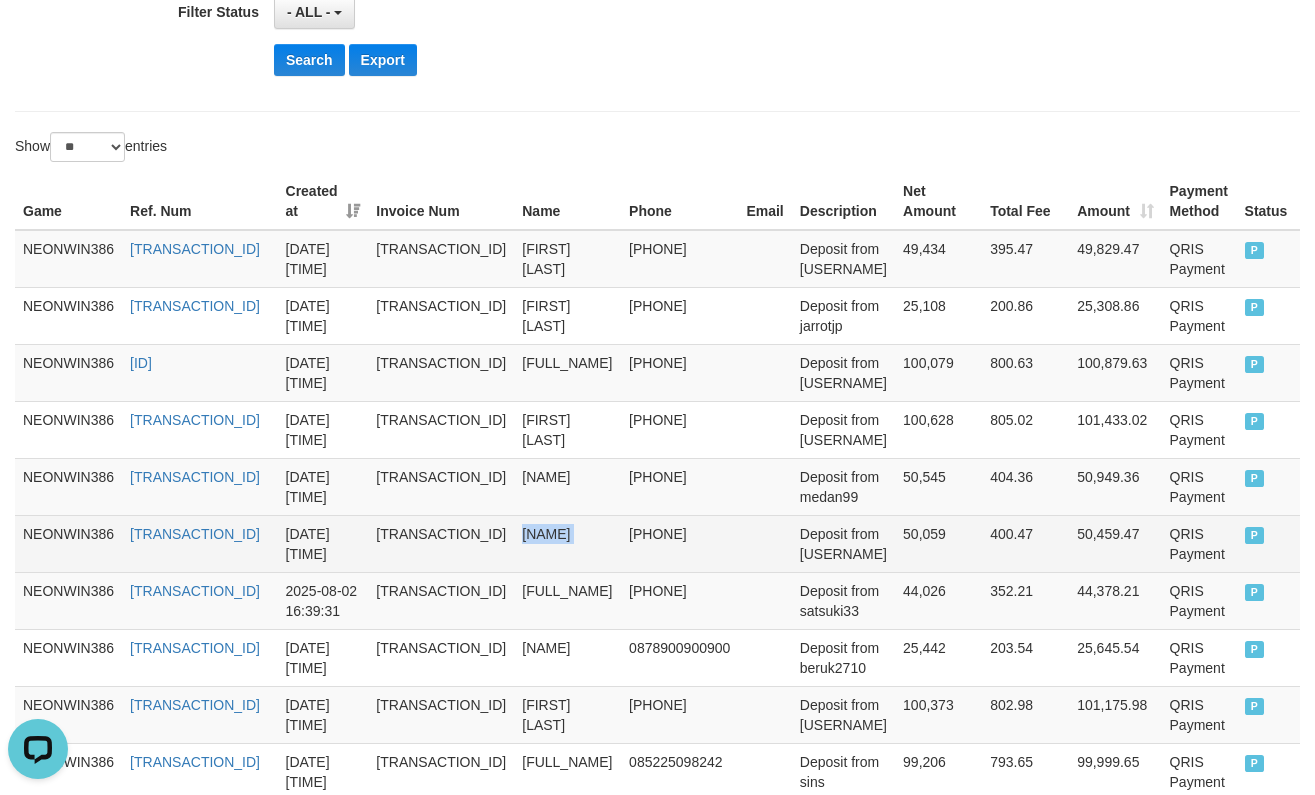 click on "[NAME]" at bounding box center (567, 543) 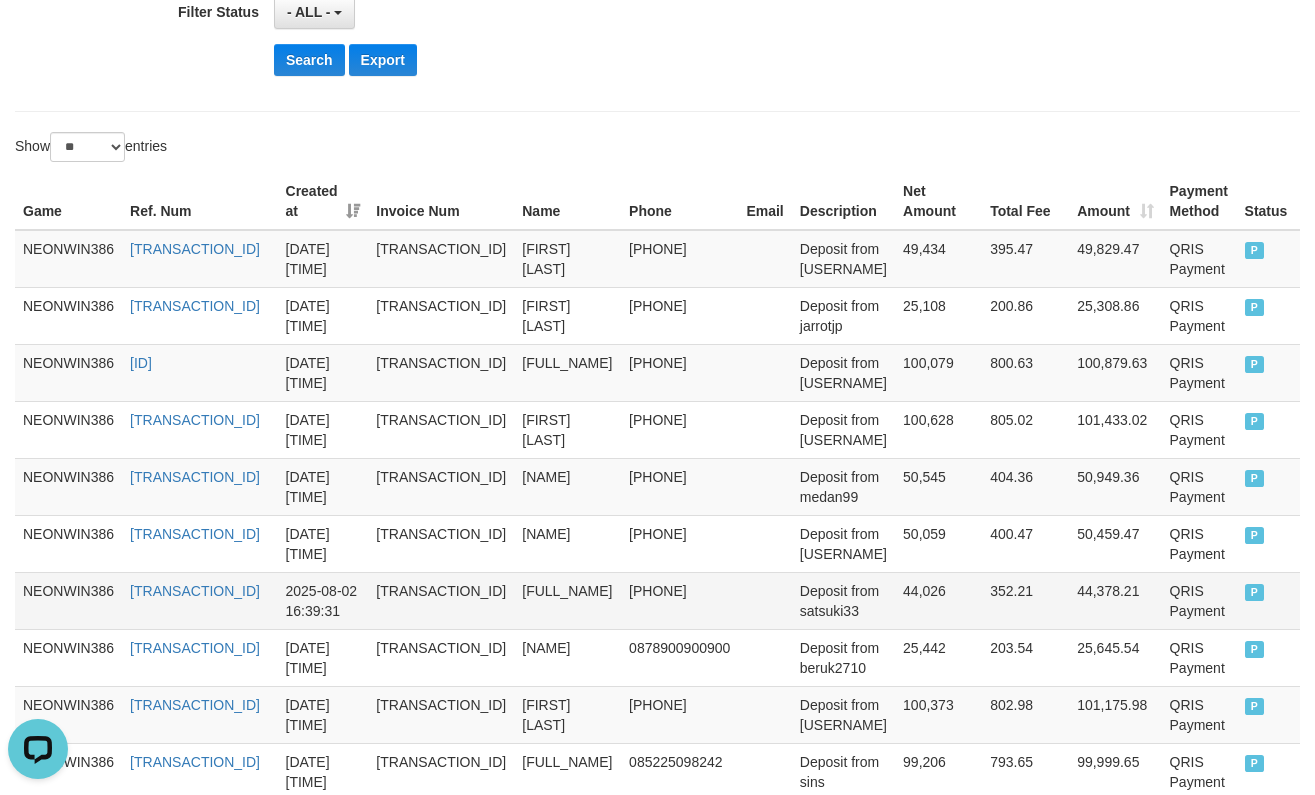 click on "[FULL_NAME]" at bounding box center (567, 600) 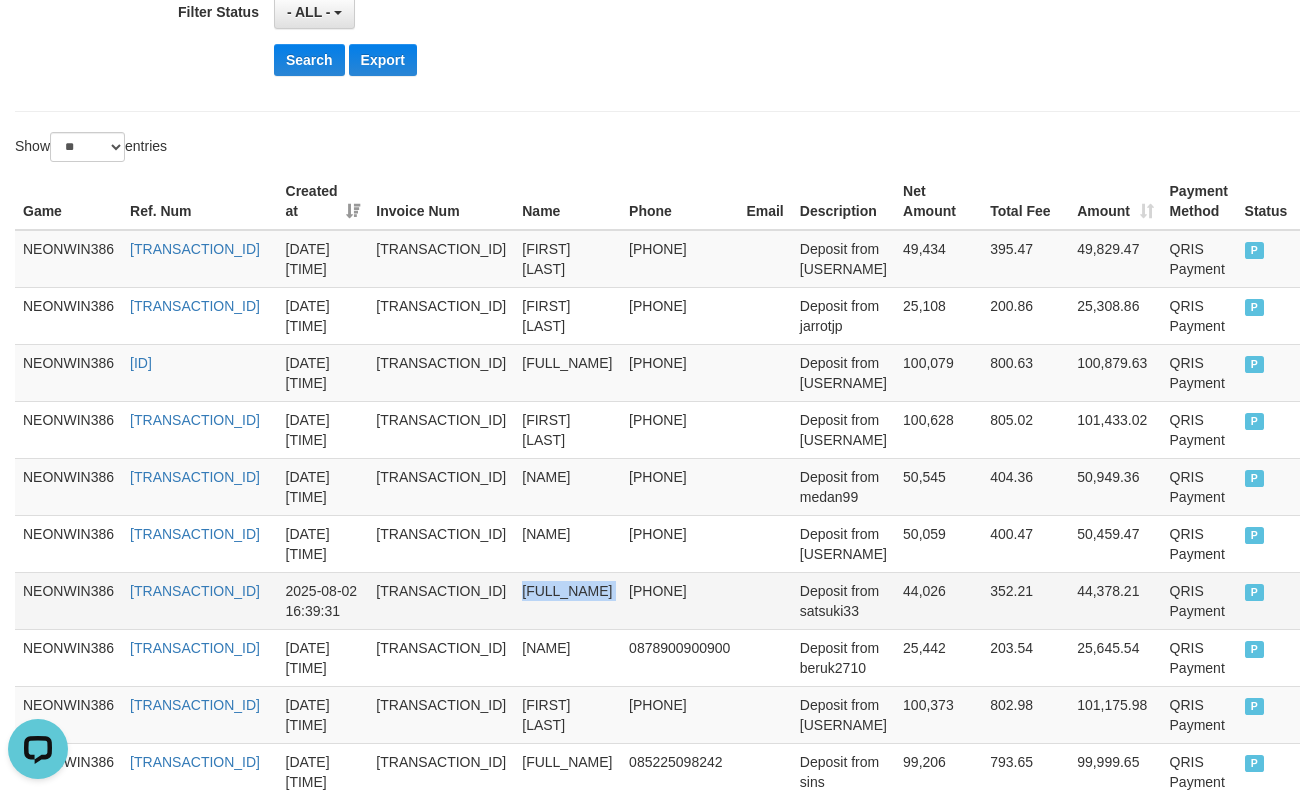 click on "[FULL_NAME]" at bounding box center (567, 600) 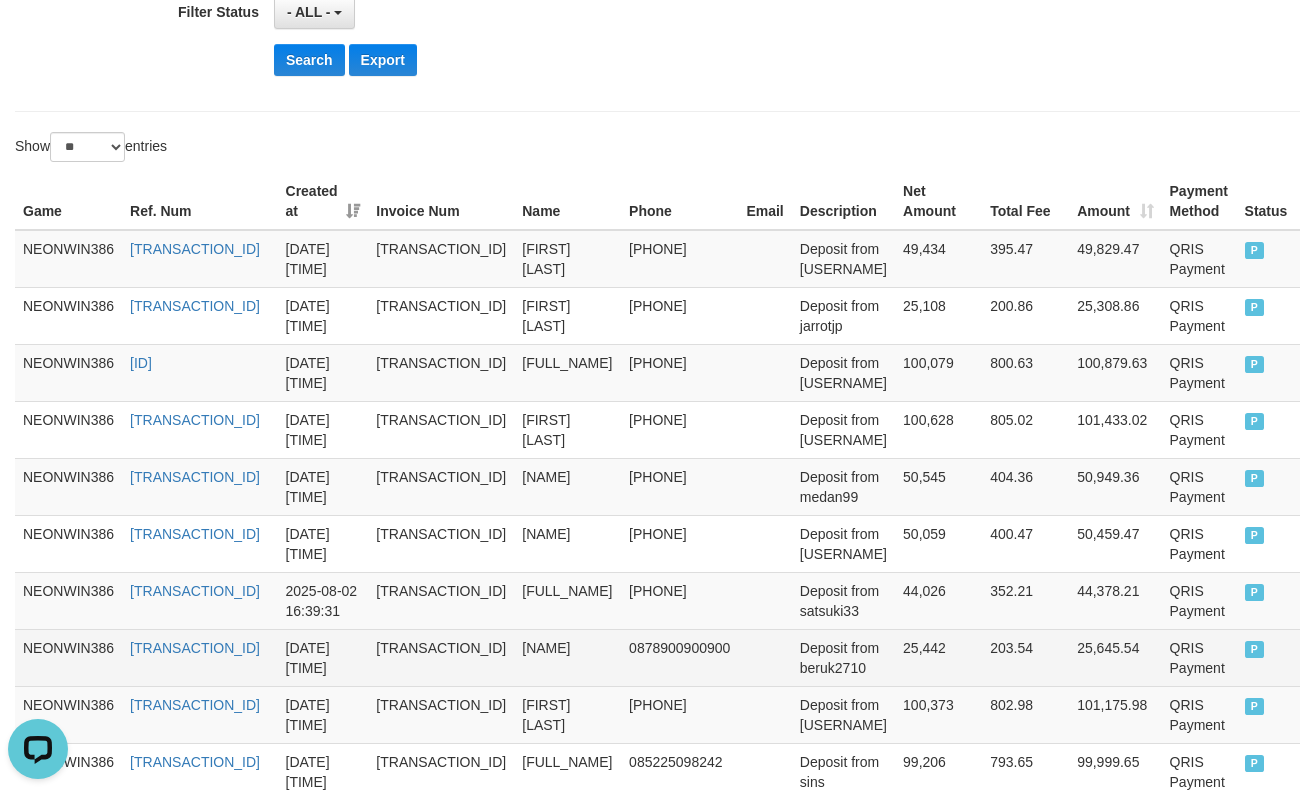click on "[NAME]" at bounding box center (567, 657) 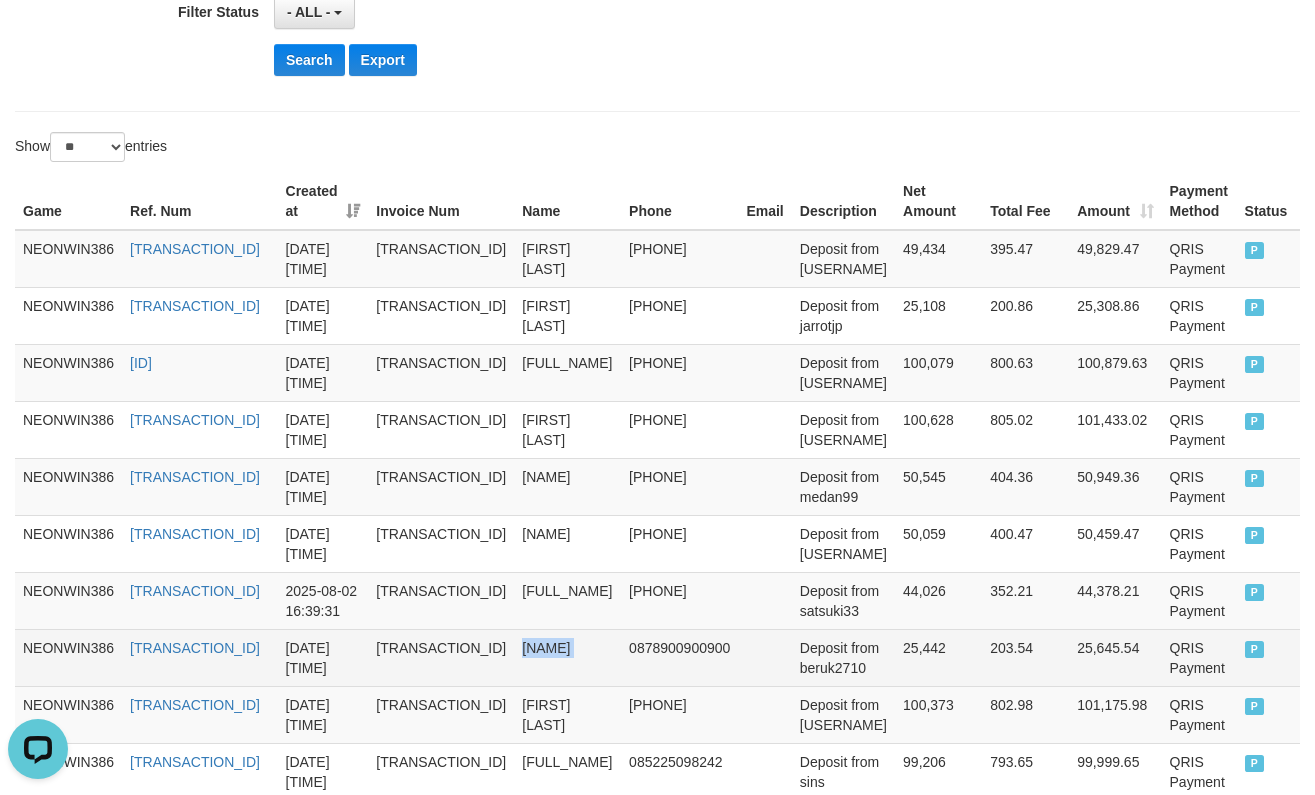 click on "[NAME]" at bounding box center [567, 657] 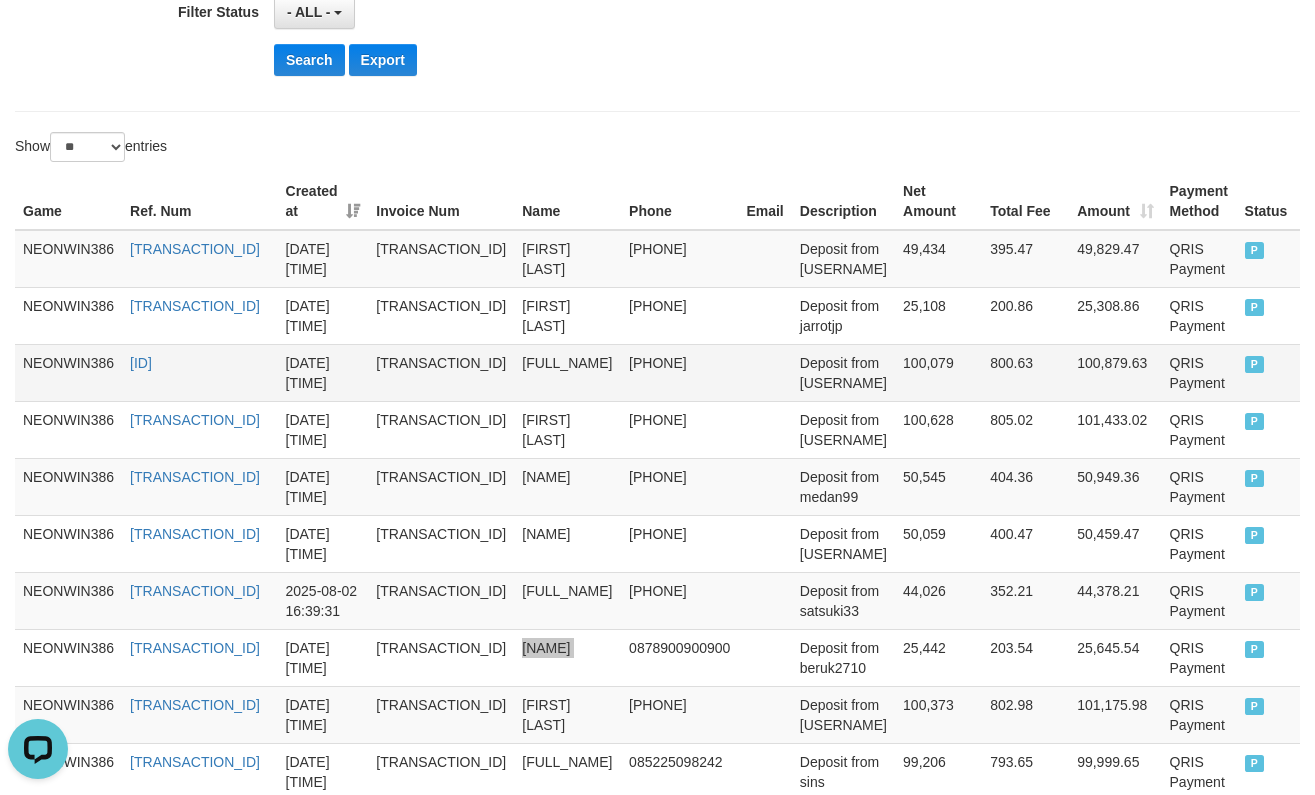 scroll, scrollTop: 883, scrollLeft: 0, axis: vertical 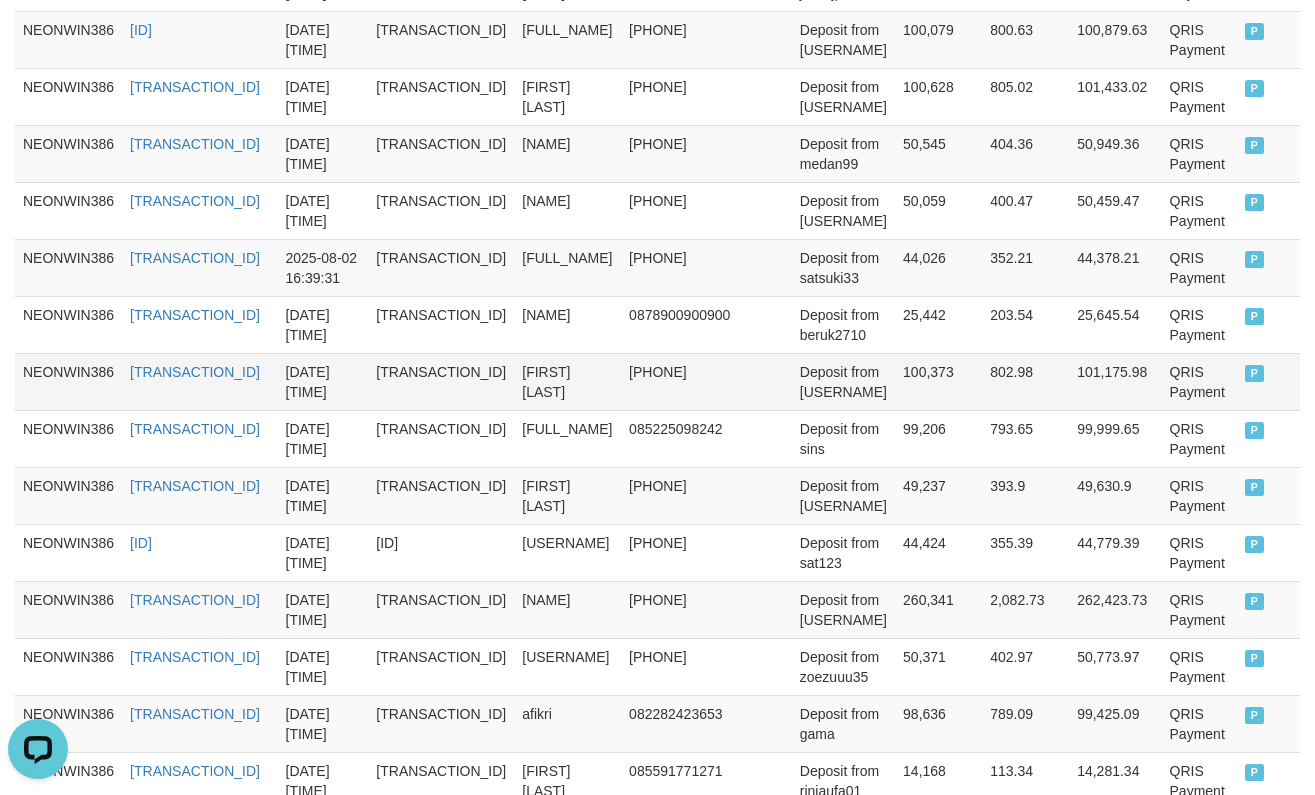 click on "[FIRST] [LAST]" at bounding box center (567, 381) 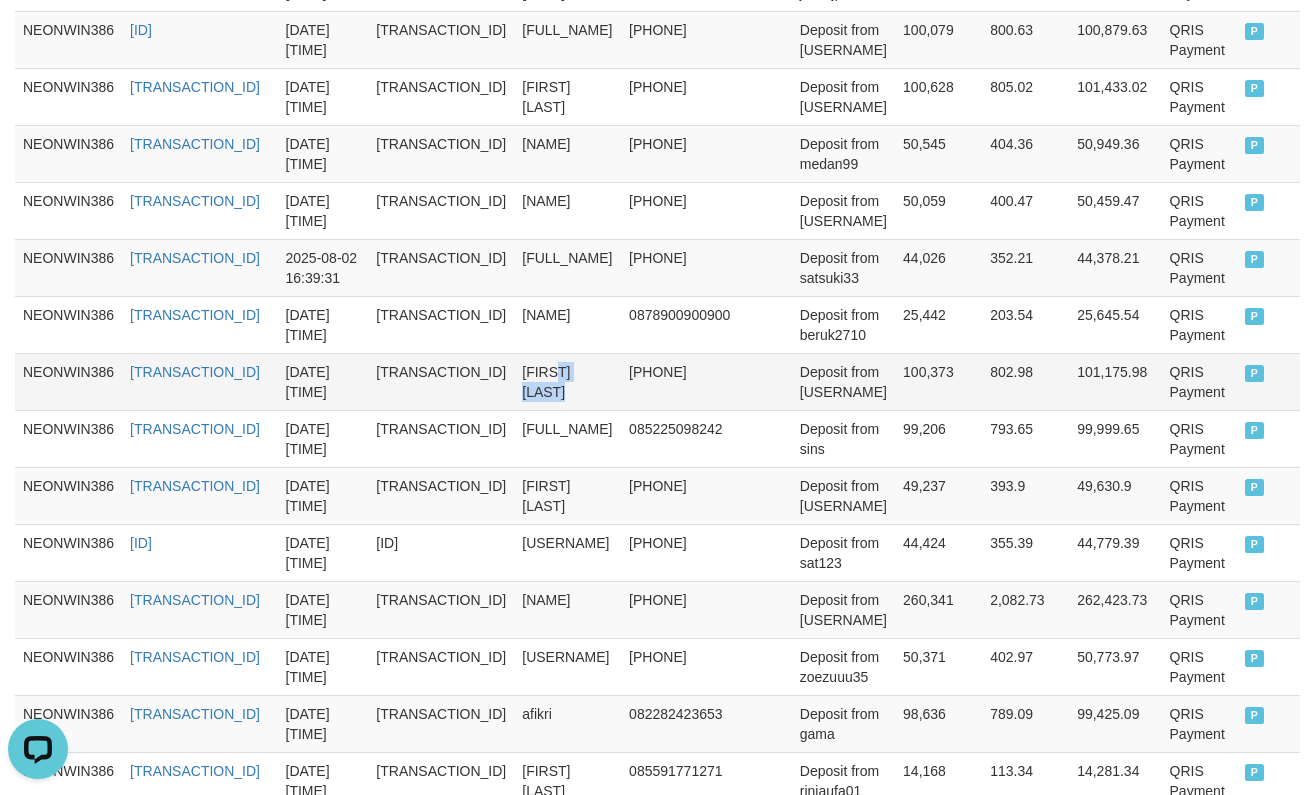 click on "[FIRST] [LAST]" at bounding box center (567, 381) 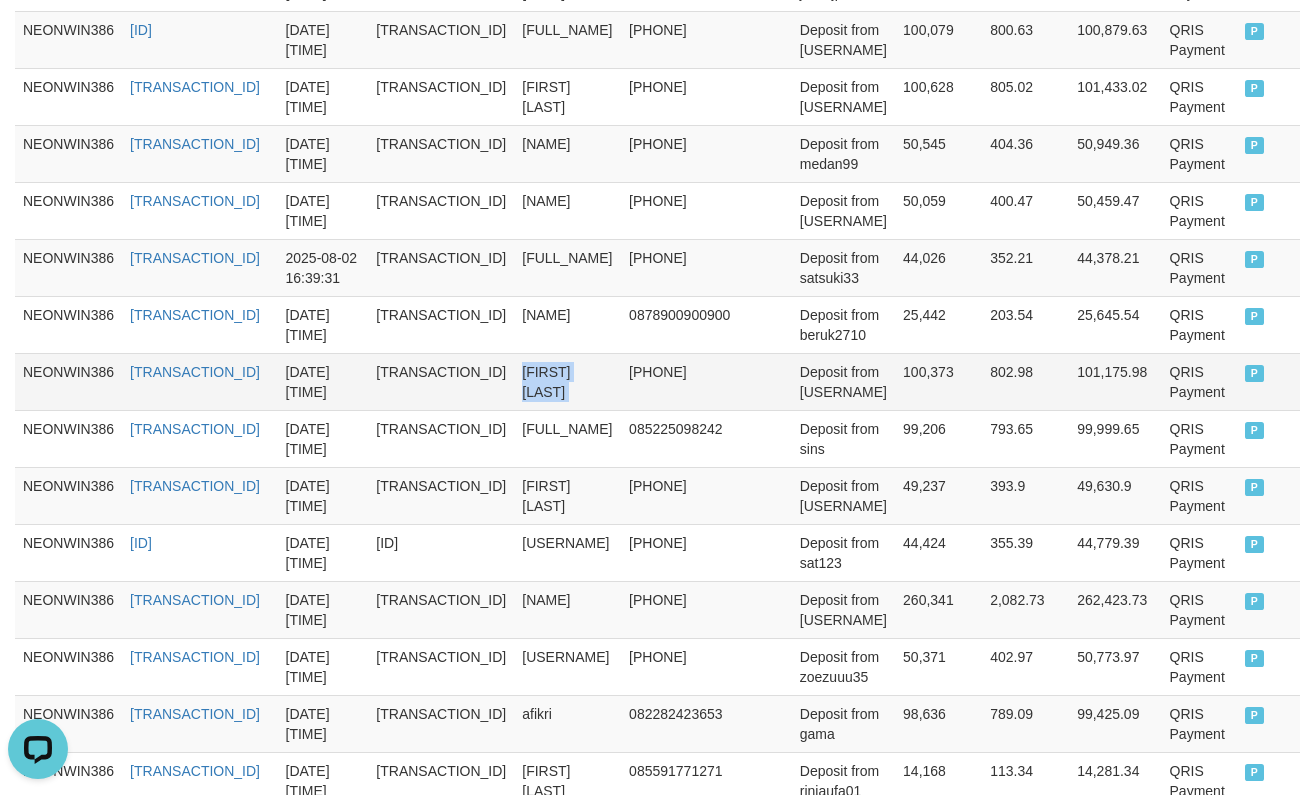 click on "[FIRST] [LAST]" at bounding box center [567, 381] 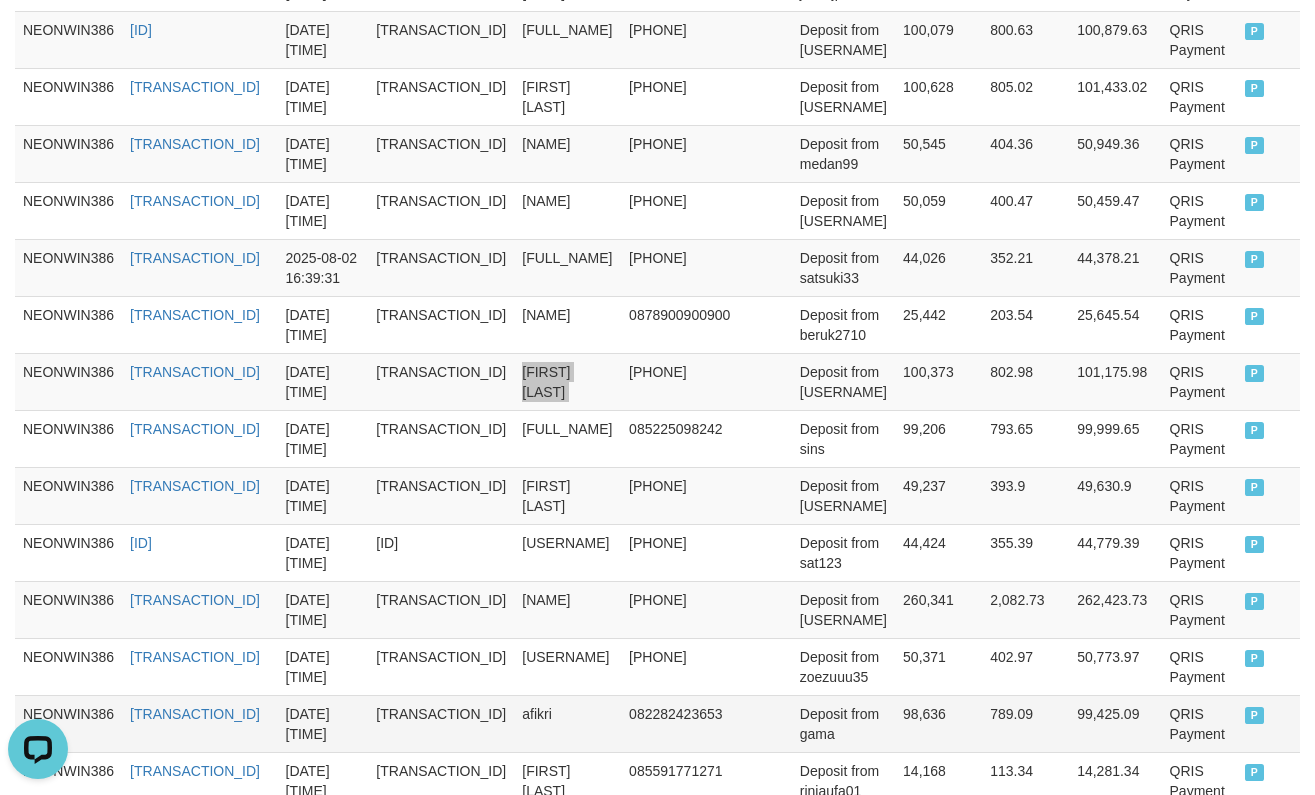 scroll, scrollTop: 1217, scrollLeft: 0, axis: vertical 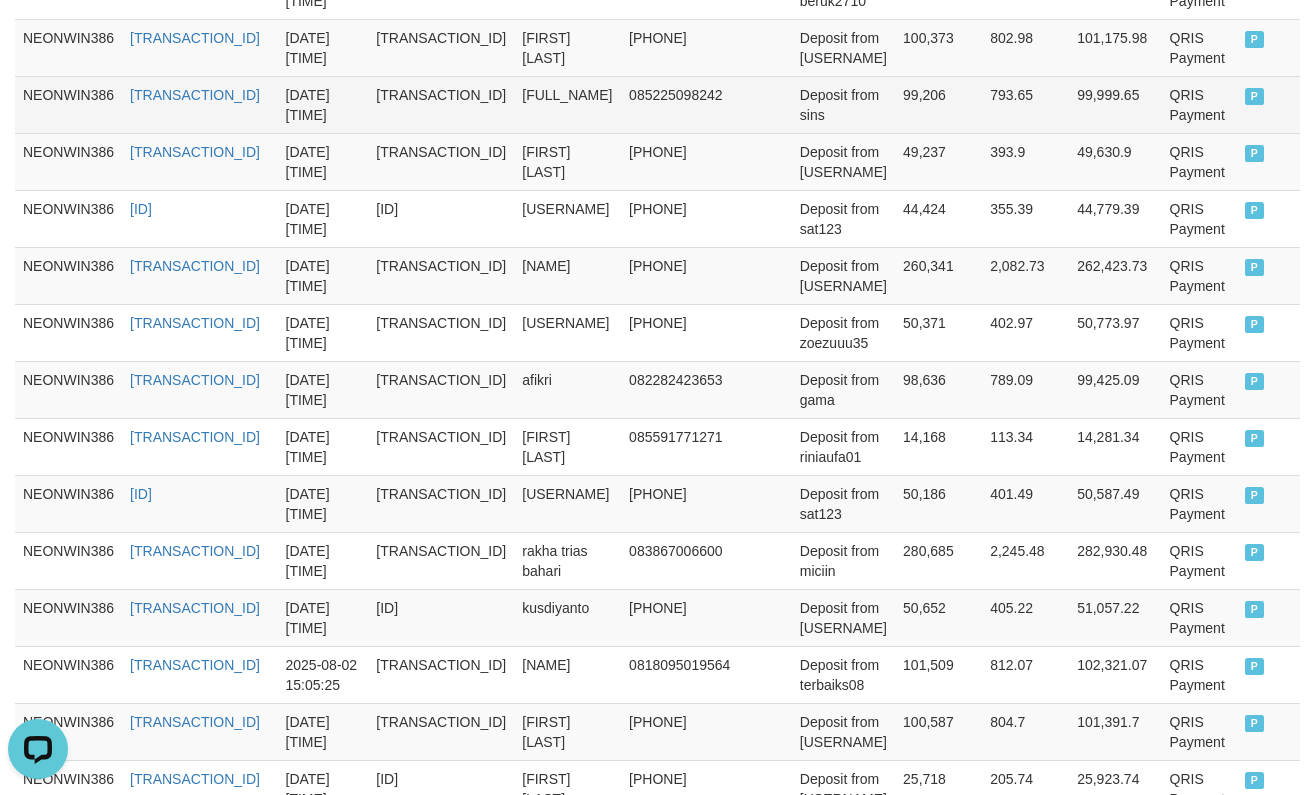 click on "[FULL_NAME]" at bounding box center [567, 104] 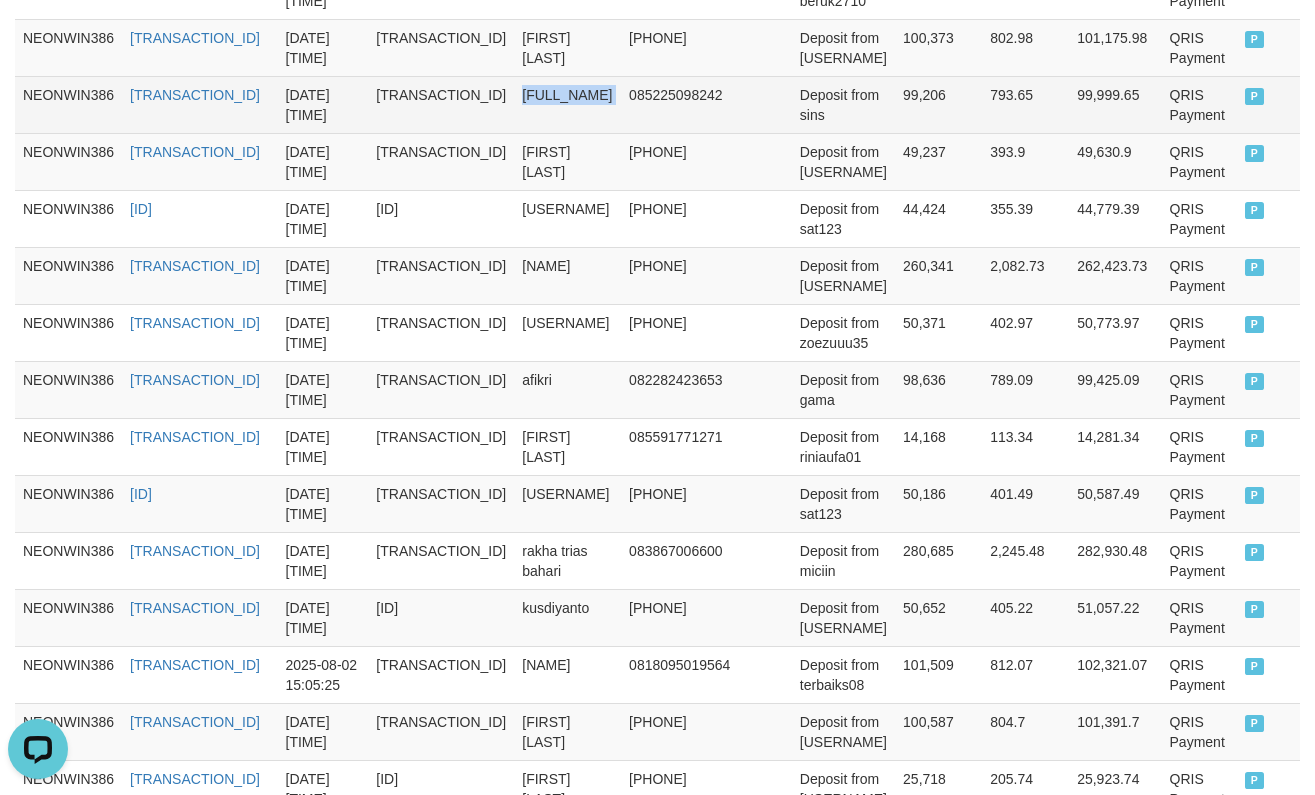click on "[FULL_NAME]" at bounding box center (567, 104) 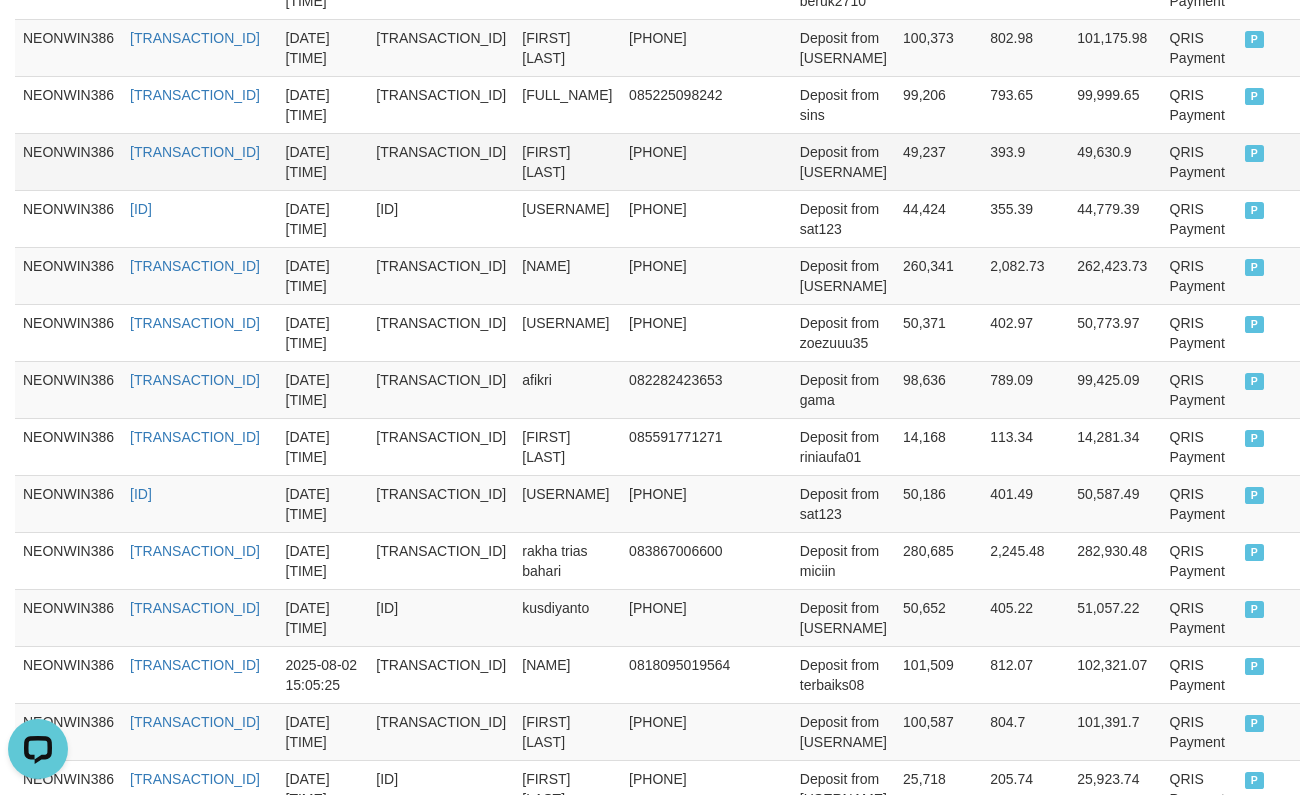 click on "[FIRST] [LAST]" at bounding box center [567, 161] 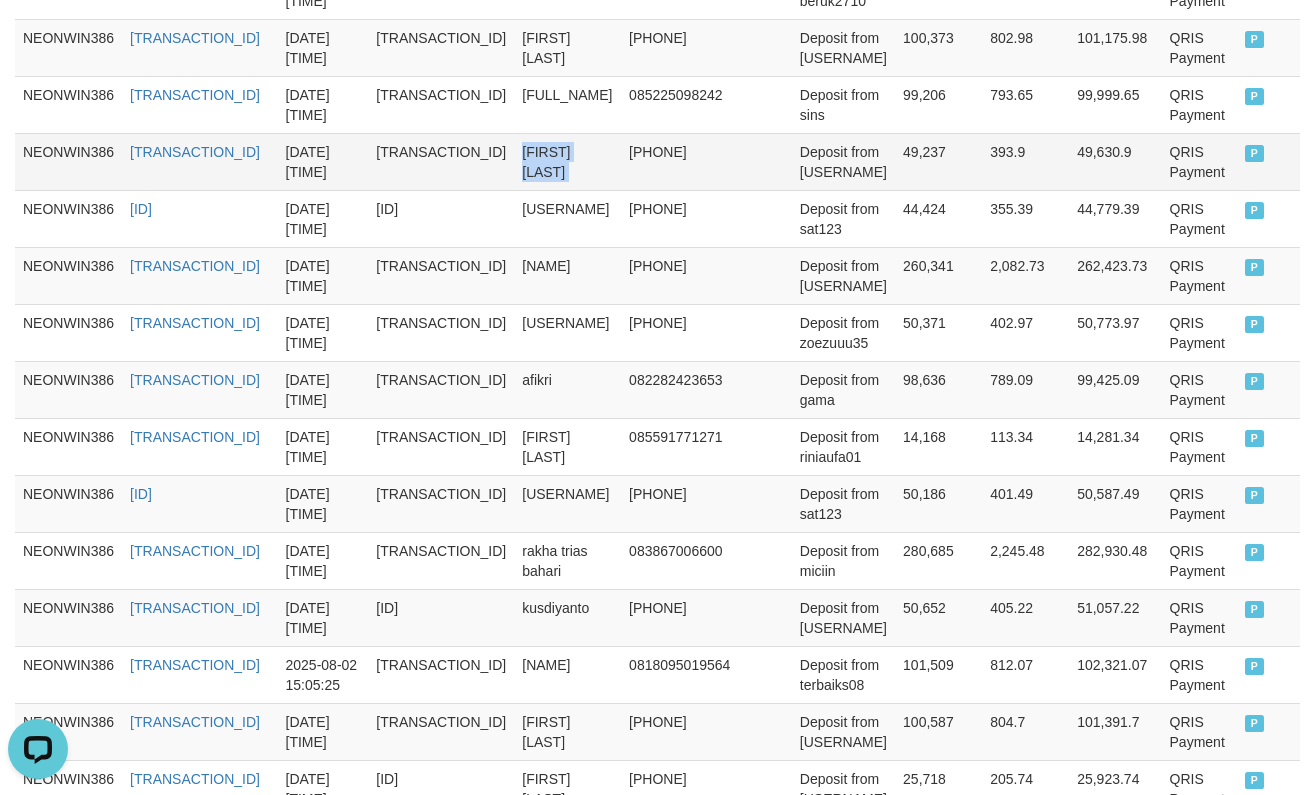 click on "[FIRST] [LAST]" at bounding box center (567, 161) 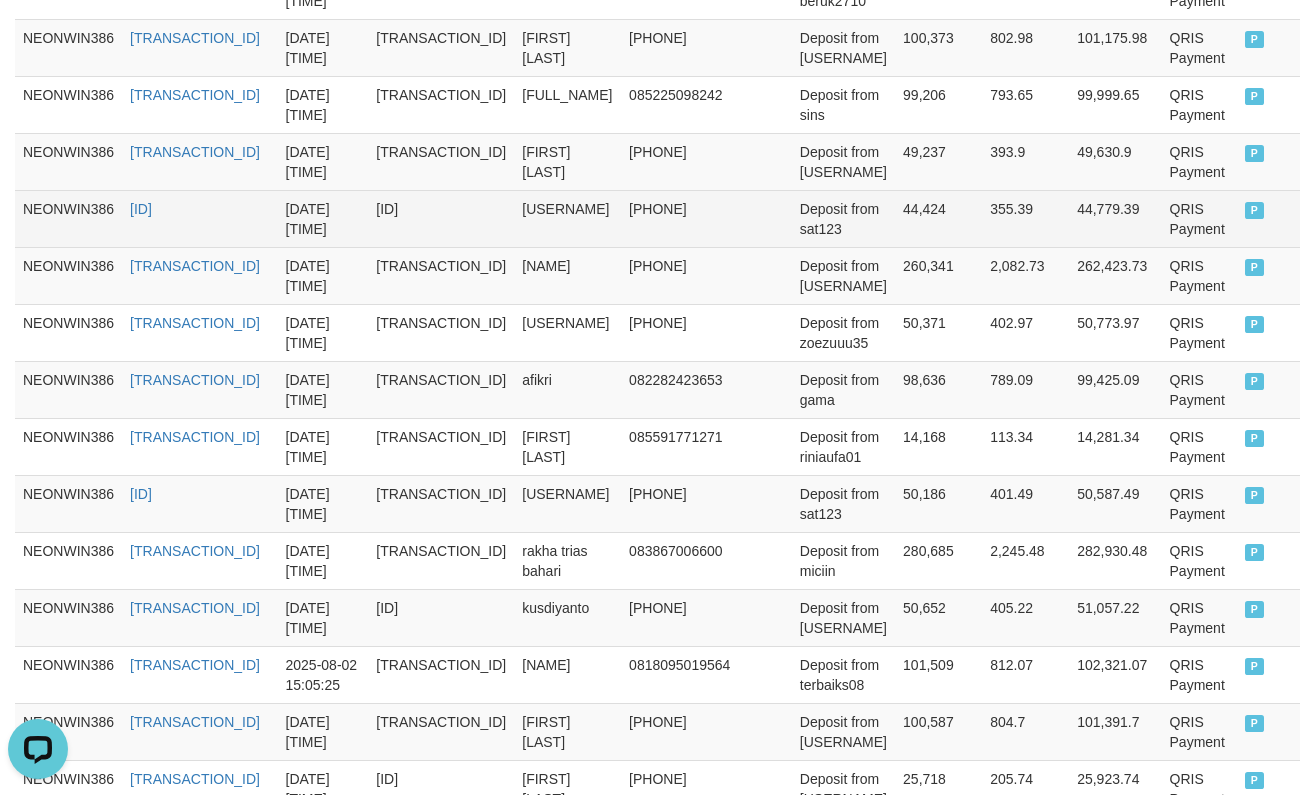 click on "[USERNAME]" at bounding box center (567, 218) 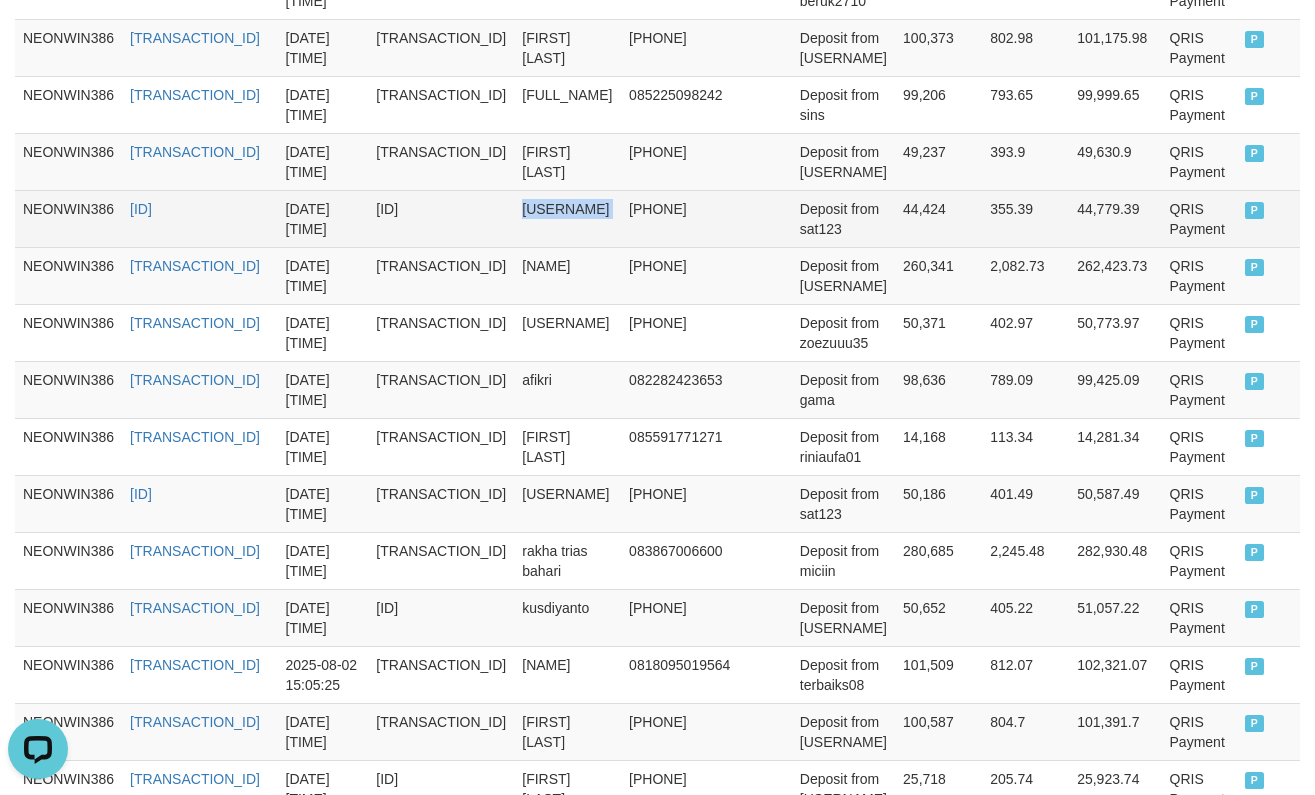 click on "[USERNAME]" at bounding box center [567, 218] 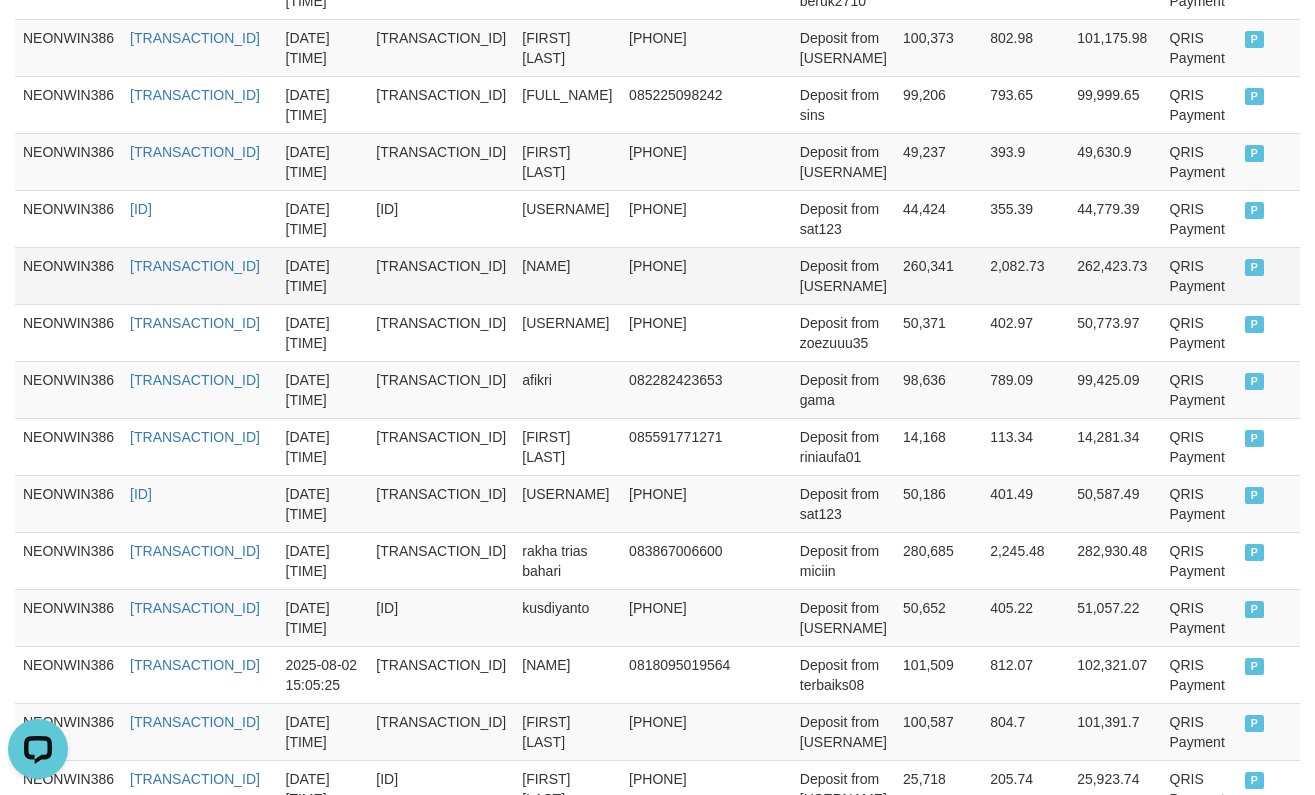 click on "[NAME]" at bounding box center (567, 275) 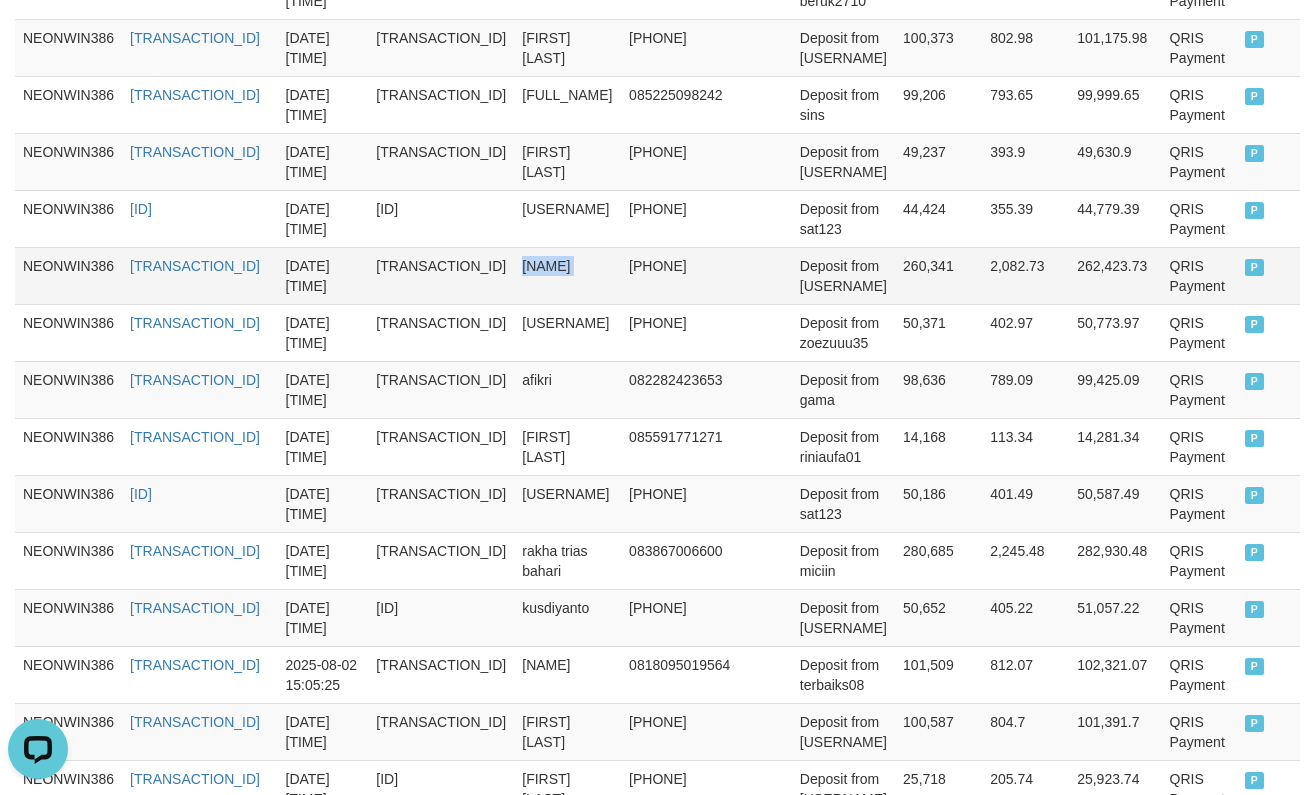 click on "[NAME]" at bounding box center [567, 275] 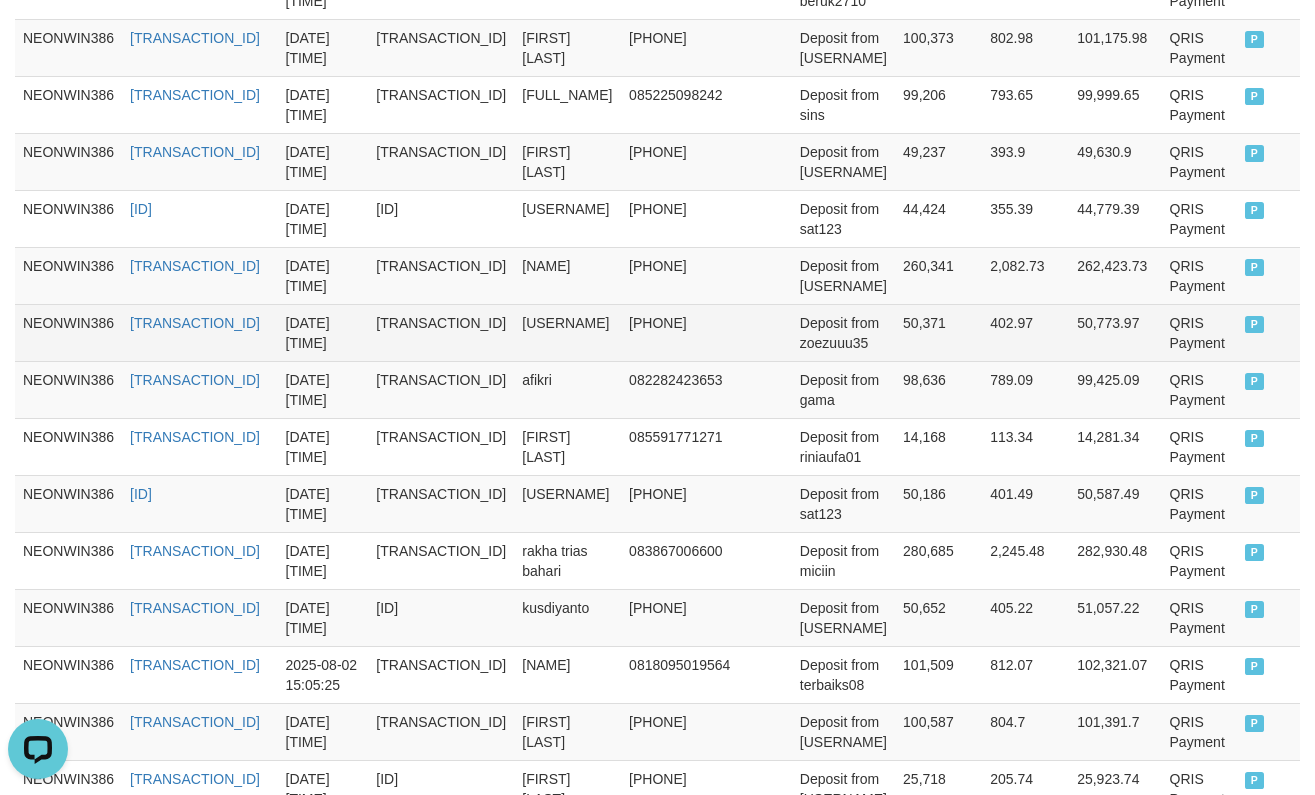 click on "[USERNAME]" at bounding box center [567, 332] 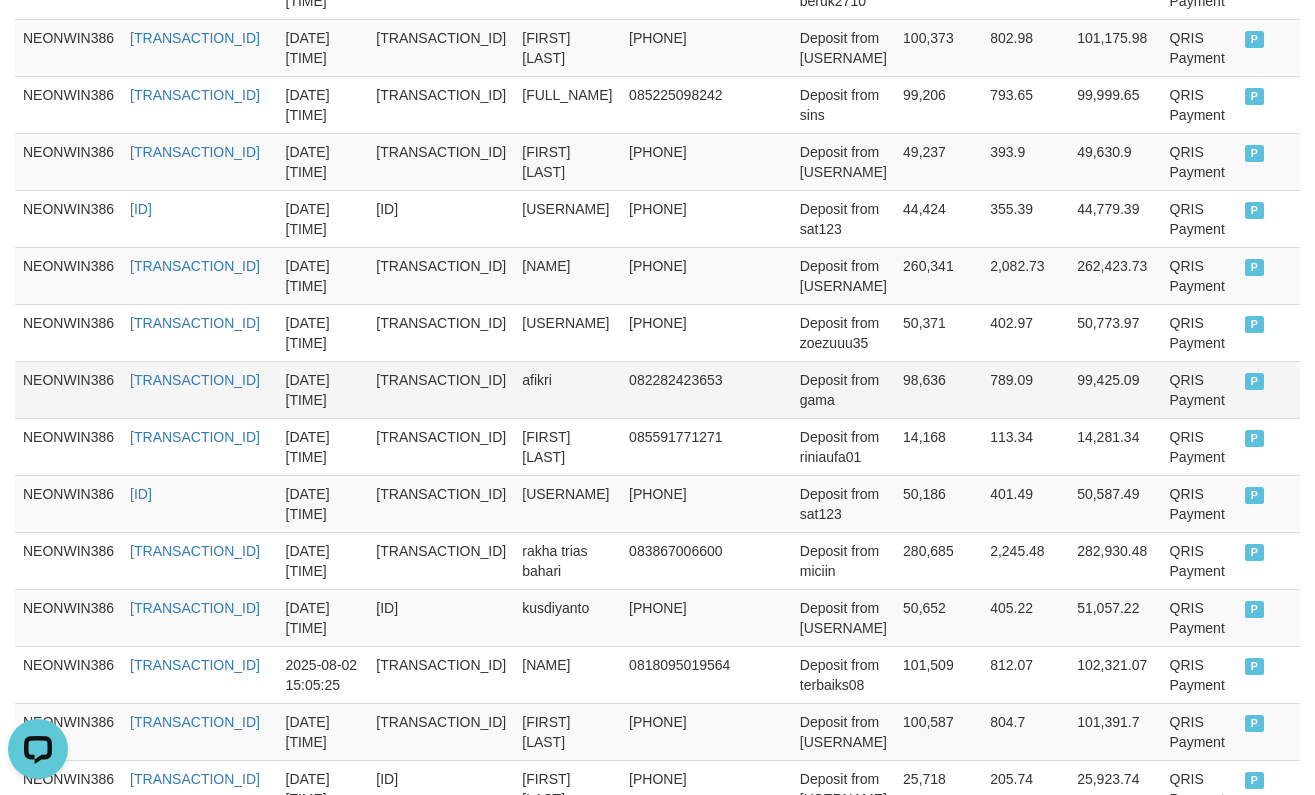 click on "afikri" at bounding box center [567, 389] 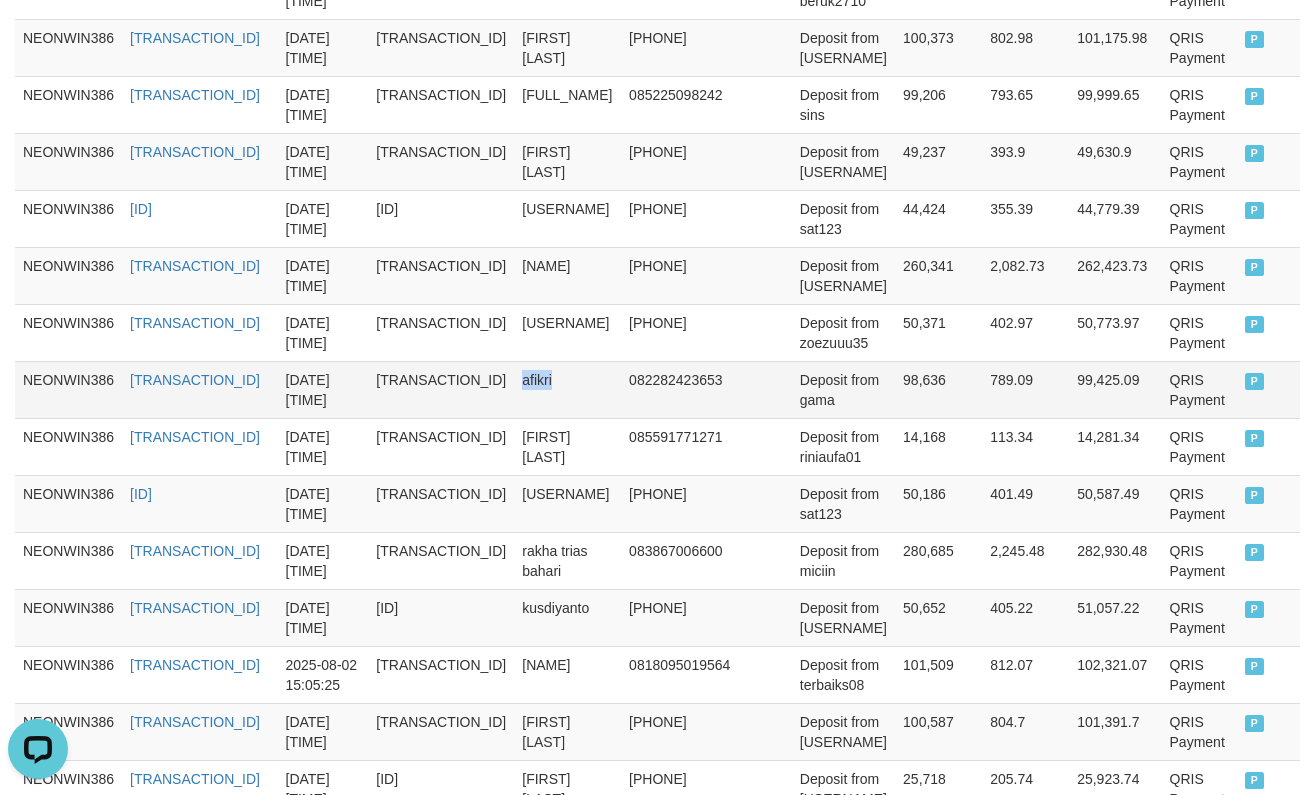 click on "afikri" at bounding box center [567, 389] 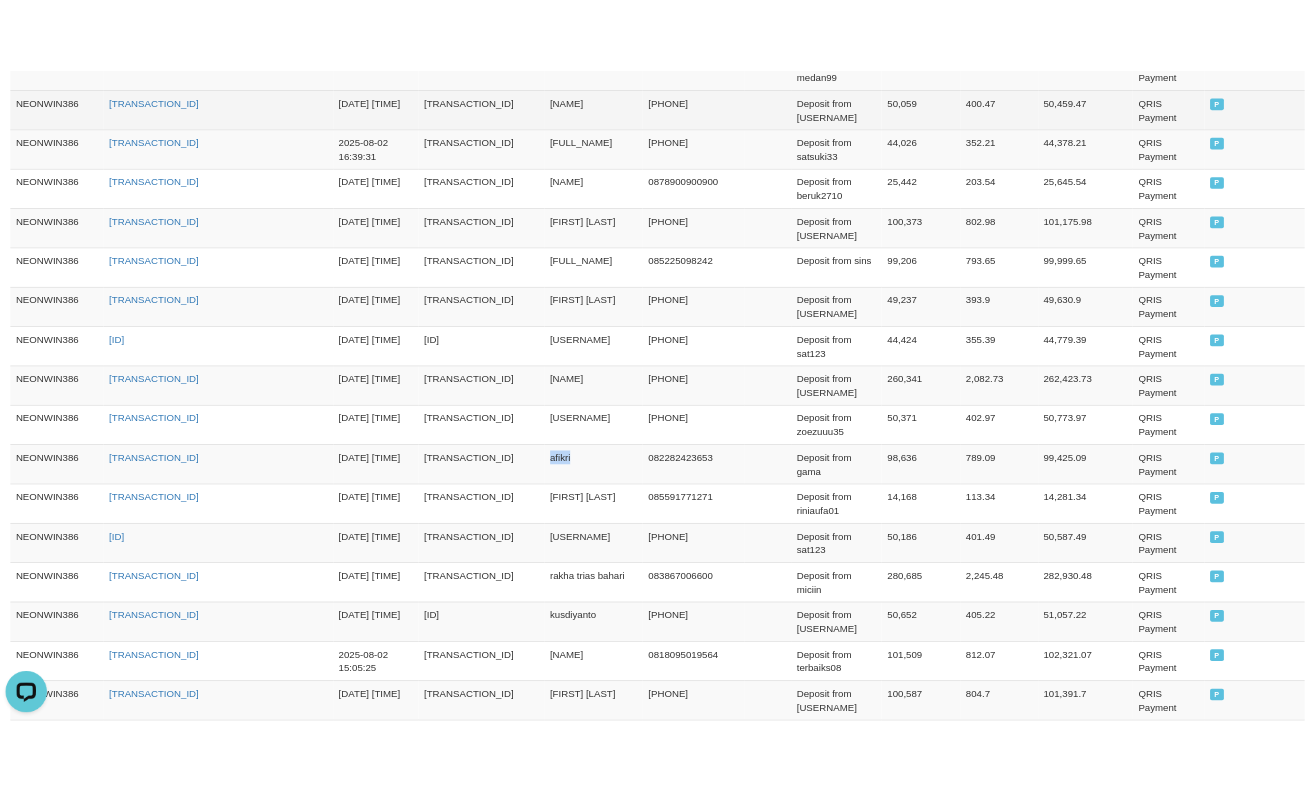 scroll, scrollTop: 1217, scrollLeft: 0, axis: vertical 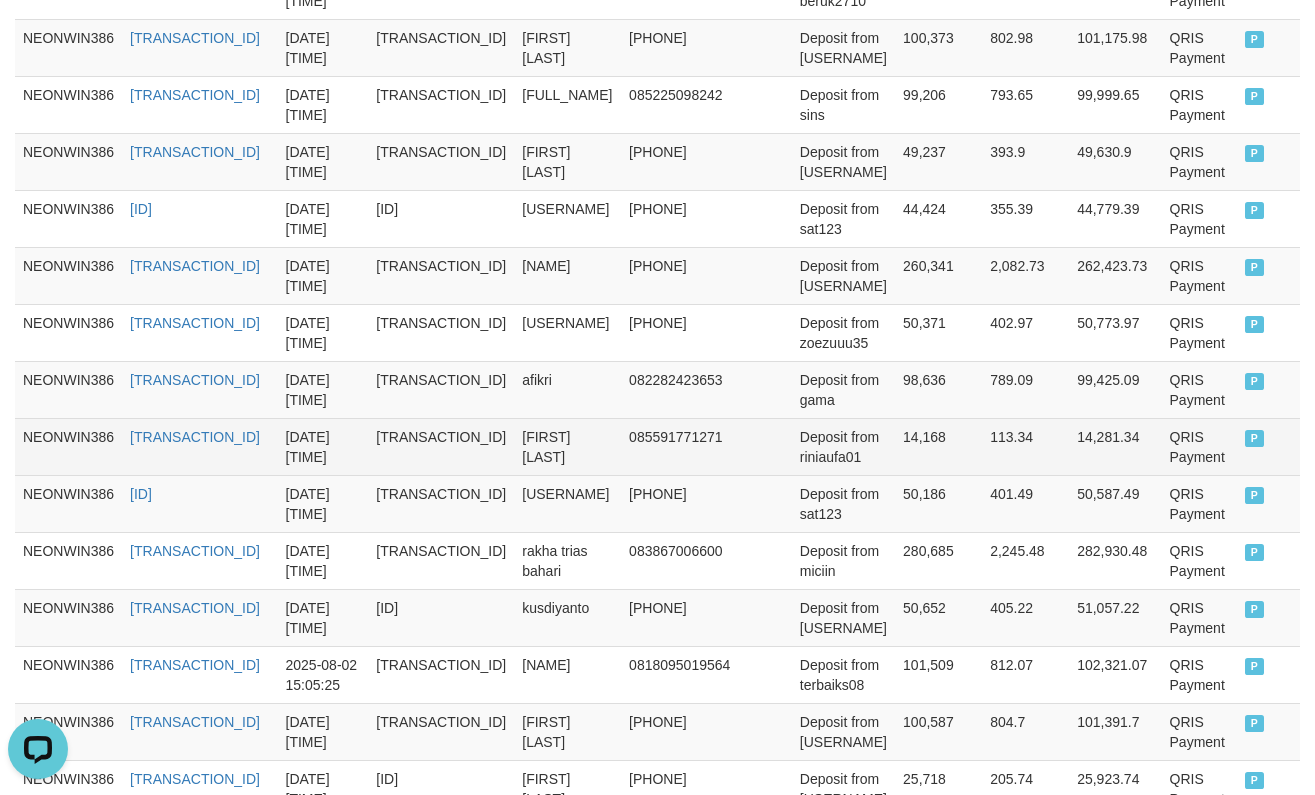 click on "[FIRST] [LAST]" at bounding box center [567, 446] 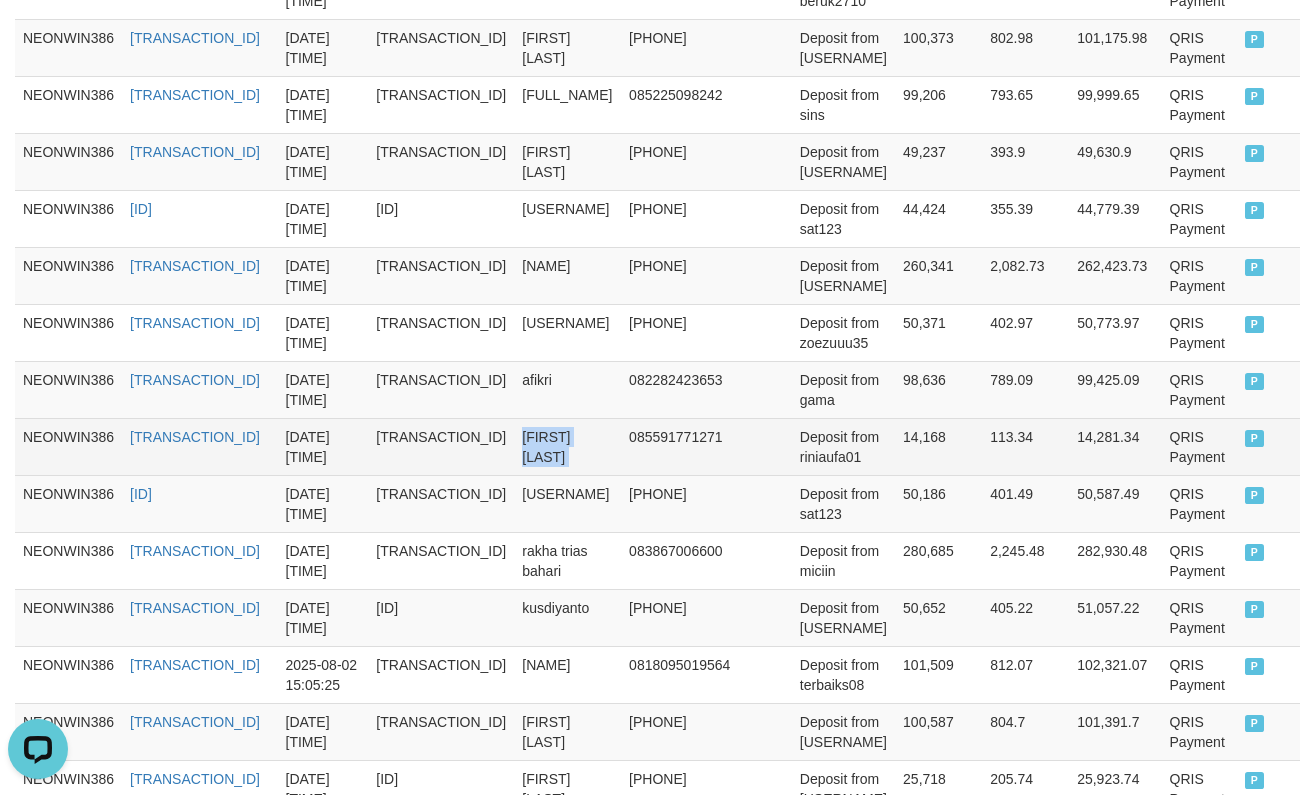 click on "[FIRST] [LAST]" at bounding box center [567, 446] 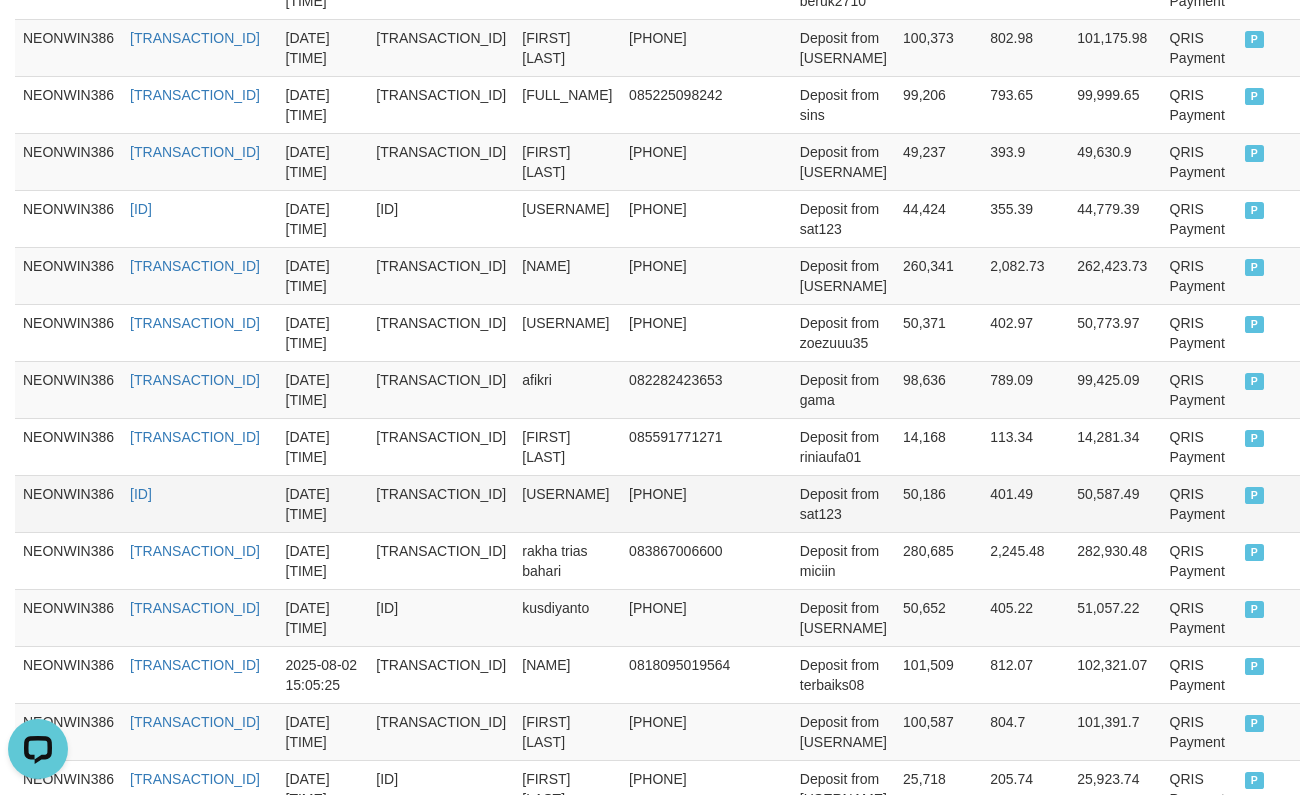 click on "[USERNAME]" at bounding box center [567, 503] 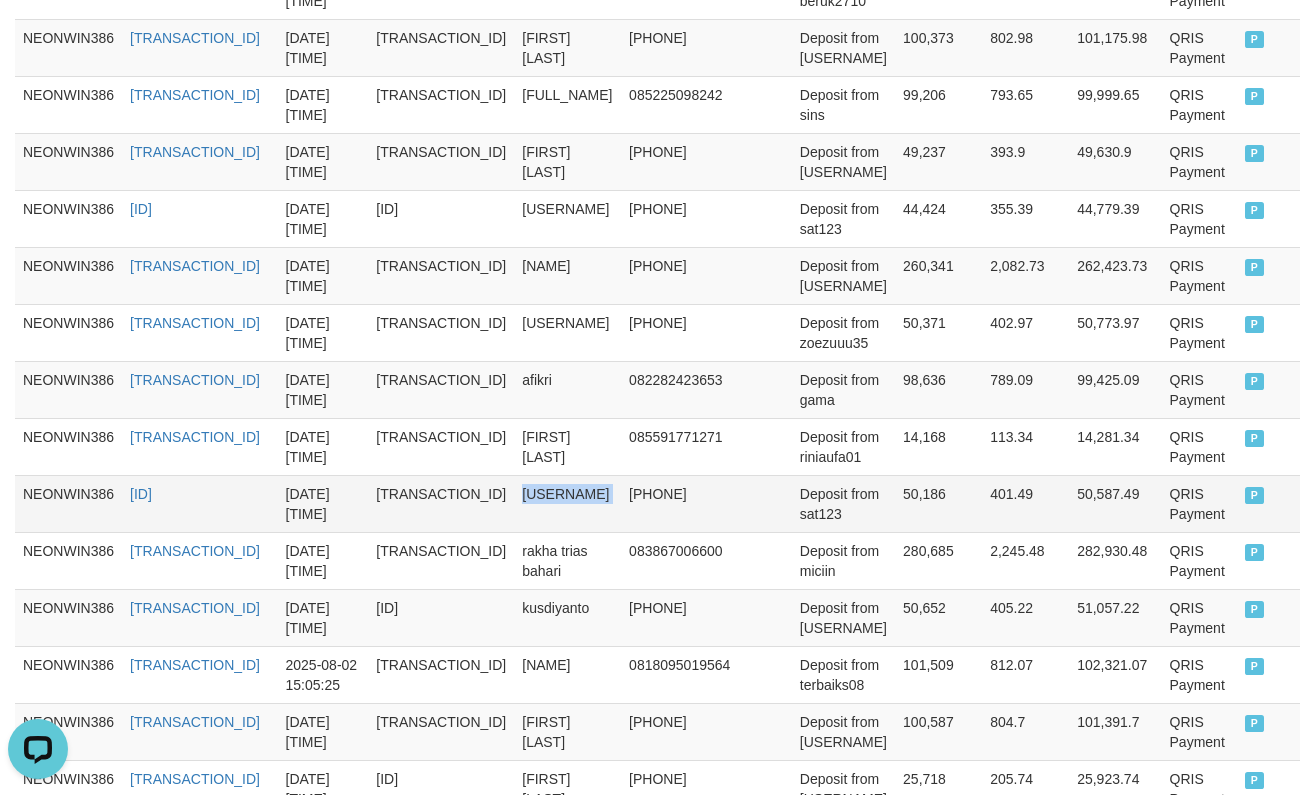 click on "[USERNAME]" at bounding box center (567, 503) 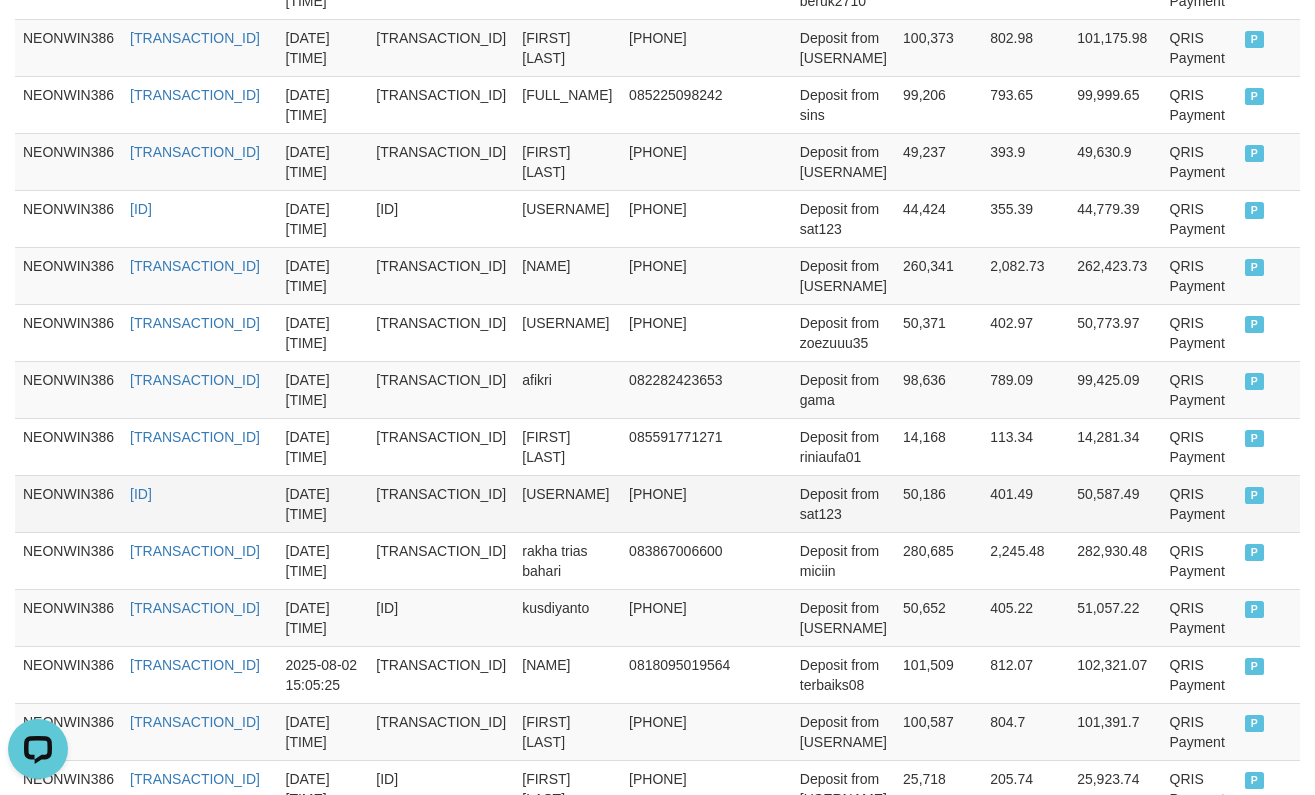 click on "Deposit from sat123" at bounding box center (843, 503) 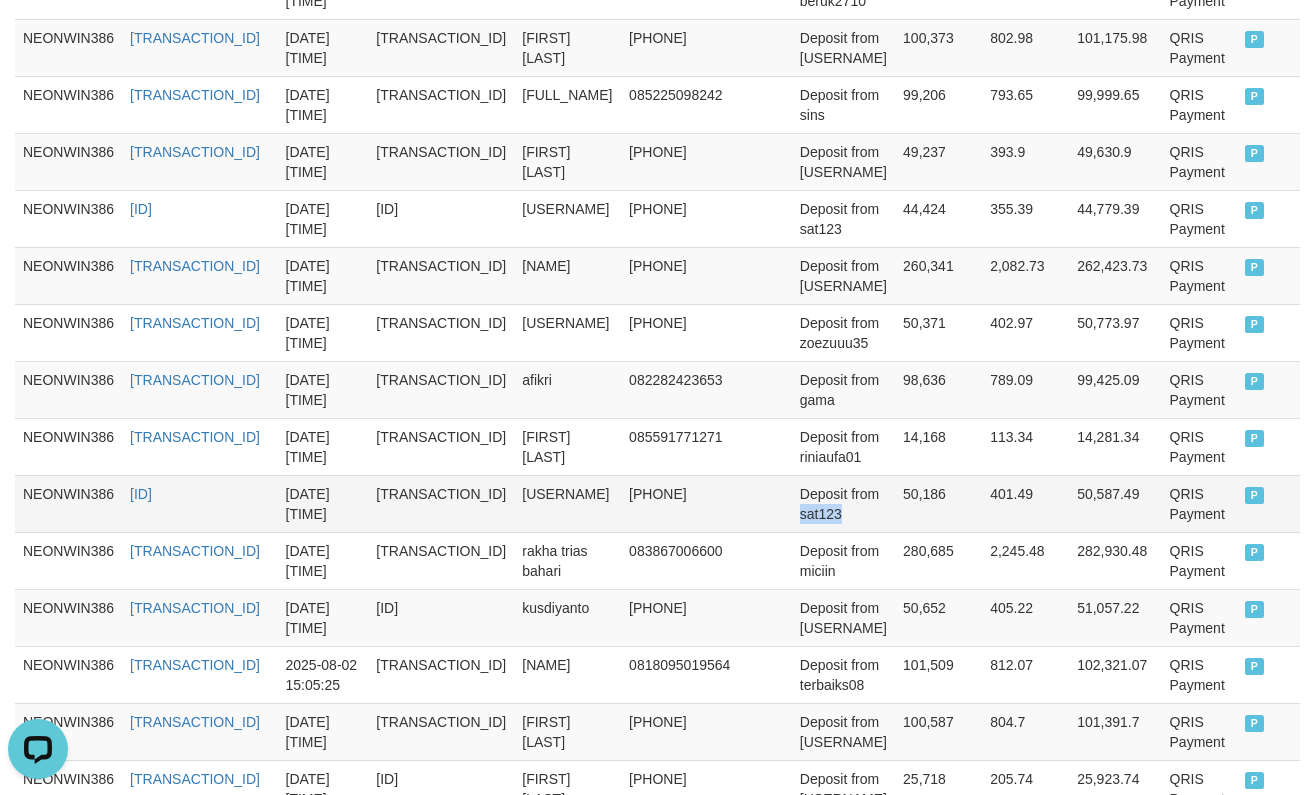 click on "Deposit from sat123" at bounding box center (843, 503) 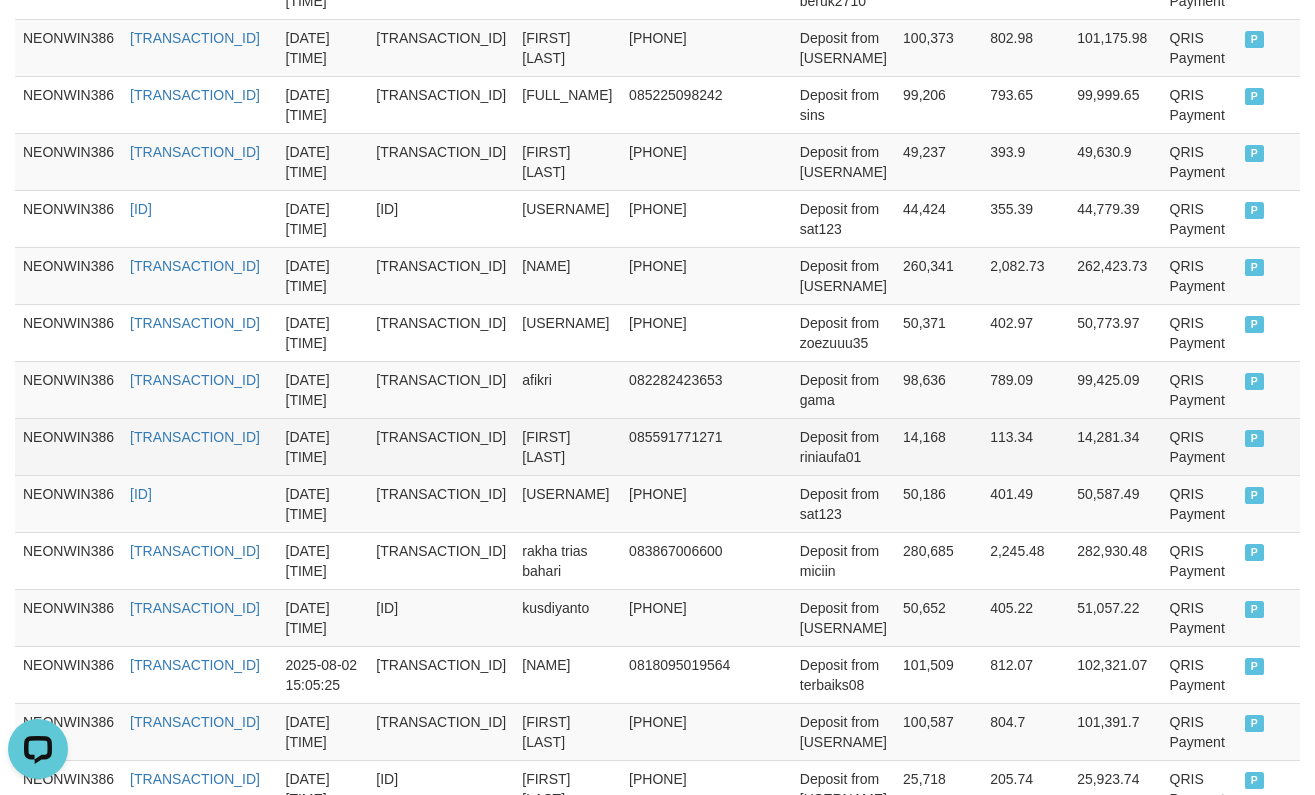 click on "Deposit from riniaufa01" at bounding box center (843, 446) 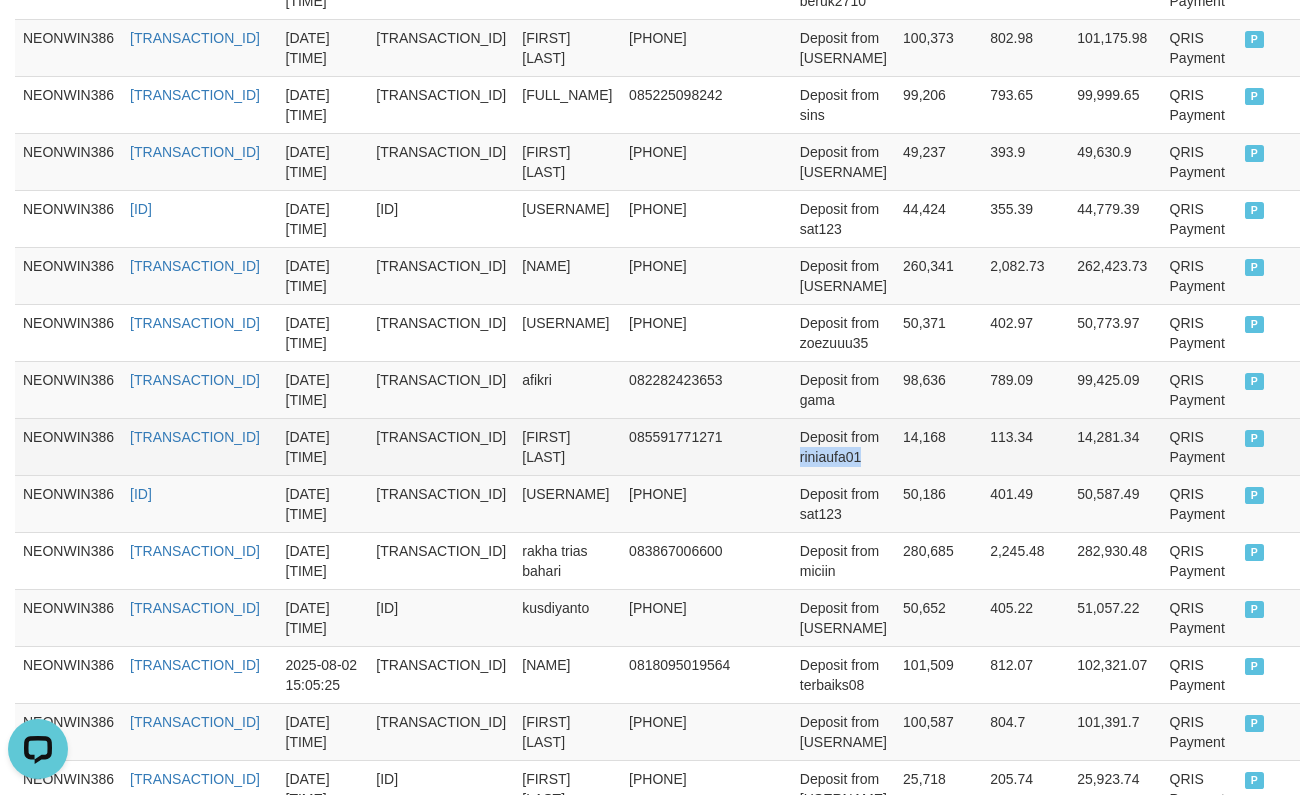 click on "Deposit from riniaufa01" at bounding box center (843, 446) 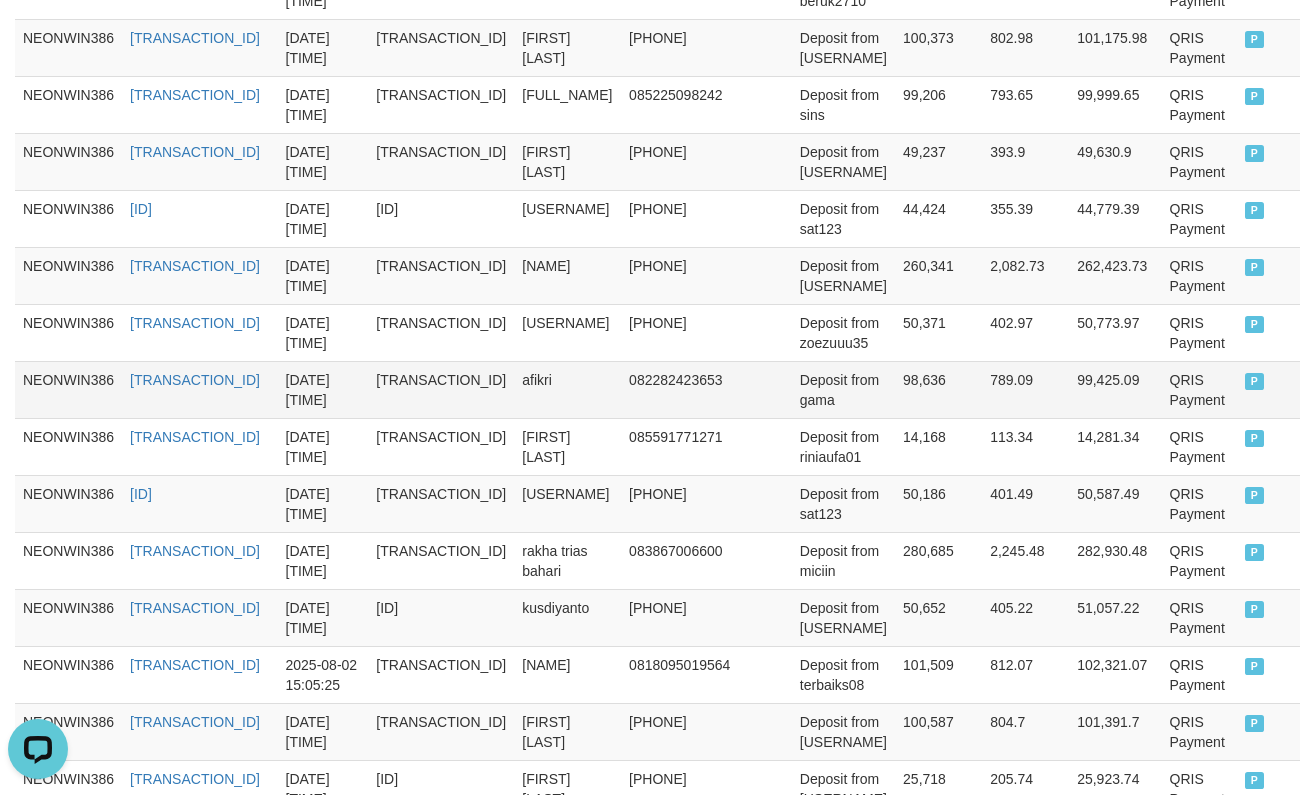 click on "Deposit from gama" at bounding box center (843, 389) 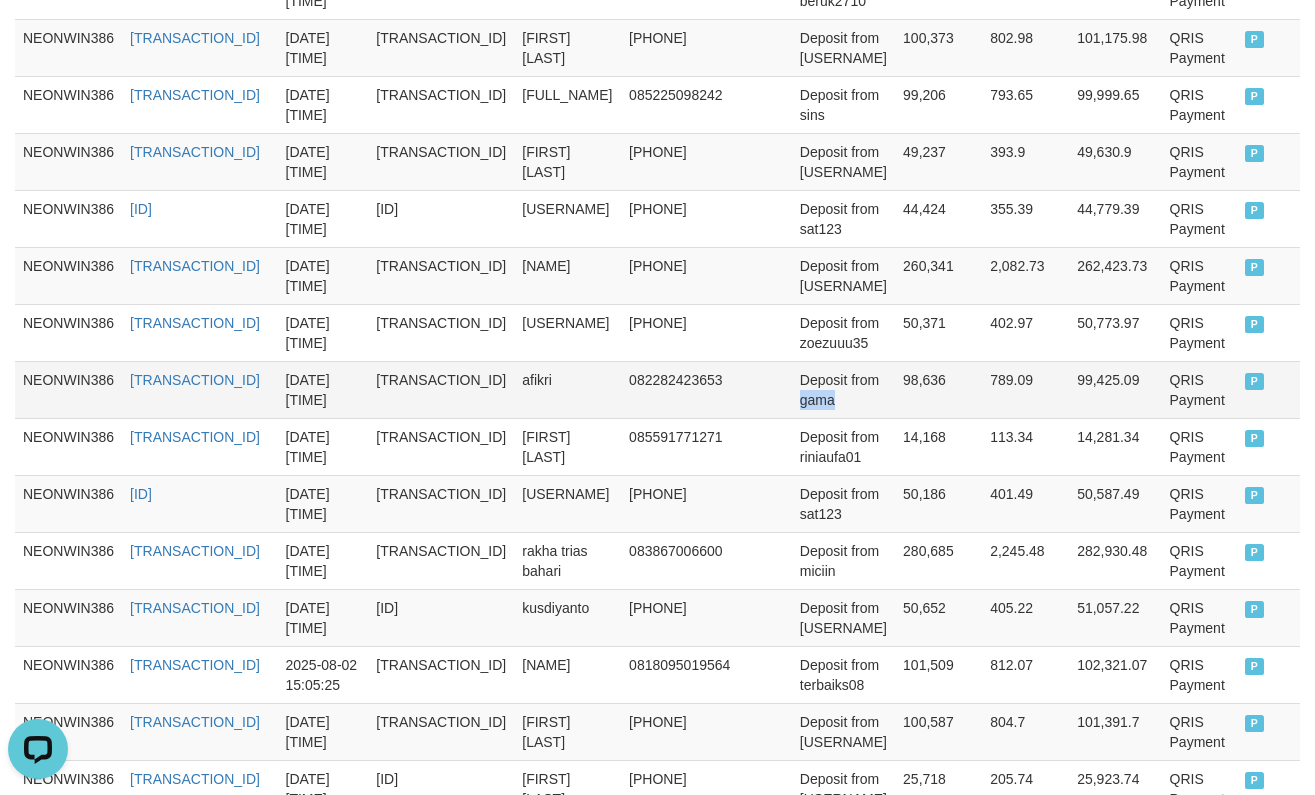 click on "Deposit from gama" at bounding box center [843, 389] 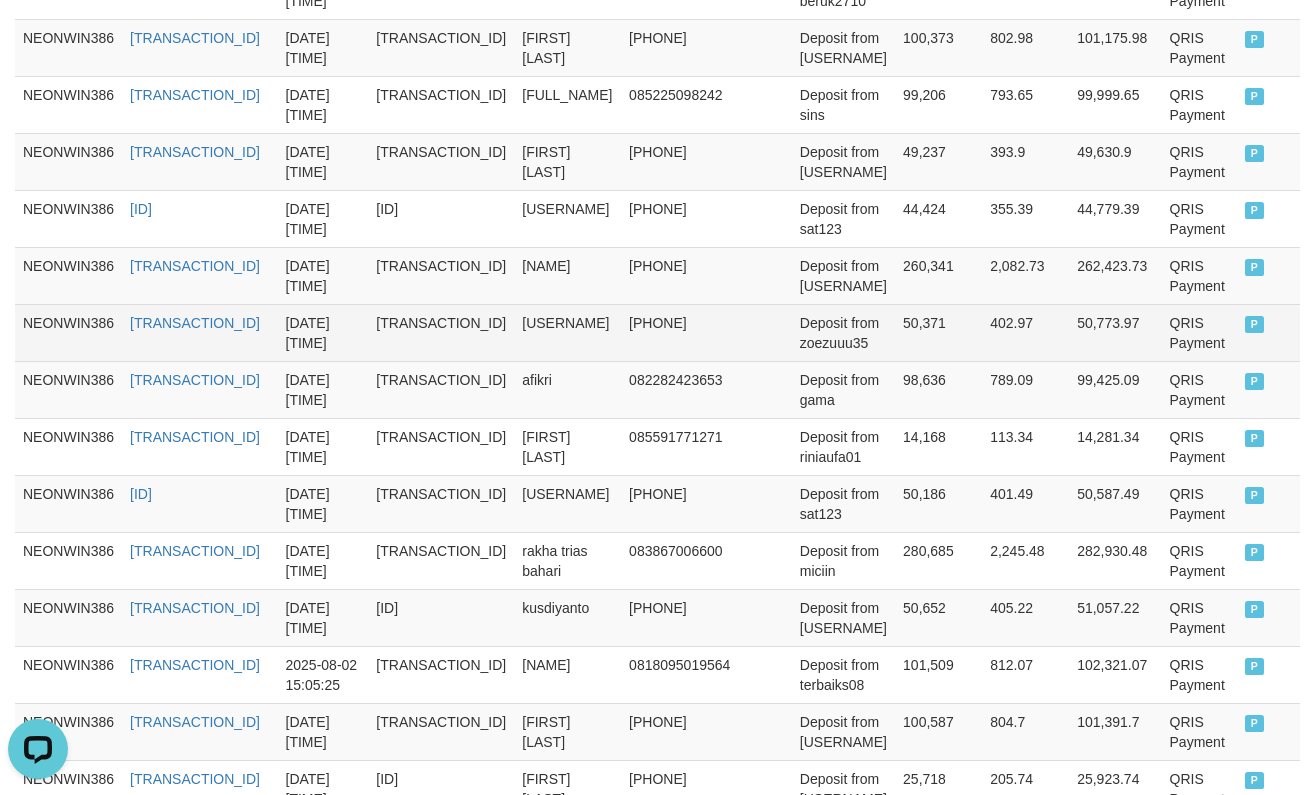 click on "Deposit from zoezuuu35" at bounding box center (843, 332) 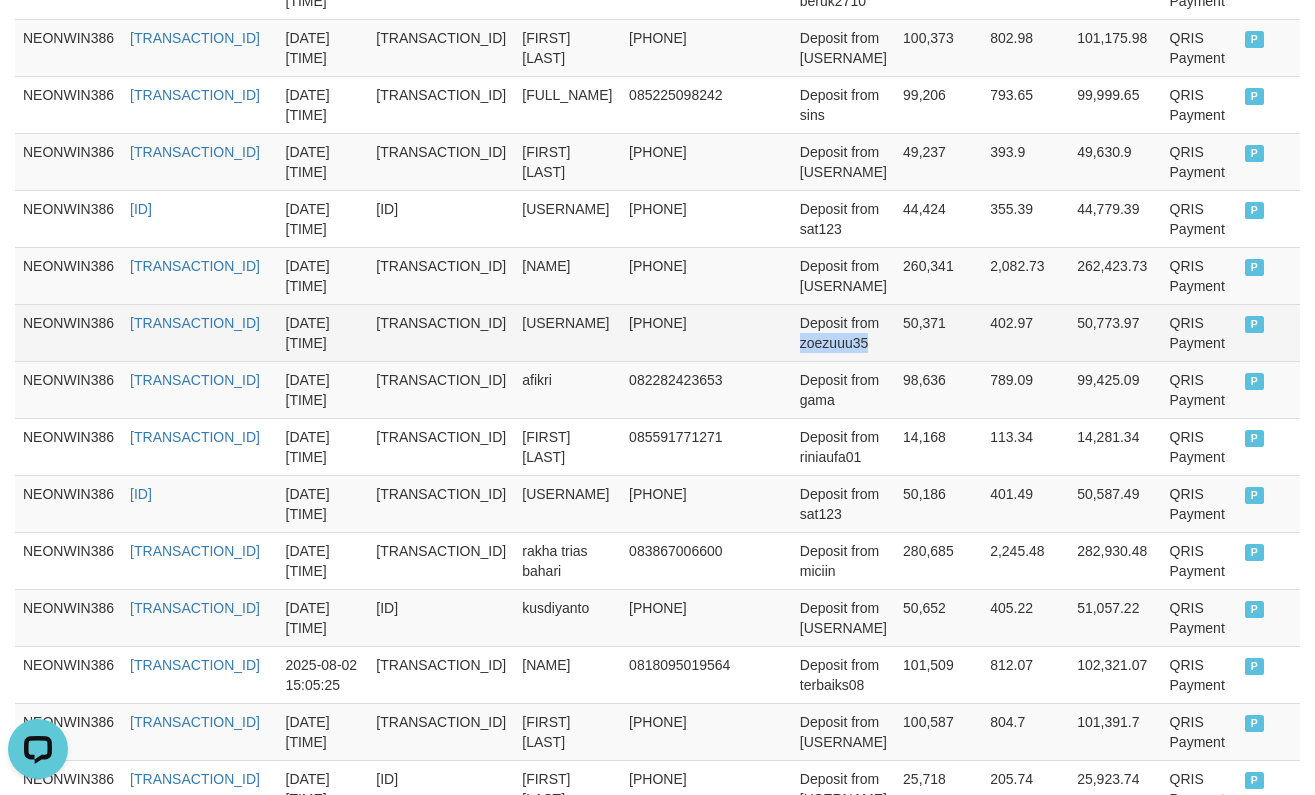 click on "Deposit from zoezuuu35" at bounding box center (843, 332) 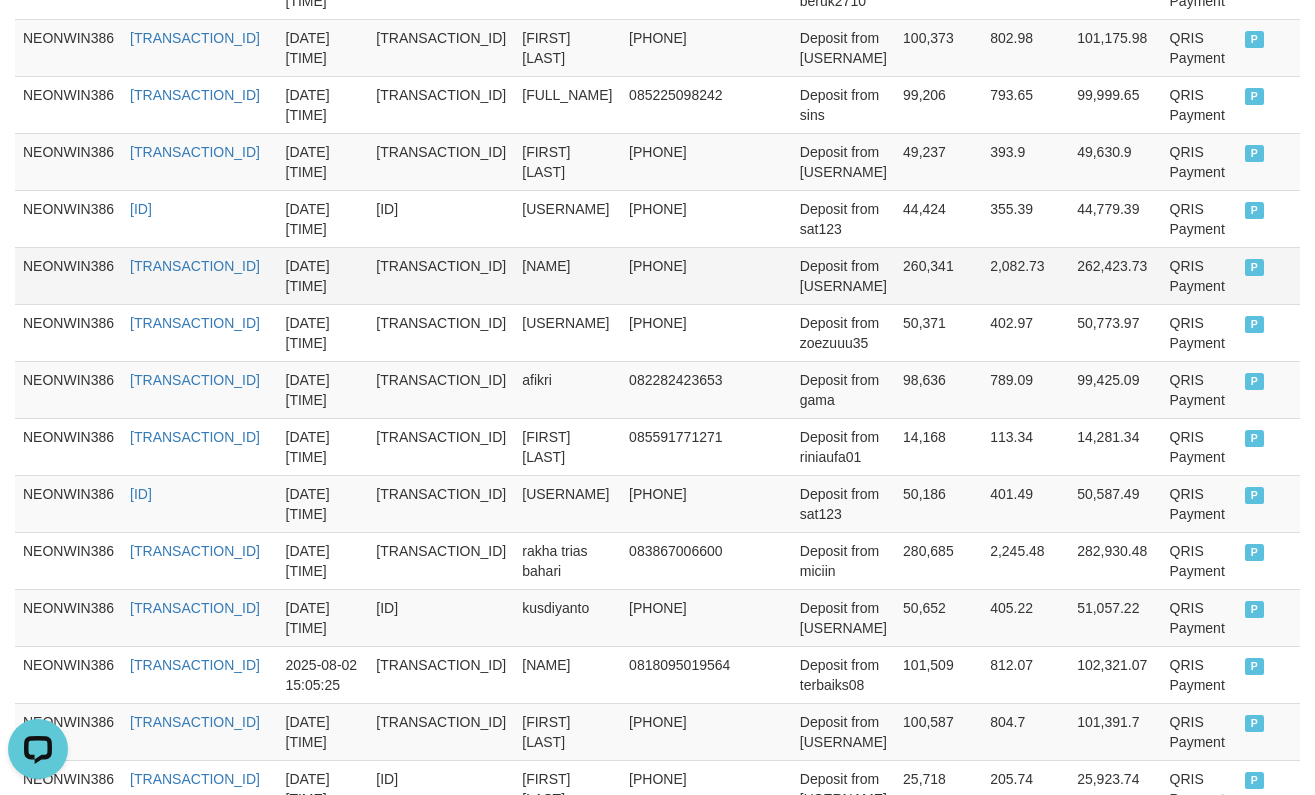 click on "Deposit from [USERNAME]" at bounding box center (843, 275) 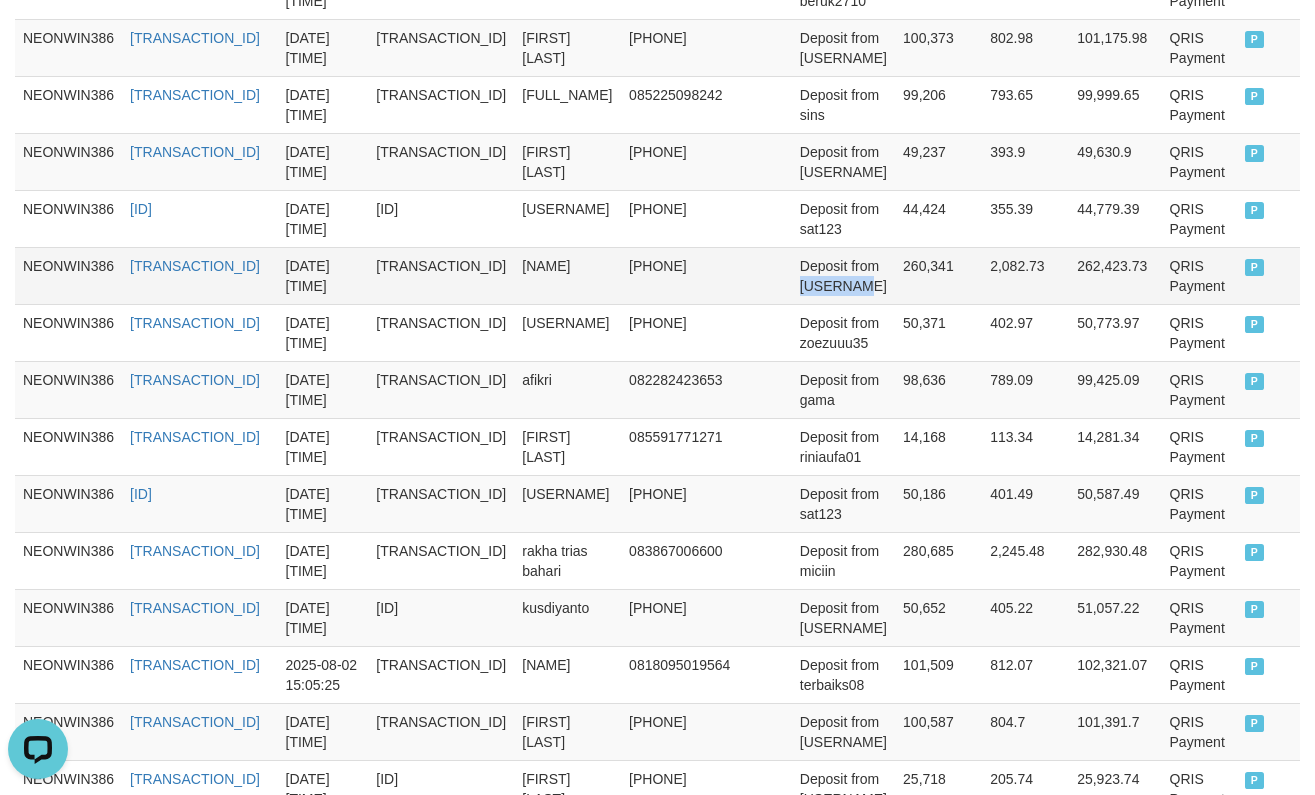 click on "Deposit from [USERNAME]" at bounding box center [843, 275] 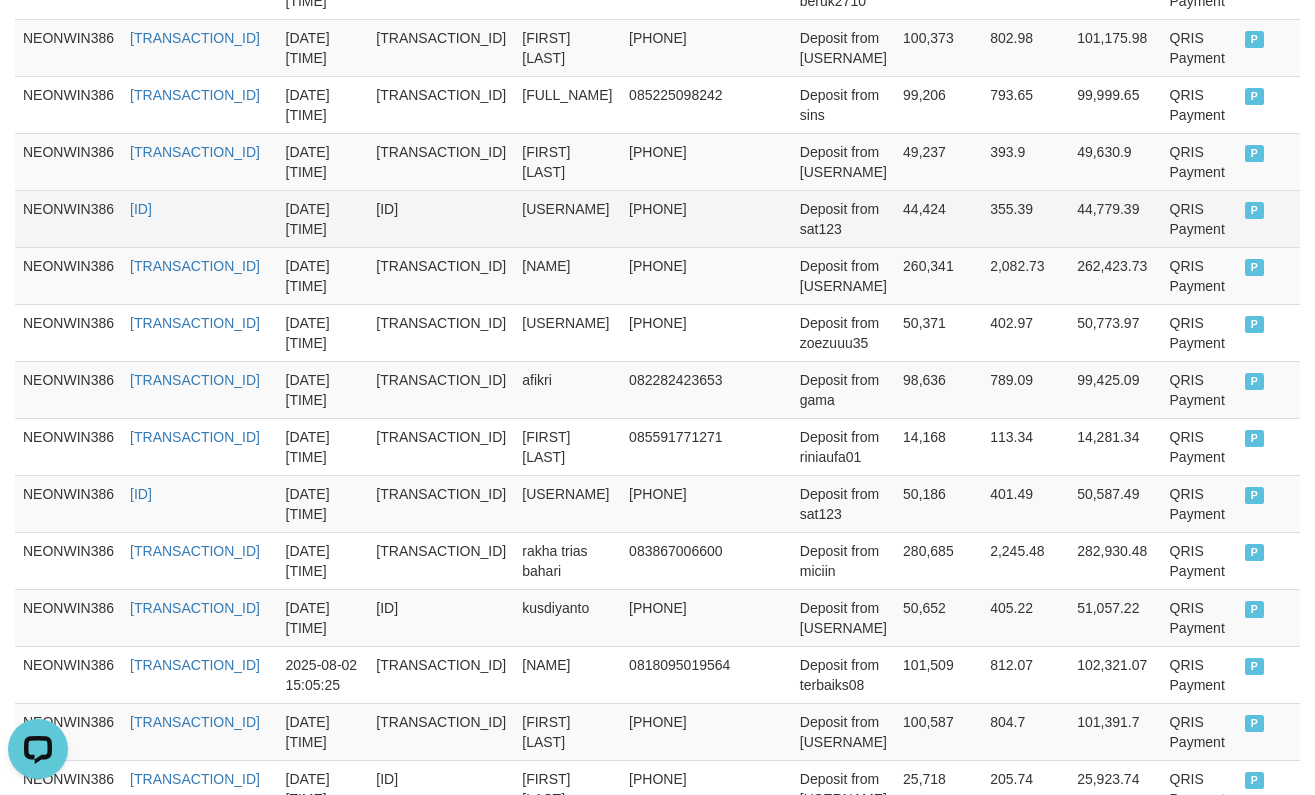 click on "Deposit from sat123" at bounding box center (843, 218) 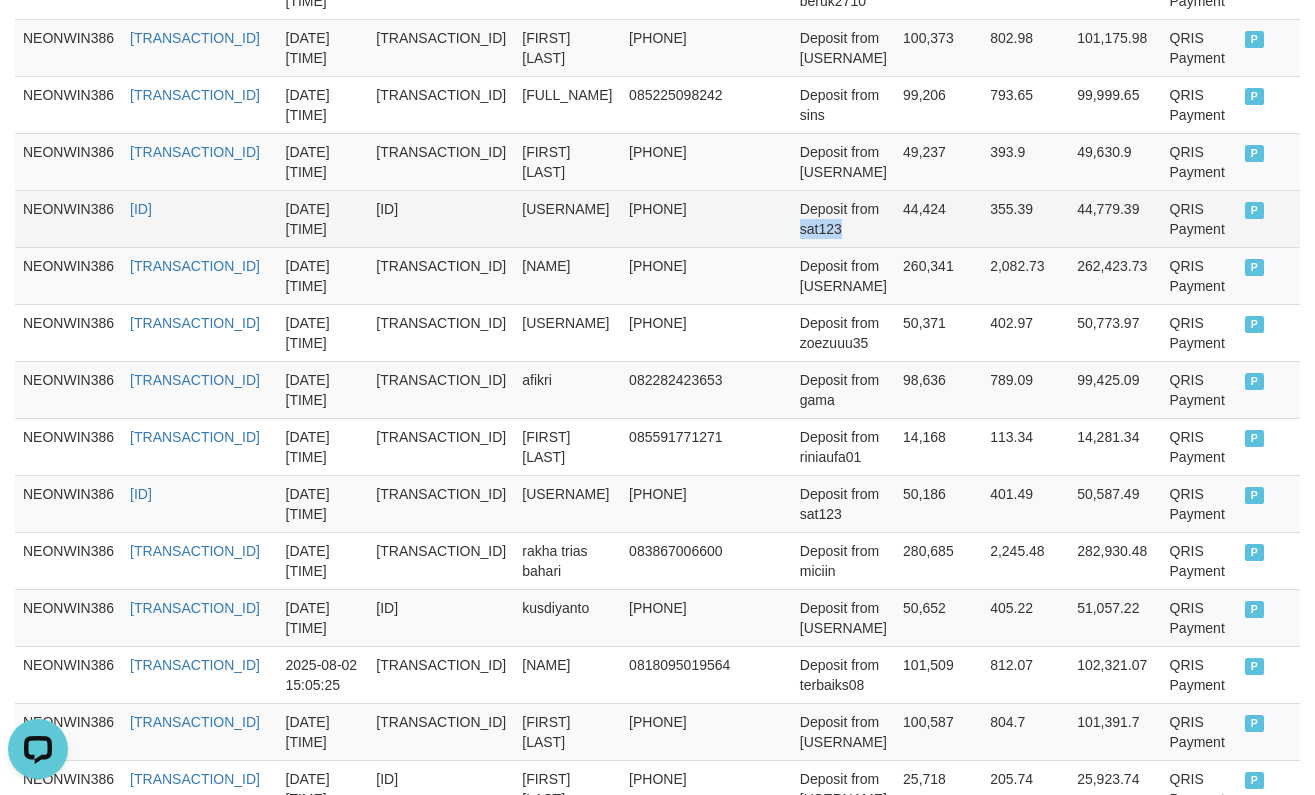 click on "Deposit from sat123" at bounding box center (843, 218) 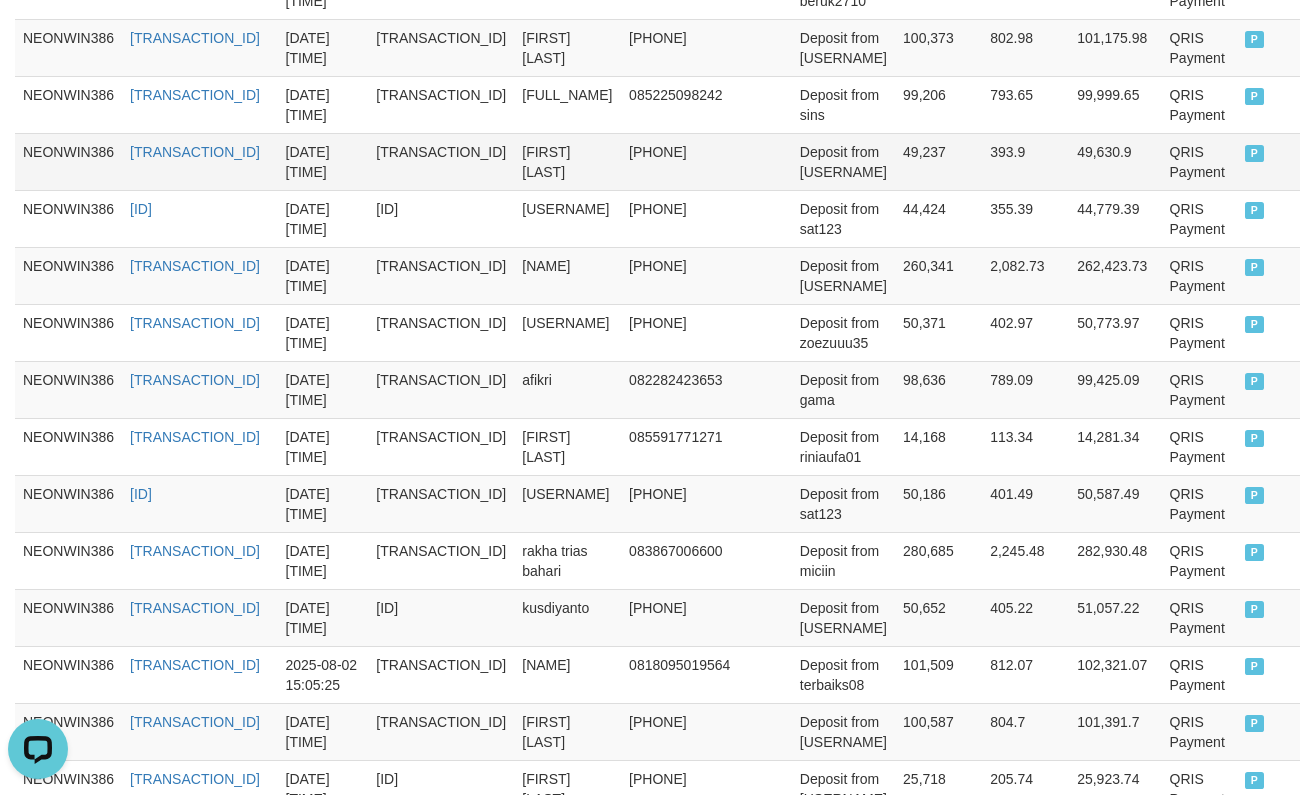 click on "Deposit from [USERNAME]" at bounding box center [843, 161] 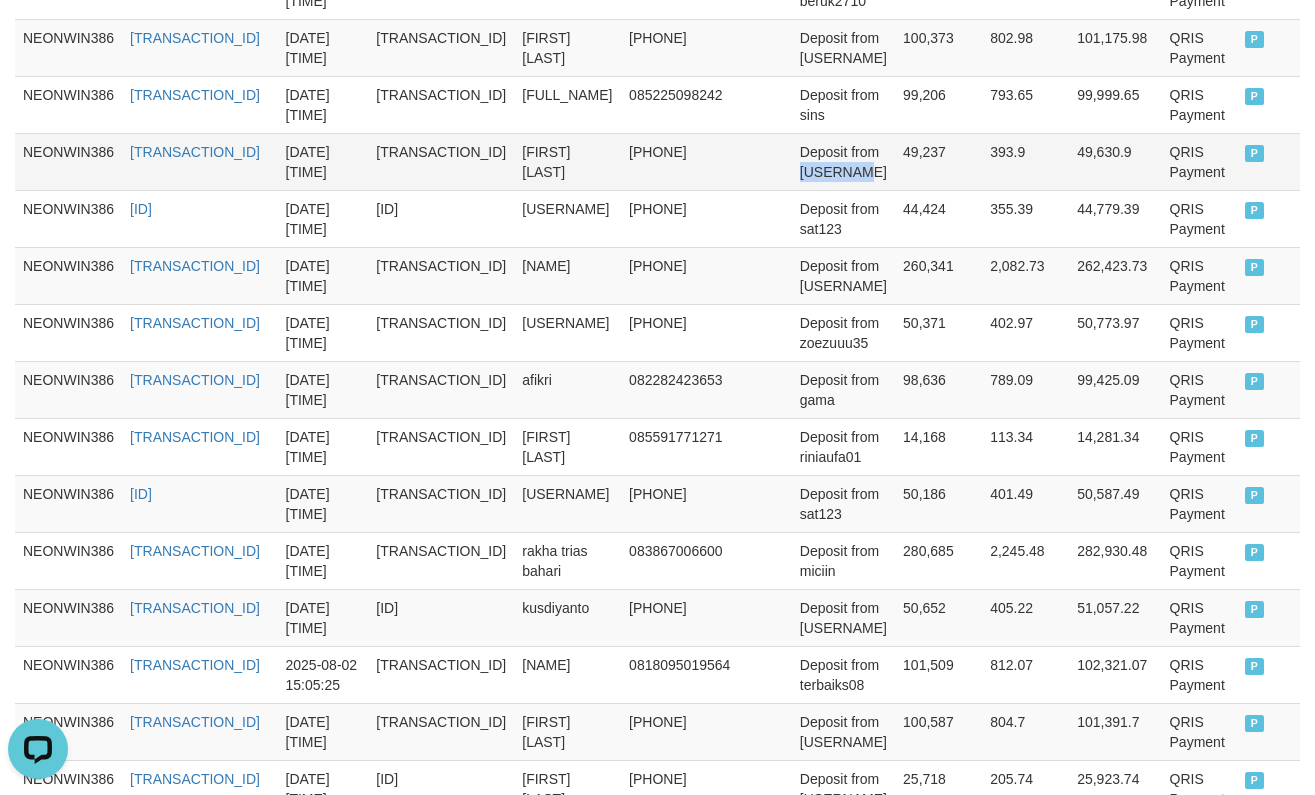 click on "Deposit from [USERNAME]" at bounding box center (843, 161) 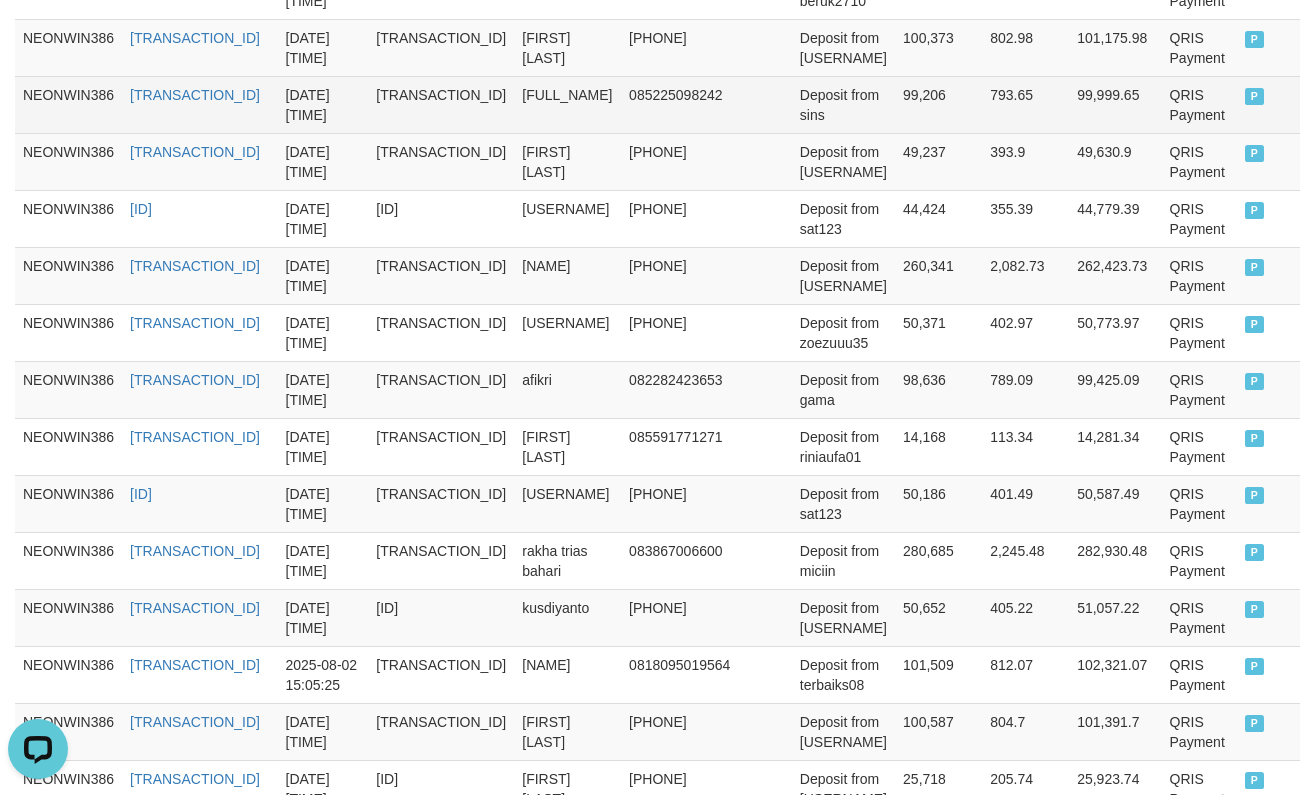 click on "Deposit from sins" at bounding box center (843, 104) 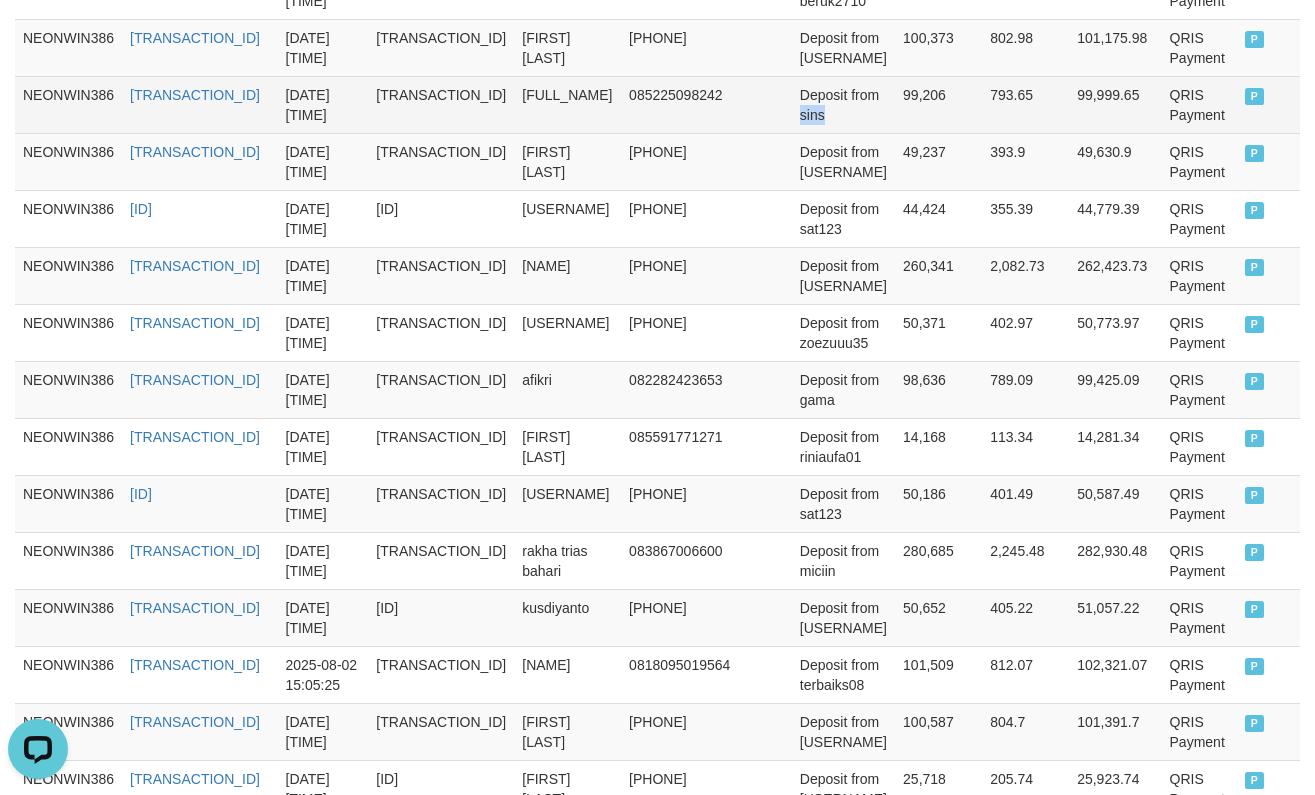 click on "Deposit from sins" at bounding box center [843, 104] 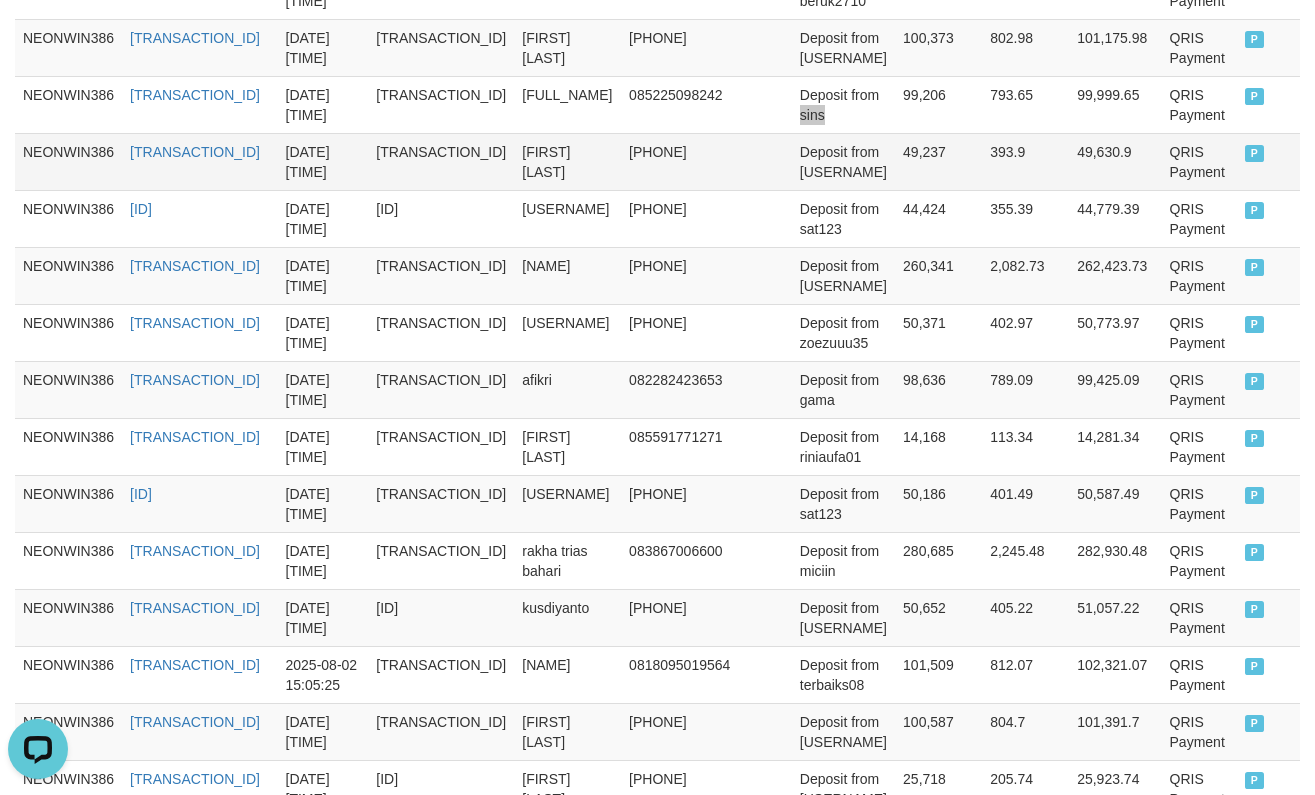scroll, scrollTop: 883, scrollLeft: 0, axis: vertical 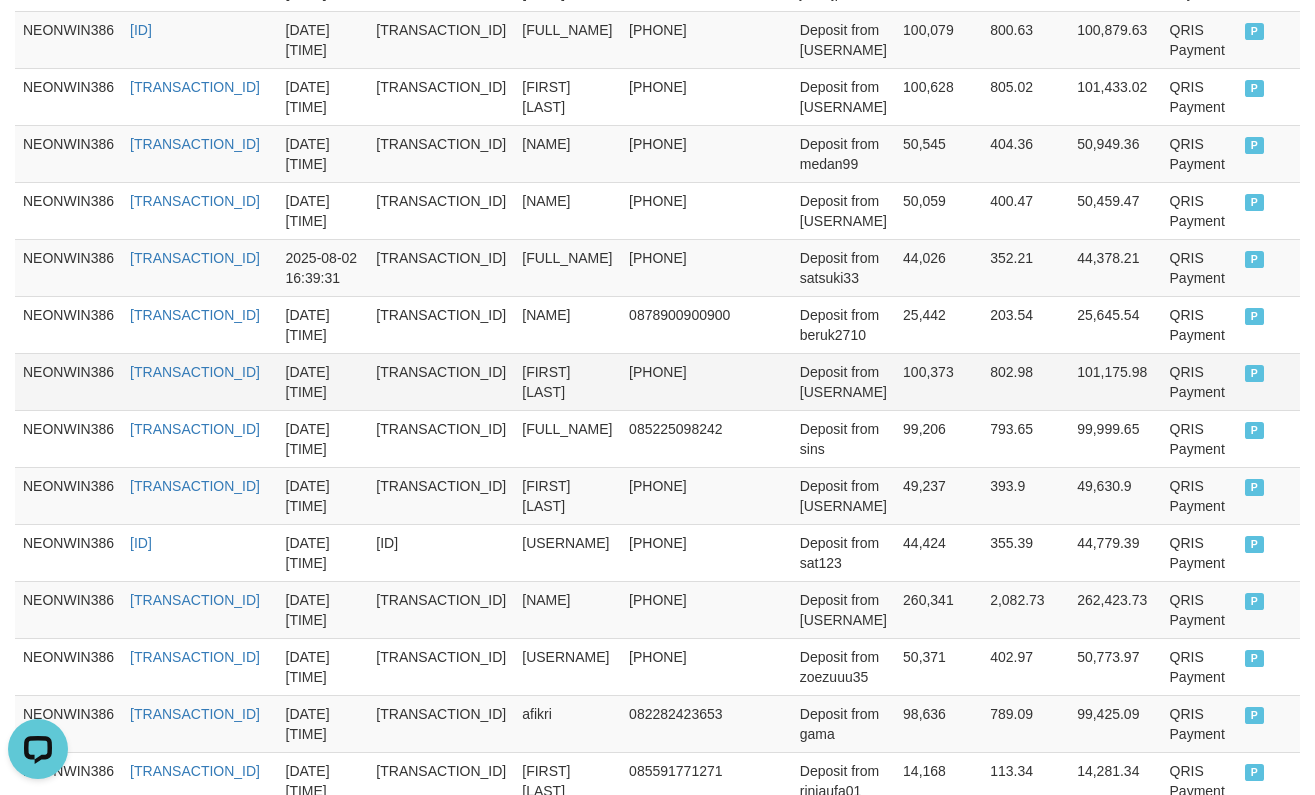 click on "Deposit from [USERNAME]" at bounding box center [843, 381] 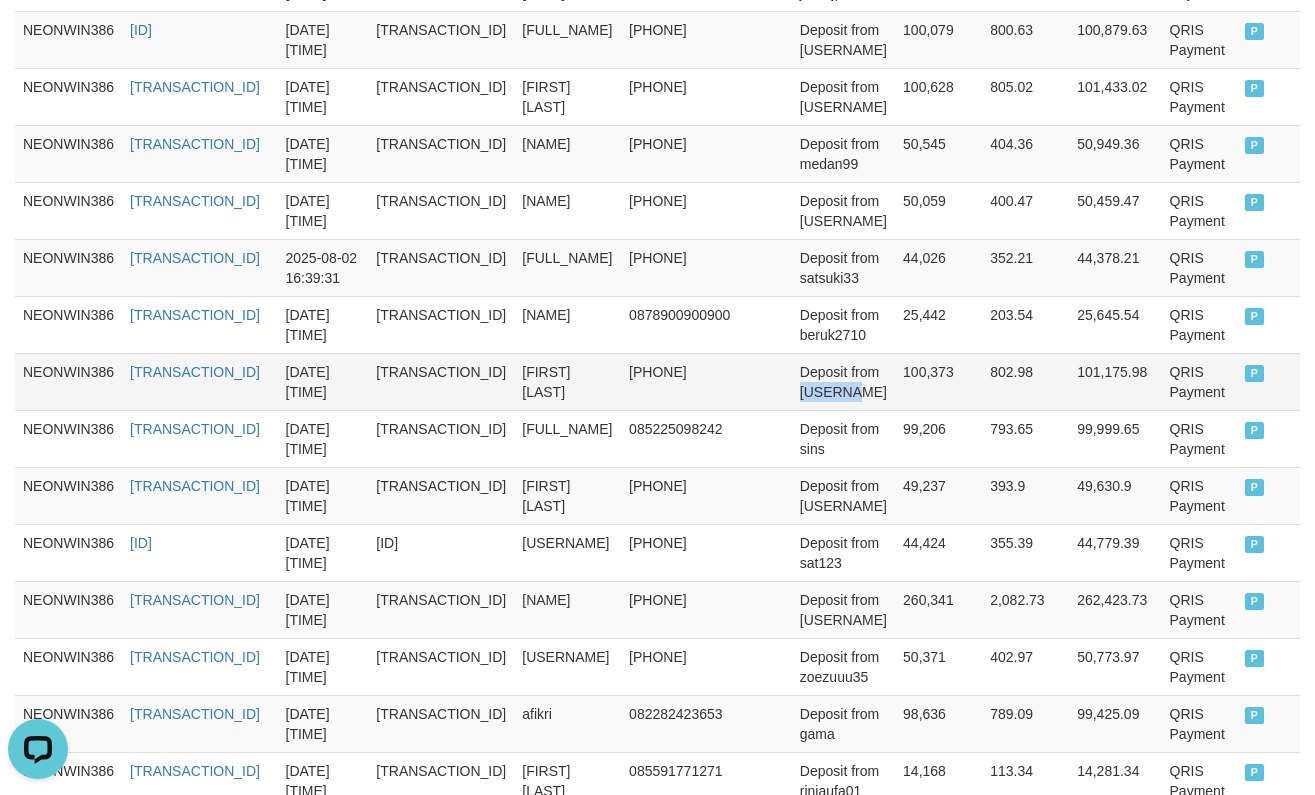 click on "Deposit from [USERNAME]" at bounding box center [843, 381] 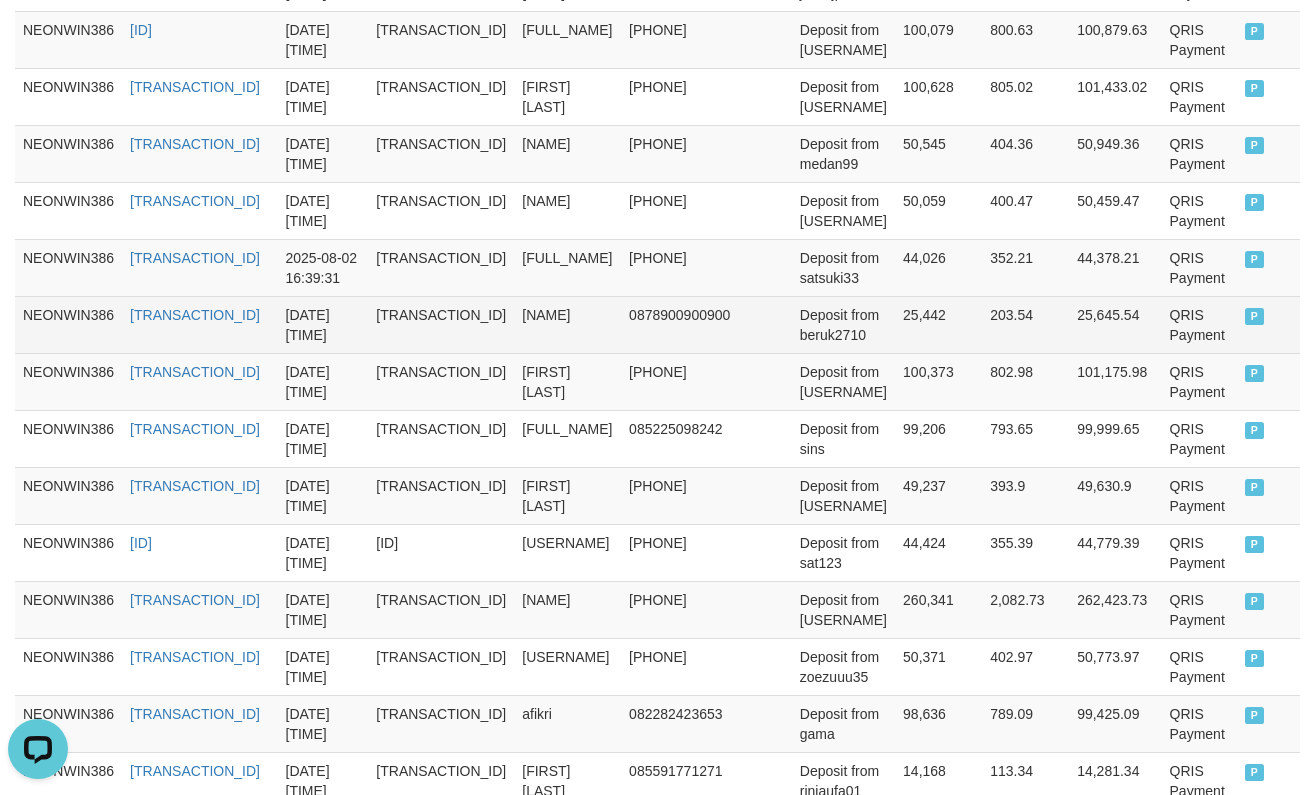 click on "Deposit from beruk2710" at bounding box center (843, 324) 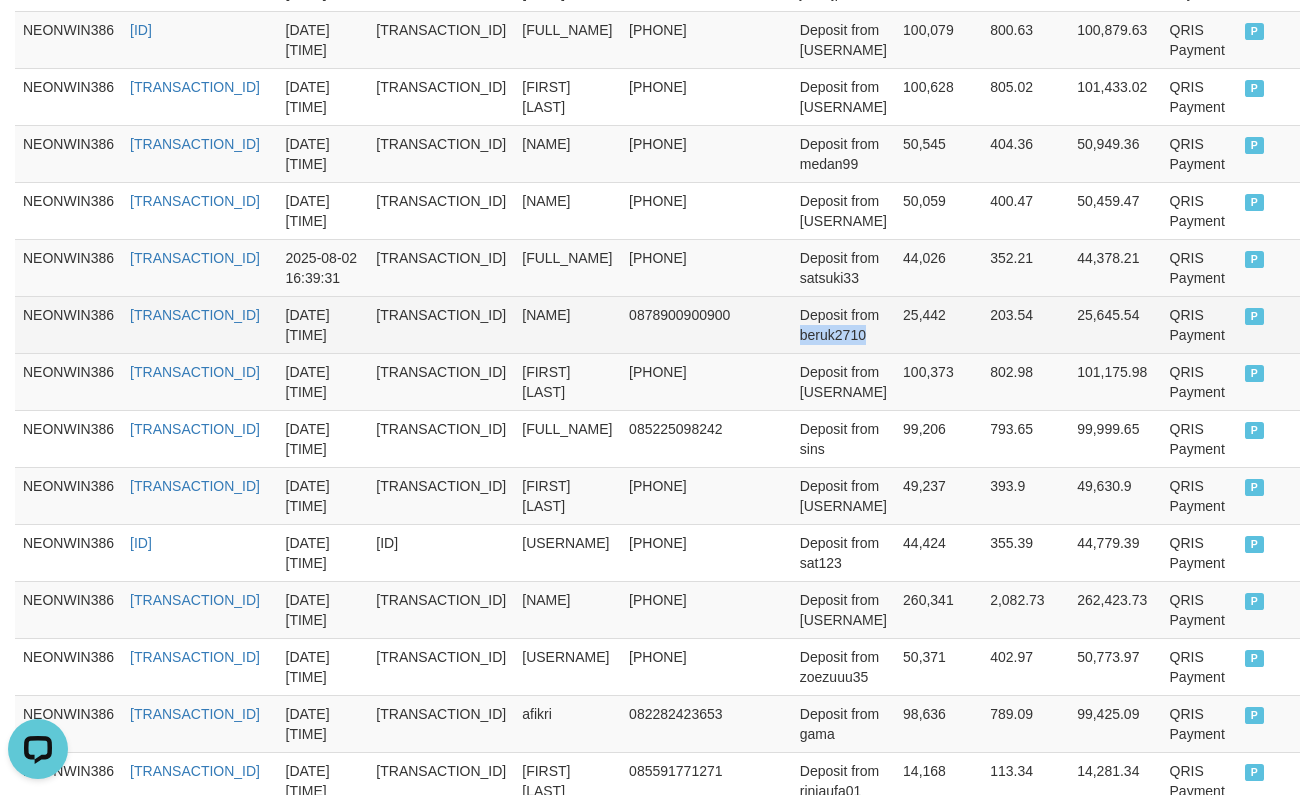 click on "Deposit from beruk2710" at bounding box center [843, 324] 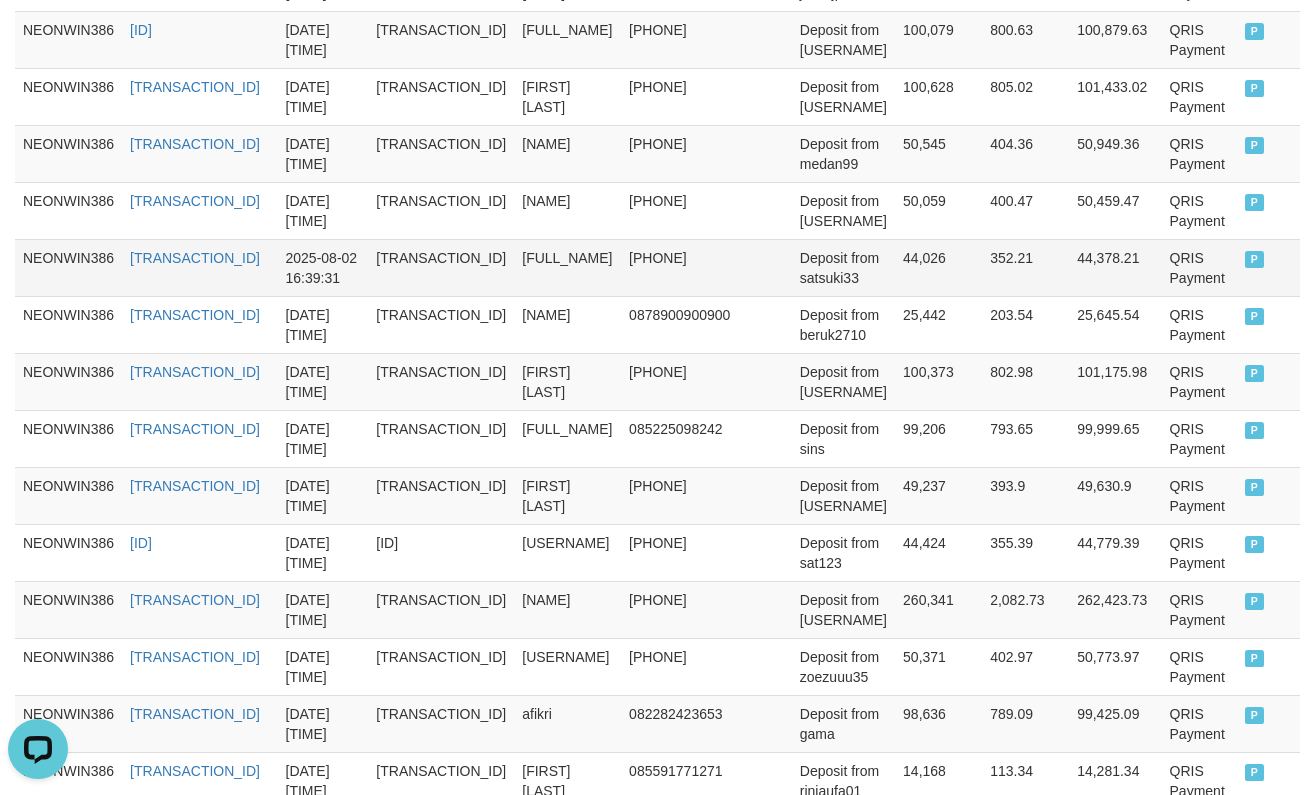 click on "Deposit from satsuki33" at bounding box center [843, 267] 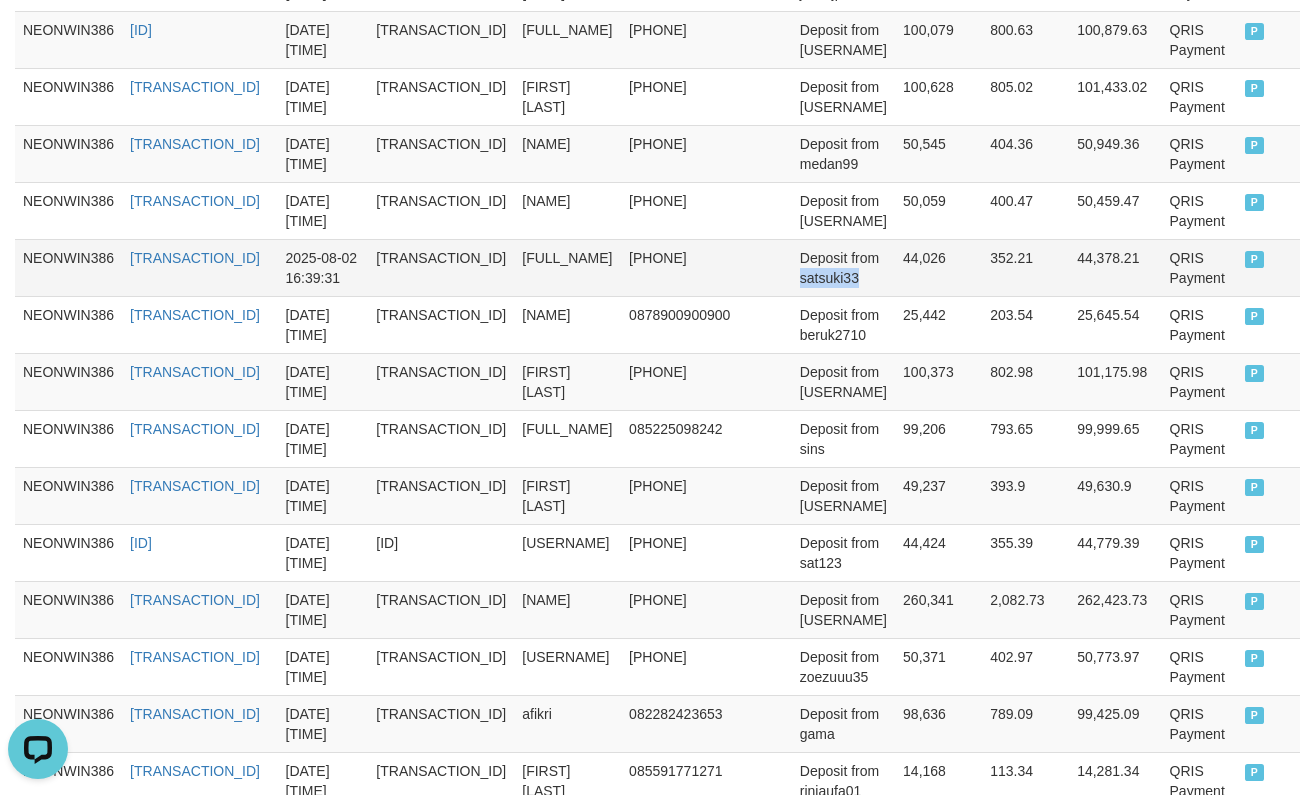 click on "Deposit from satsuki33" at bounding box center [843, 267] 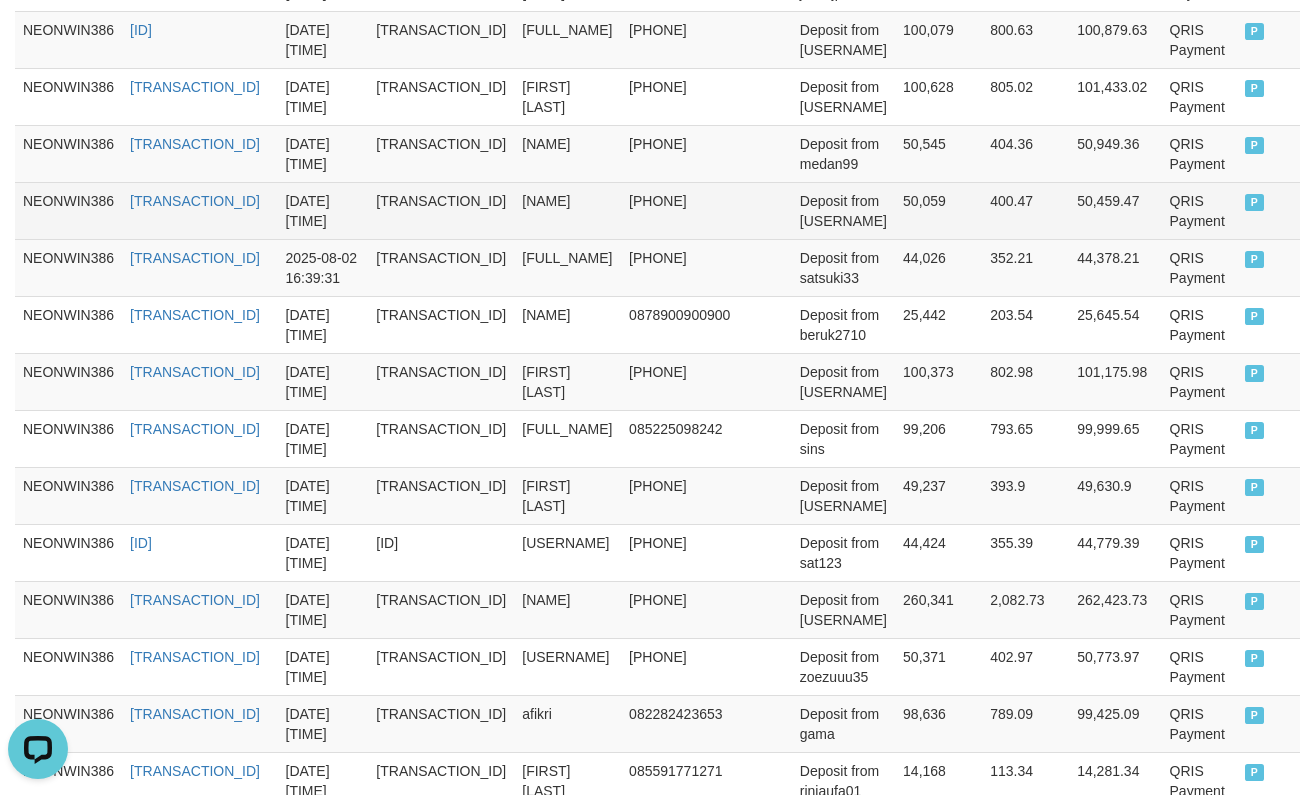 click on "Deposit from [USERNAME]" at bounding box center [843, 210] 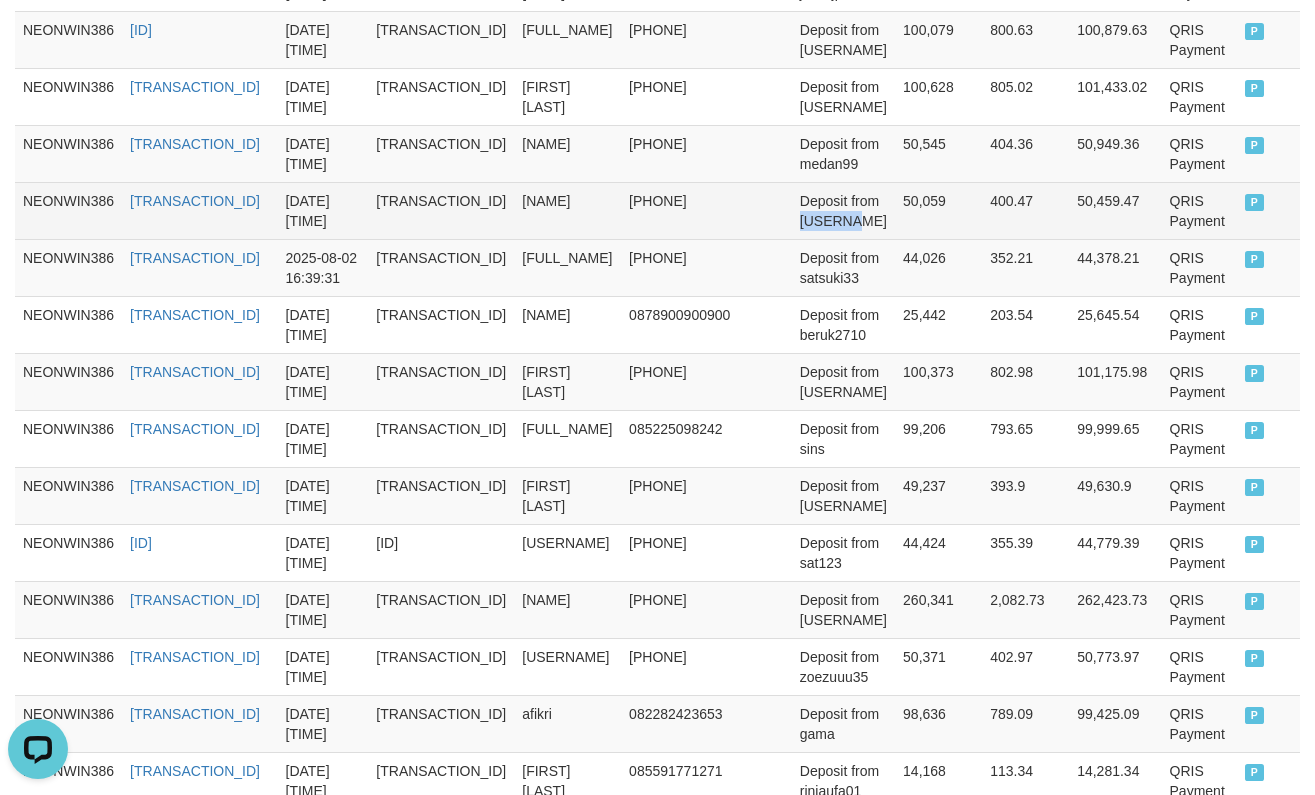 click on "Deposit from [USERNAME]" at bounding box center (843, 210) 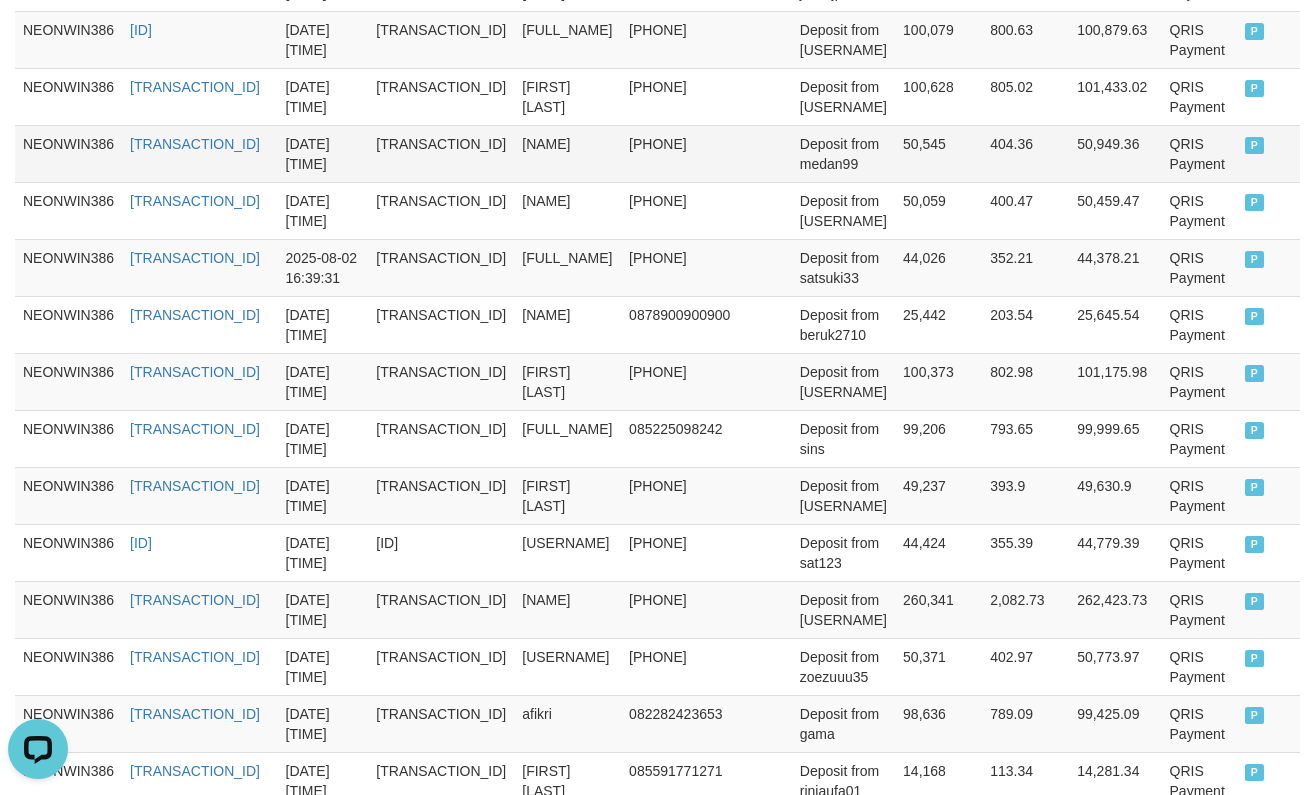 click on "Deposit from medan99" at bounding box center [843, 153] 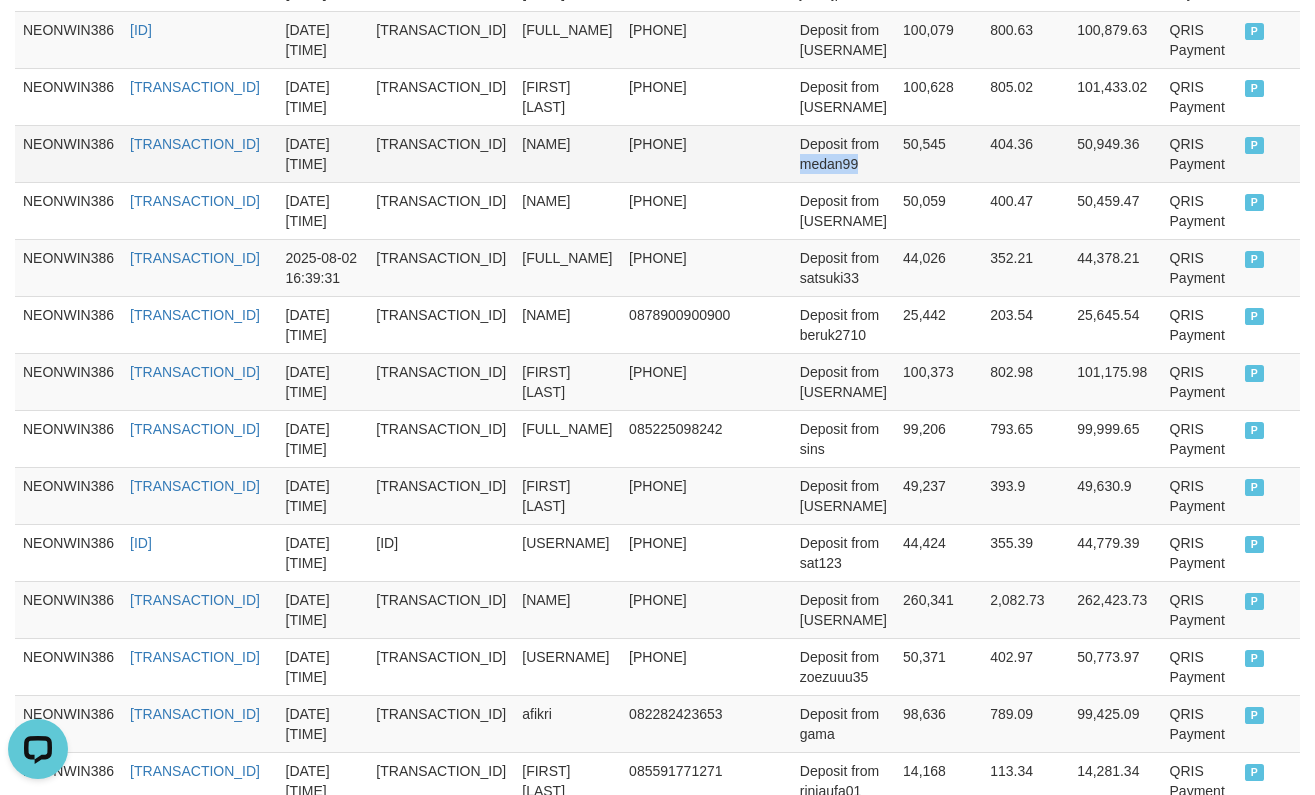 click on "Deposit from medan99" at bounding box center [843, 153] 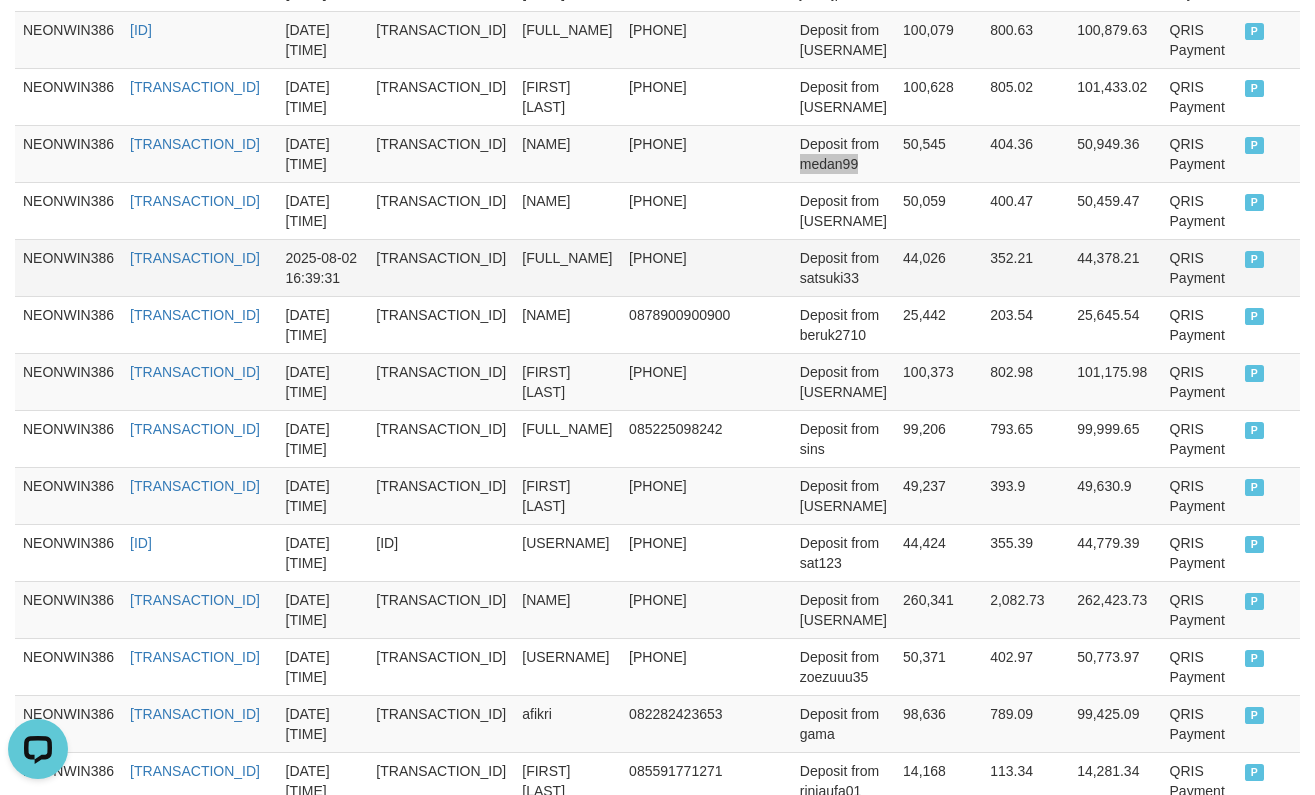scroll, scrollTop: 550, scrollLeft: 0, axis: vertical 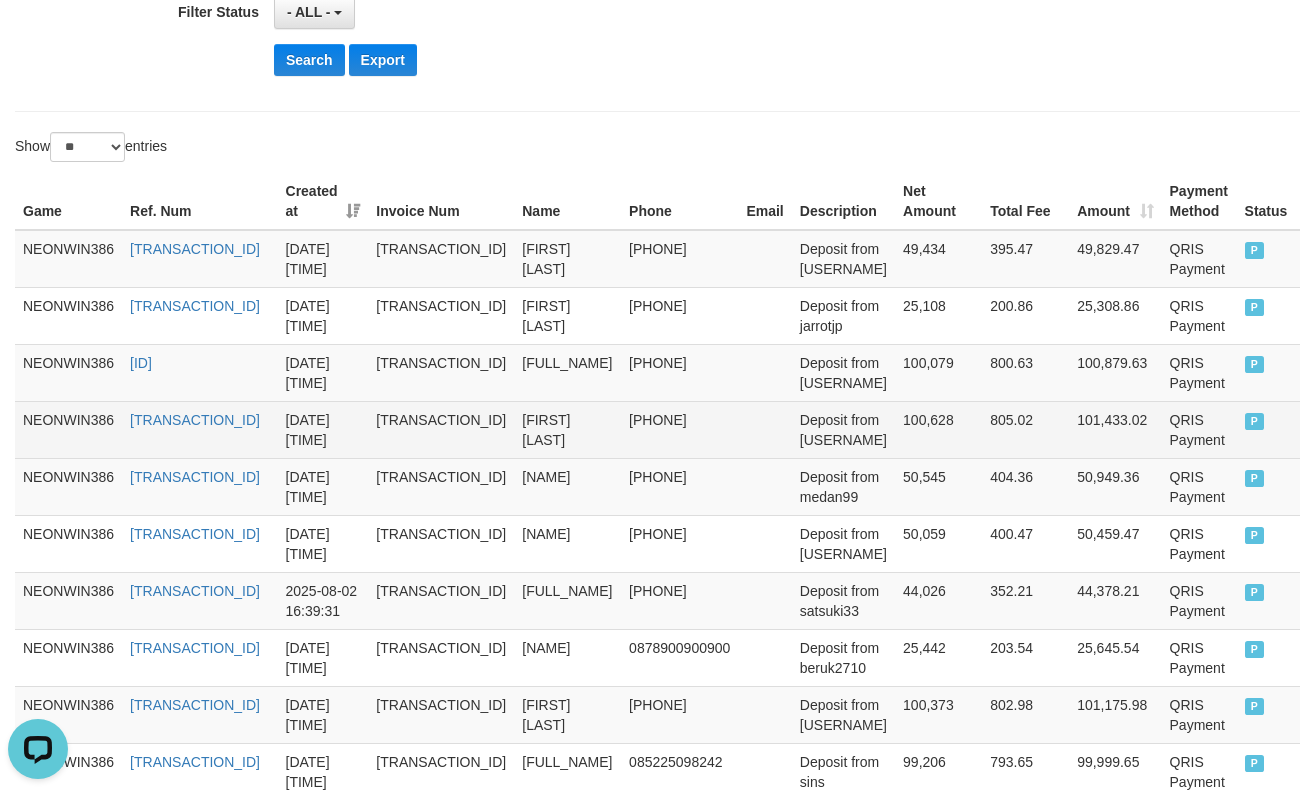 click on "Deposit from [USERNAME]" at bounding box center [843, 429] 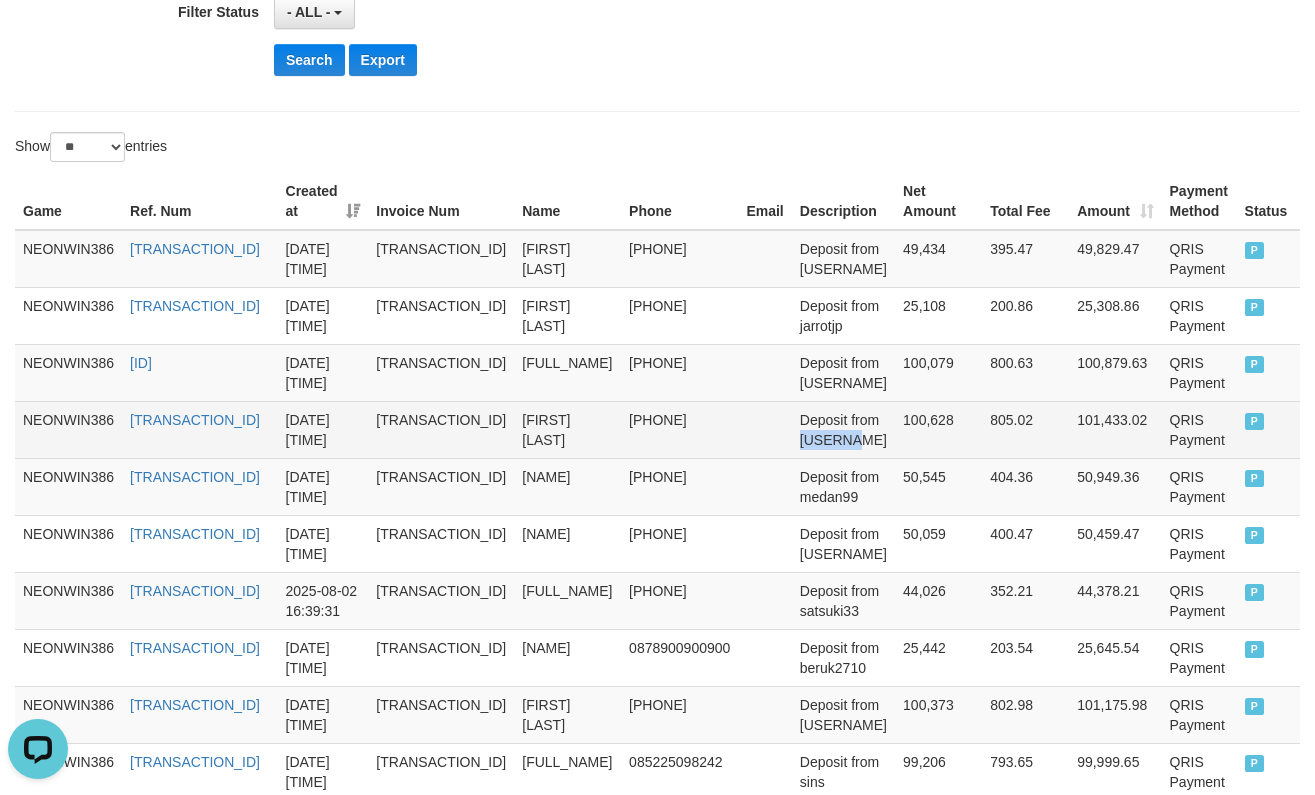 click on "Deposit from [USERNAME]" at bounding box center [843, 429] 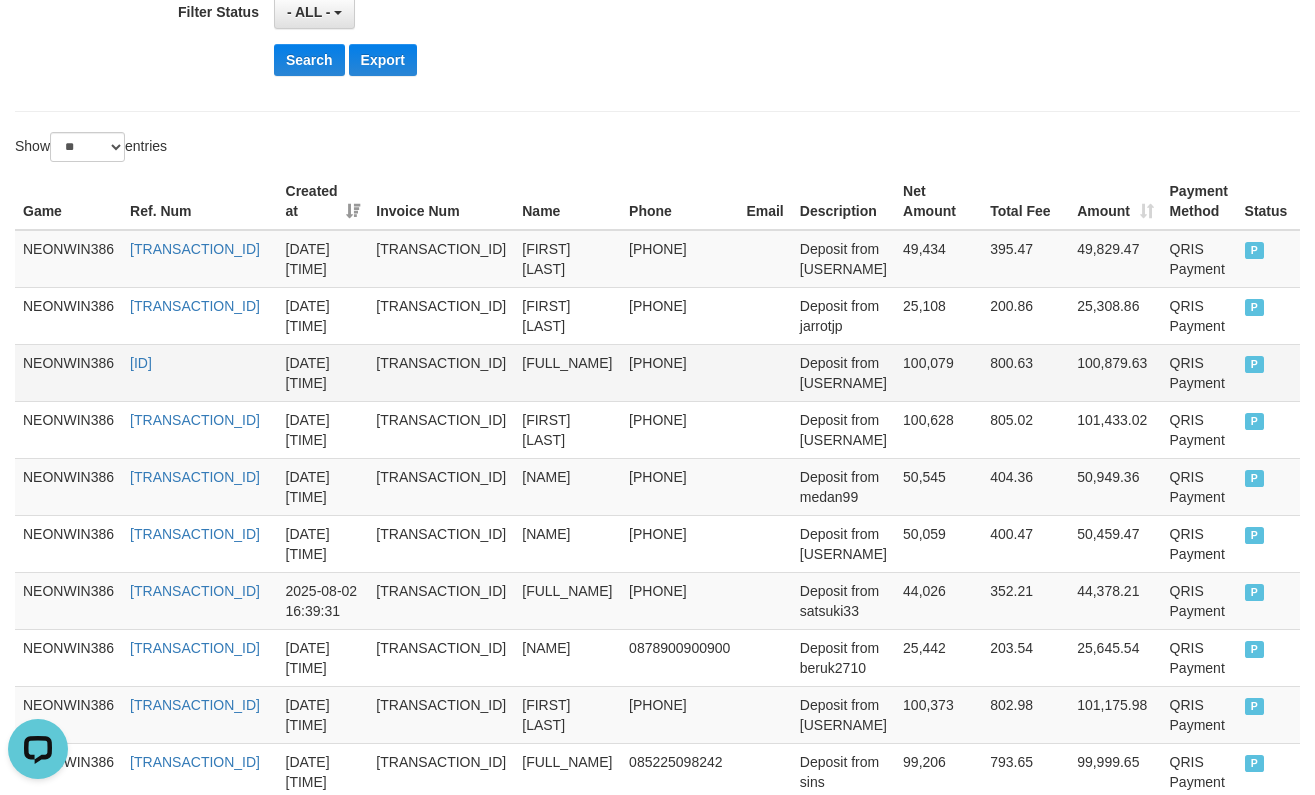 click on "Deposit from [USERNAME]" at bounding box center [843, 372] 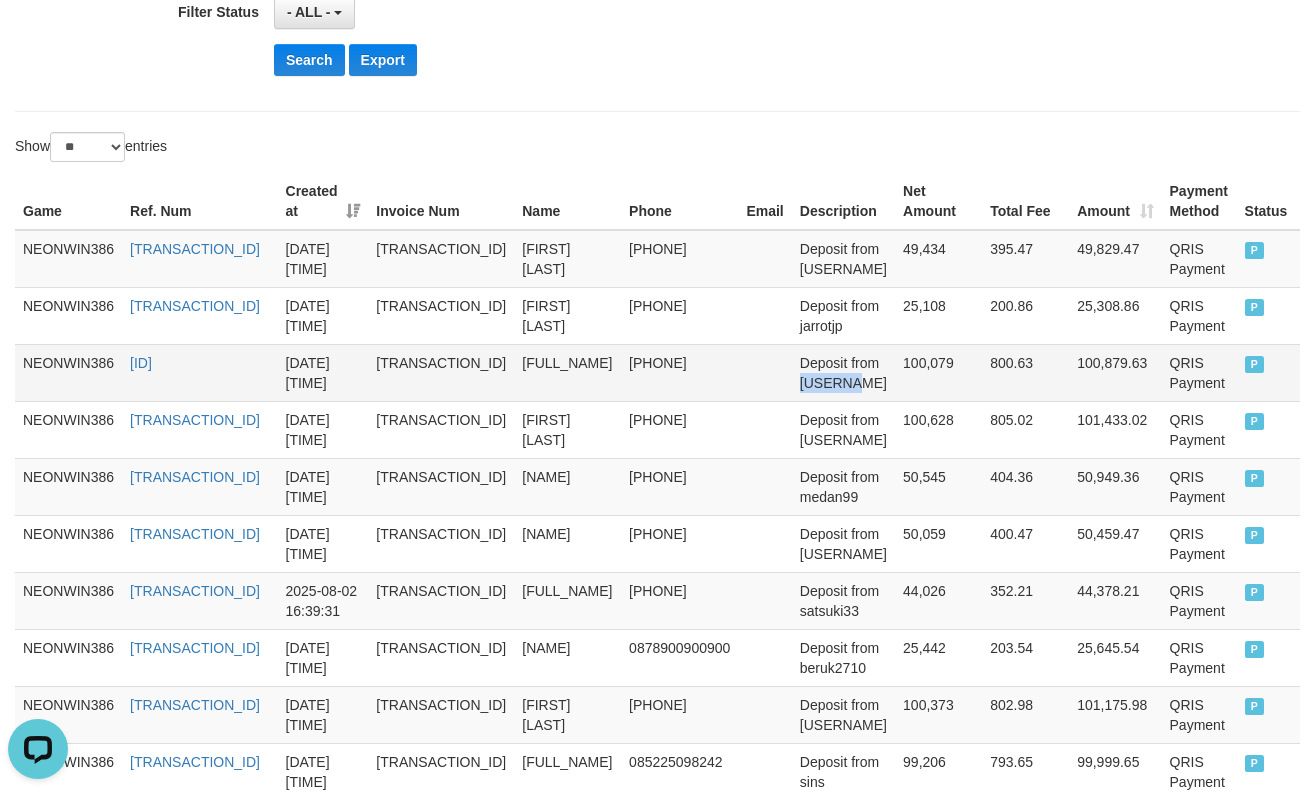 click on "Deposit from [USERNAME]" at bounding box center (843, 372) 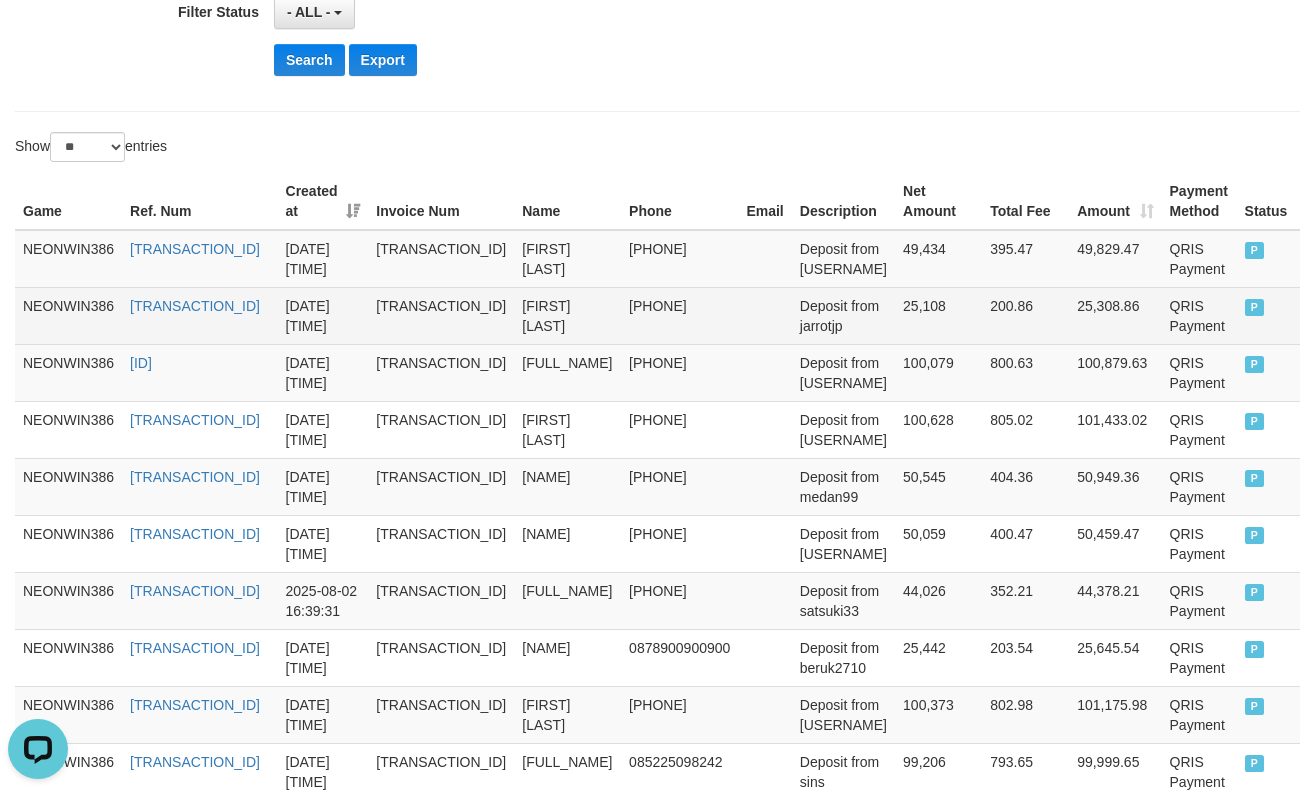 click on "Deposit from jarrotjp" at bounding box center (843, 315) 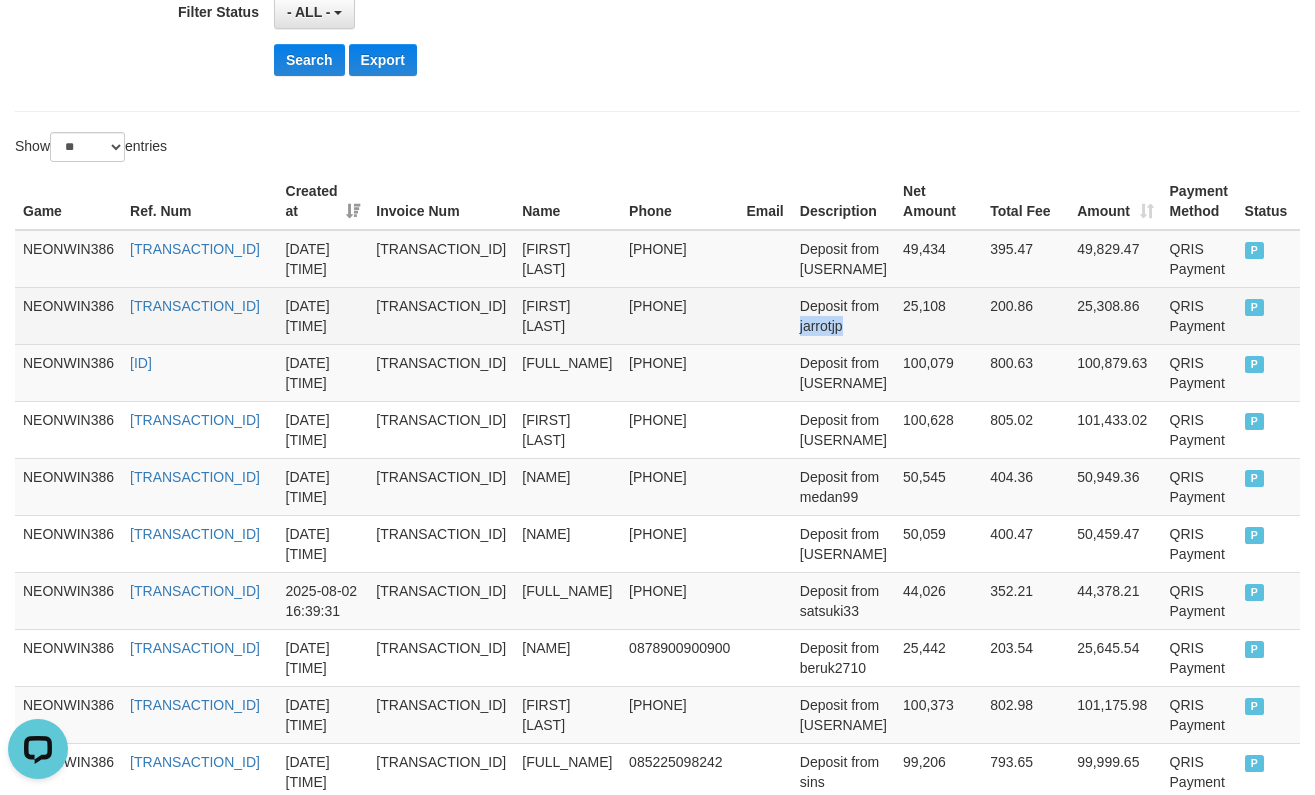 click on "Deposit from jarrotjp" at bounding box center [843, 315] 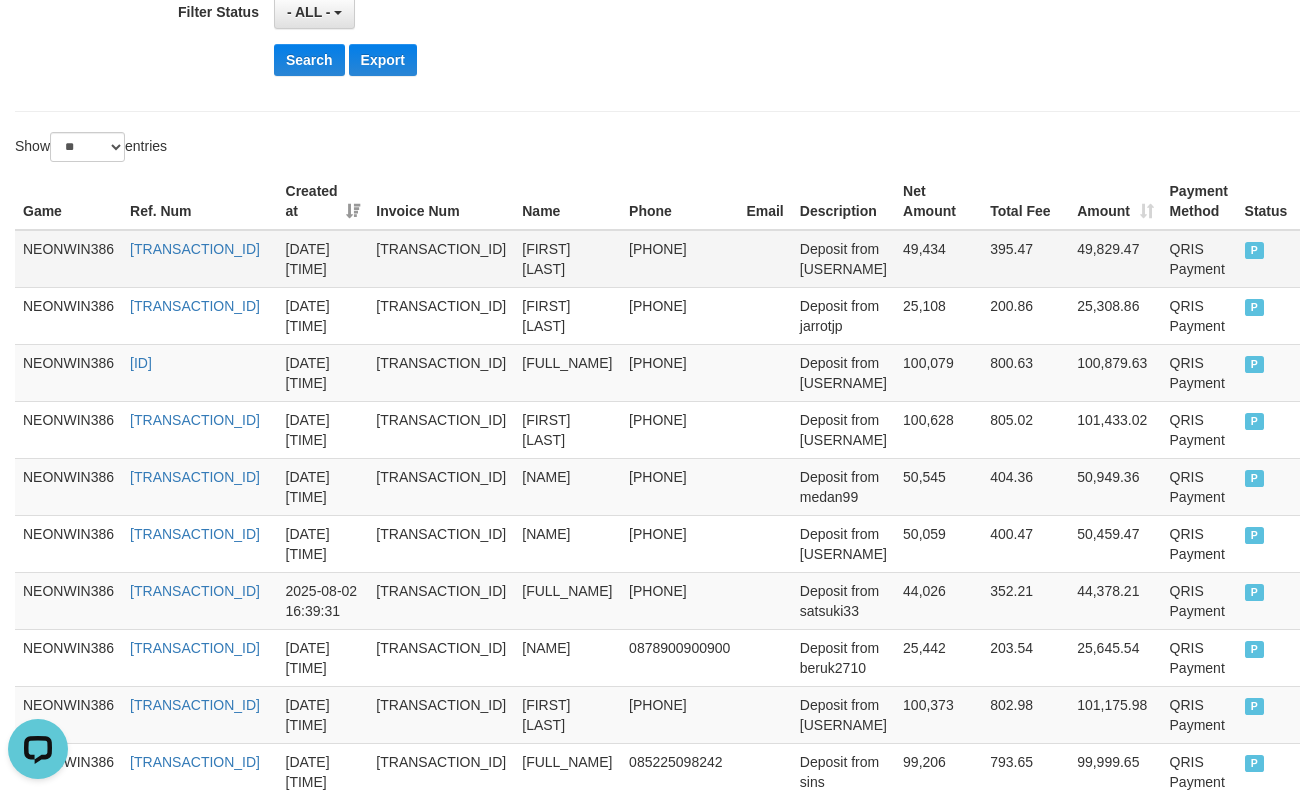 click on "Deposit from [USERNAME]" at bounding box center [843, 259] 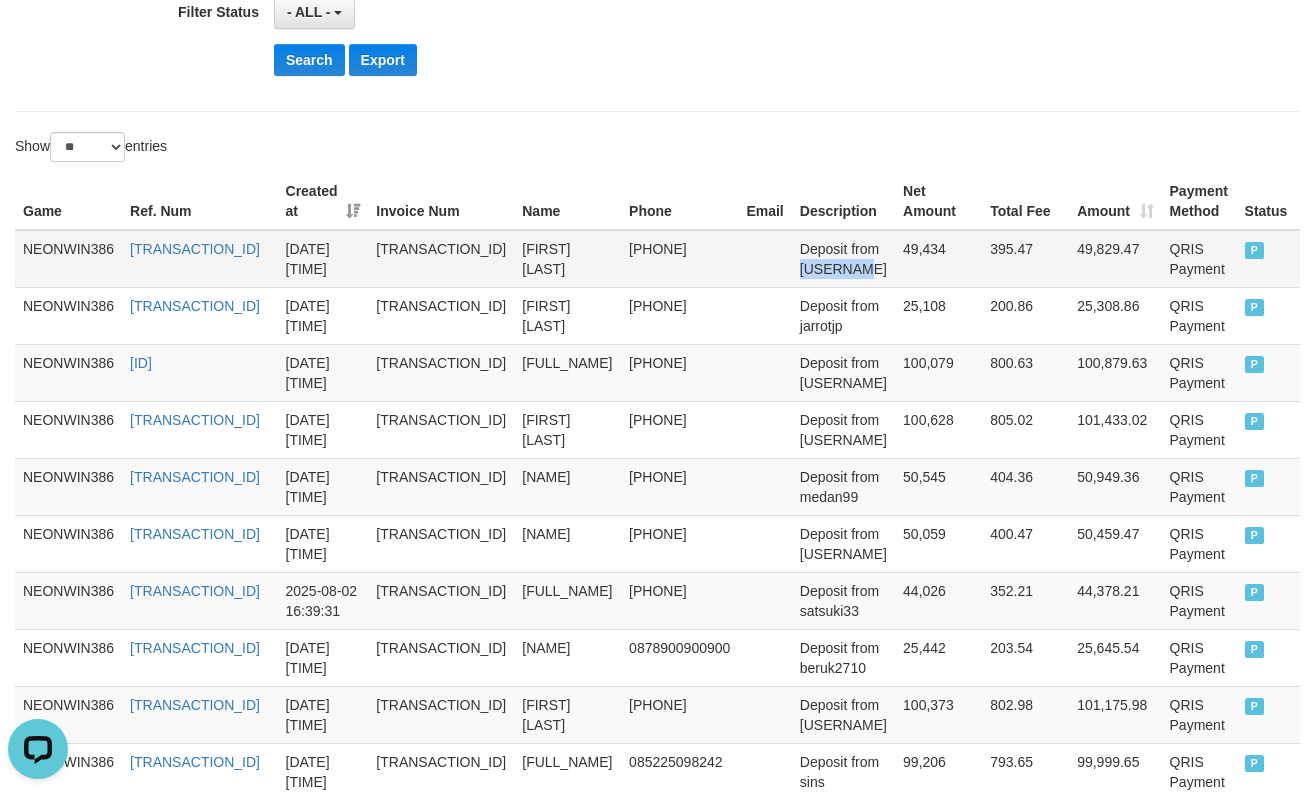 click on "Deposit from [USERNAME]" at bounding box center [843, 259] 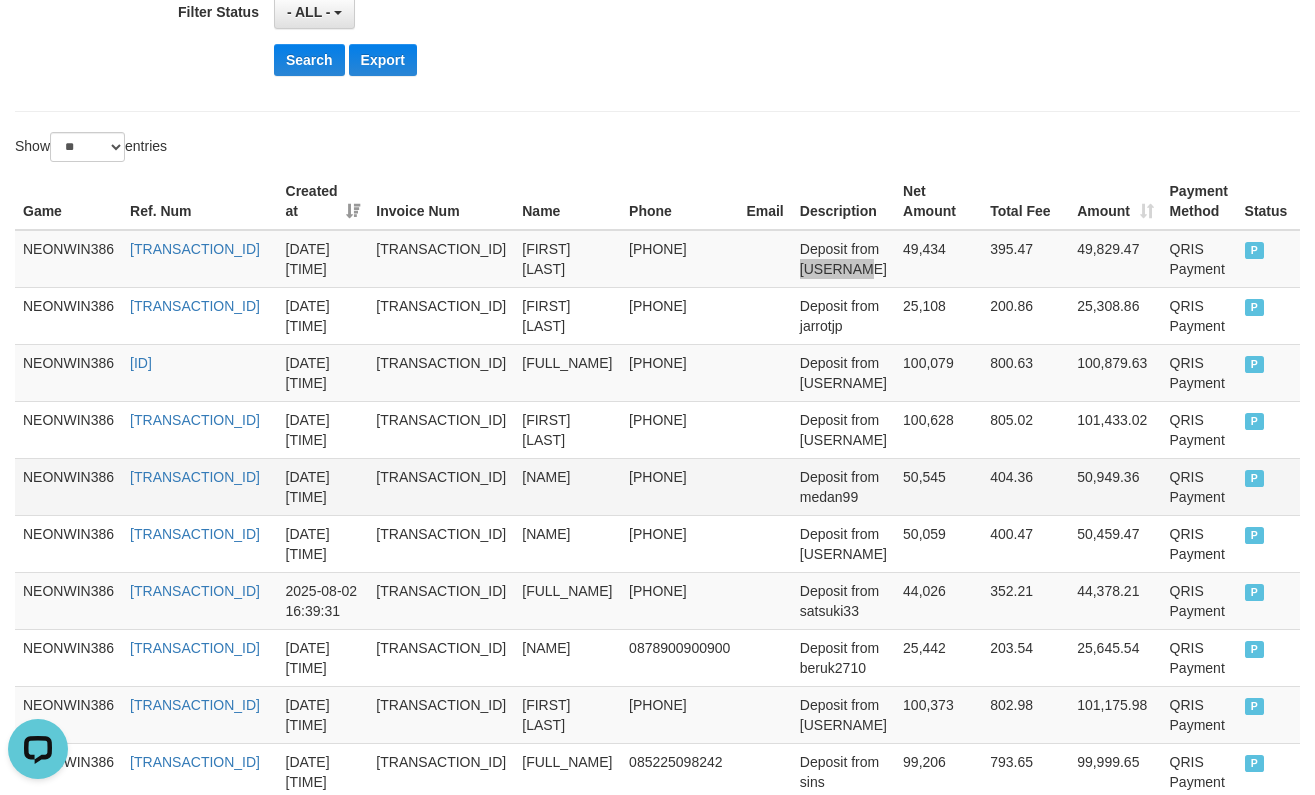scroll, scrollTop: 1927, scrollLeft: 0, axis: vertical 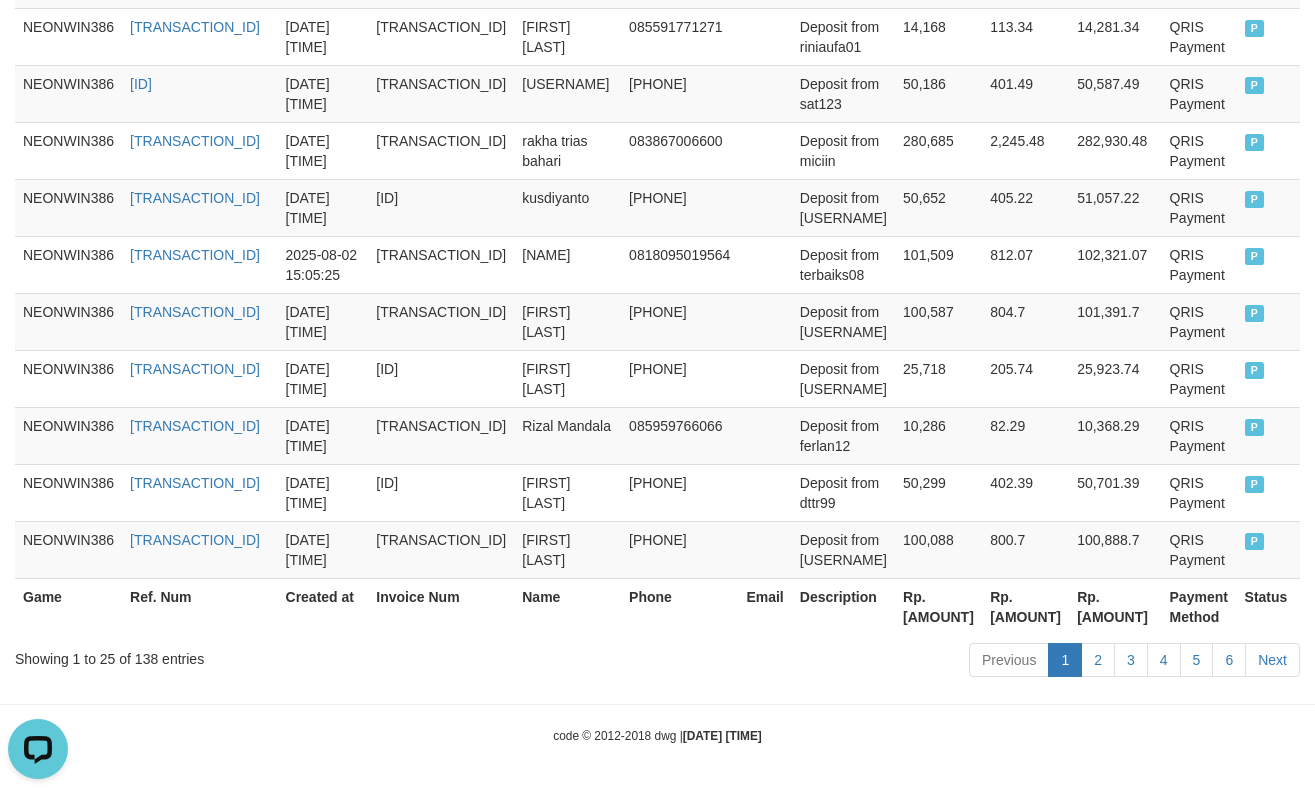click on "Rp. [AMOUNT]" at bounding box center [938, 606] 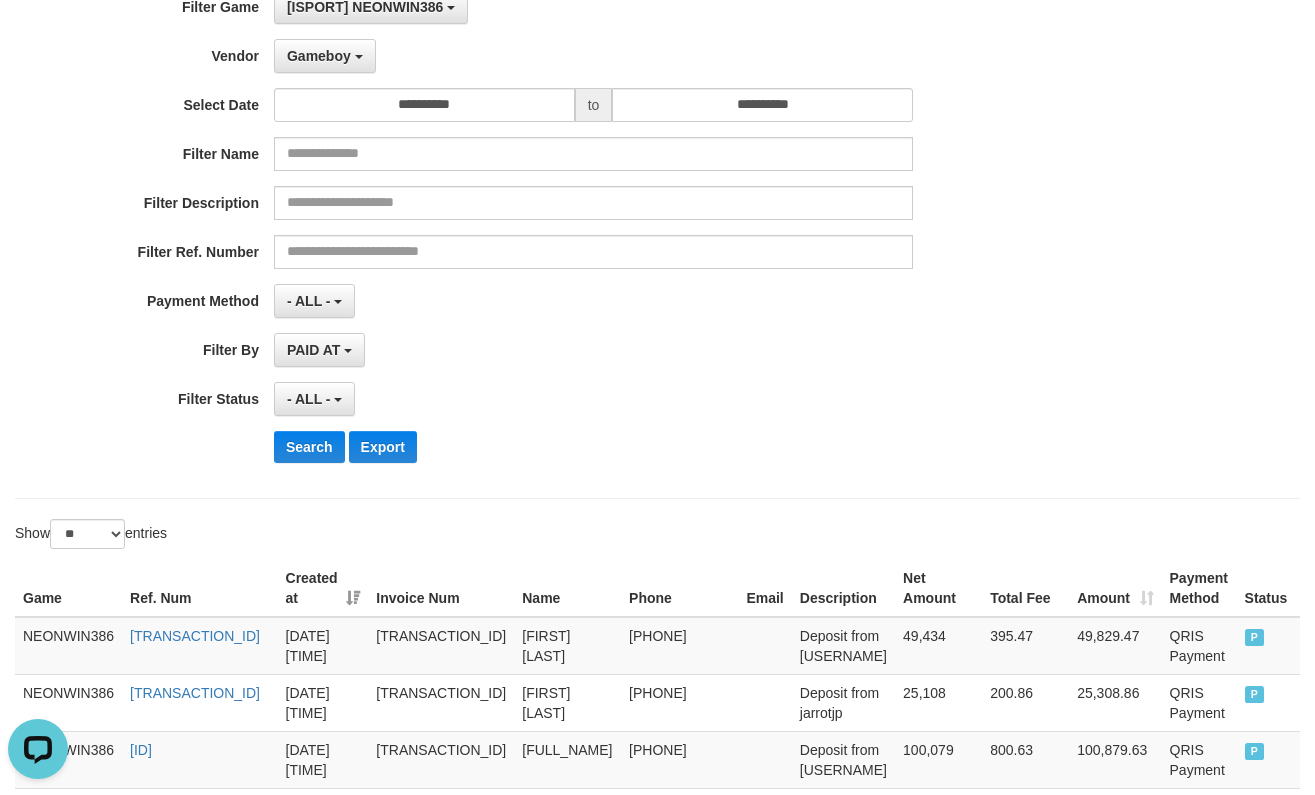 scroll, scrollTop: 0, scrollLeft: 0, axis: both 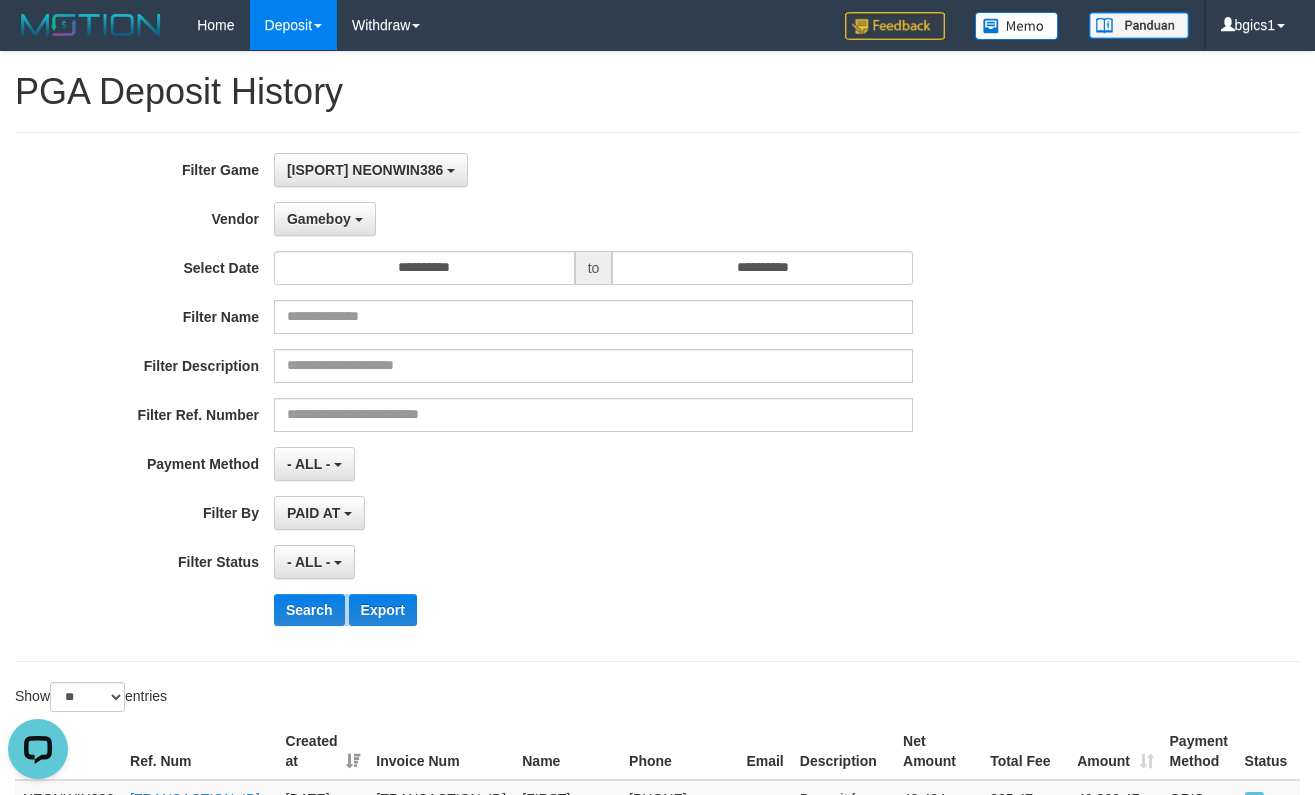 click on "**********" at bounding box center [548, 397] 